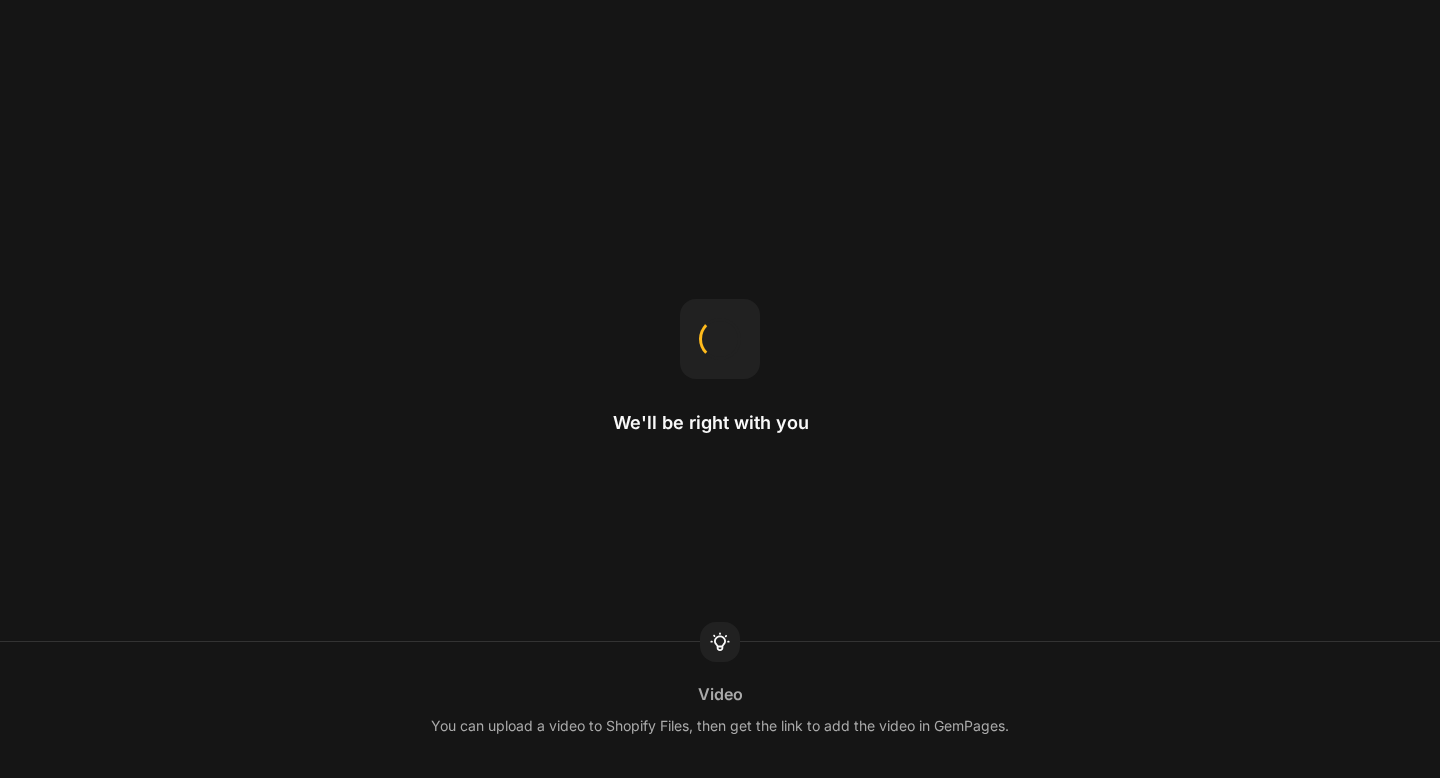 scroll, scrollTop: 0, scrollLeft: 0, axis: both 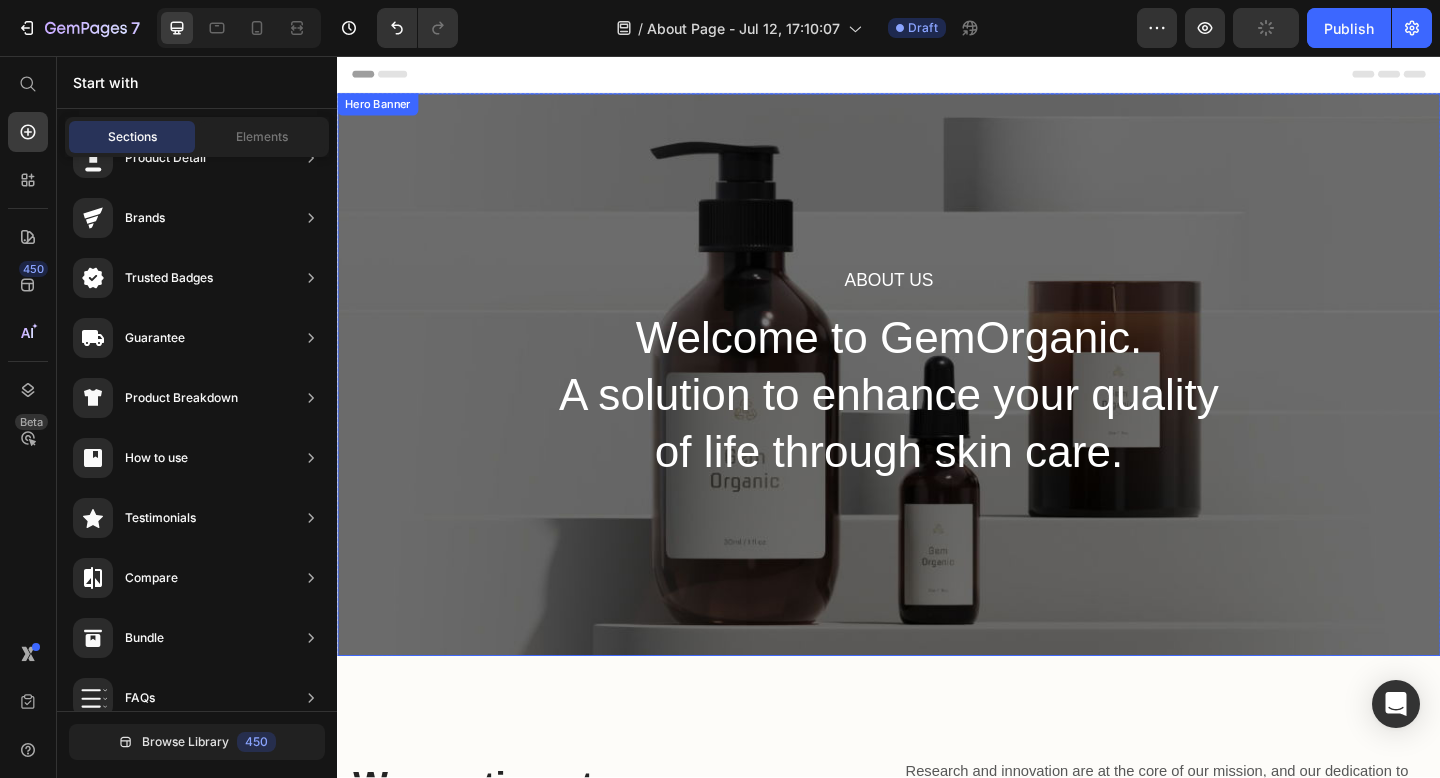 click on "About Us Heading Welcome to GemOrganic. A solution to enhance your quality of life through skin care. Heading Row" at bounding box center [937, 403] 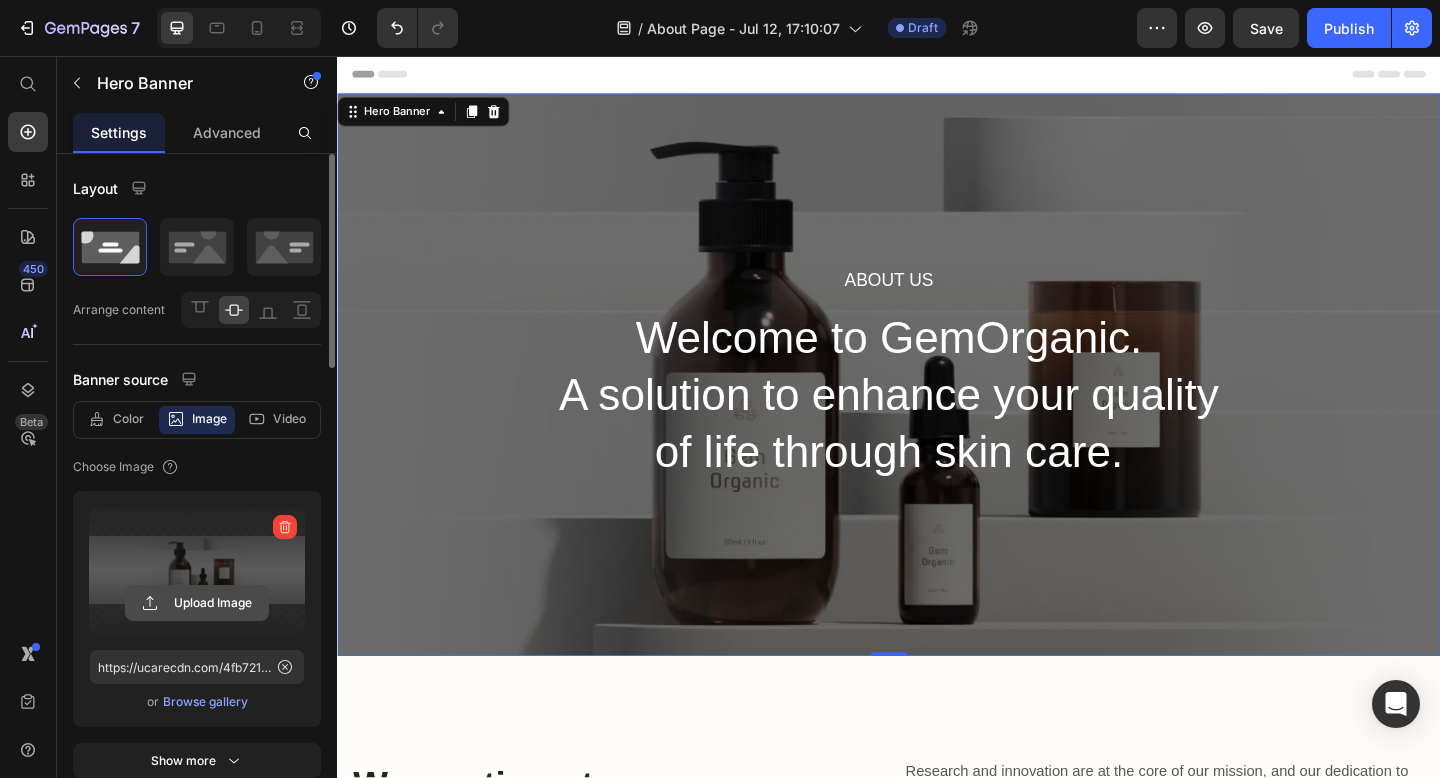 click 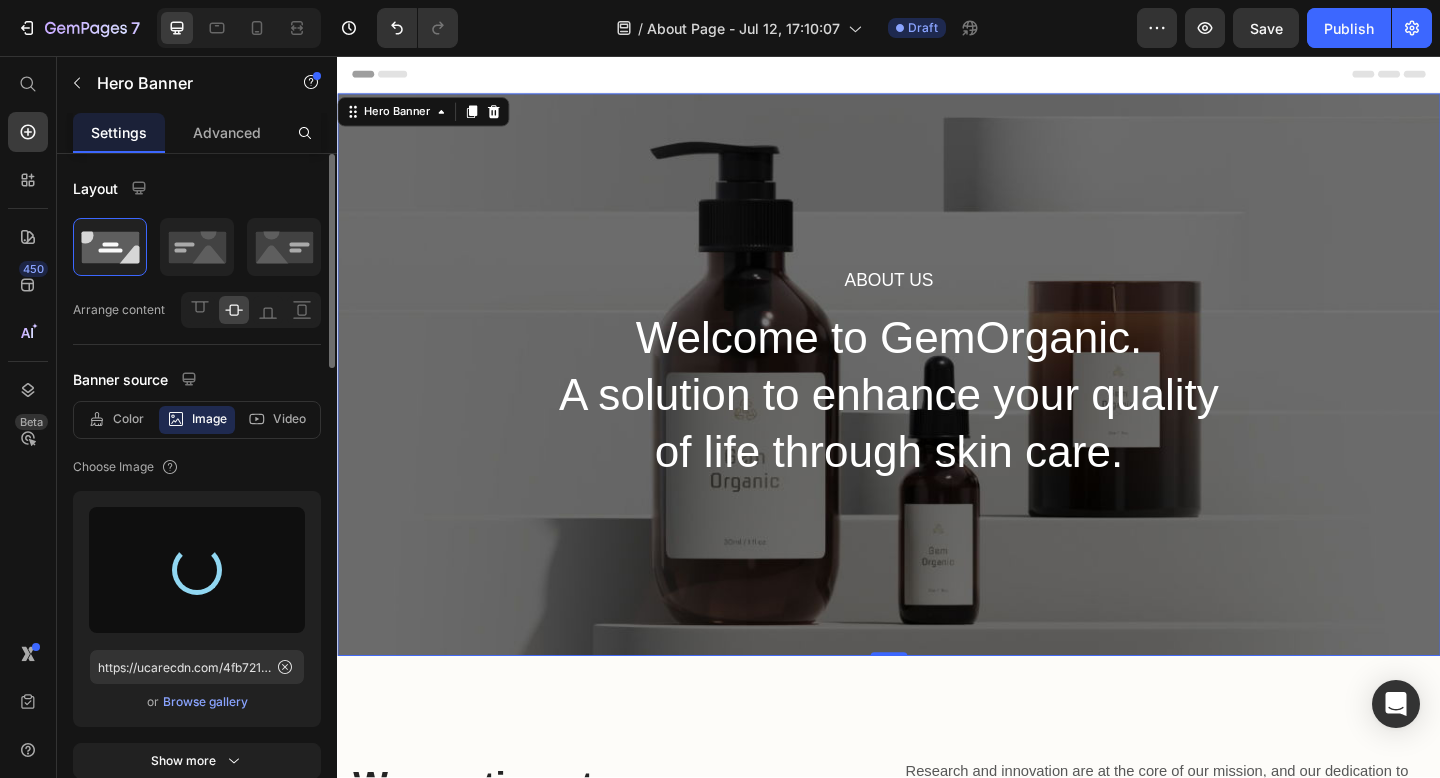 type on "https://cdn.shopify.com/s/files/1/0889/8563/3061/files/gempages_574600692329612132-a8c2b540-945d-4baf-bd4d-dc71ffb1cd7c.jpg" 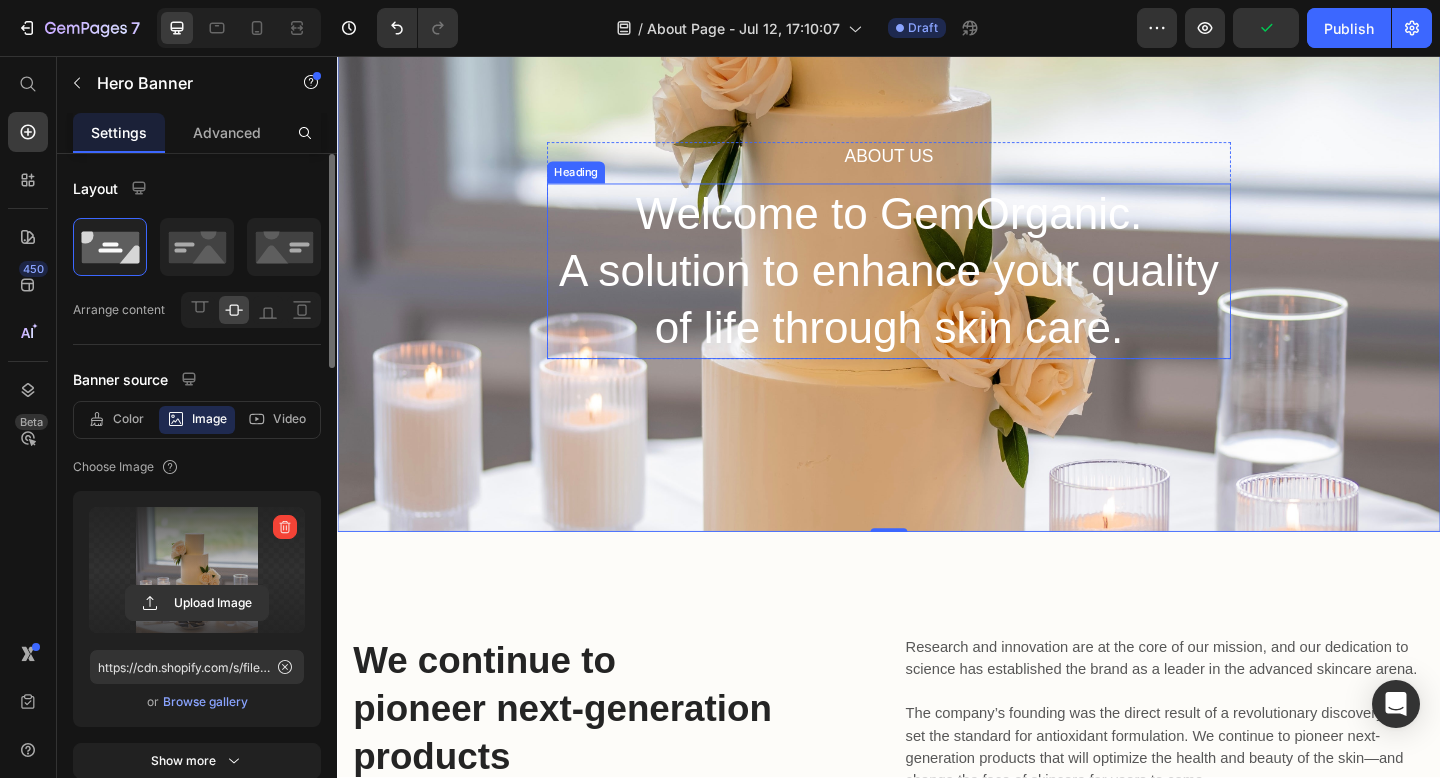 scroll, scrollTop: 136, scrollLeft: 0, axis: vertical 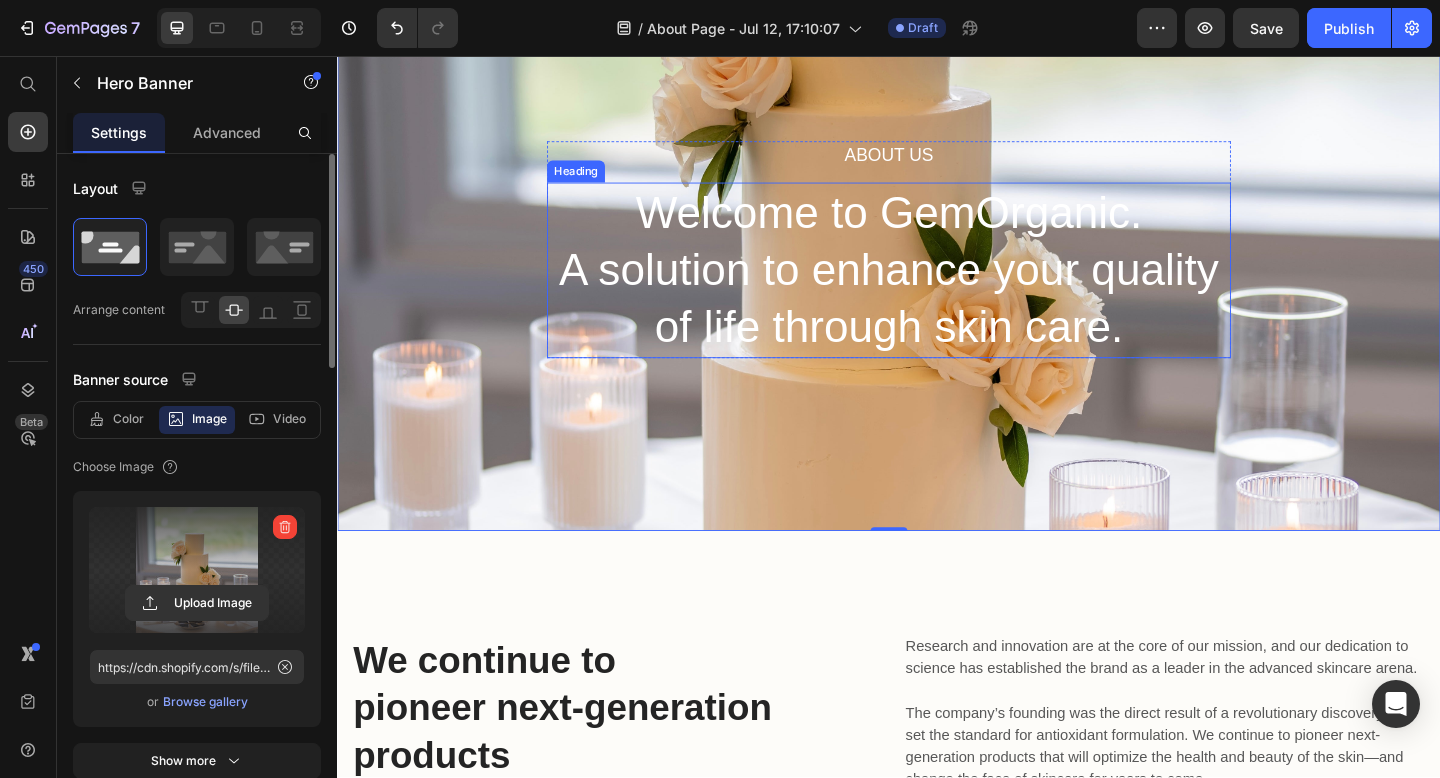 click on "Welcome to GemOrganic. A solution to enhance your quality of life through skin care." at bounding box center (937, 289) 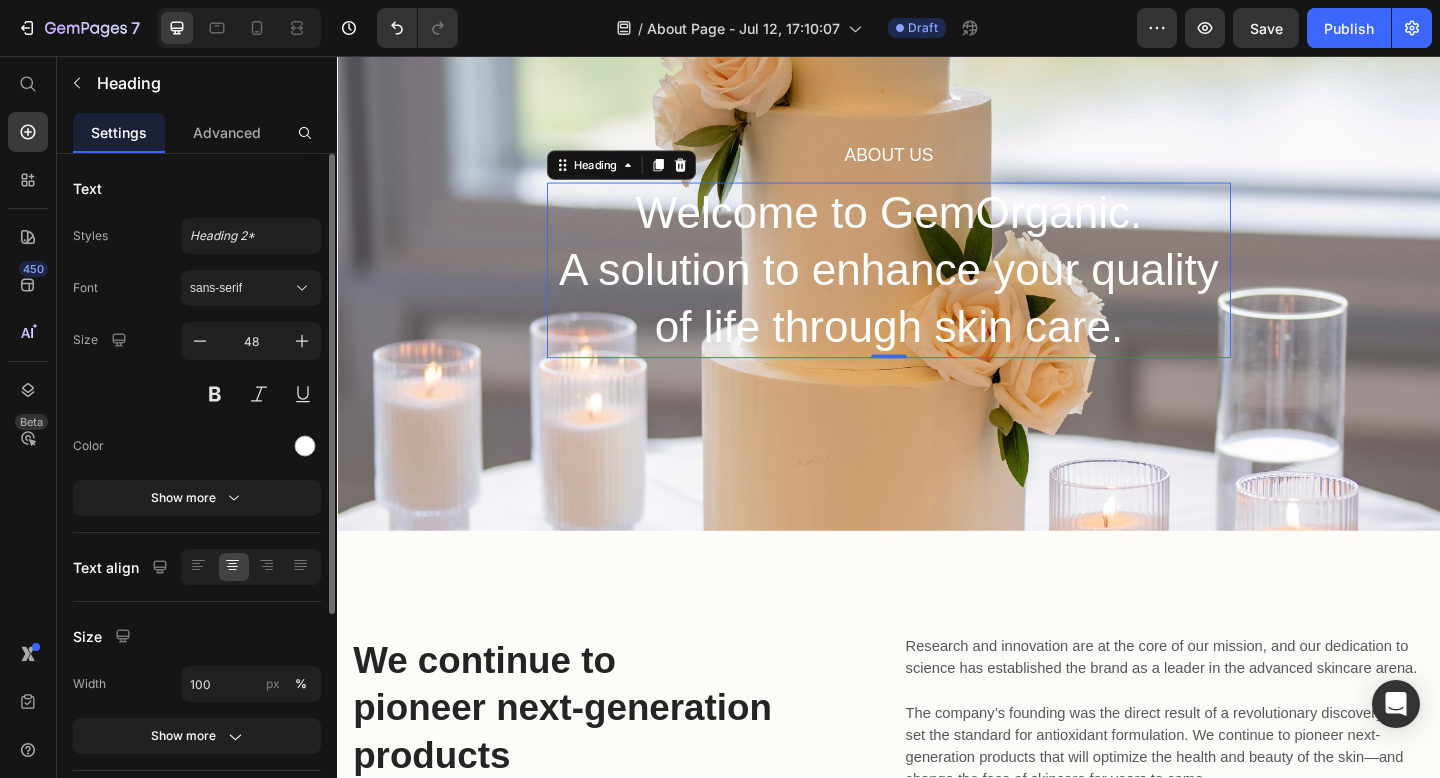 click on "Welcome to GemOrganic. A solution to enhance your quality of life through skin care." at bounding box center (937, 289) 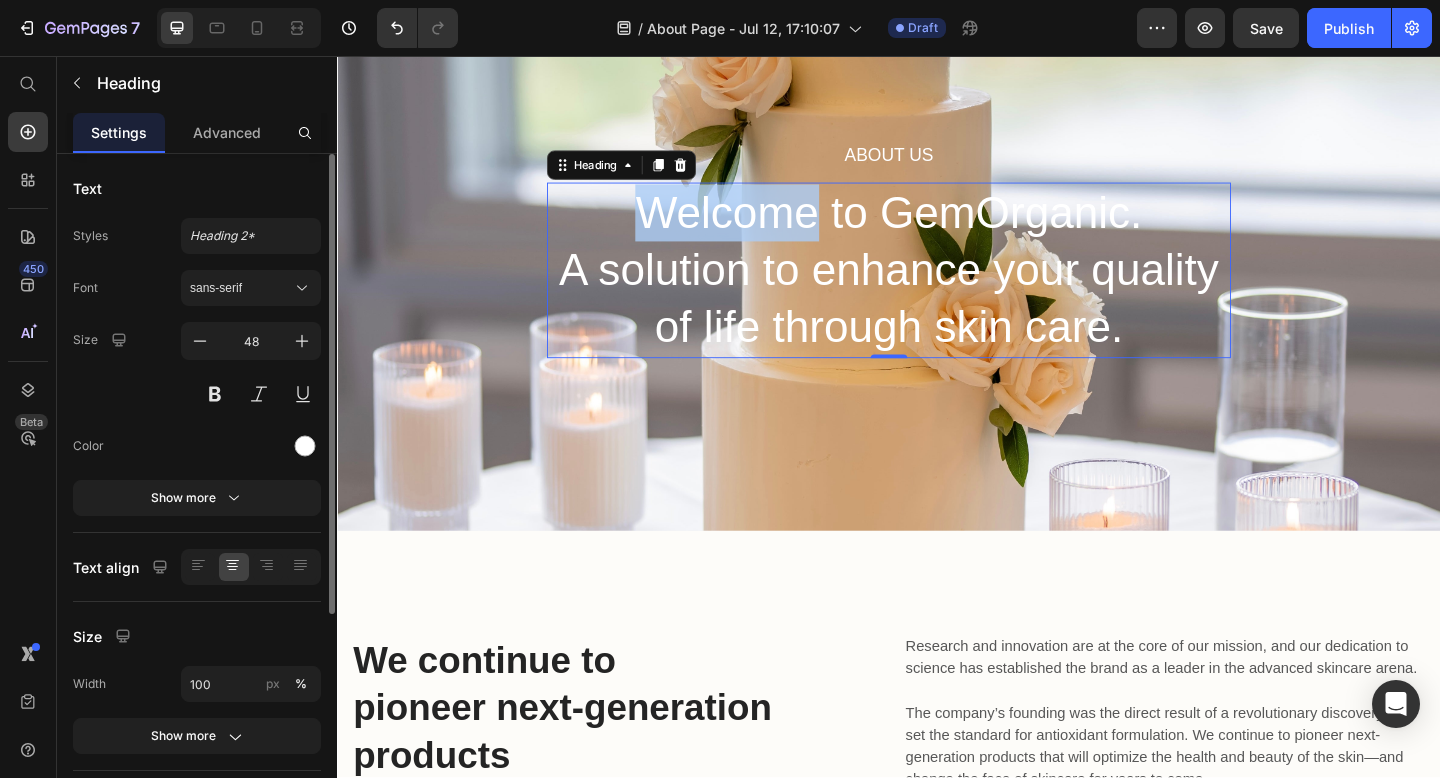 click on "Welcome to GemOrganic. A solution to enhance your quality of life through skin care." at bounding box center [937, 289] 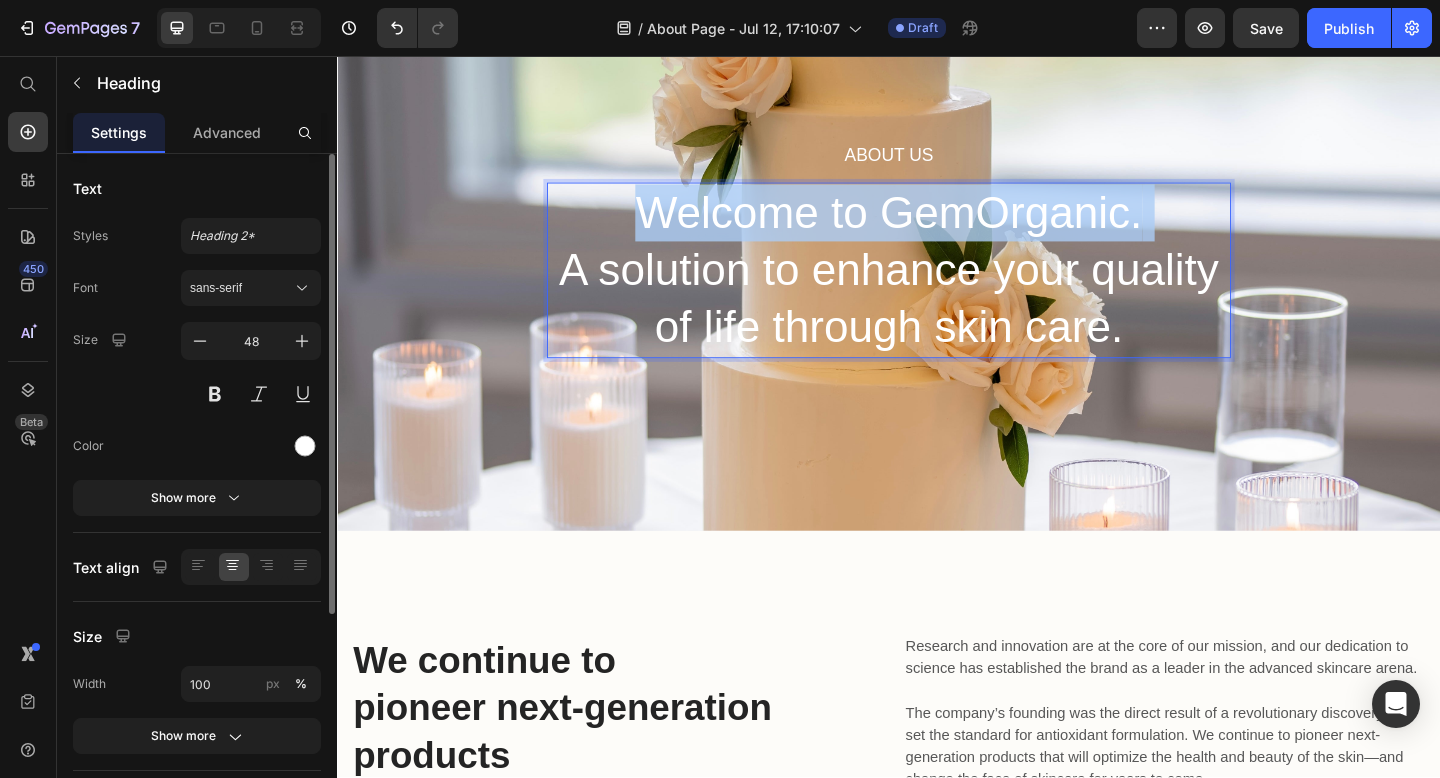 click on "Welcome to GemOrganic. A solution to enhance your quality of life through skin care." at bounding box center (937, 289) 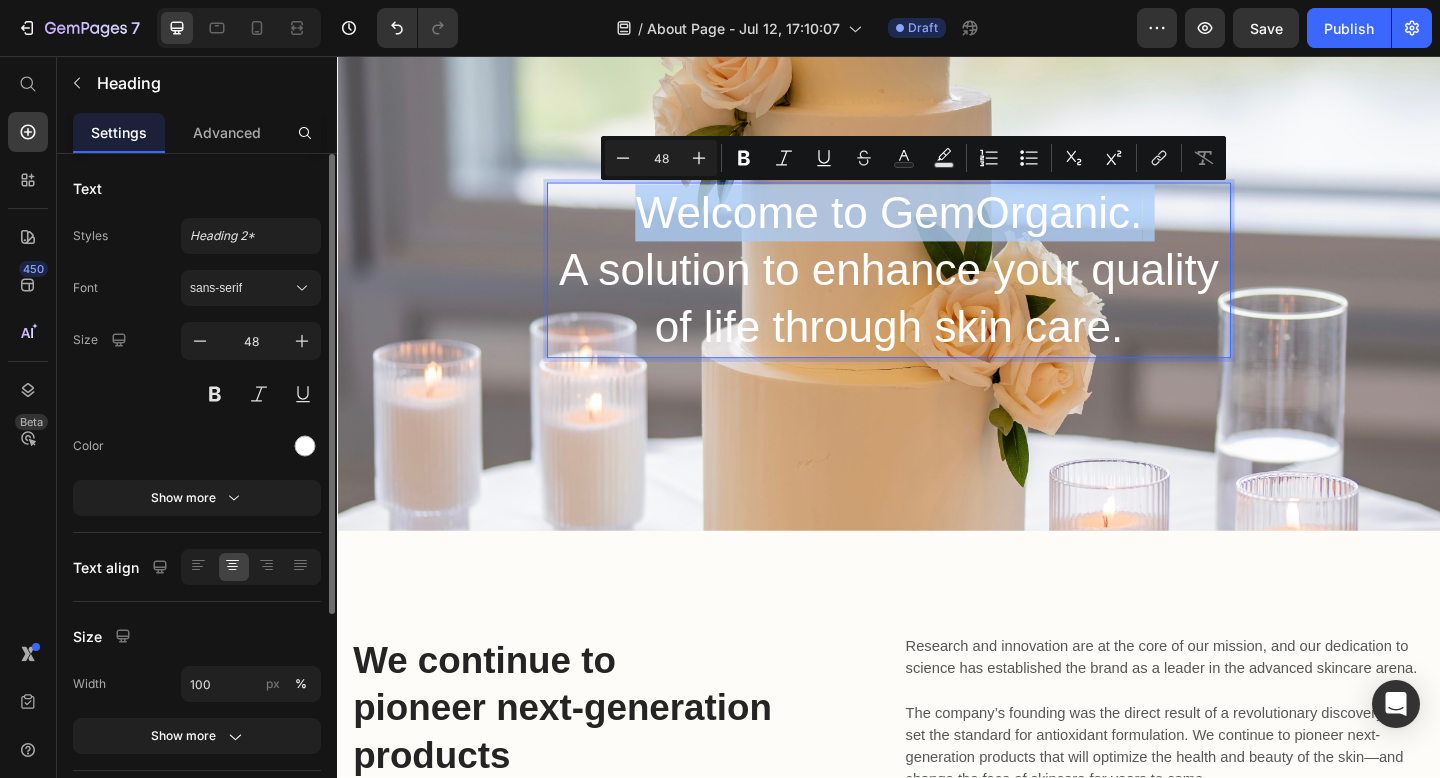 click on "Welcome to GemOrganic. A solution to enhance your quality of life through skin care." at bounding box center (937, 289) 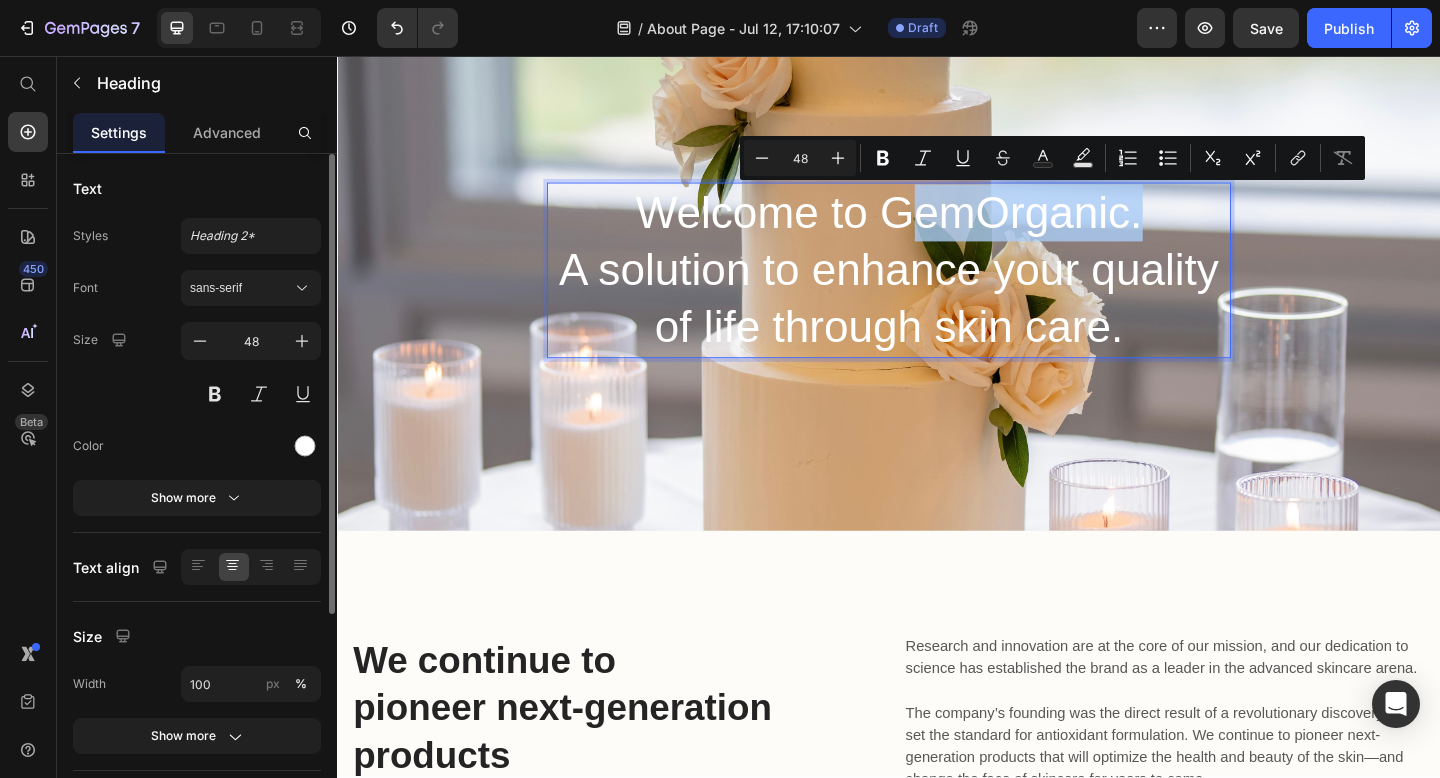 drag, startPoint x: 1226, startPoint y: 237, endPoint x: 948, endPoint y: 234, distance: 278.01617 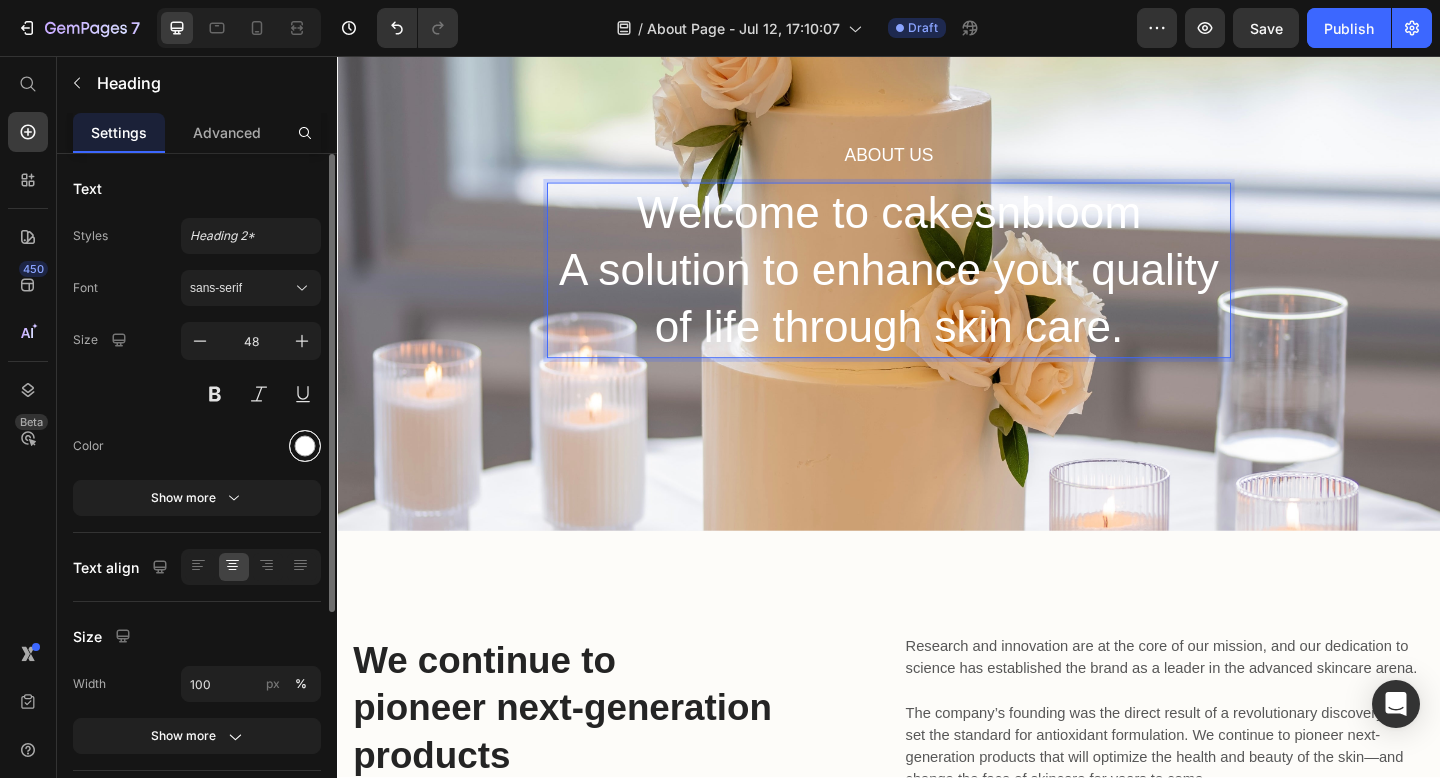 click at bounding box center (305, 446) 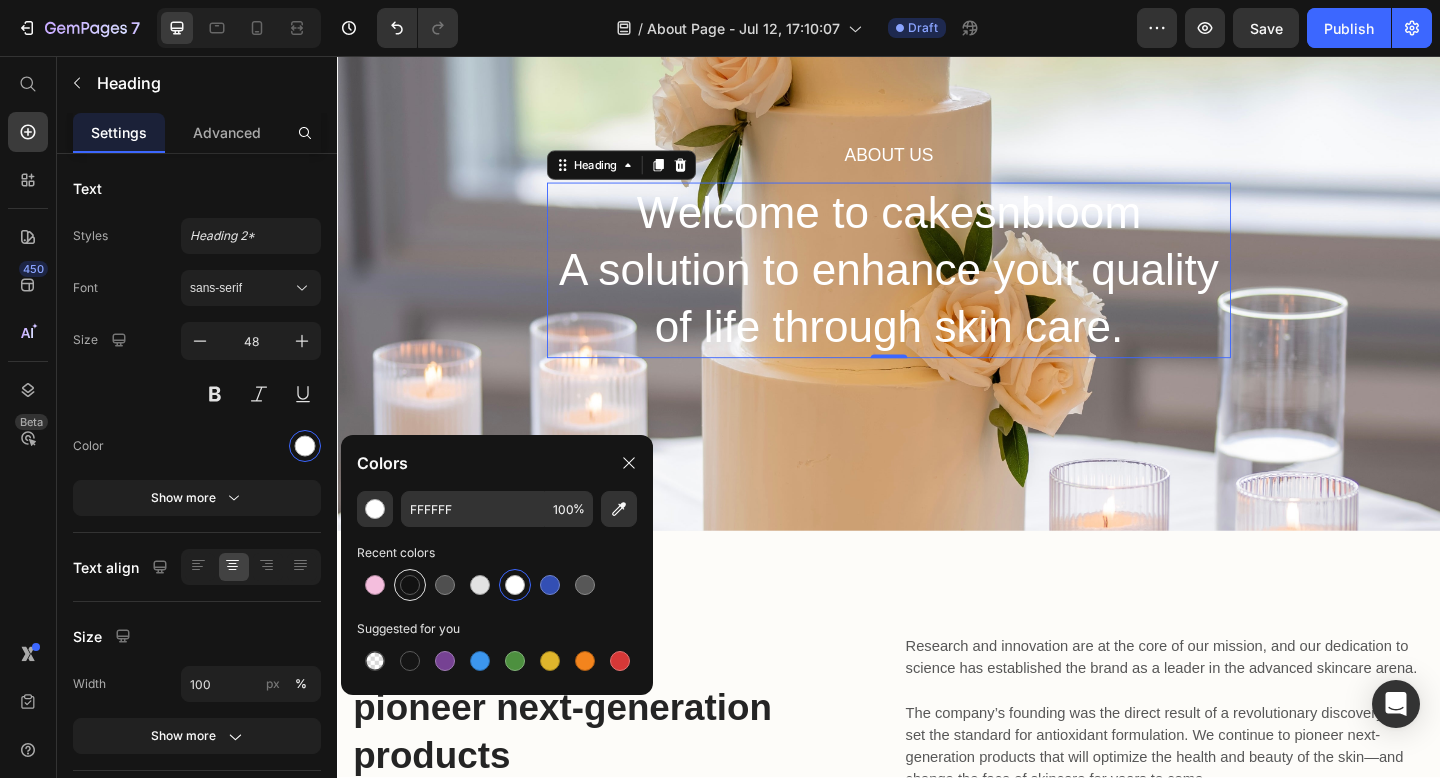 click at bounding box center [410, 585] 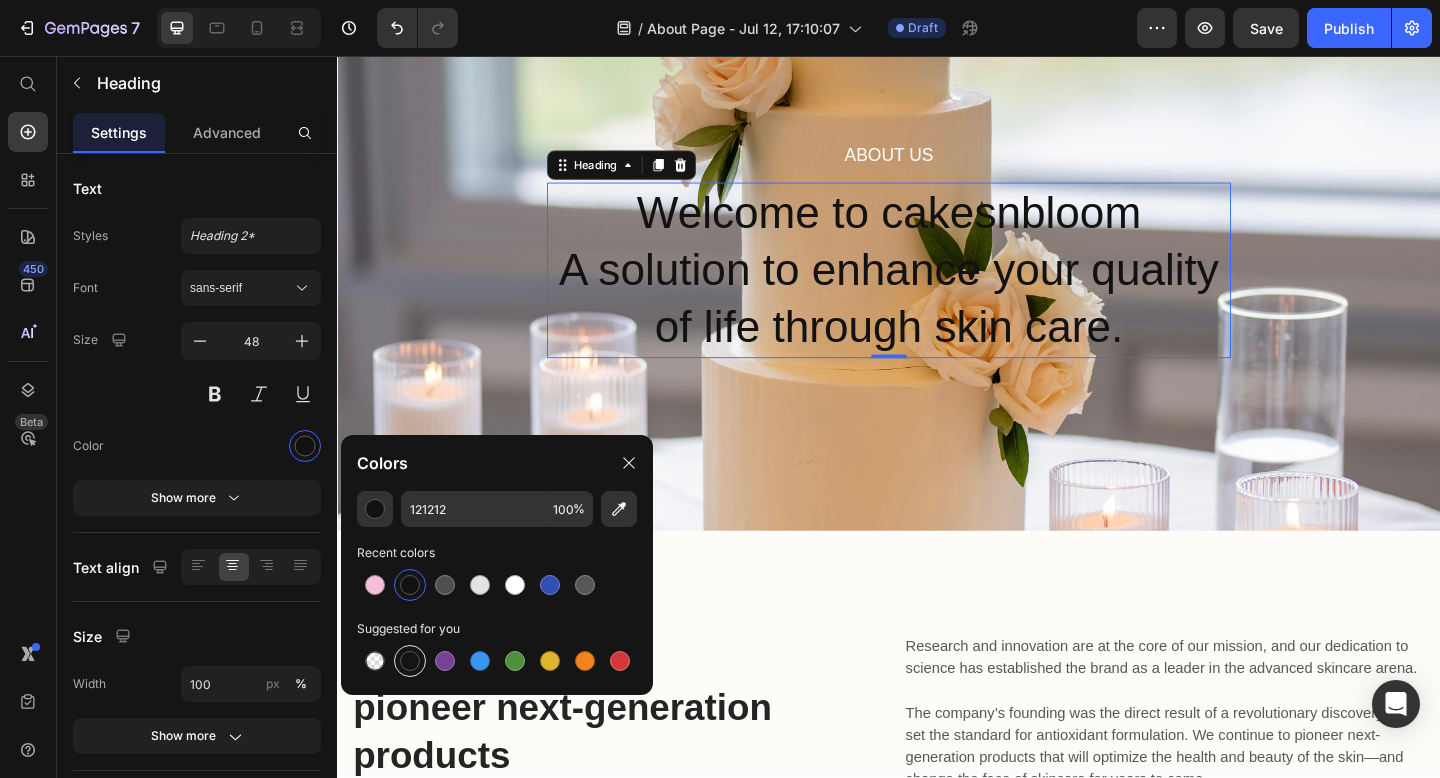 click at bounding box center [410, 661] 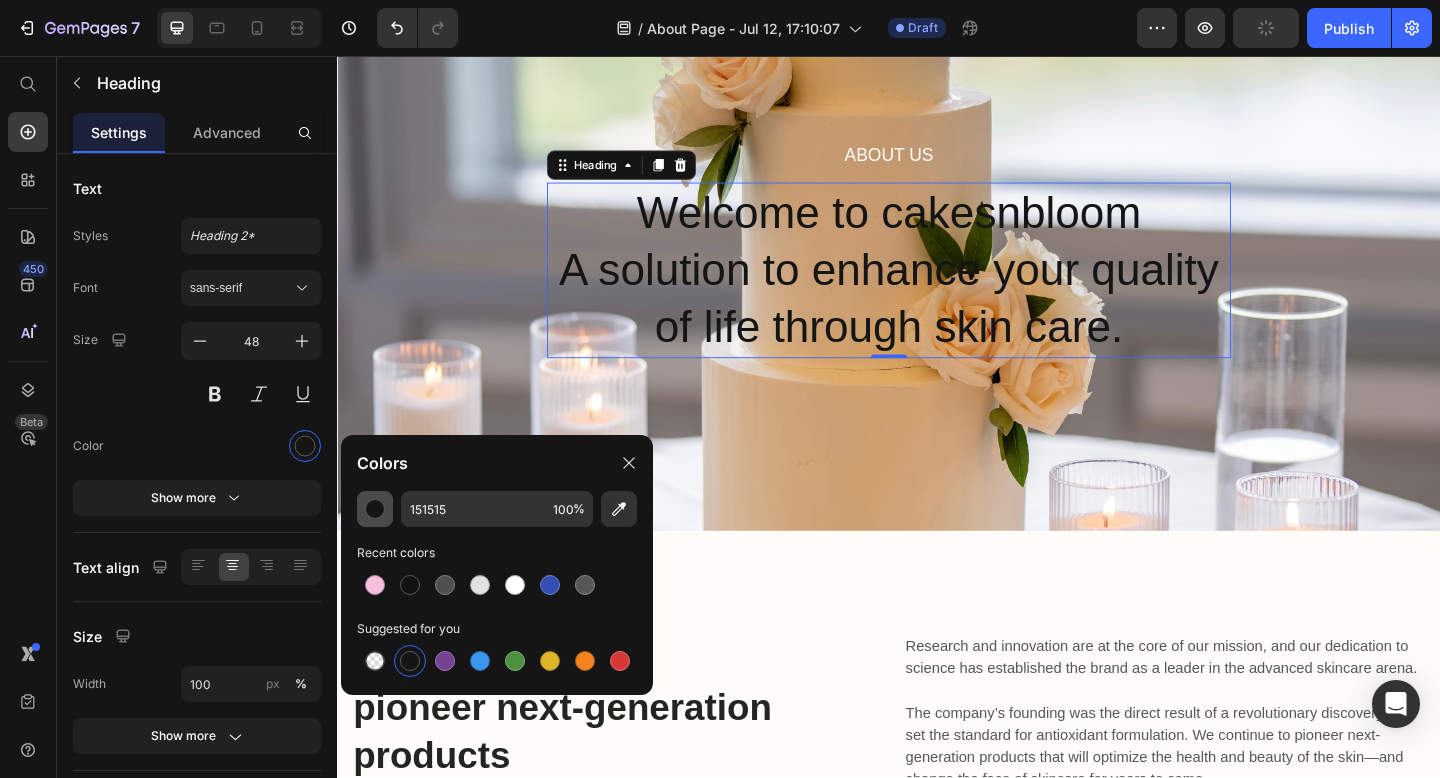 click at bounding box center (375, 509) 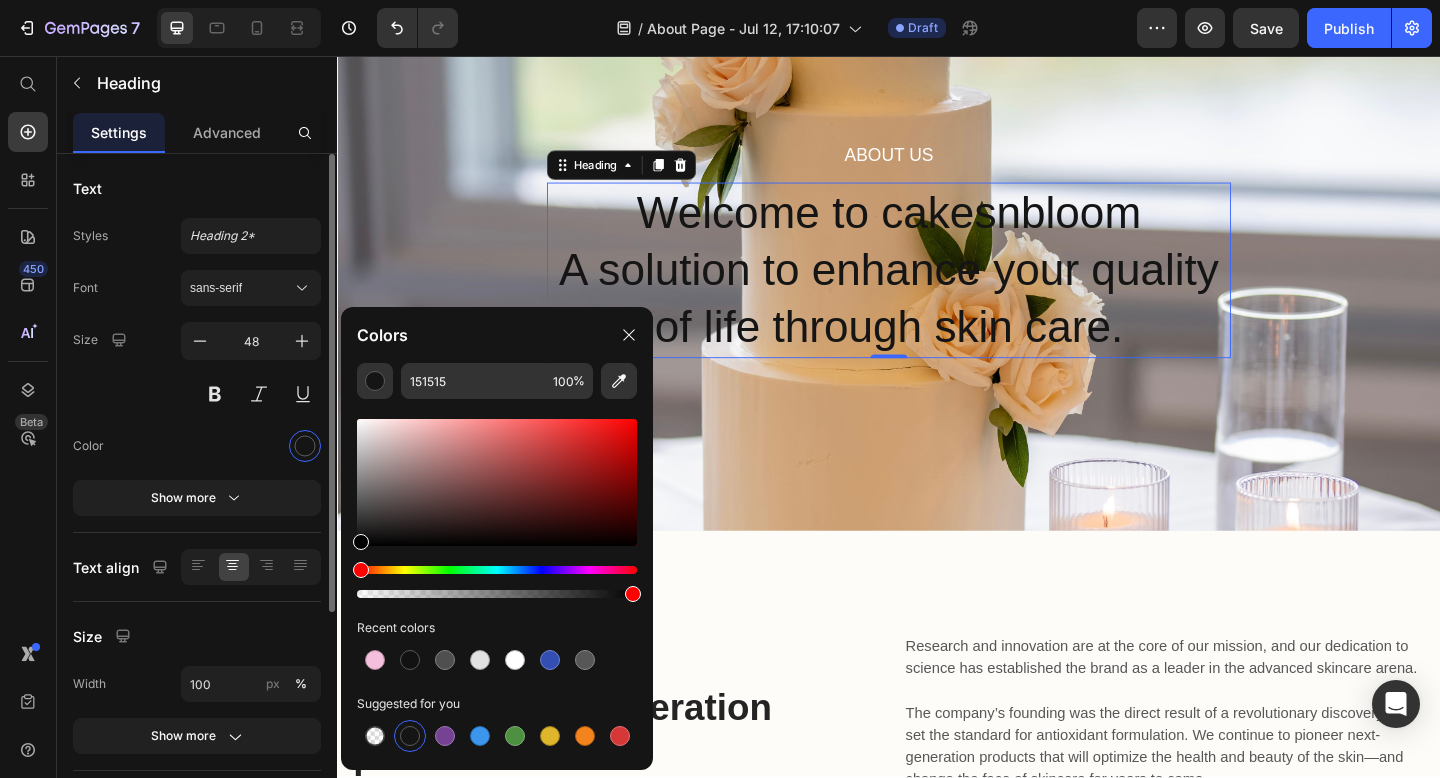 drag, startPoint x: 367, startPoint y: 528, endPoint x: 290, endPoint y: 591, distance: 99.48869 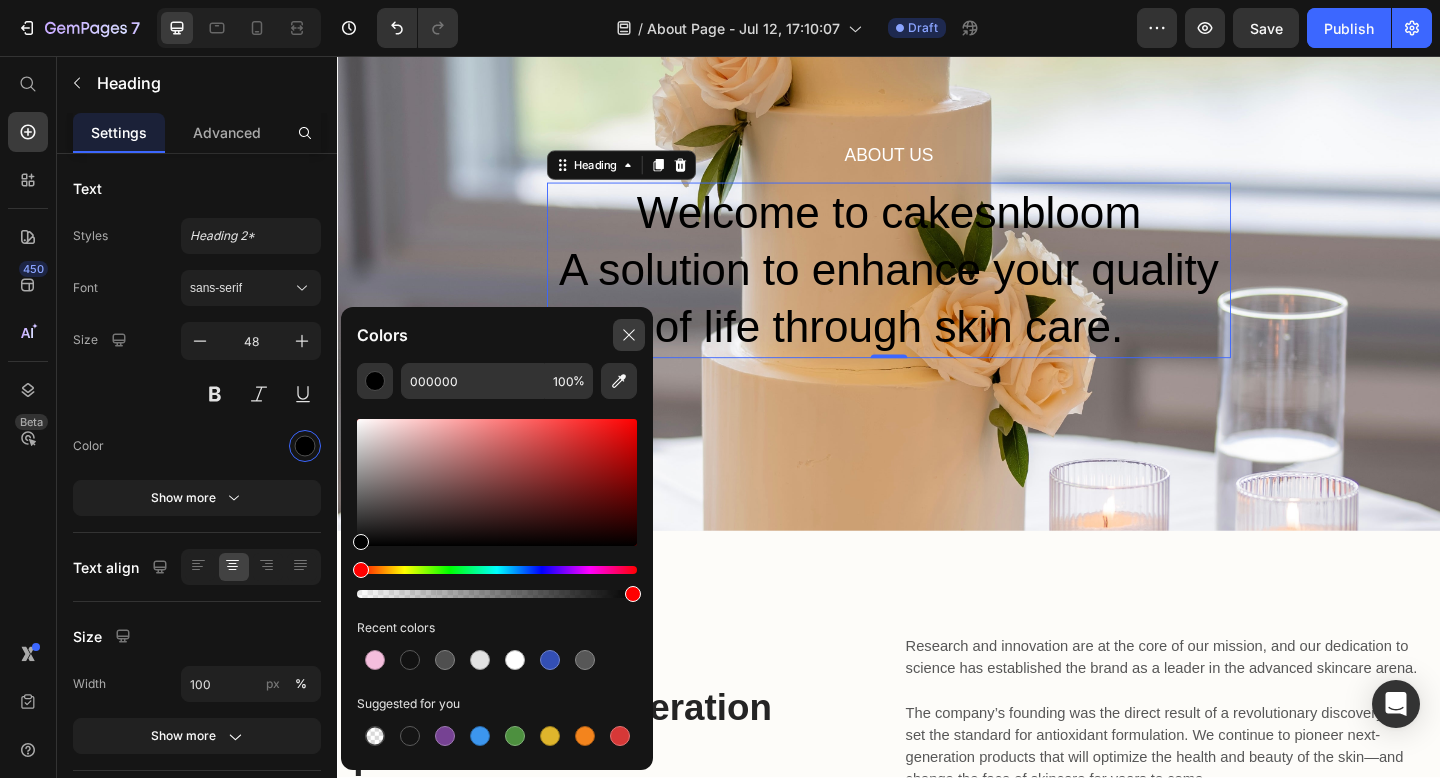 click 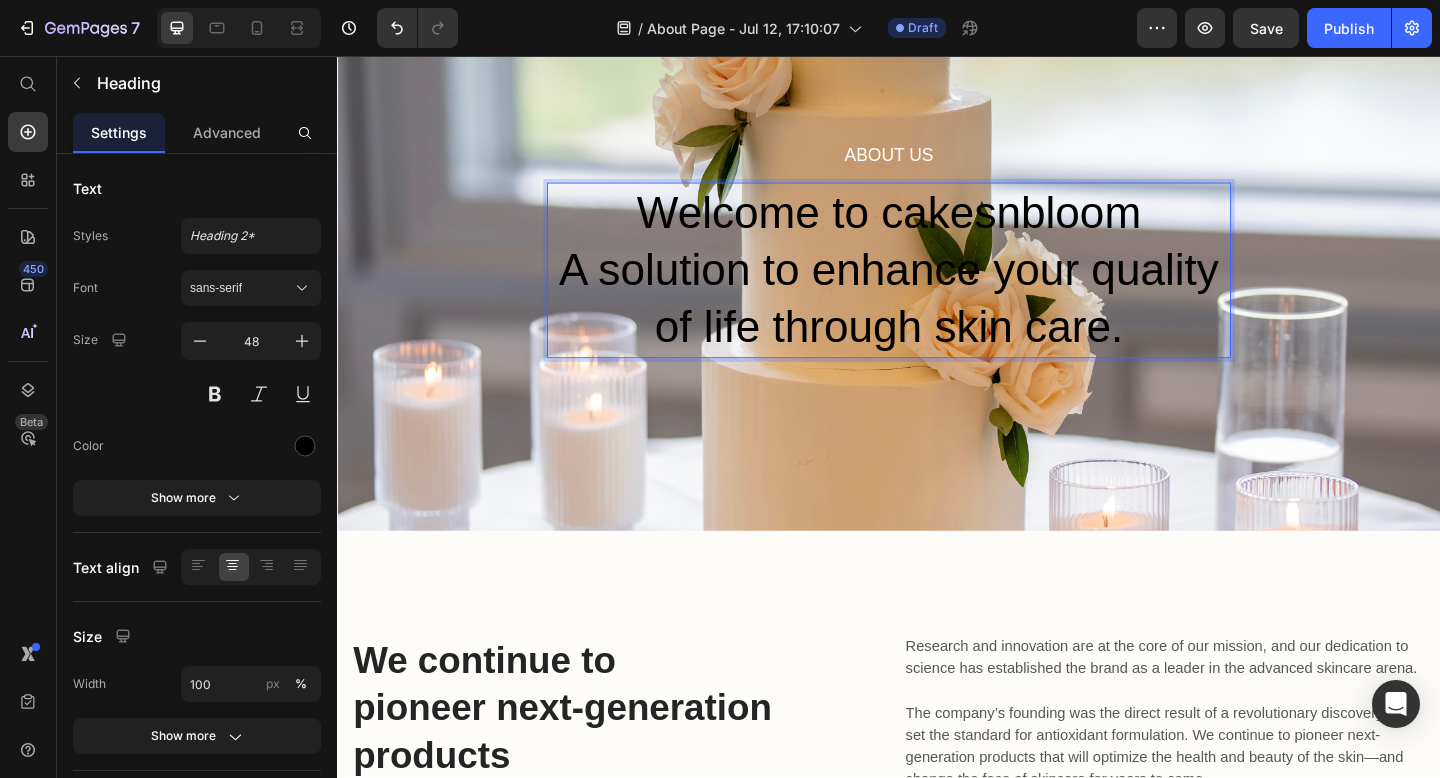click on "Welcome to cakesnbloom A solution to enhance your quality of life through skin care." at bounding box center [937, 289] 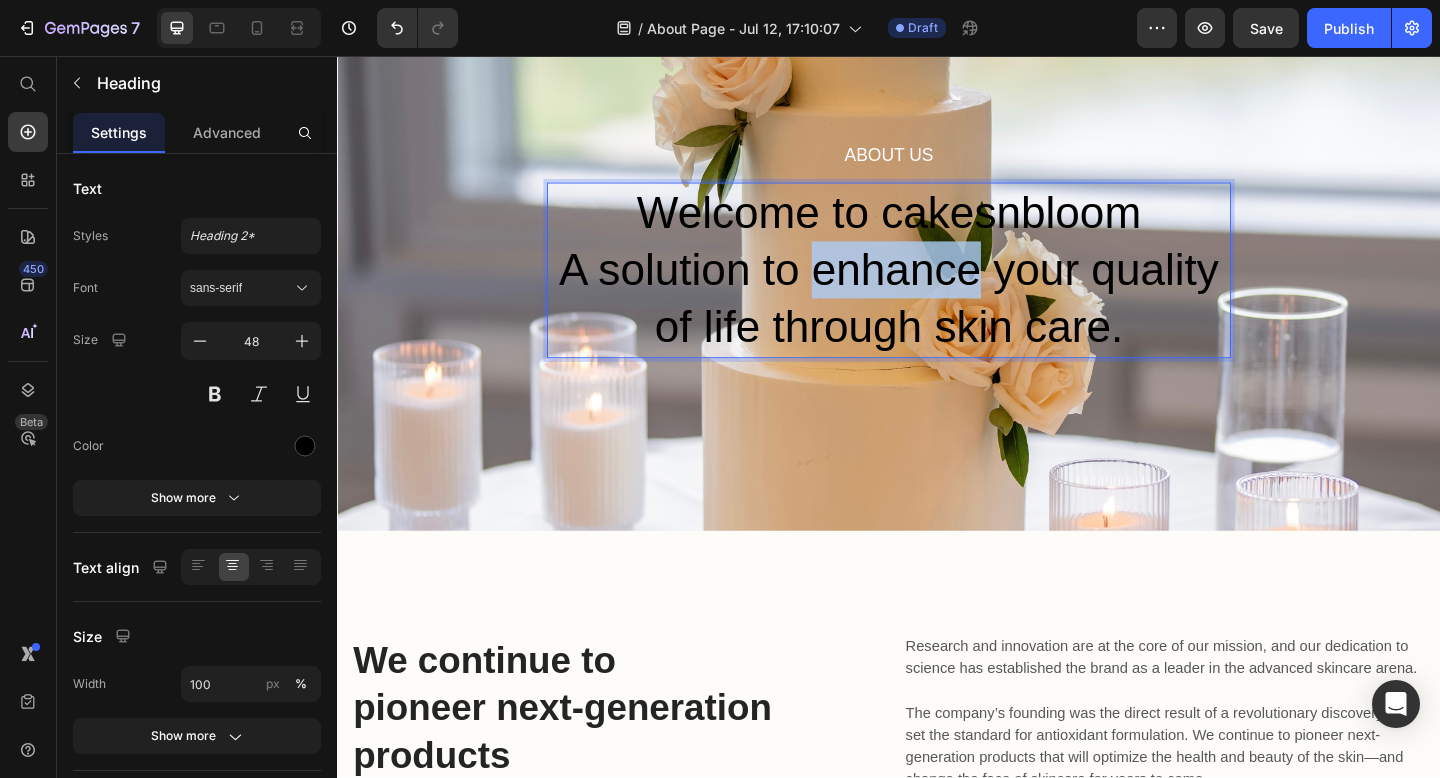 click on "Welcome to cakesnbloom A solution to enhance your quality of life through skin care." at bounding box center (937, 289) 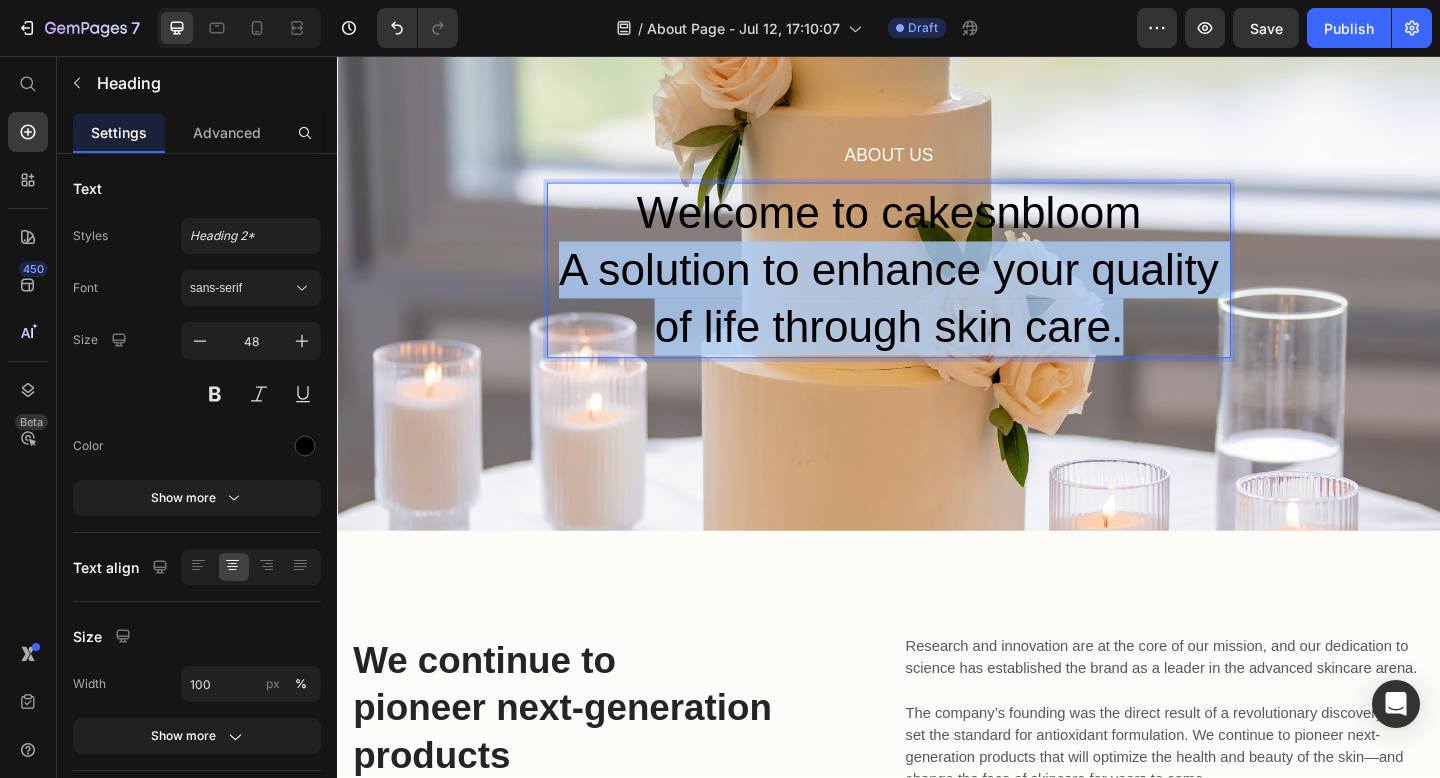 click on "Welcome to cakesnbloom A solution to enhance your quality of life through skin care." at bounding box center (937, 289) 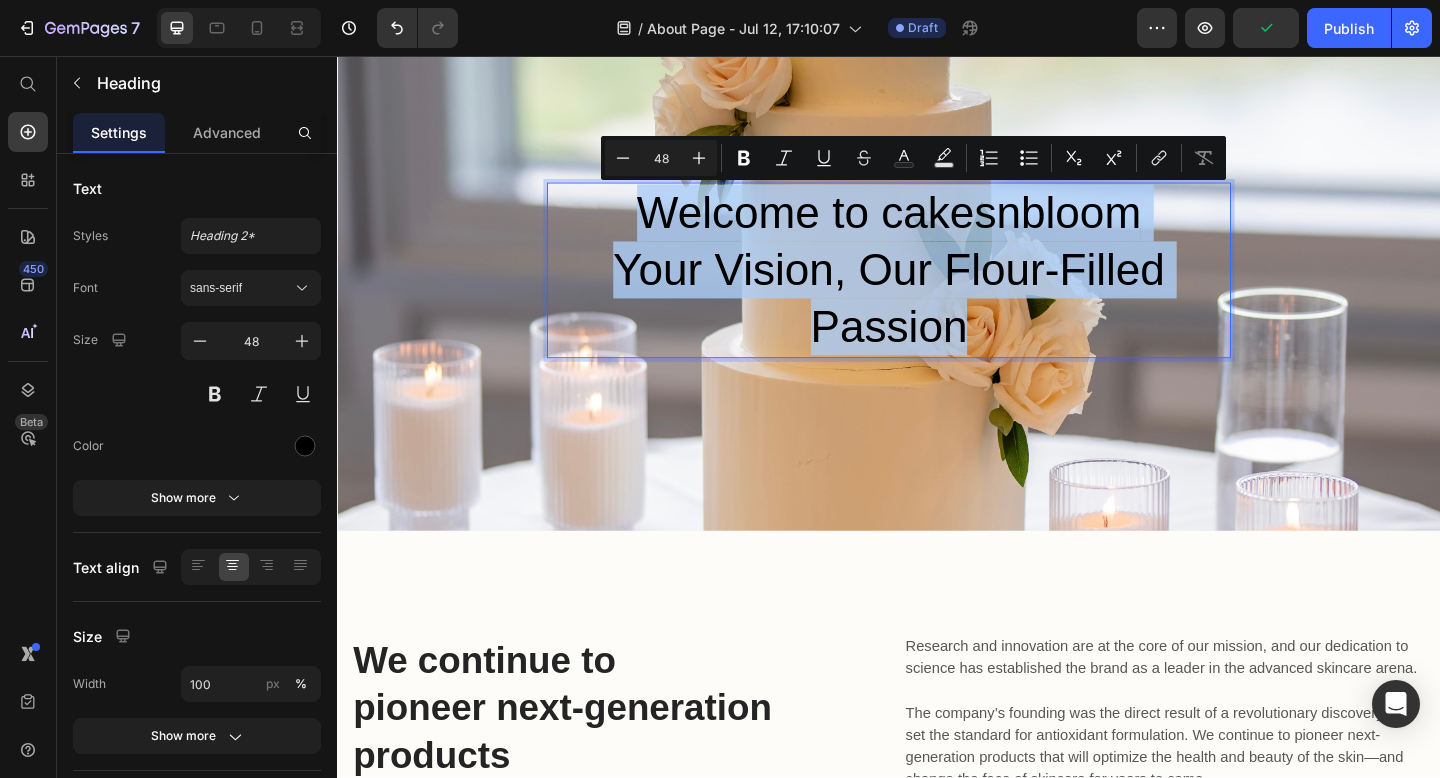 drag, startPoint x: 1032, startPoint y: 357, endPoint x: 668, endPoint y: 231, distance: 385.19086 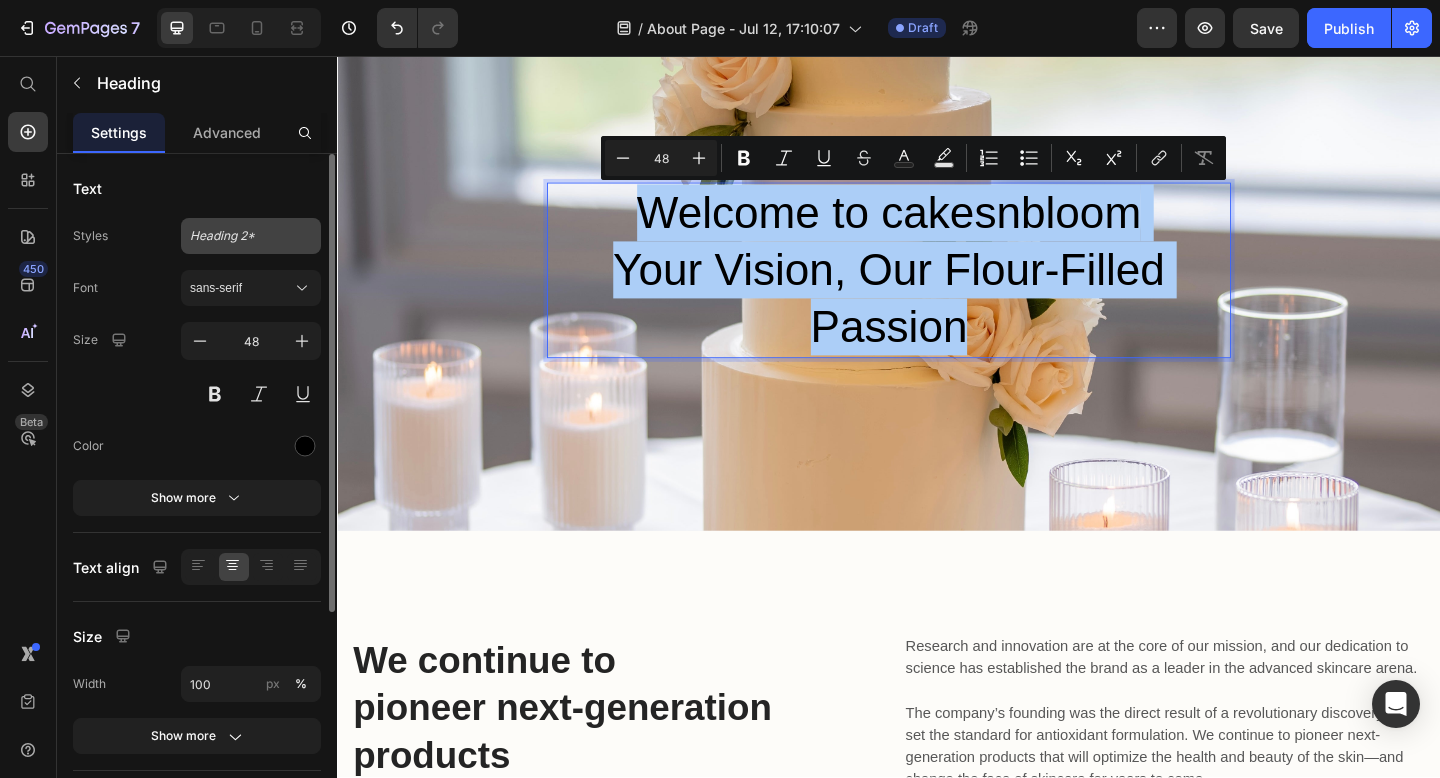 click on "Heading 2*" 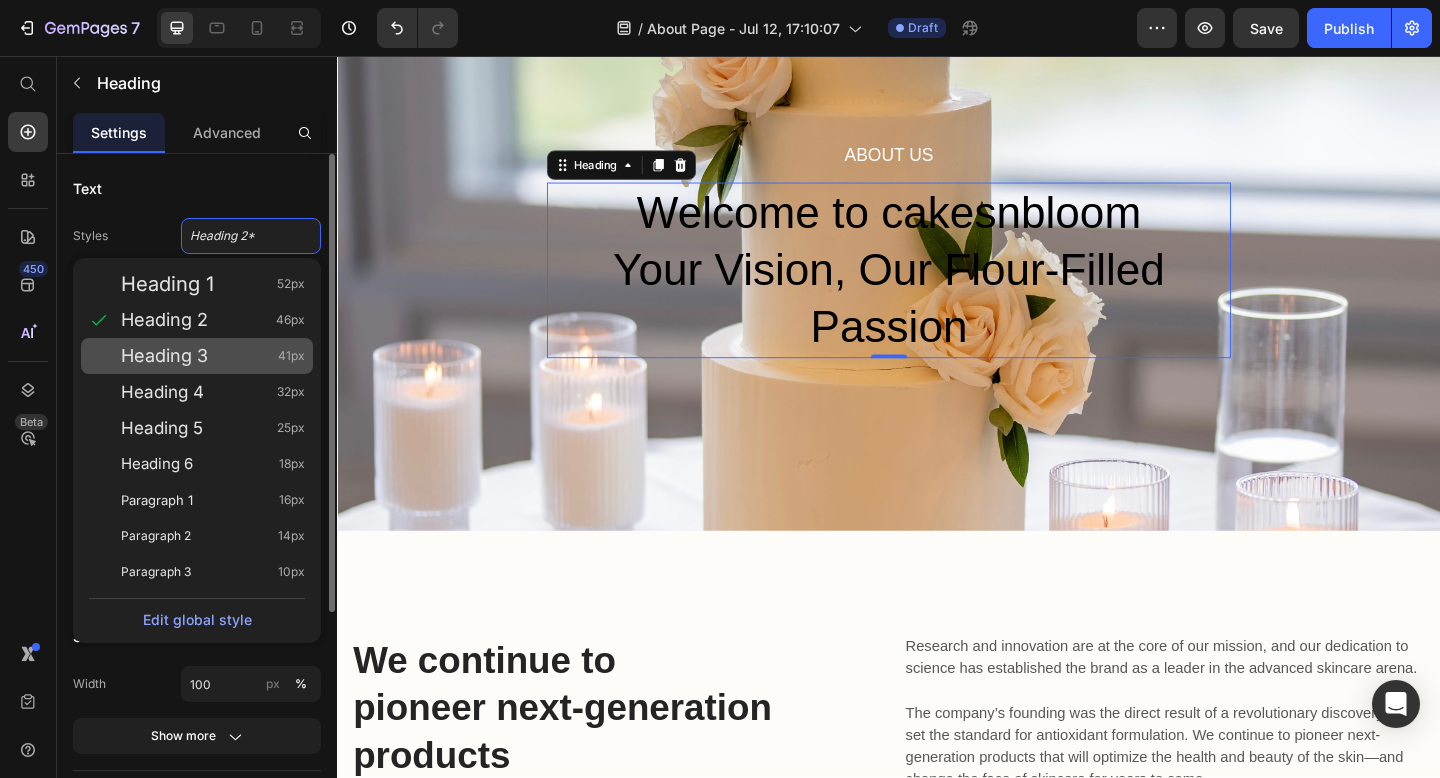 click on "Heading 3" at bounding box center [164, 356] 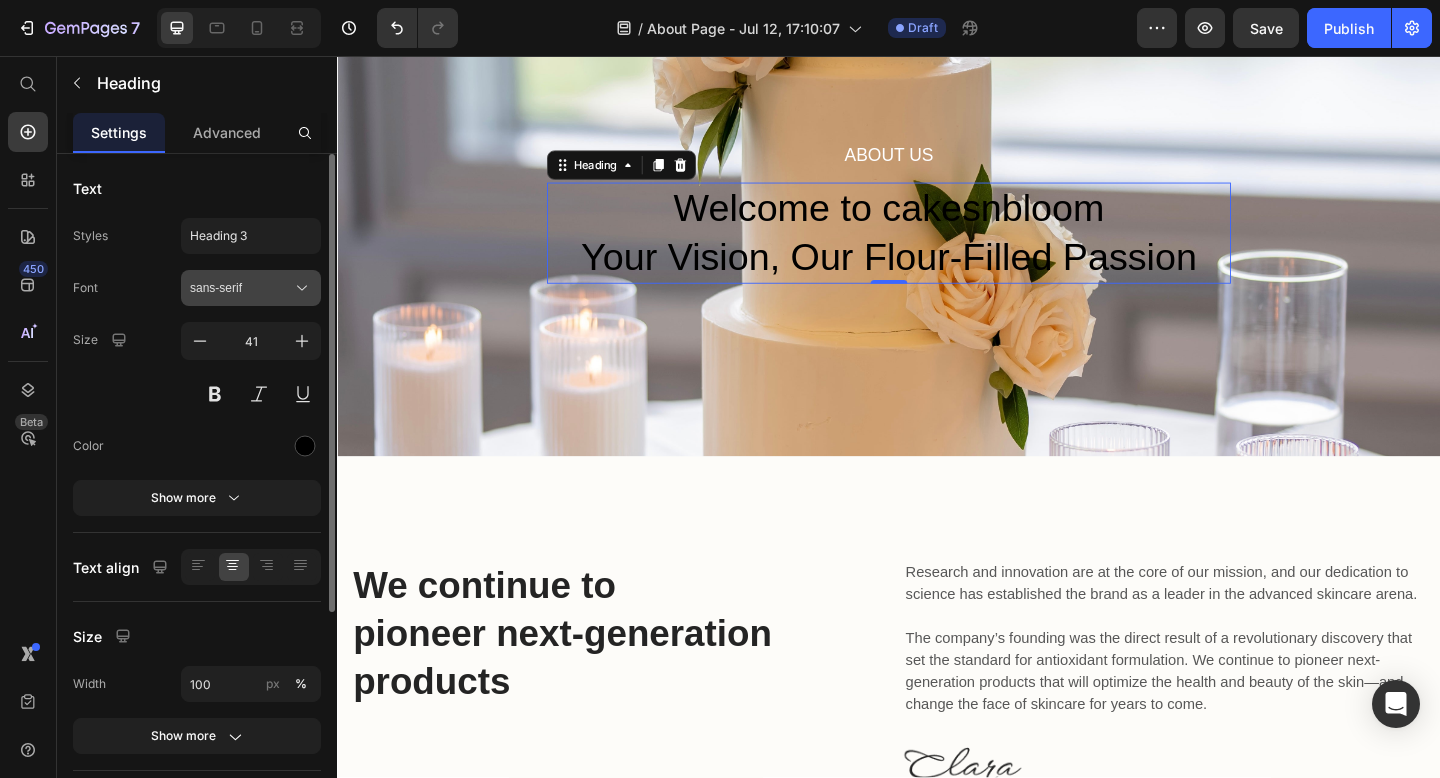 click on "sans-serif" at bounding box center [241, 288] 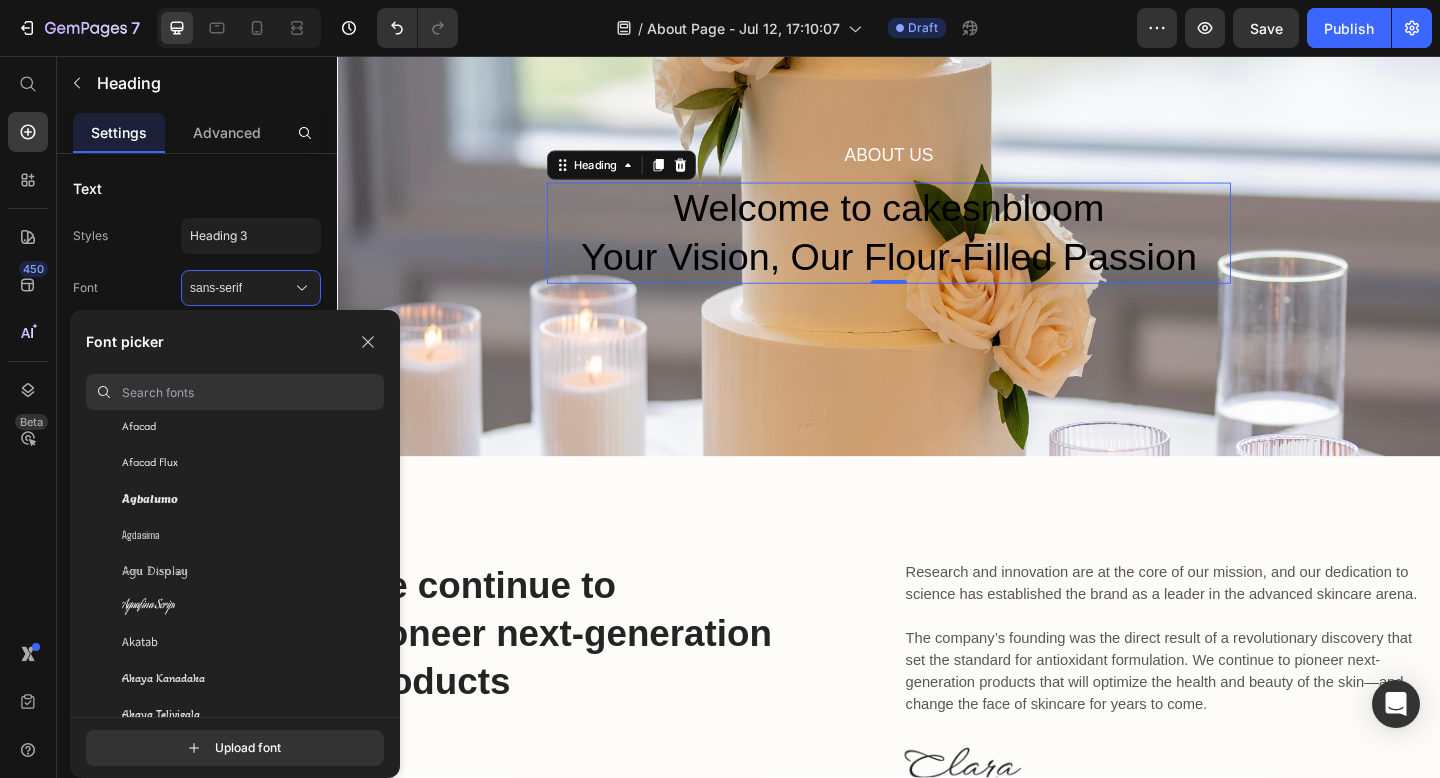 scroll, scrollTop: 637, scrollLeft: 0, axis: vertical 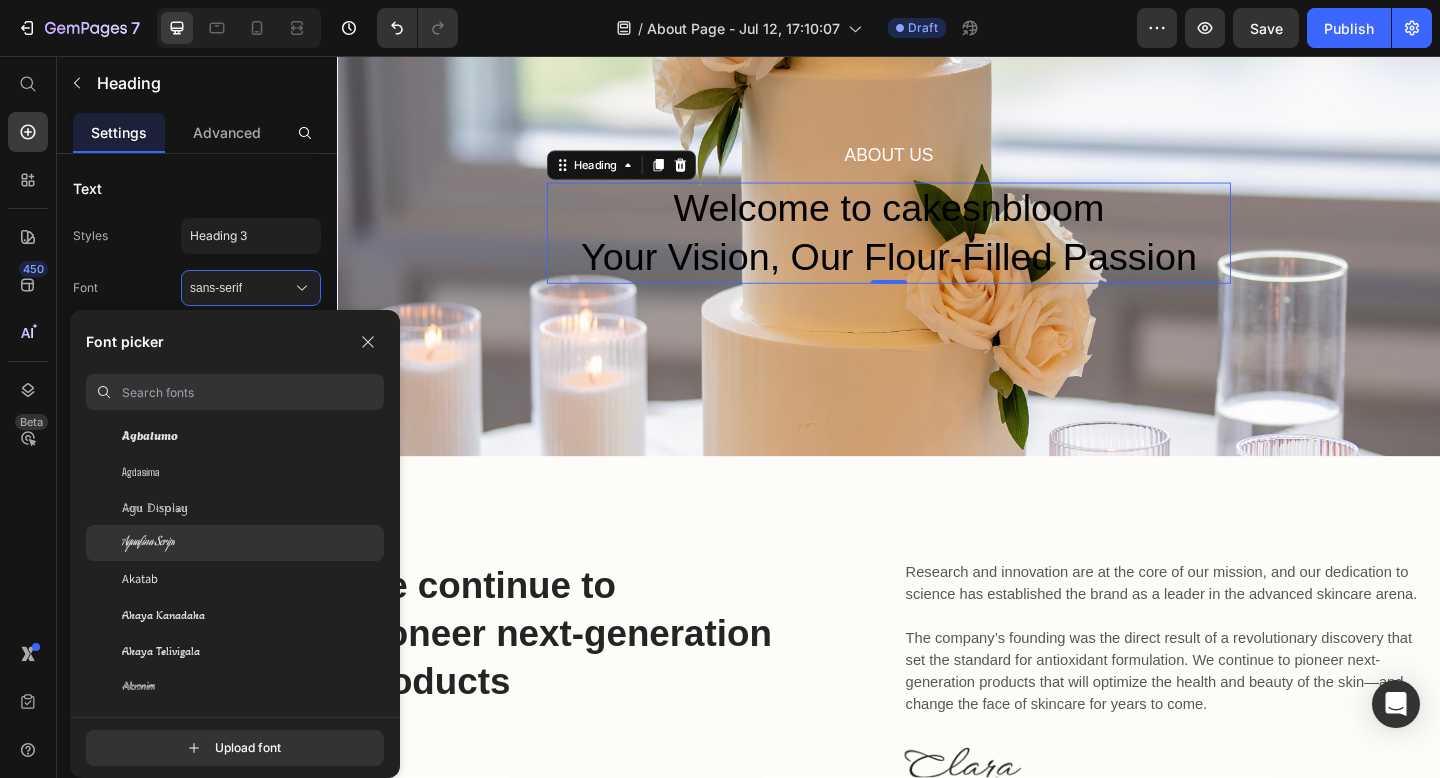 click on "Aguafina Script" at bounding box center [148, 543] 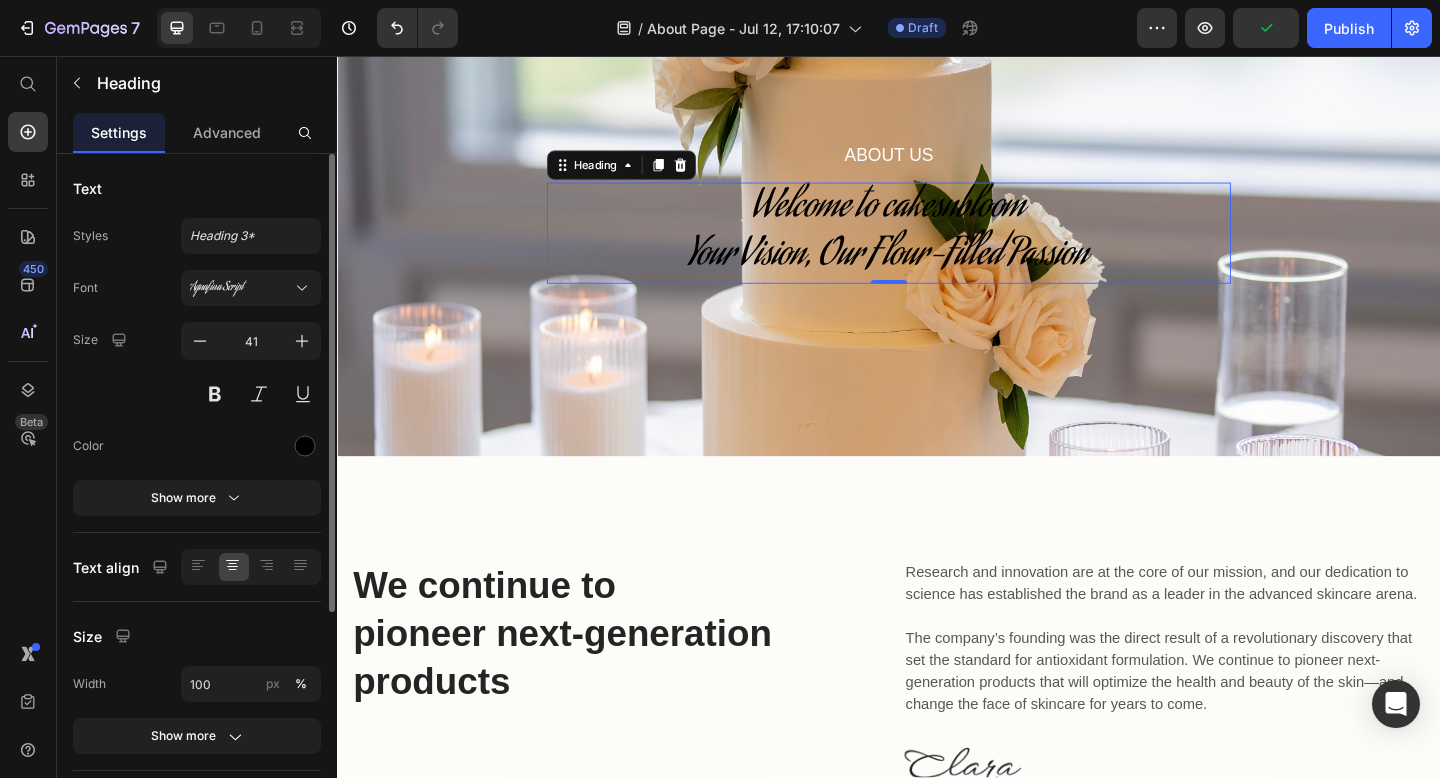 scroll, scrollTop: 30, scrollLeft: 0, axis: vertical 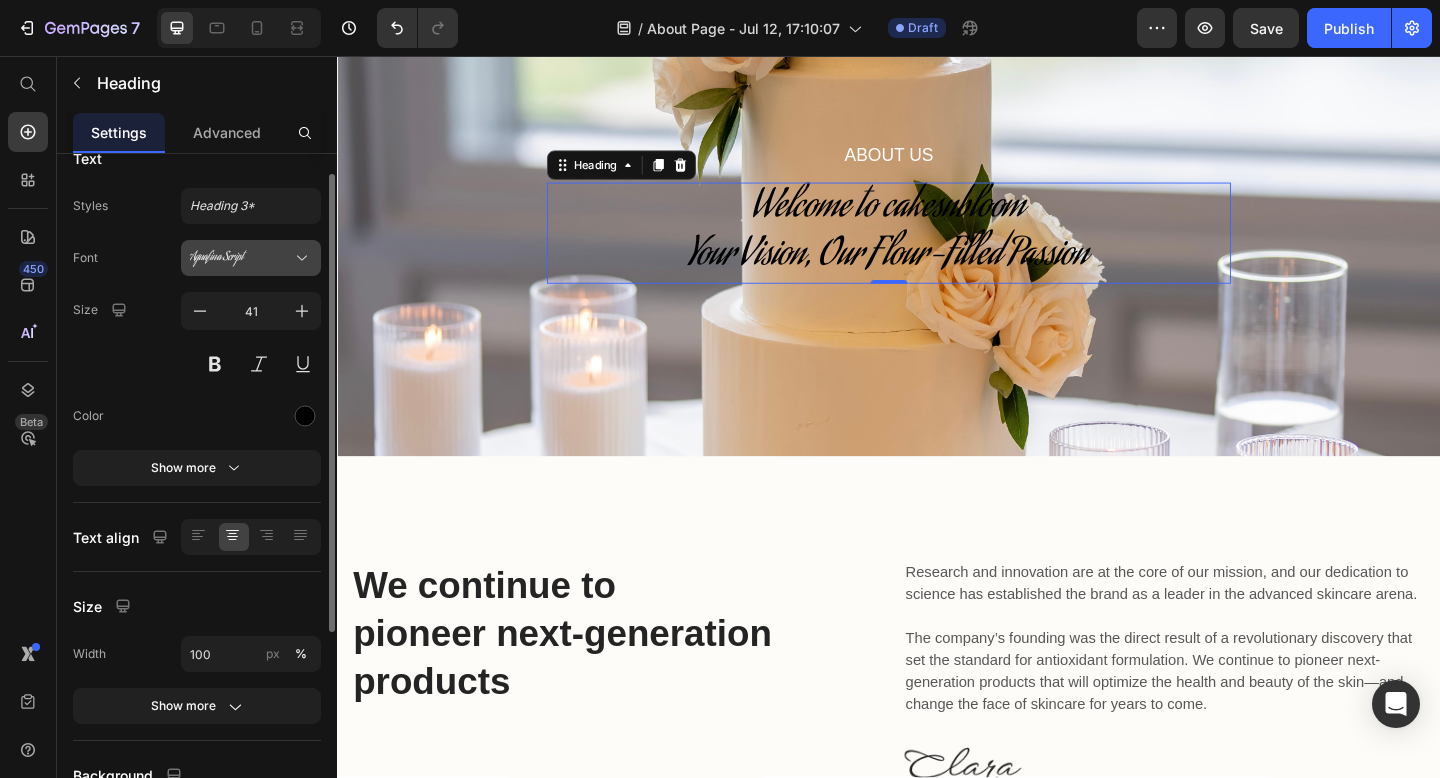 click on "Aguafina Script" at bounding box center (251, 258) 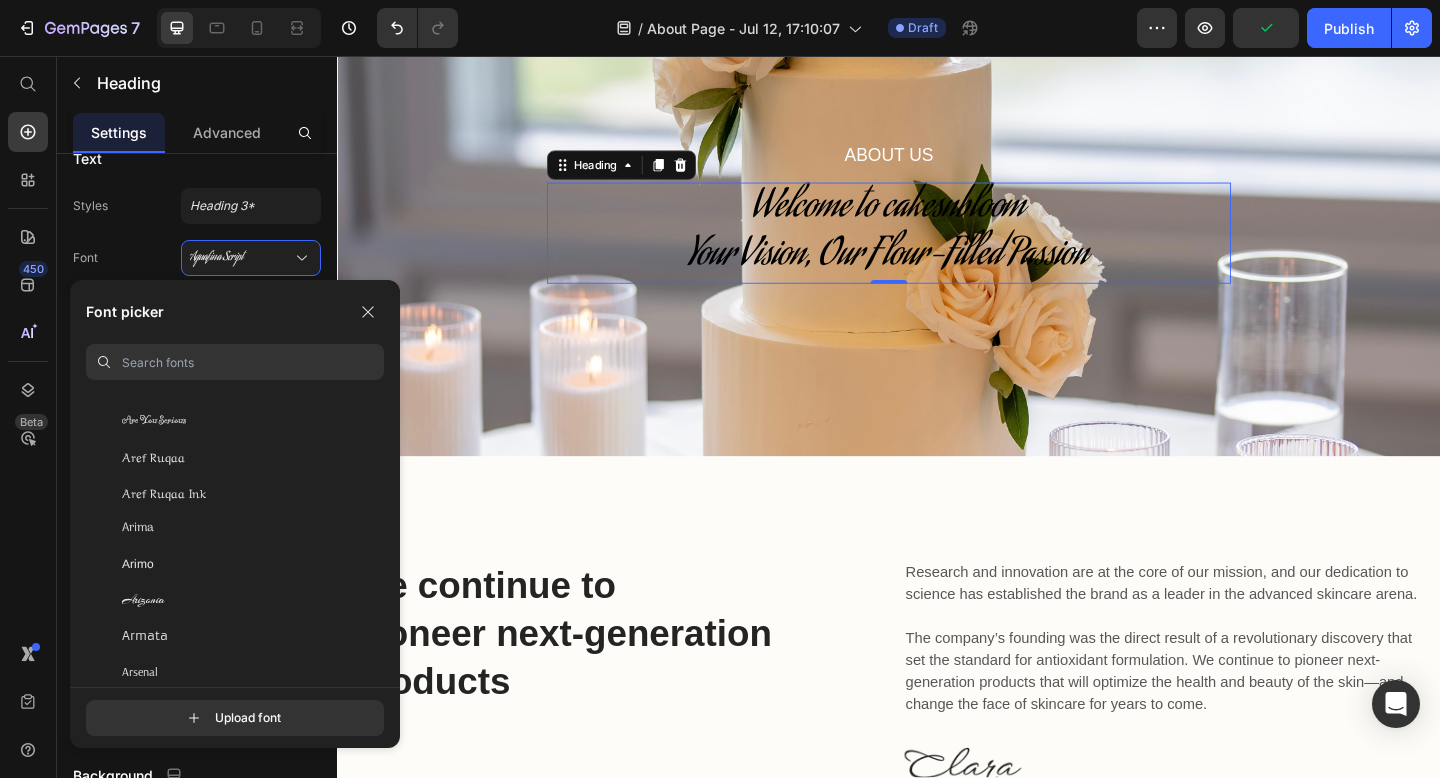 scroll, scrollTop: 3751, scrollLeft: 0, axis: vertical 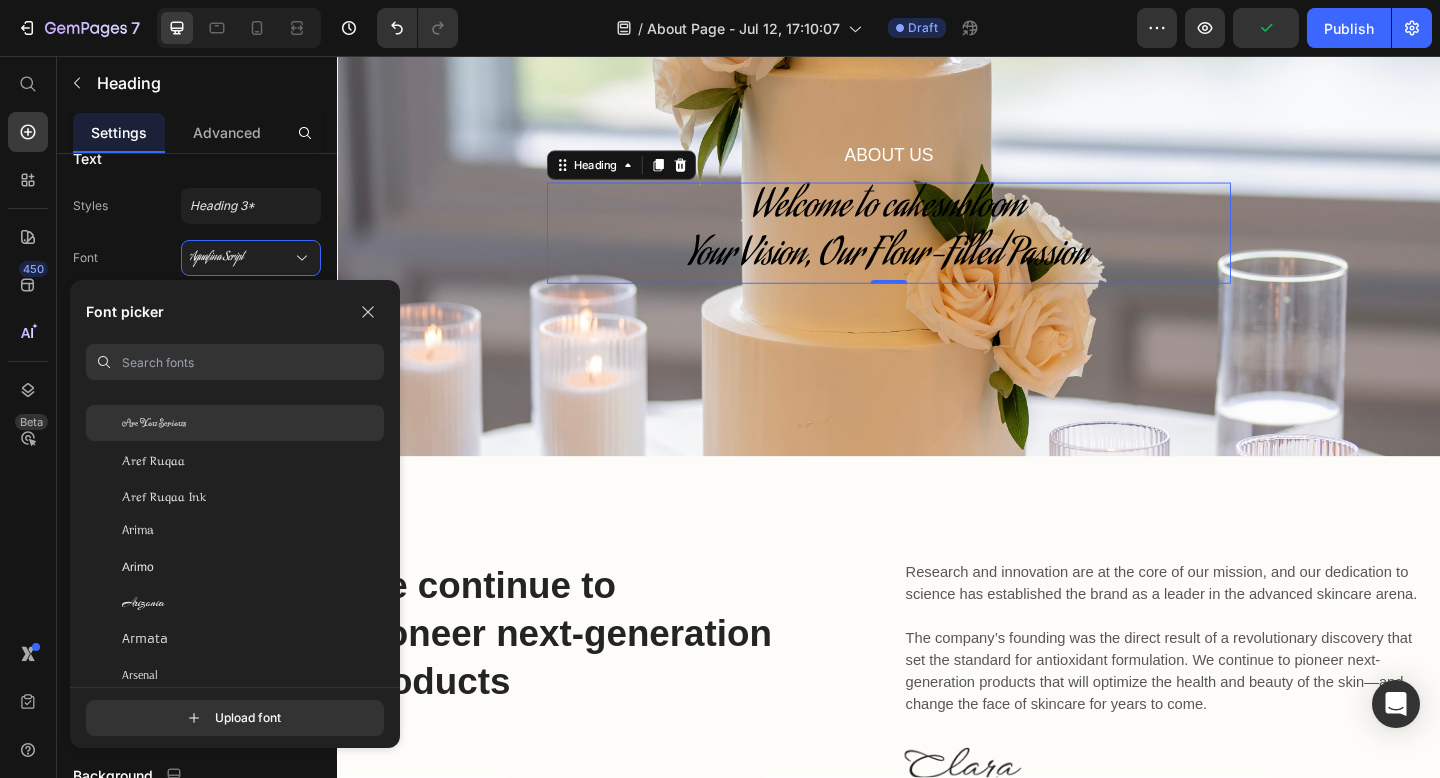 click on "Are You Serious" at bounding box center (154, 423) 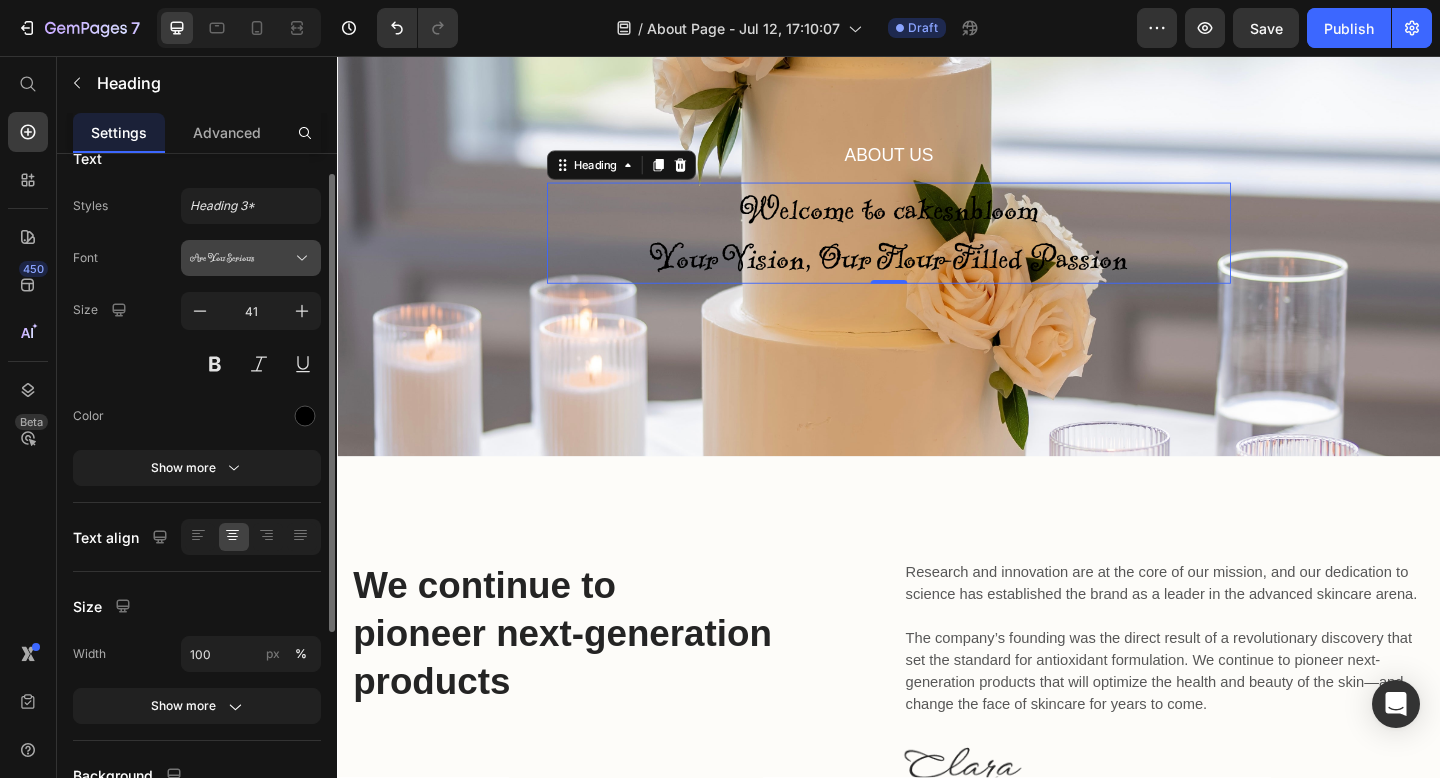 click on "Are You Serious" at bounding box center [251, 258] 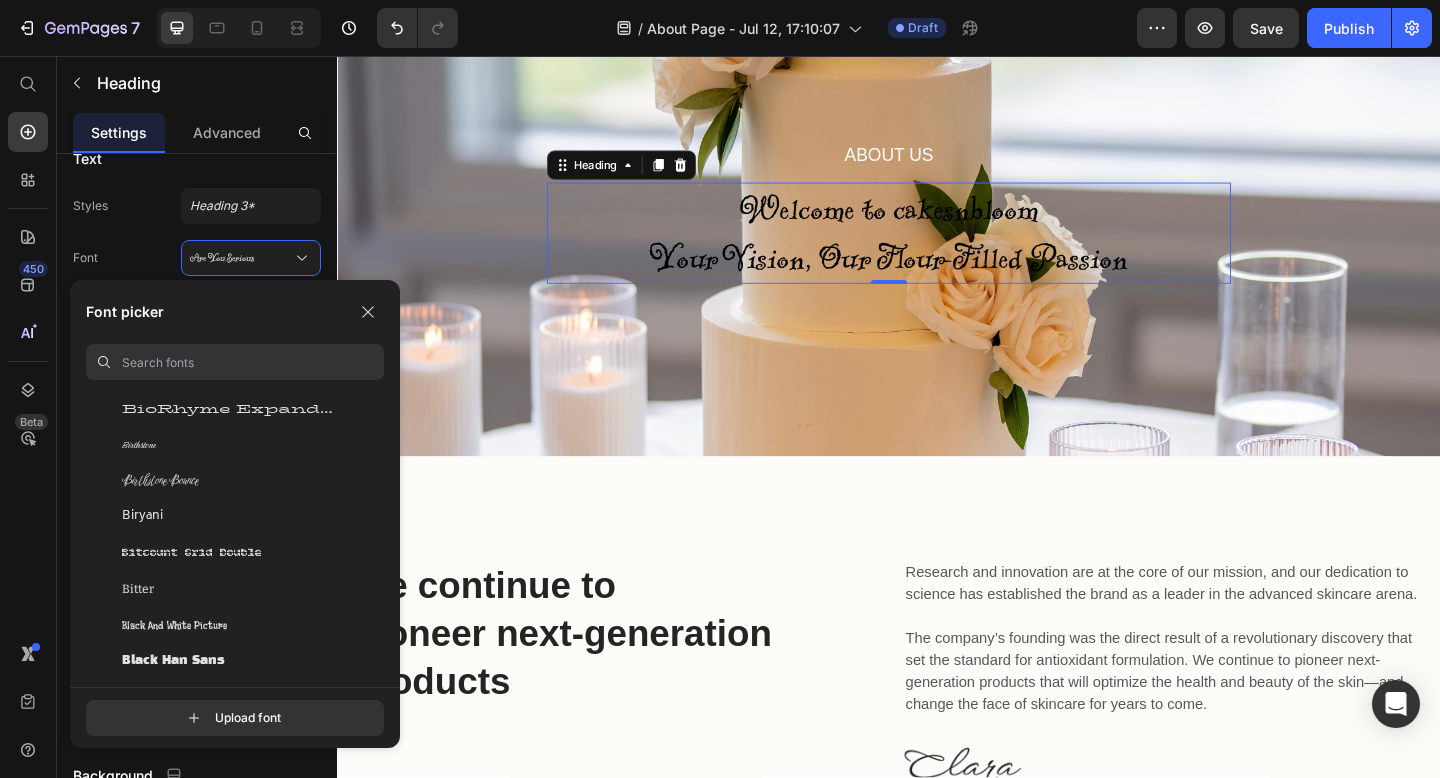 scroll, scrollTop: 7451, scrollLeft: 0, axis: vertical 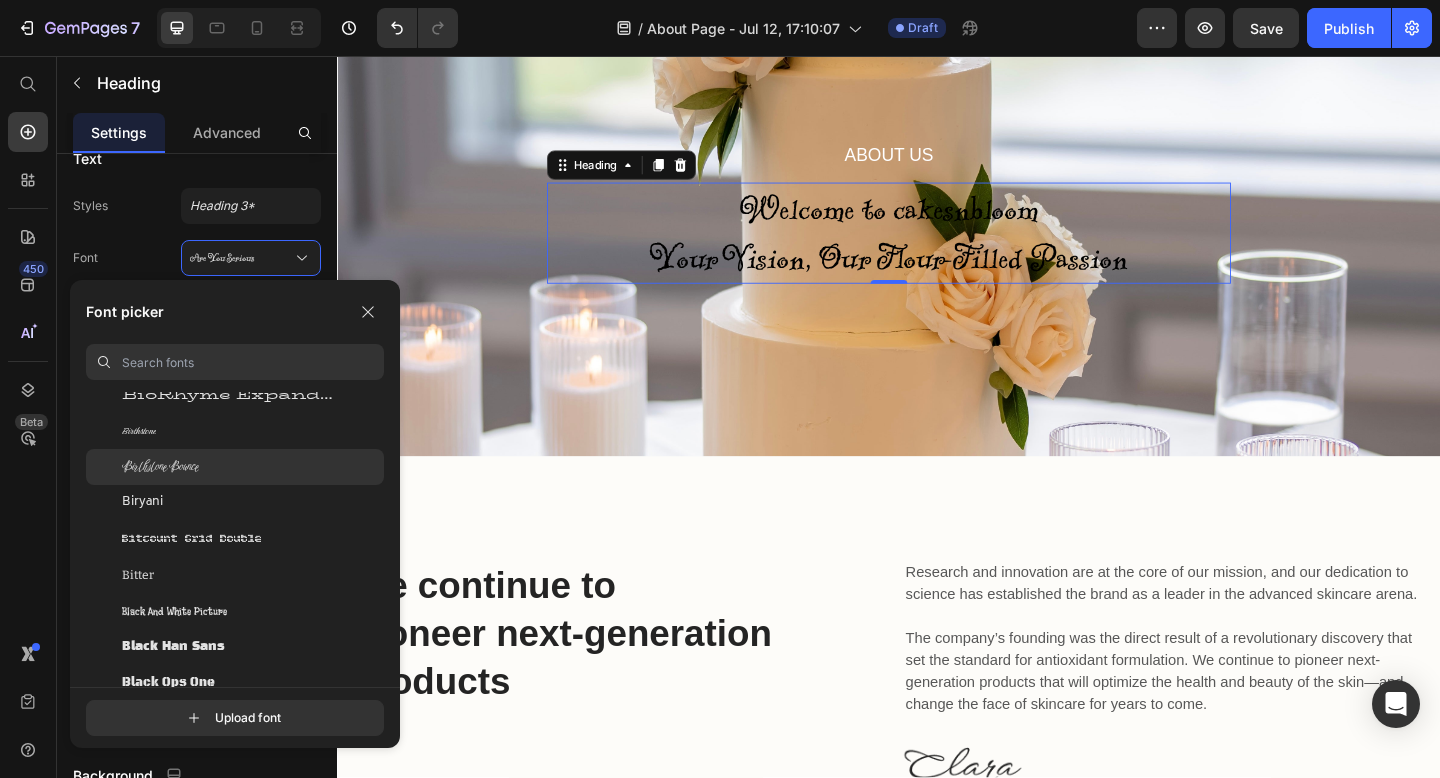 click on "Birthstone Bounce" at bounding box center (160, 467) 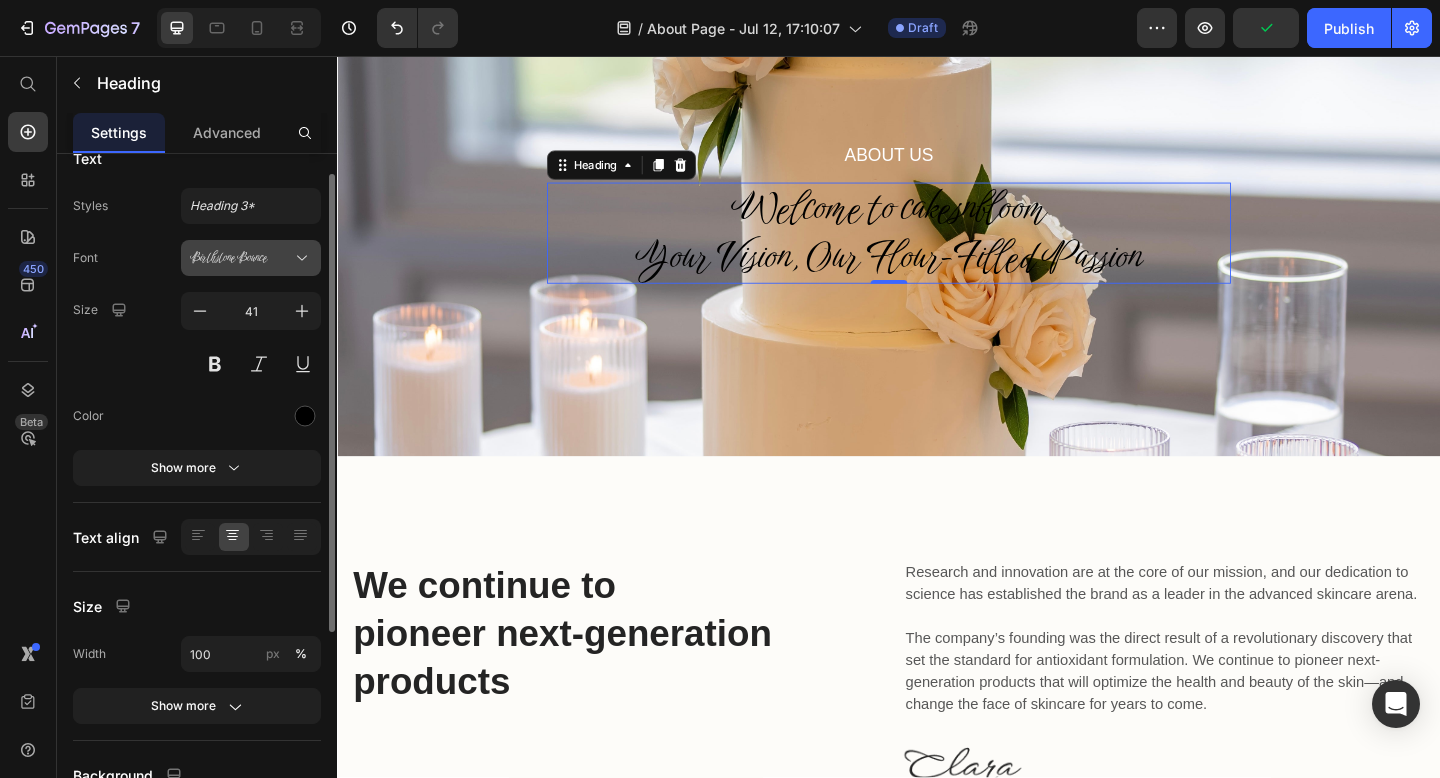 click on "Birthstone Bounce" at bounding box center [241, 258] 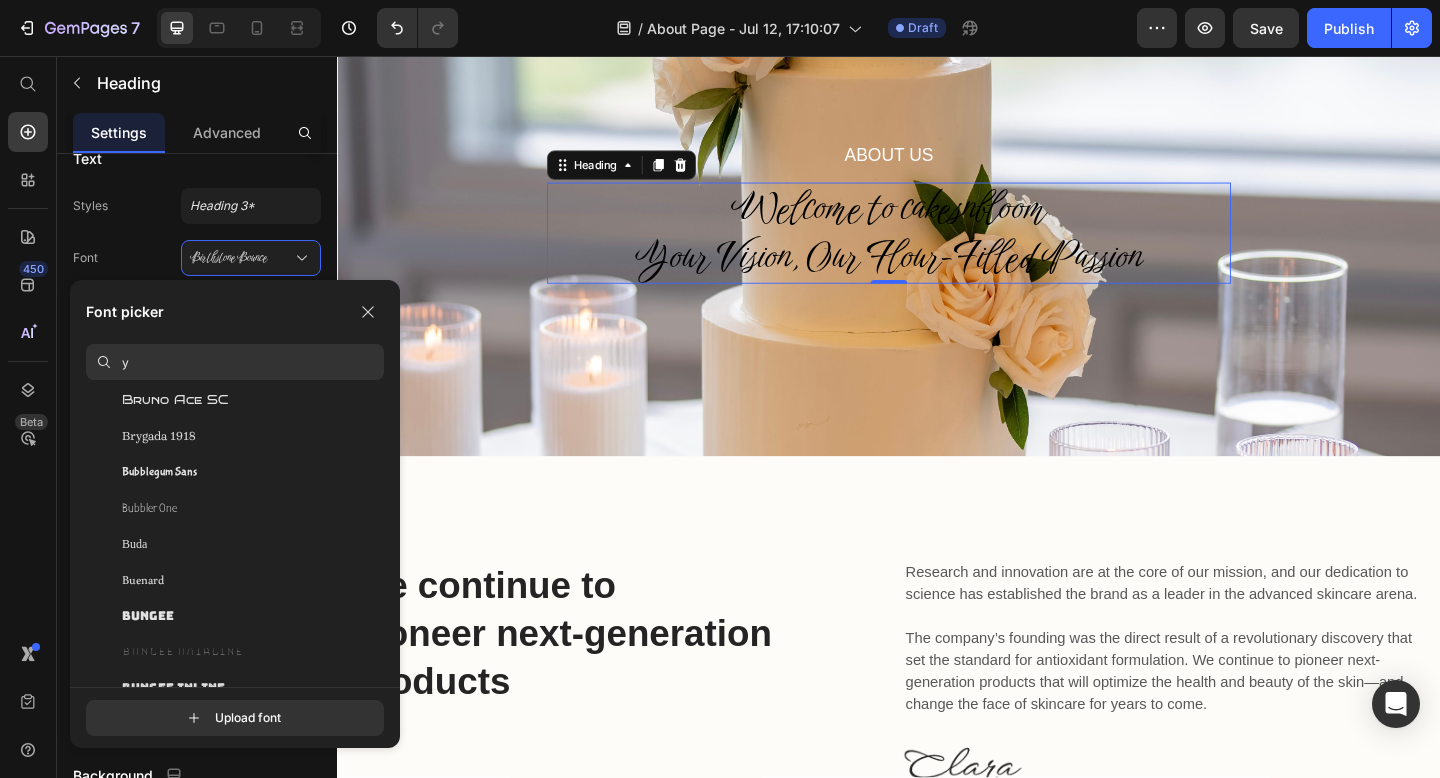 scroll, scrollTop: 0, scrollLeft: 0, axis: both 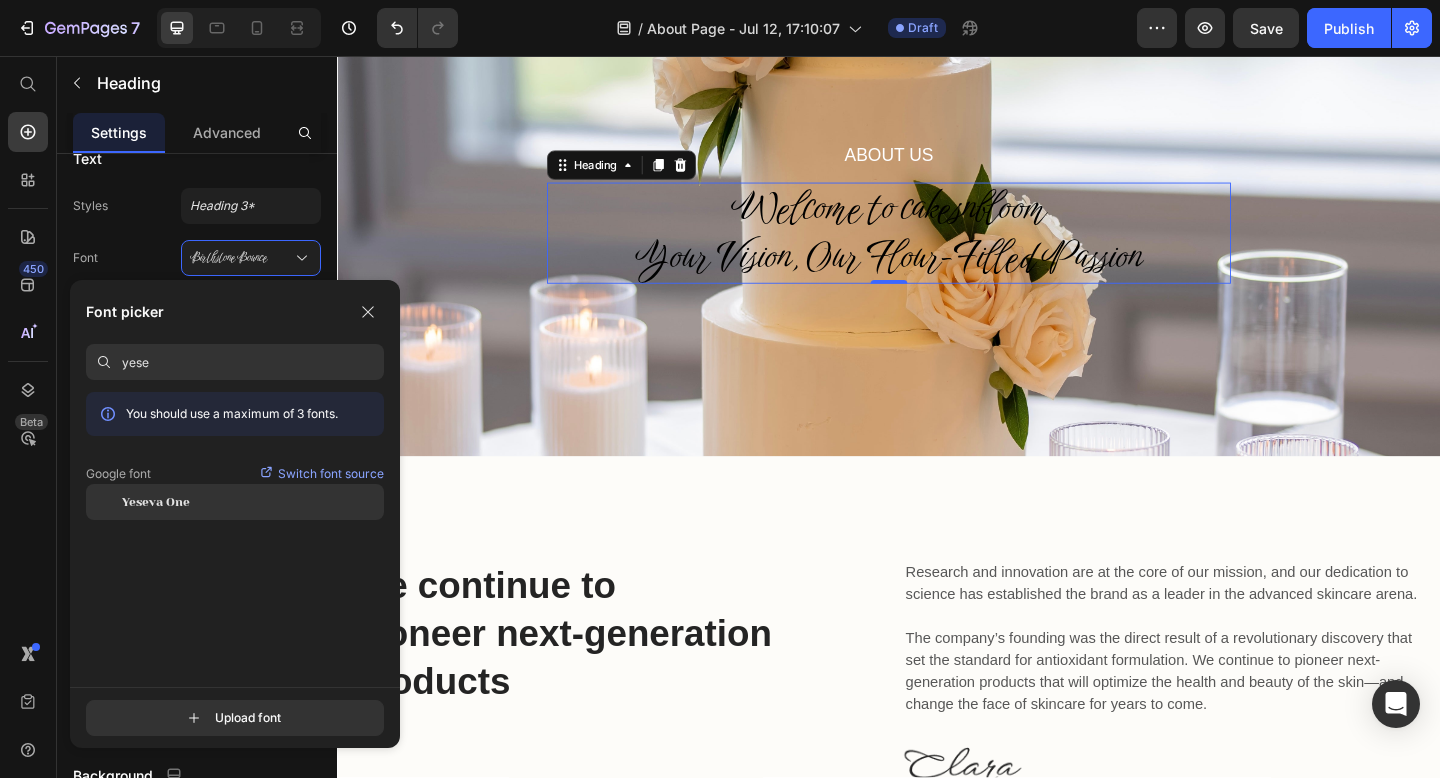 type on "yese" 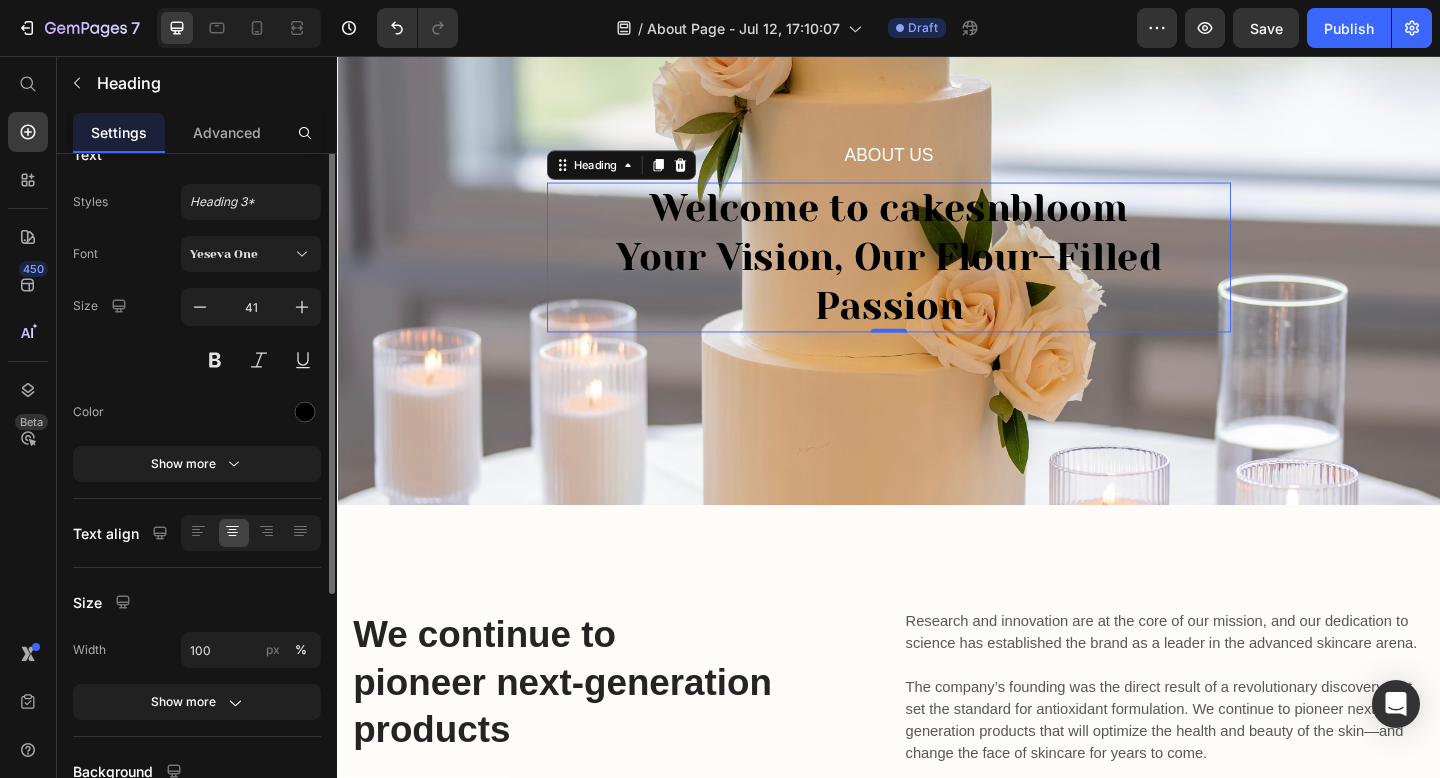 scroll, scrollTop: 5, scrollLeft: 0, axis: vertical 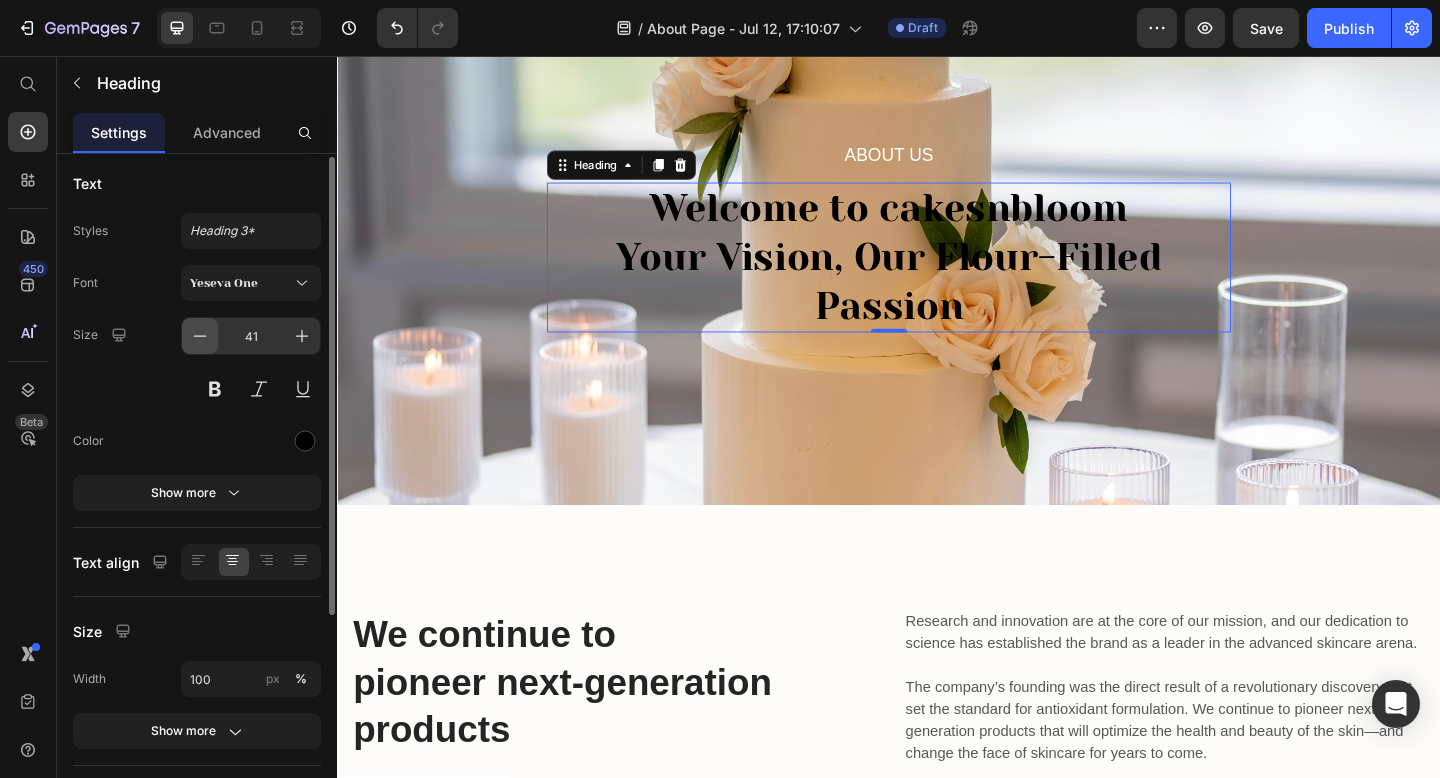 click 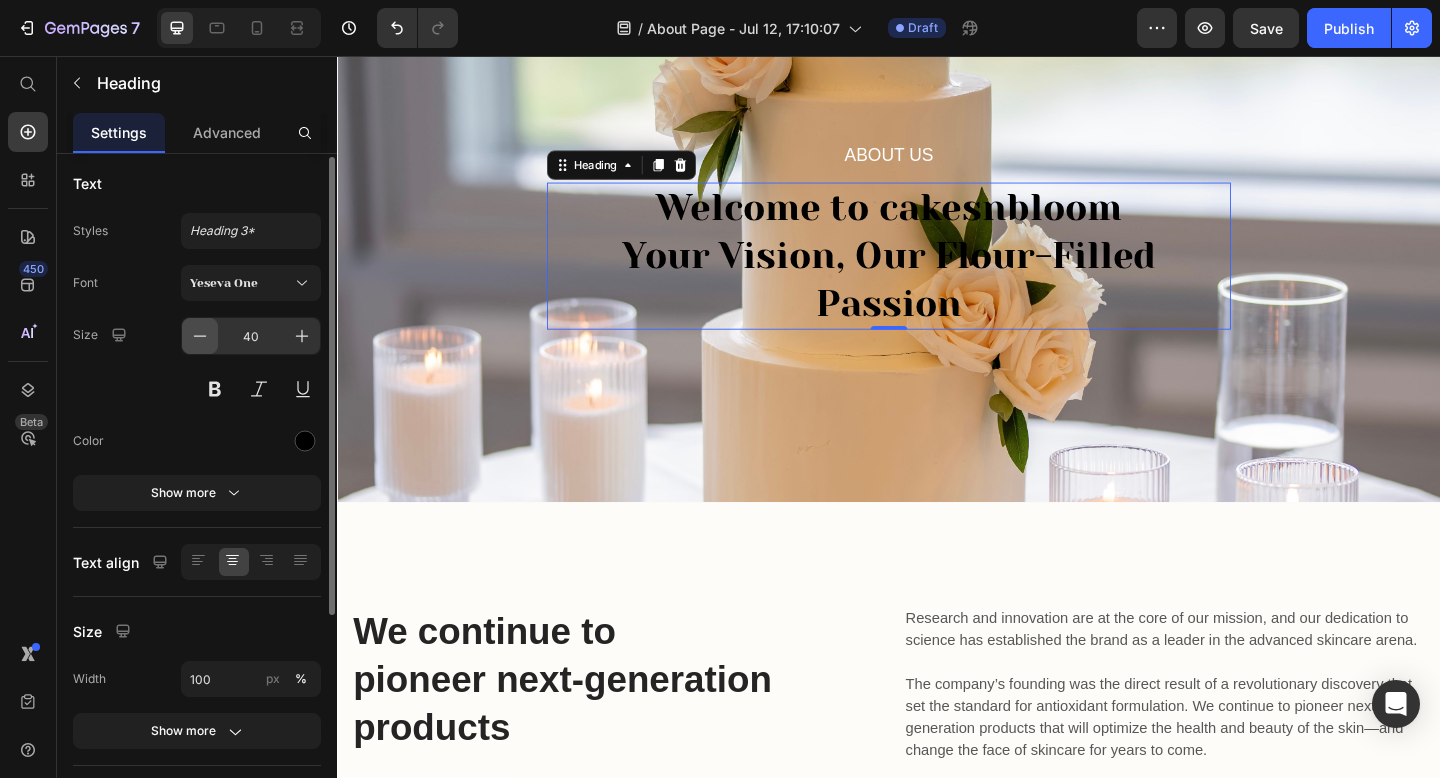 click 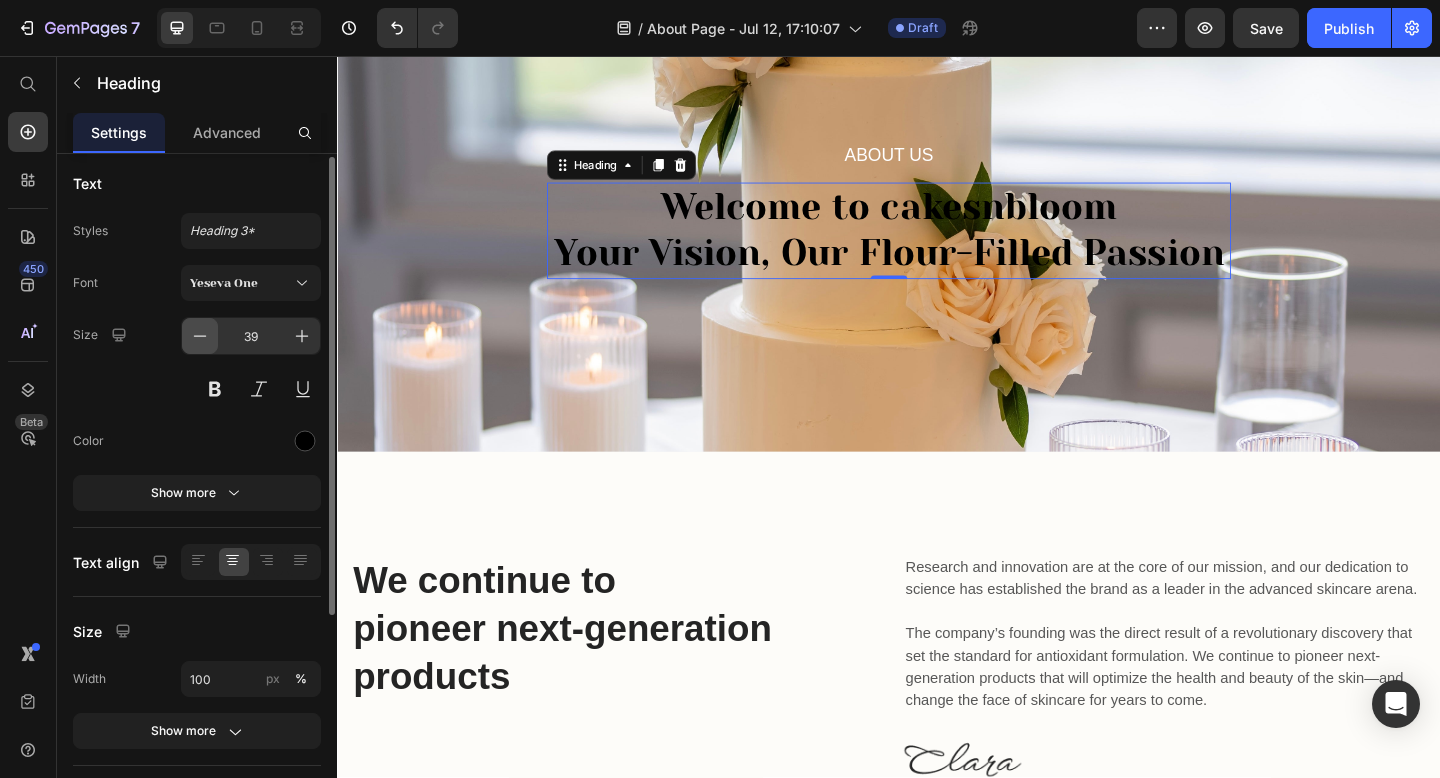 click 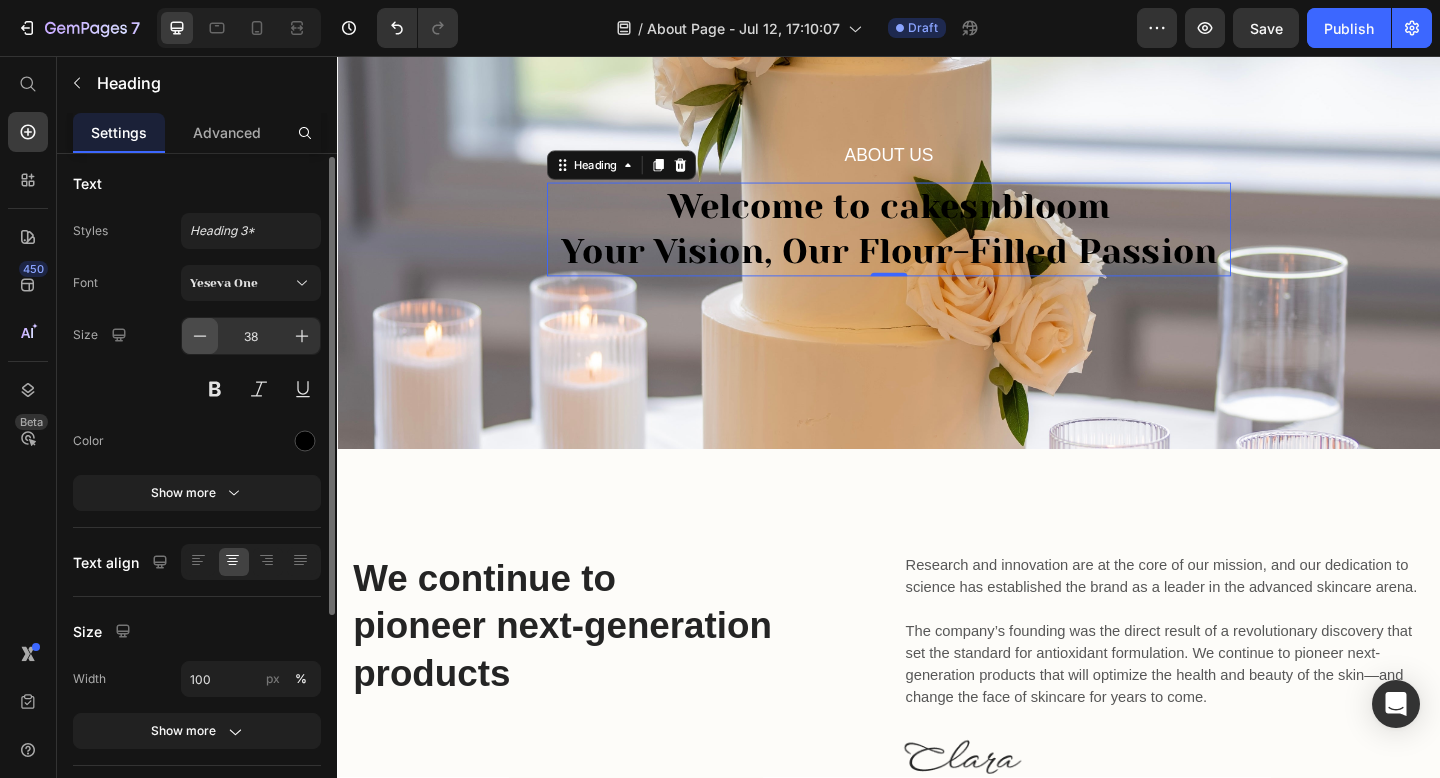 click 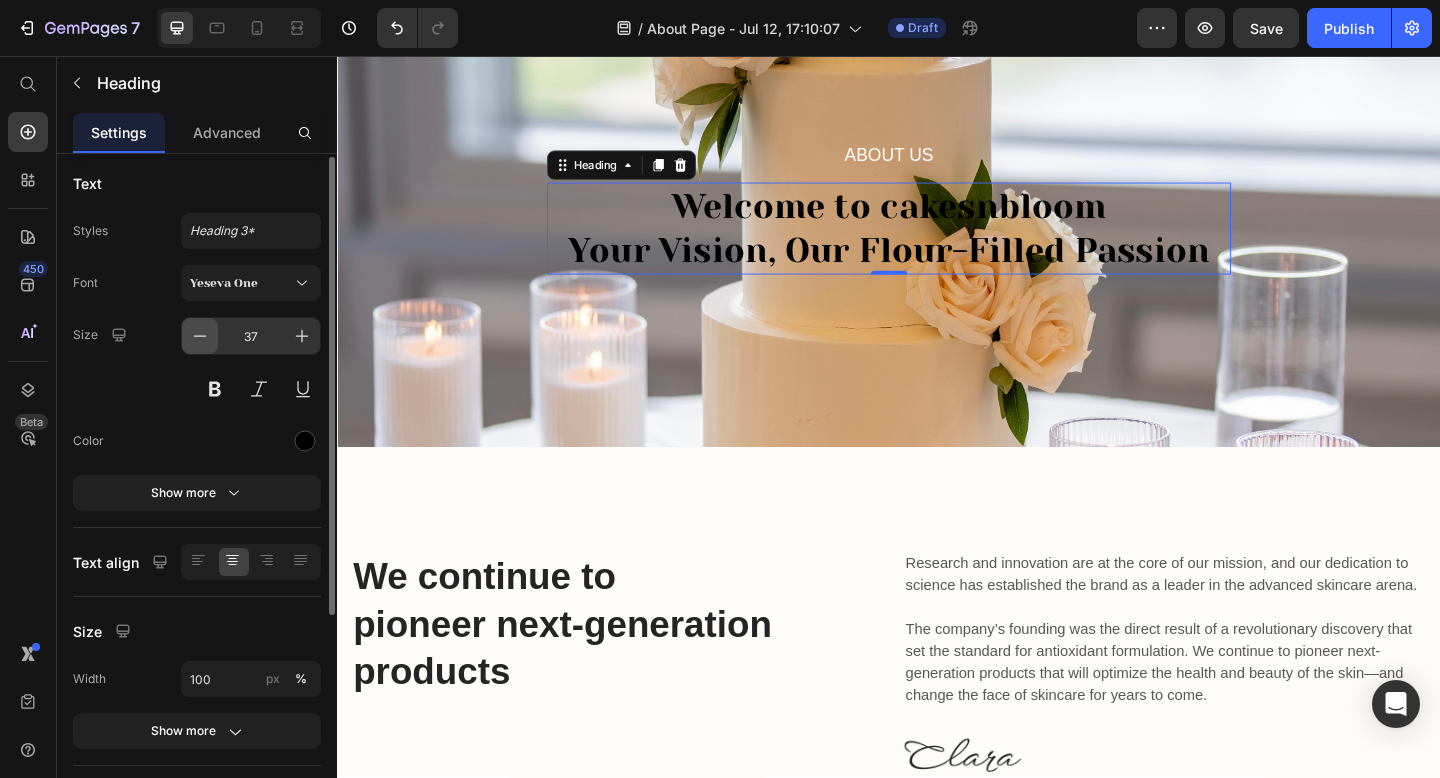 click 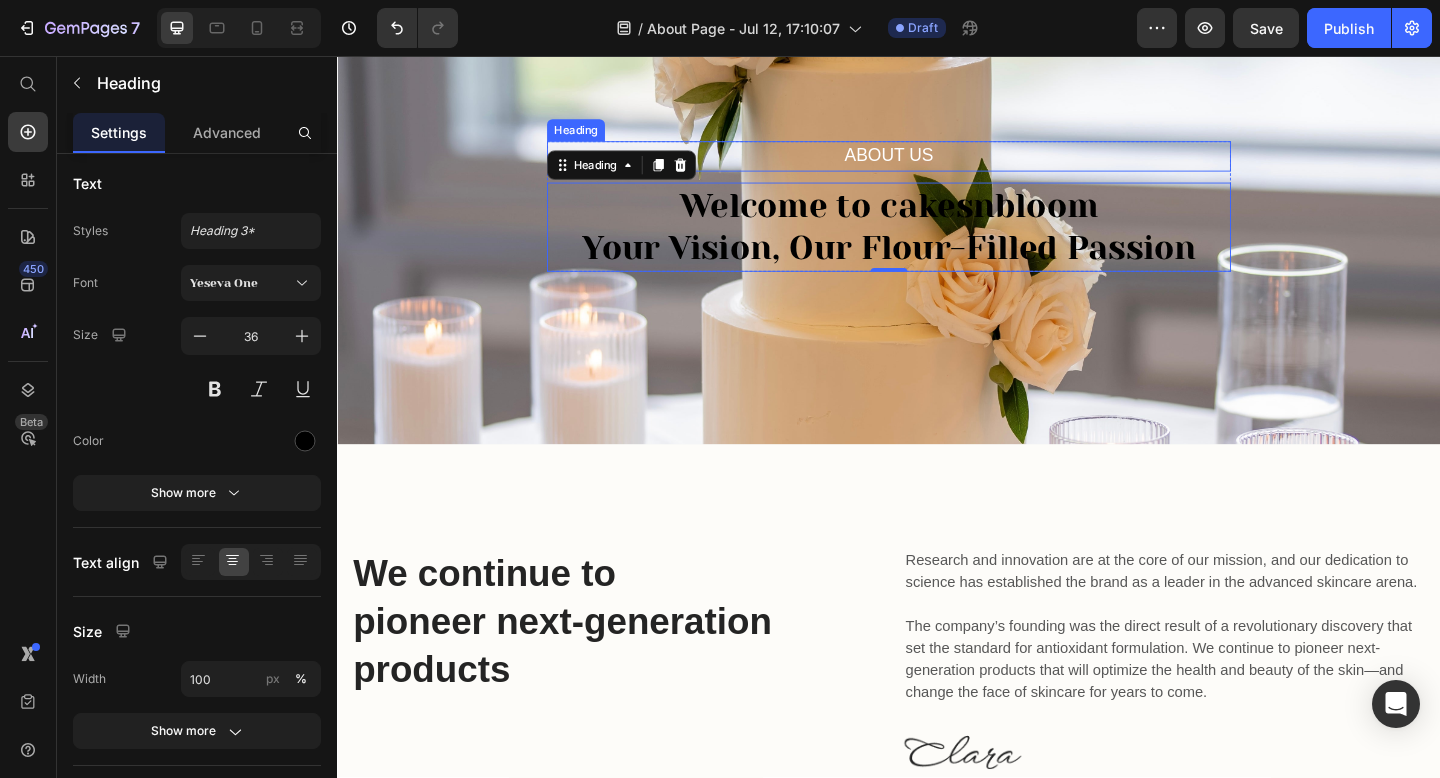 click on "About Us" at bounding box center [937, 165] 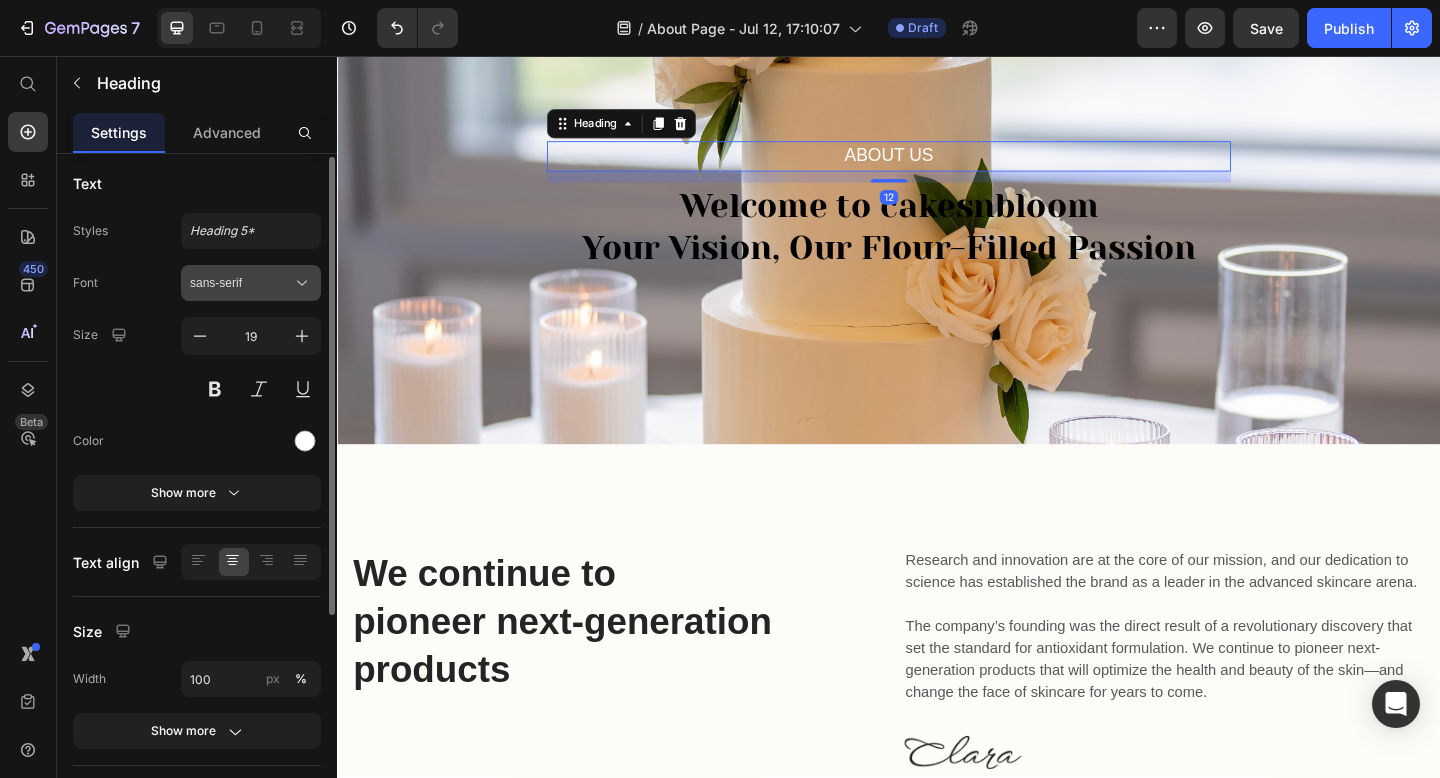 click on "sans-serif" at bounding box center [241, 283] 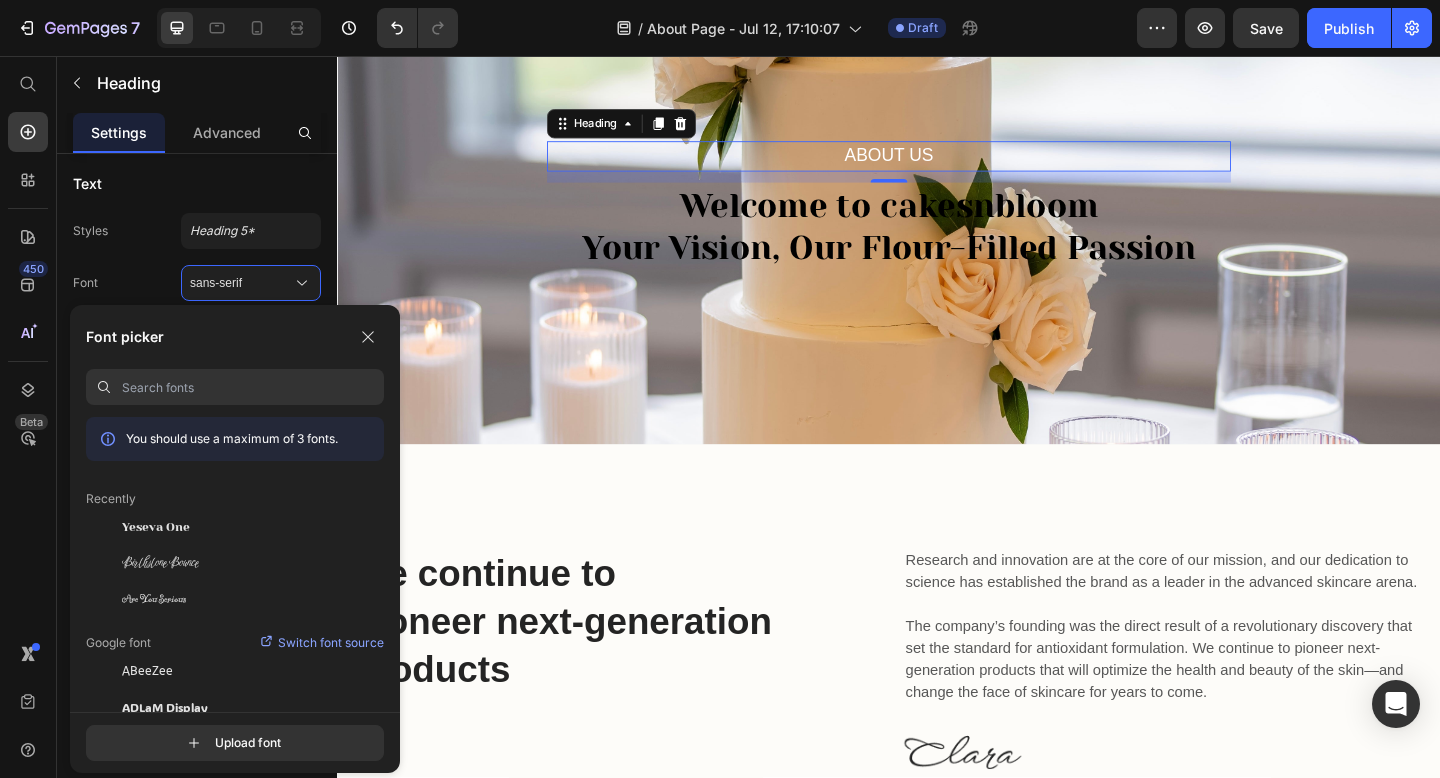 click at bounding box center (253, 387) 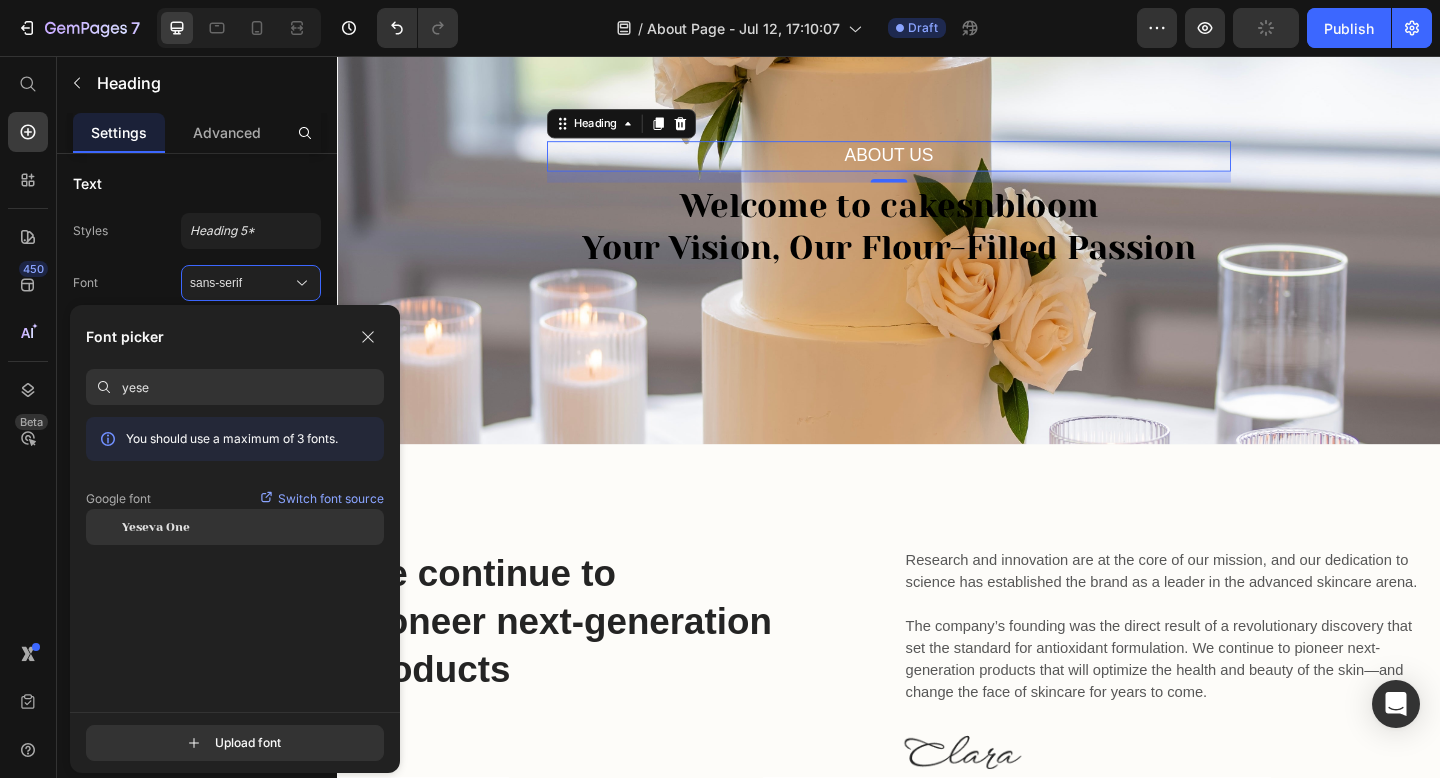 type on "yese" 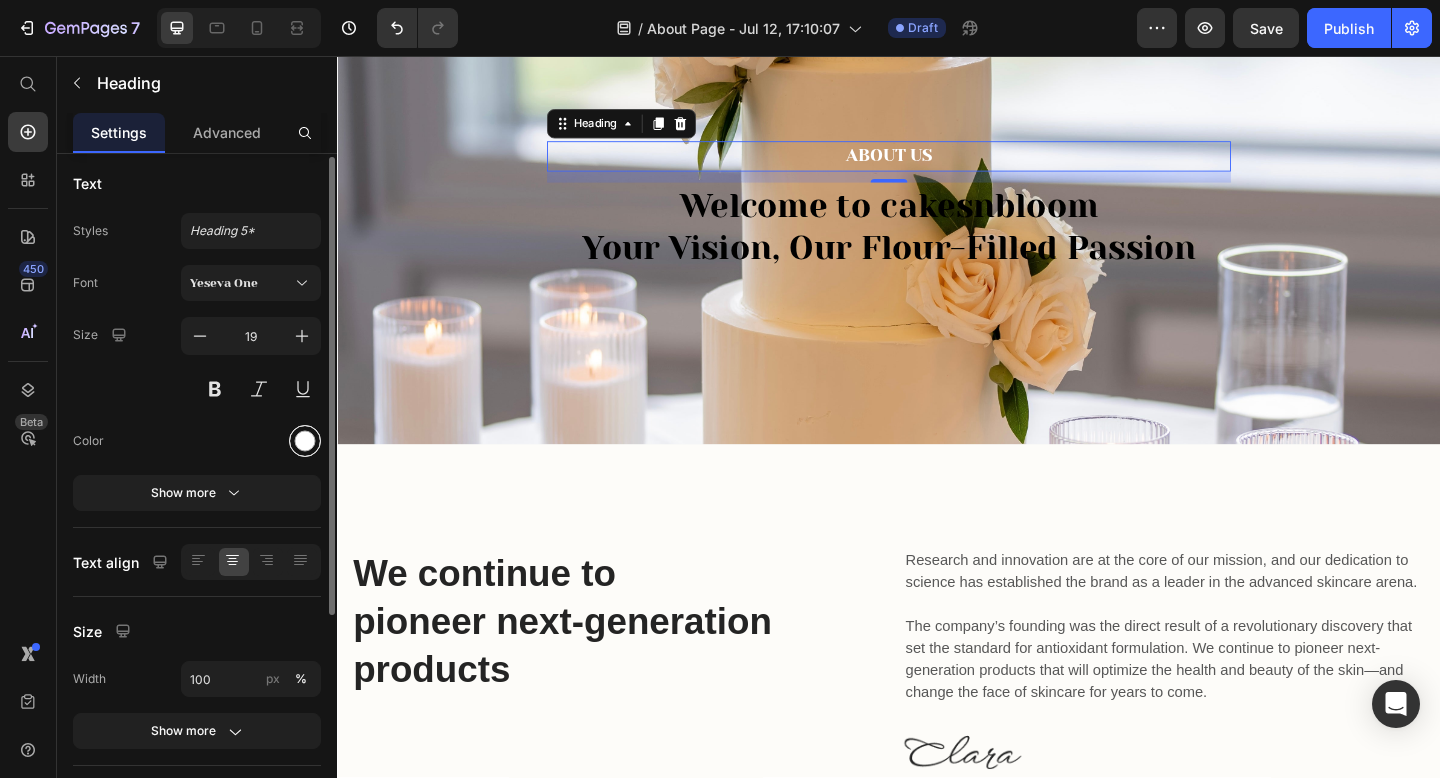 click at bounding box center [305, 441] 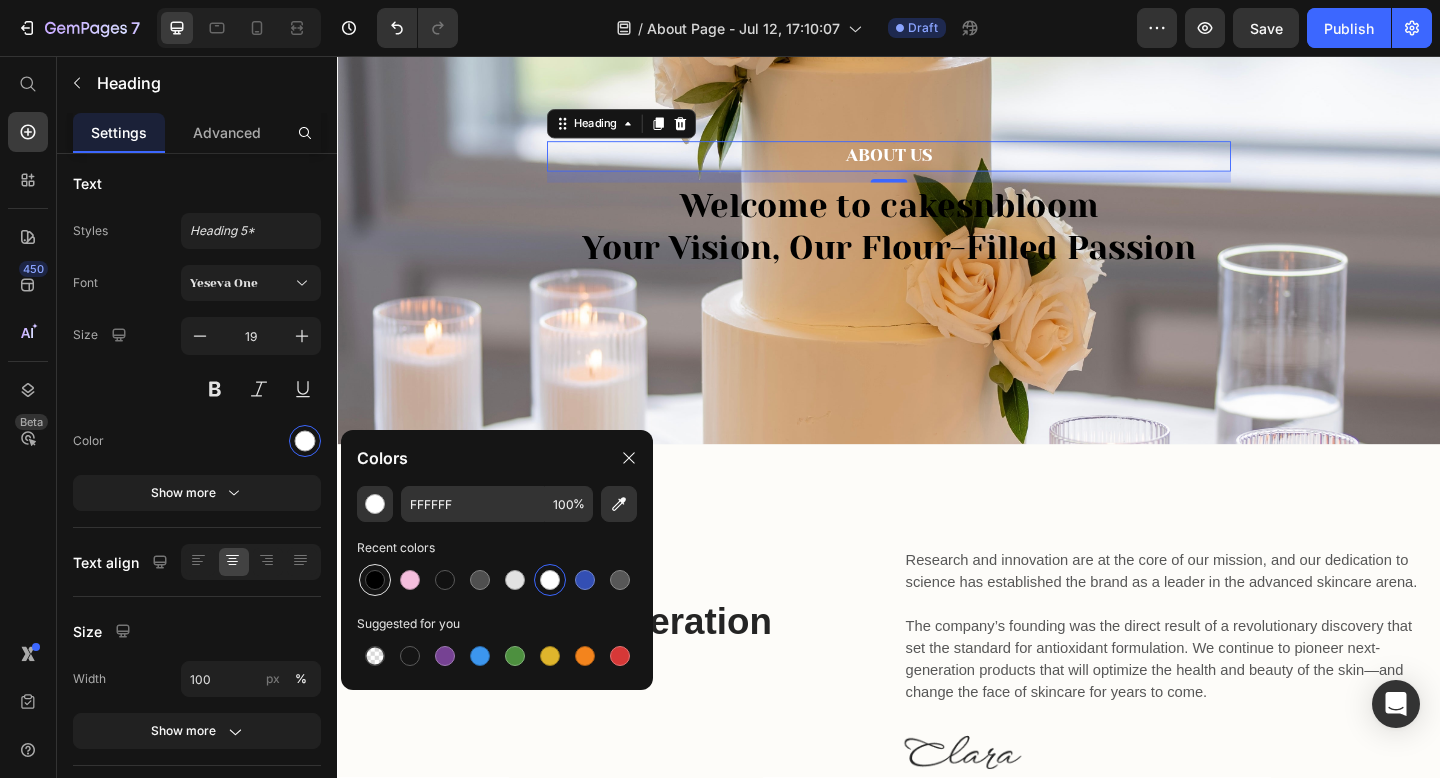 click at bounding box center [375, 580] 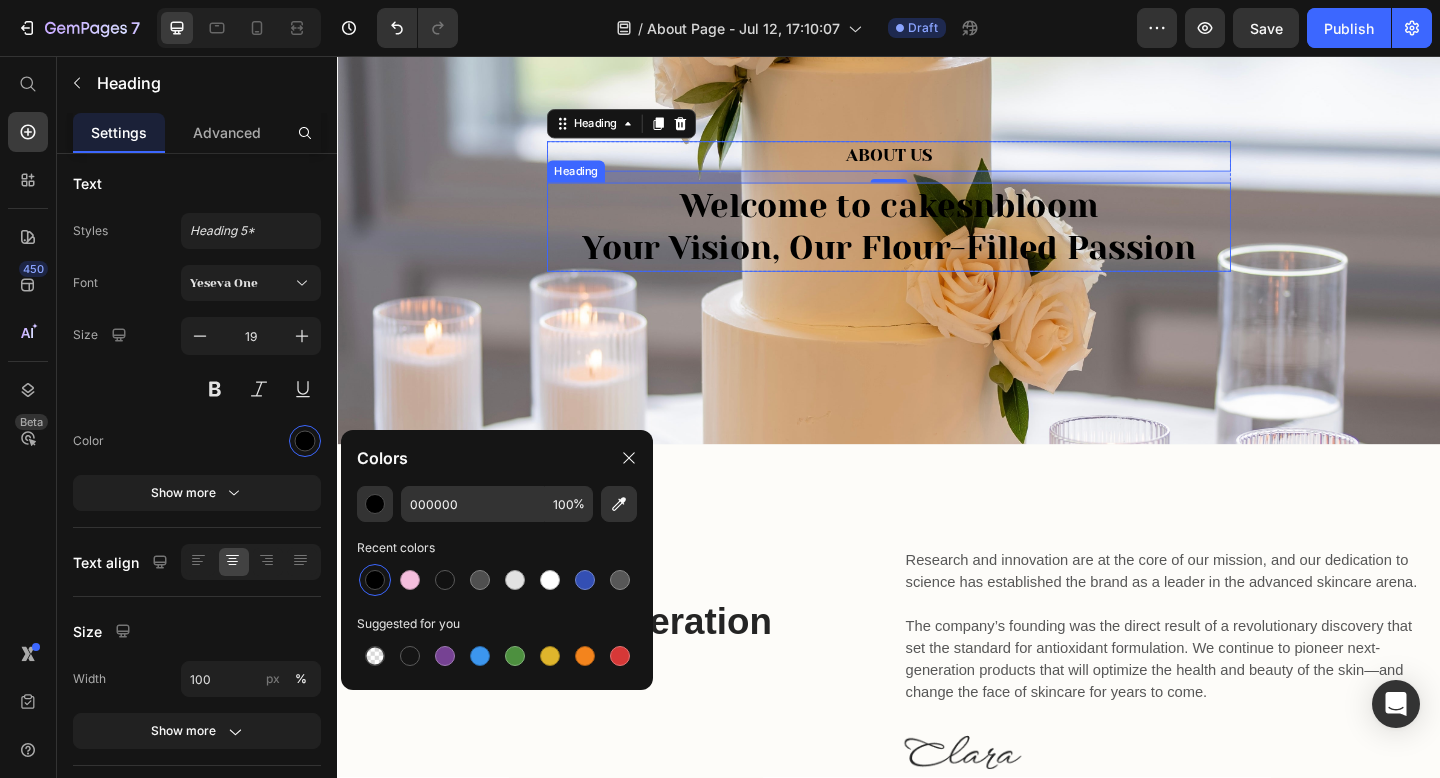 click on "Welcome to cakesnbloom Your Vision, Our Flour-Filled Passion" at bounding box center [937, 243] 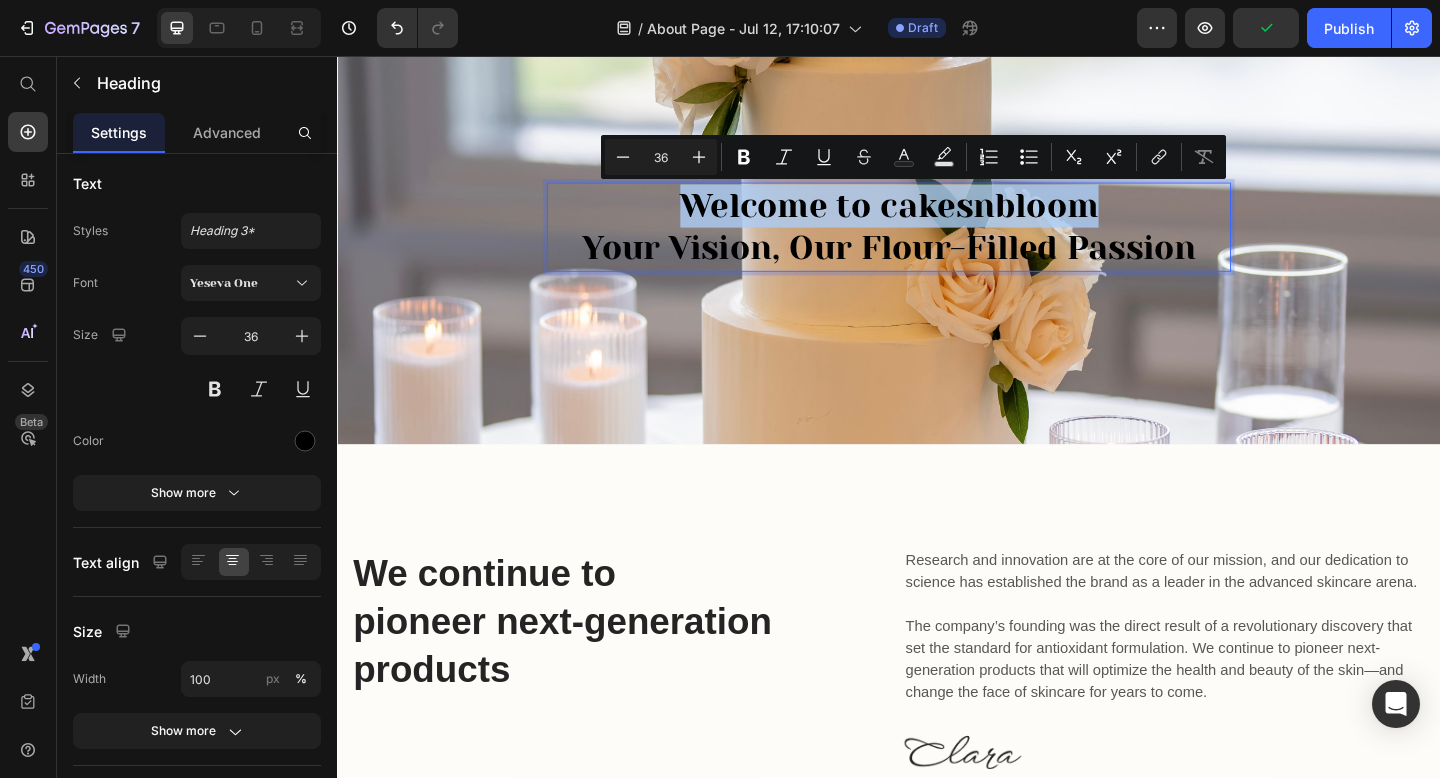 drag, startPoint x: 1172, startPoint y: 218, endPoint x: 710, endPoint y: 225, distance: 462.05304 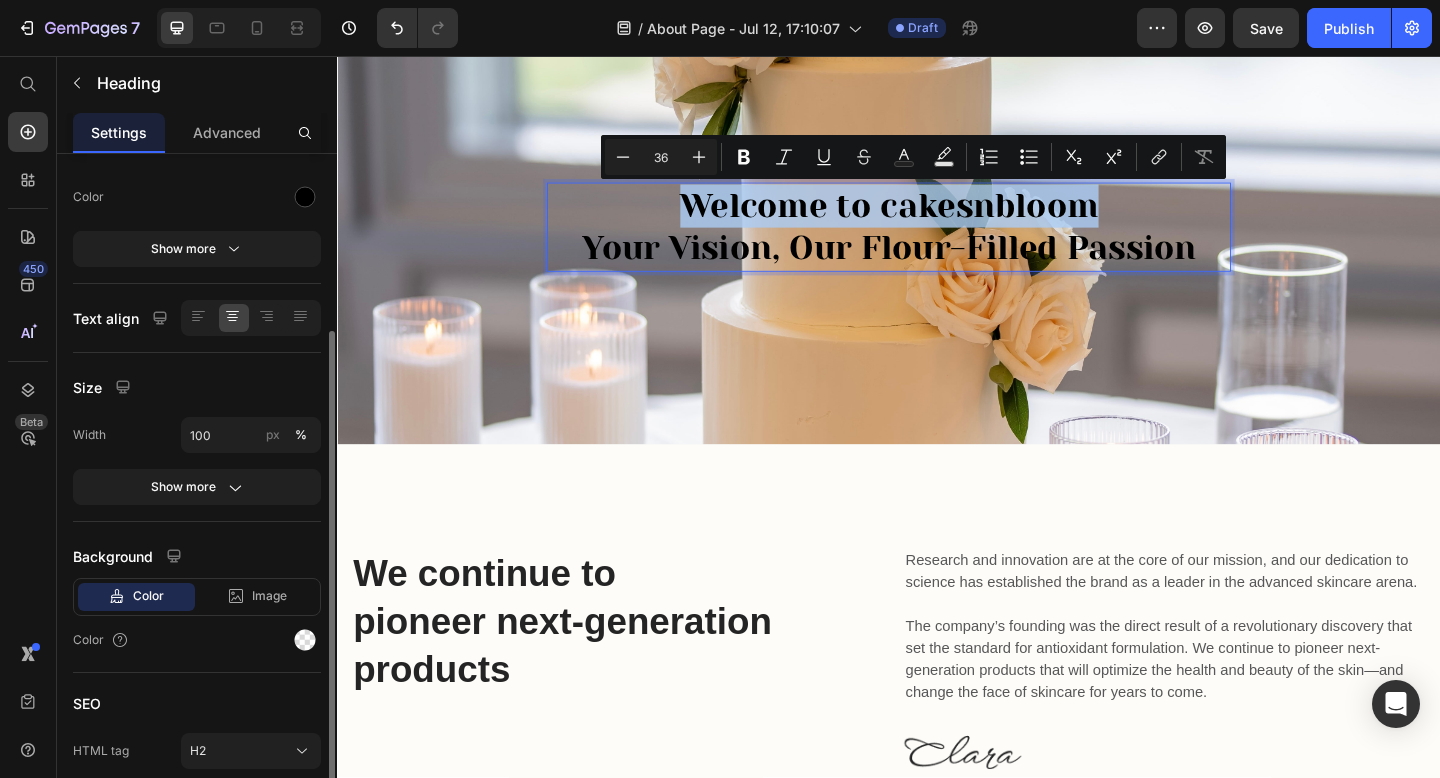 scroll, scrollTop: 255, scrollLeft: 0, axis: vertical 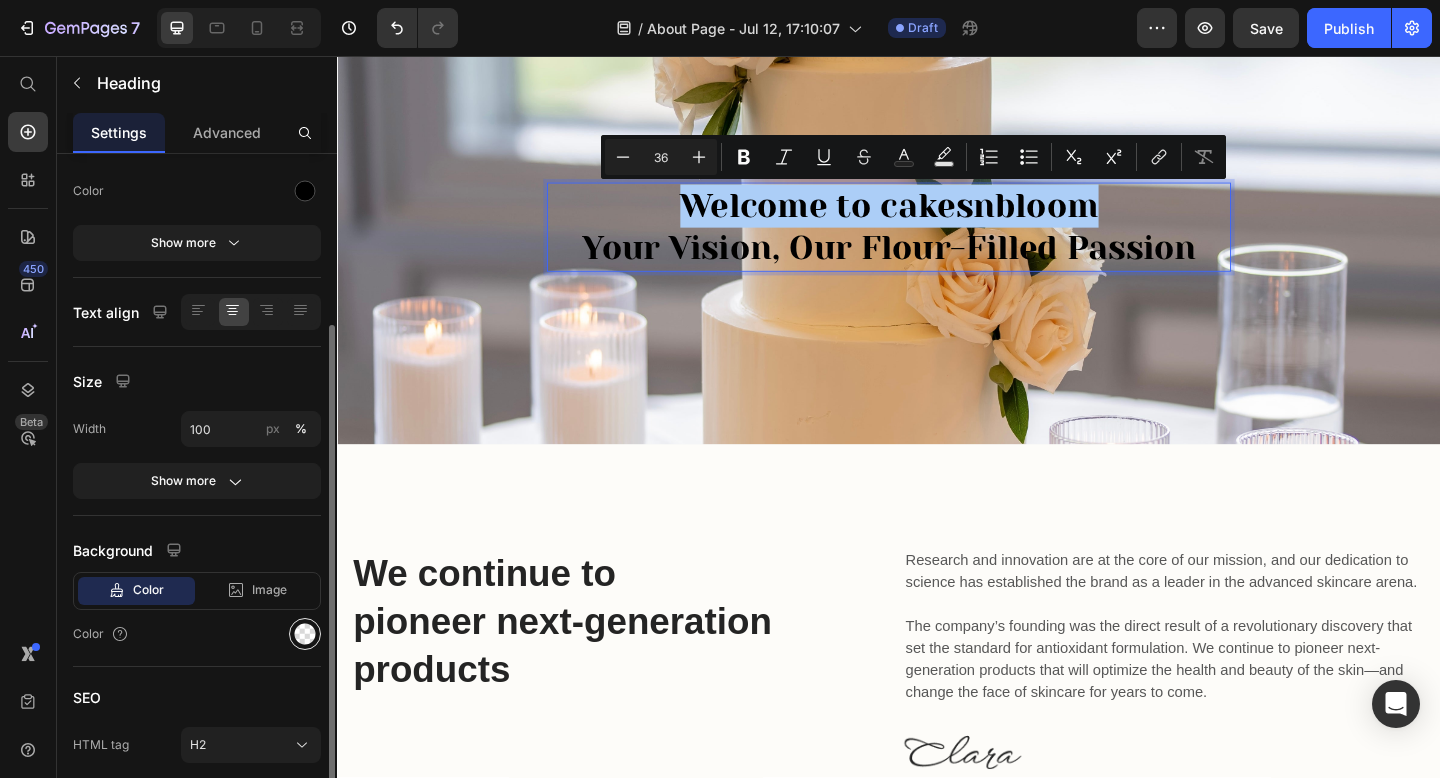 click at bounding box center [305, 634] 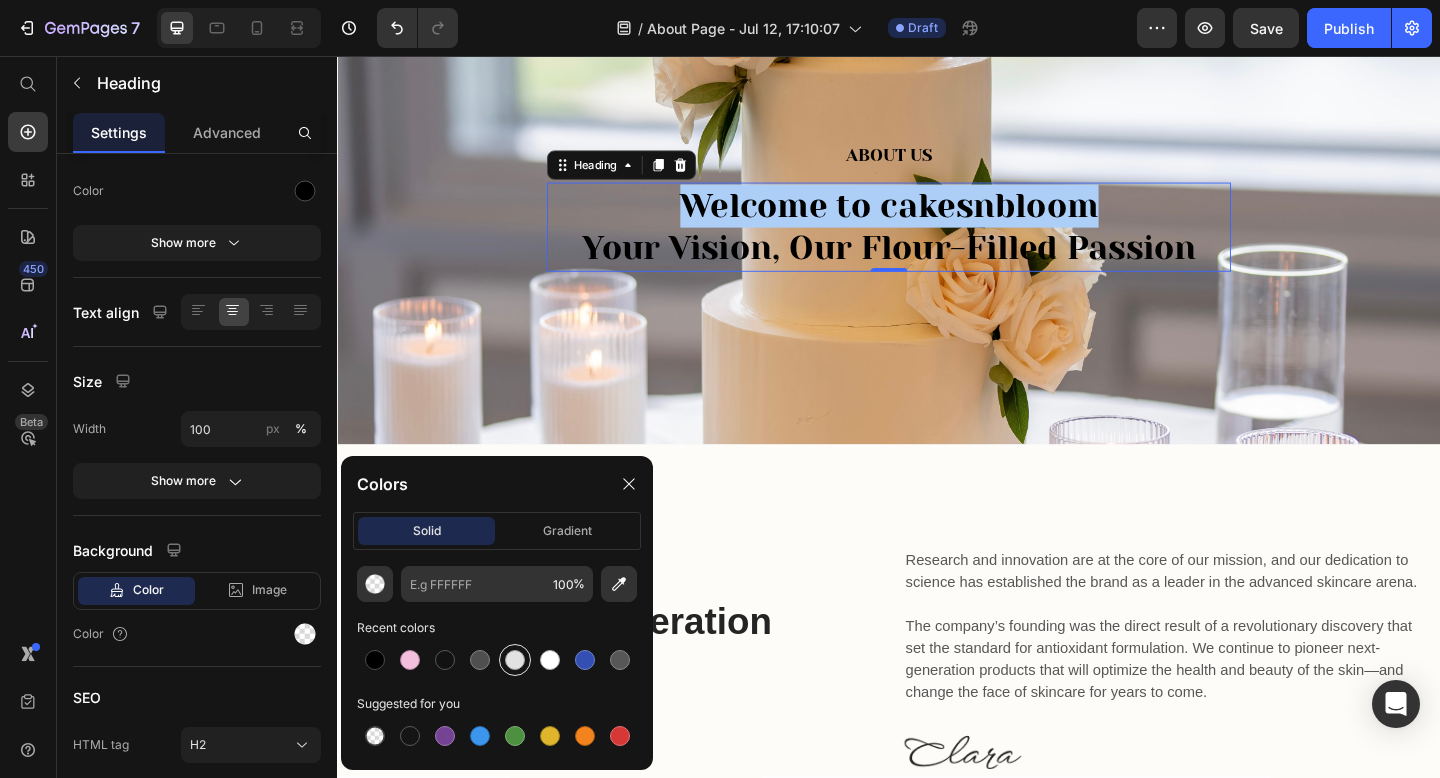 click at bounding box center [515, 660] 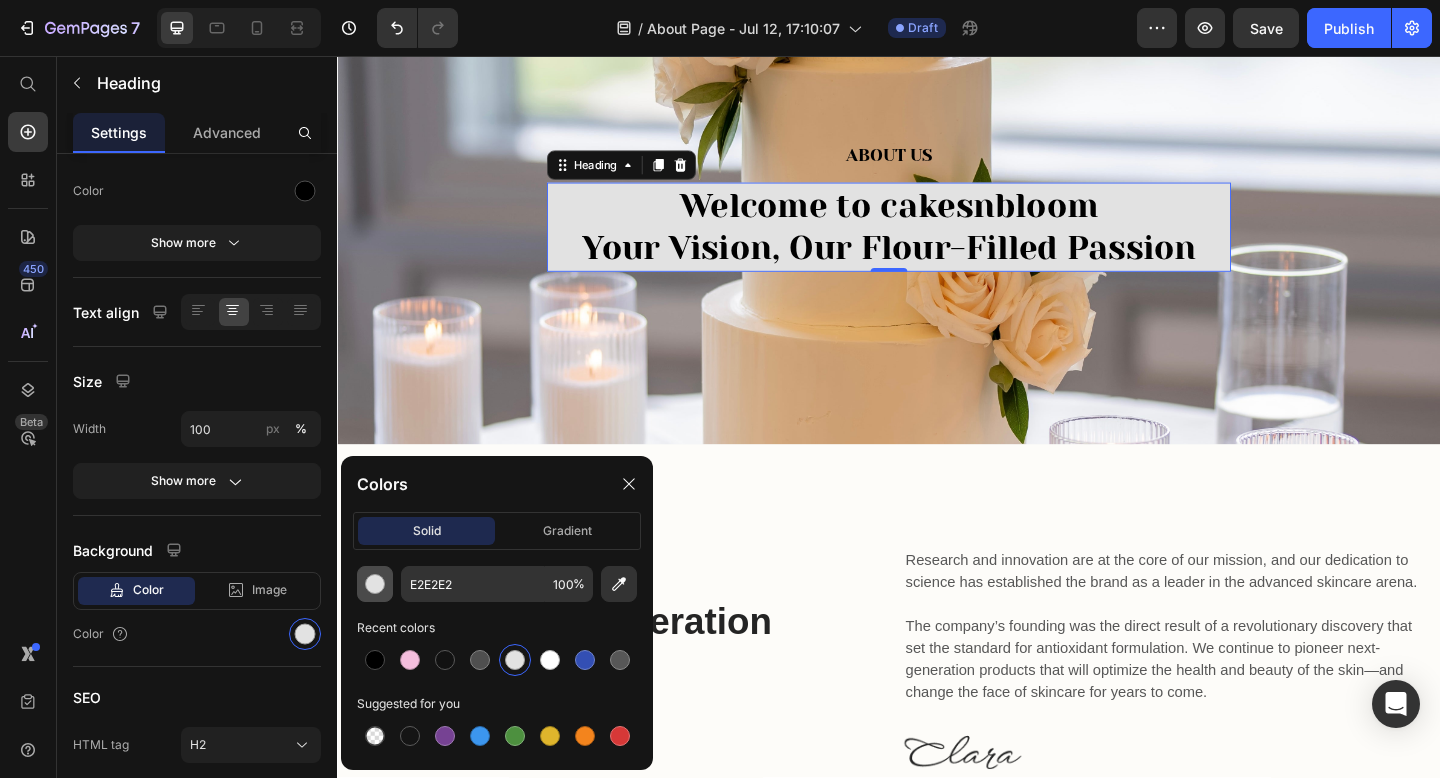 click at bounding box center (375, 584) 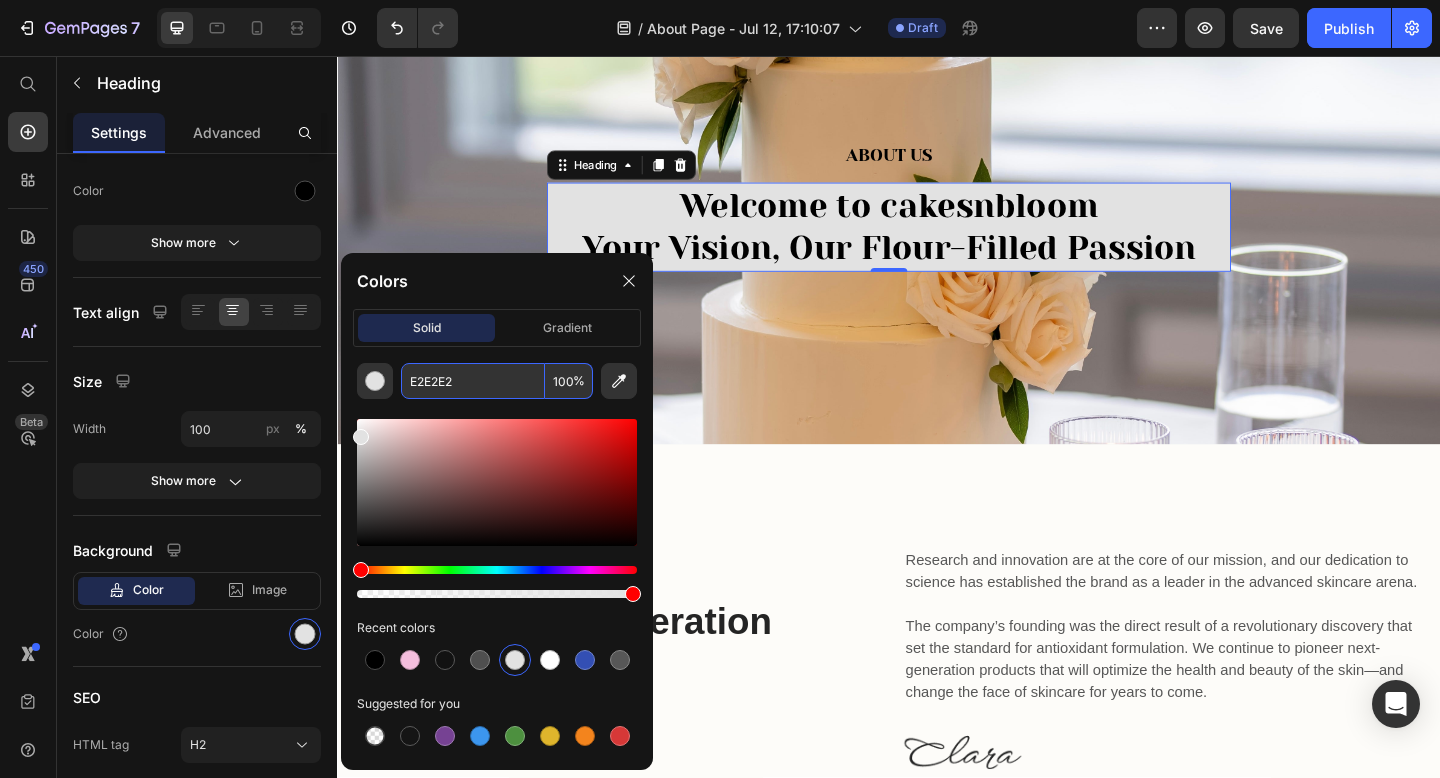 click on "E2E2E2" at bounding box center [473, 381] 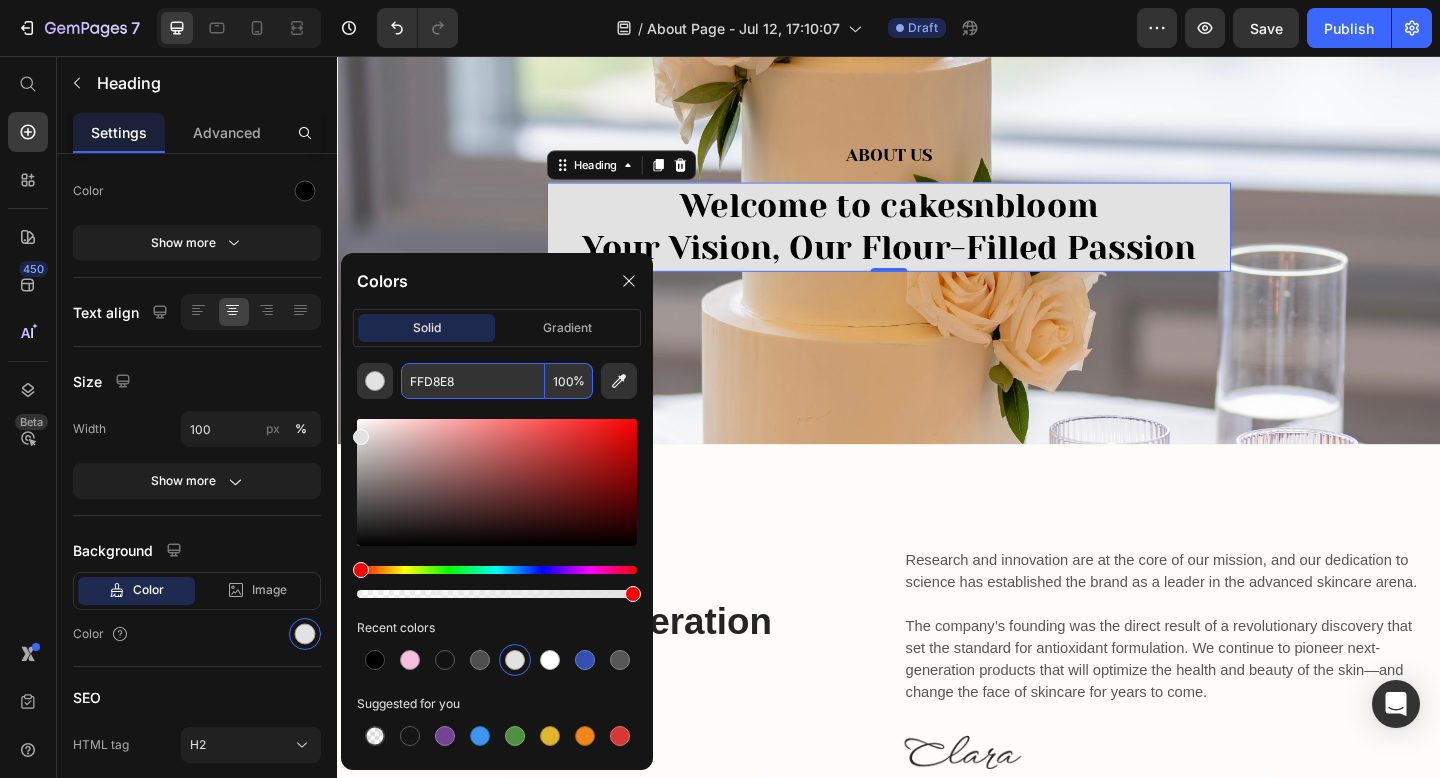 type on "FFD8E8" 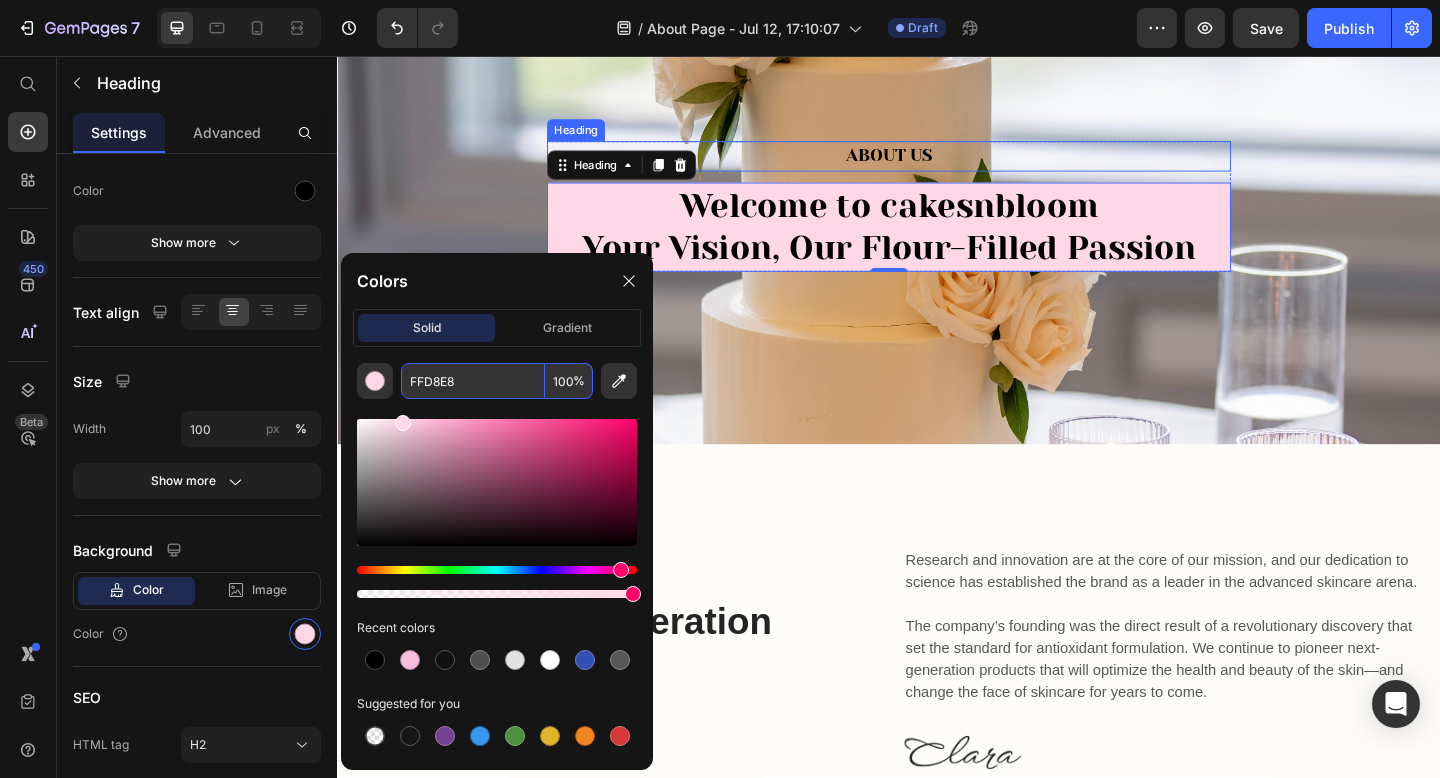 click on "About Us" at bounding box center (937, 165) 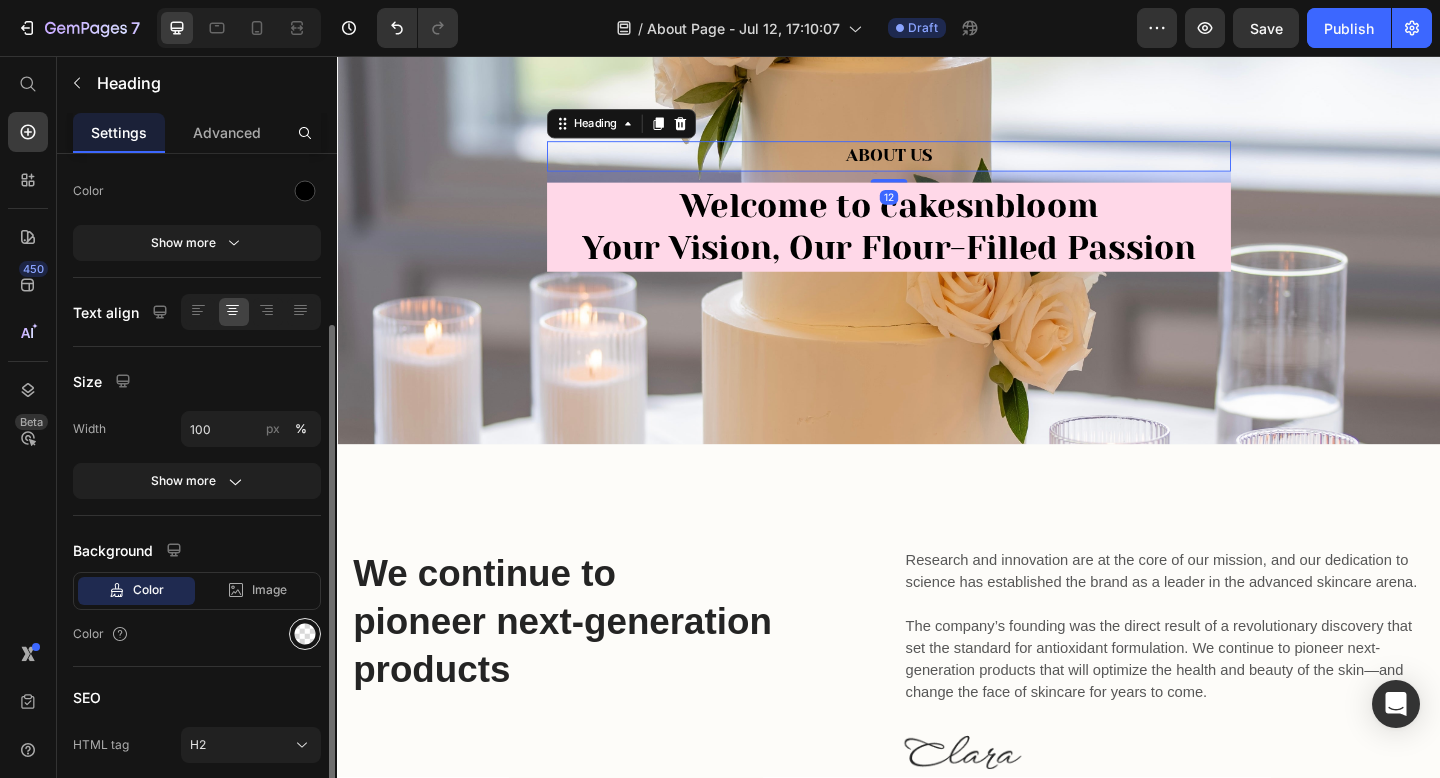 click 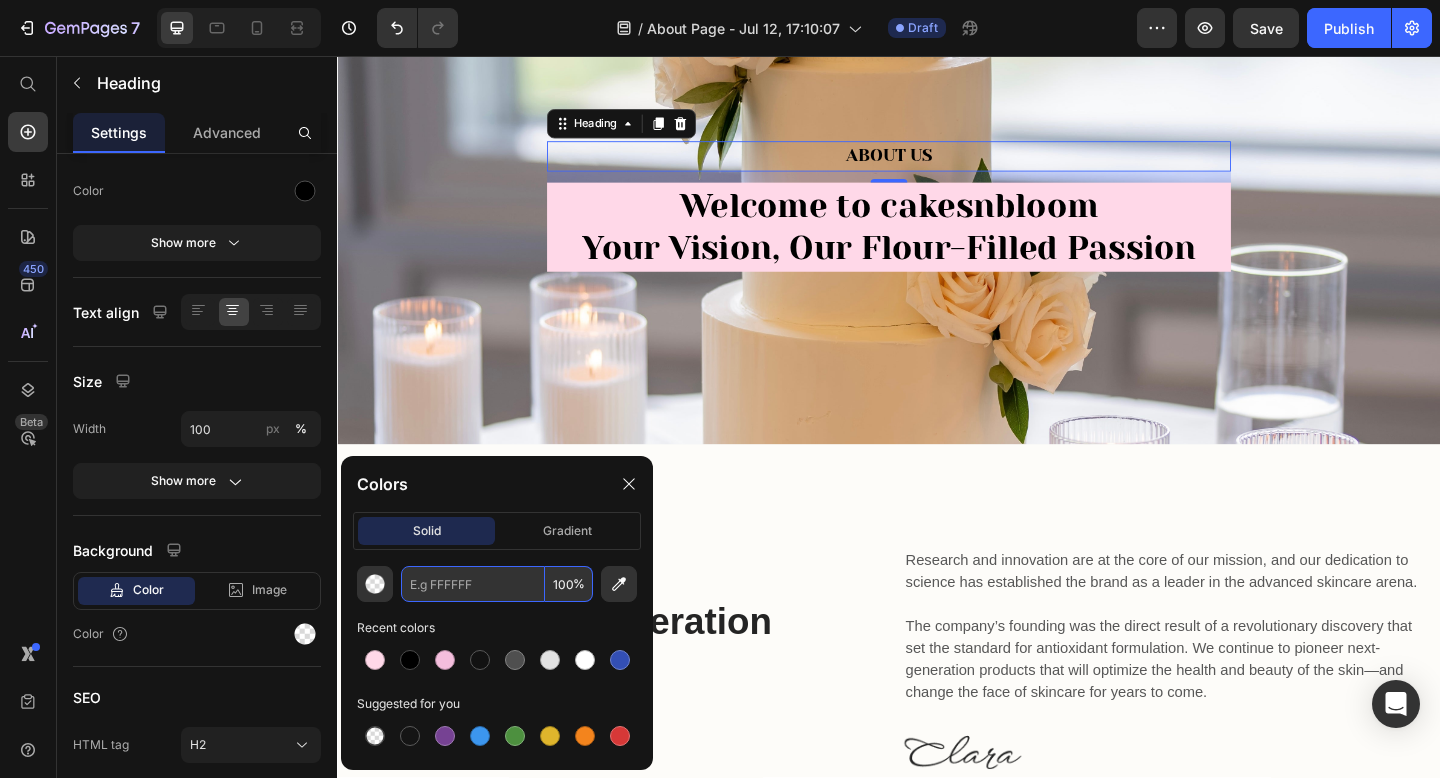 click at bounding box center (473, 584) 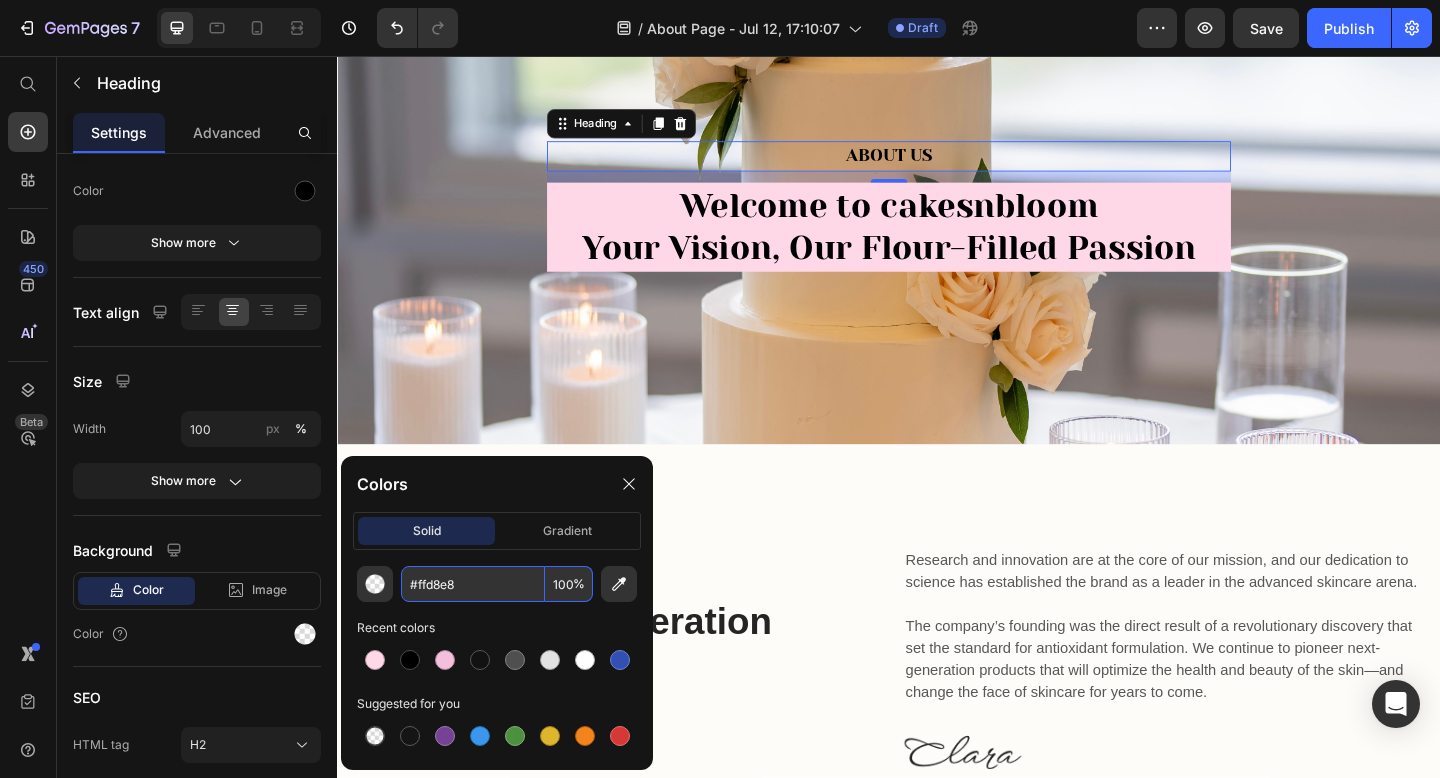 type on "FFD8E8" 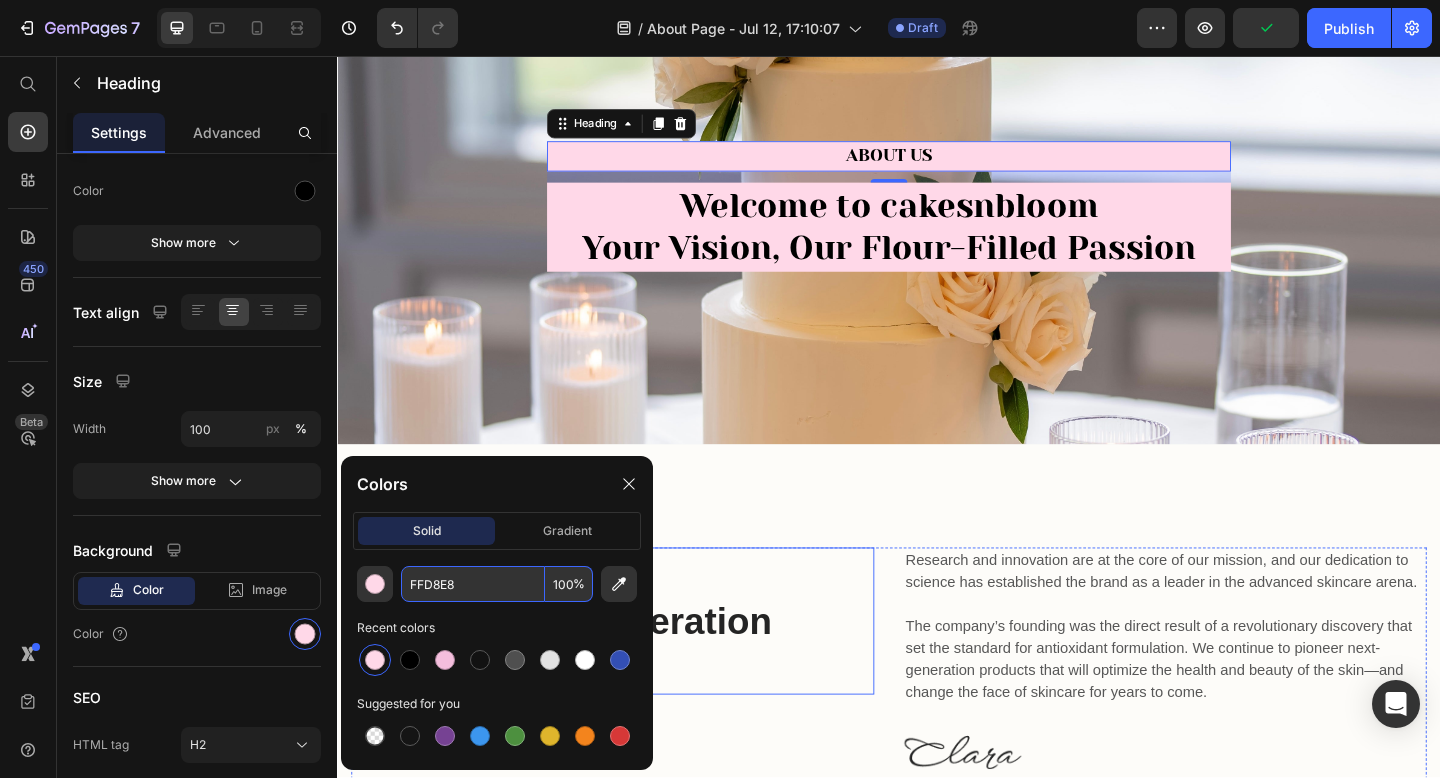 click on "We continue to  pioneer next-generation products" at bounding box center (636, 671) 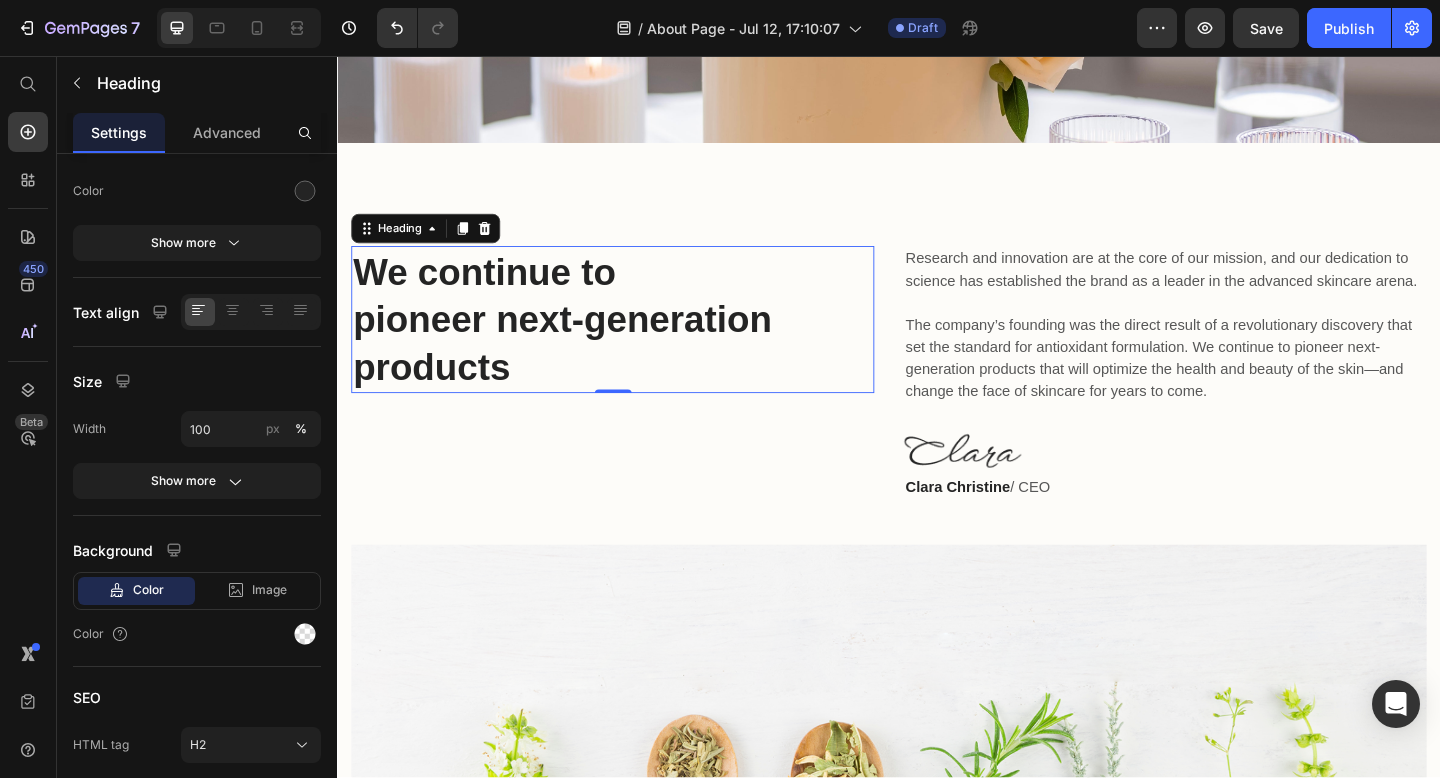 scroll, scrollTop: 466, scrollLeft: 0, axis: vertical 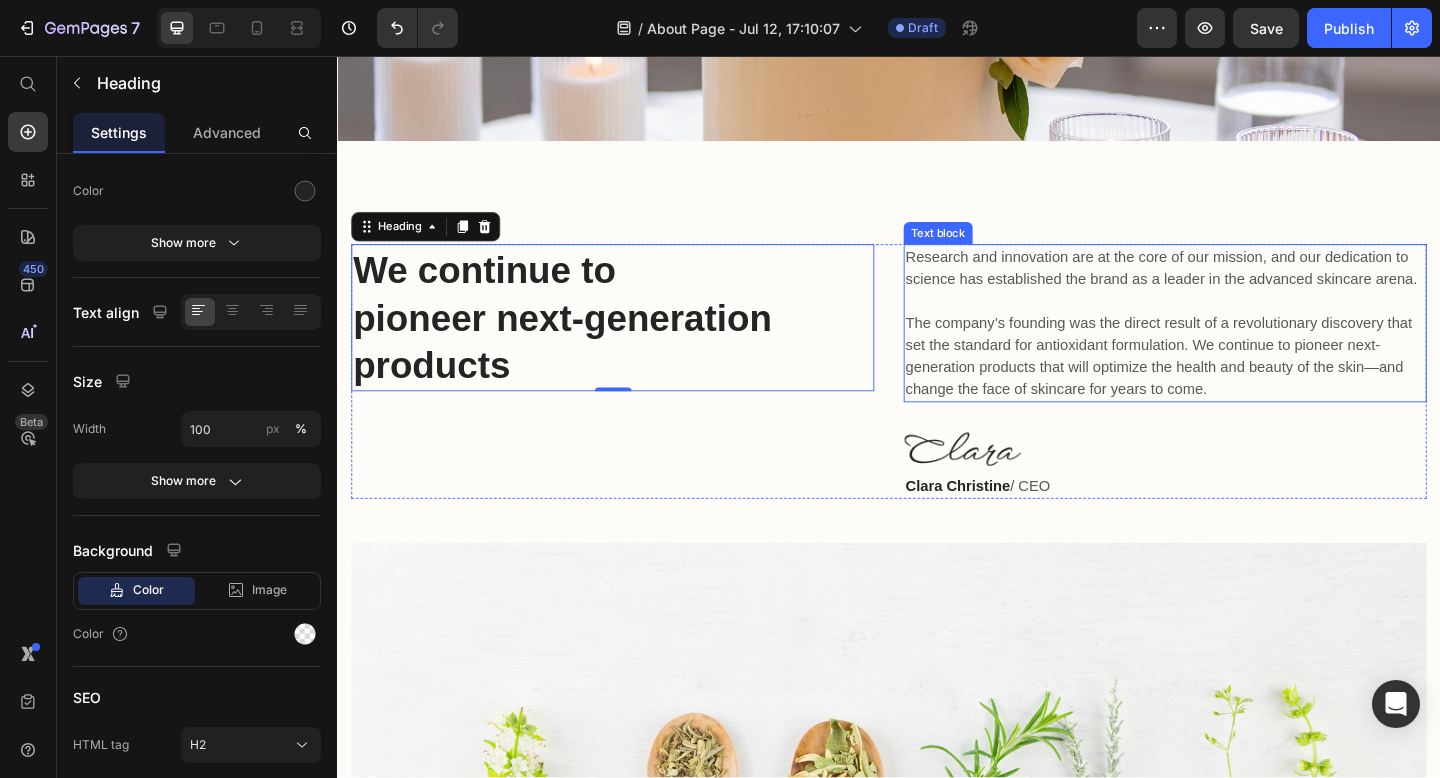click on "Research and innovation are at the core of our mission, and our dedication to science has established the brand as a leader in the advanced skincare arena.  The company’s founding was the direct result of a revolutionary discovery that set the standard for antioxidant formulation. We continue to pioneer next-generation products that will optimize the health and beauty of the skin—and change the face of skincare for years to come." at bounding box center (1237, 347) 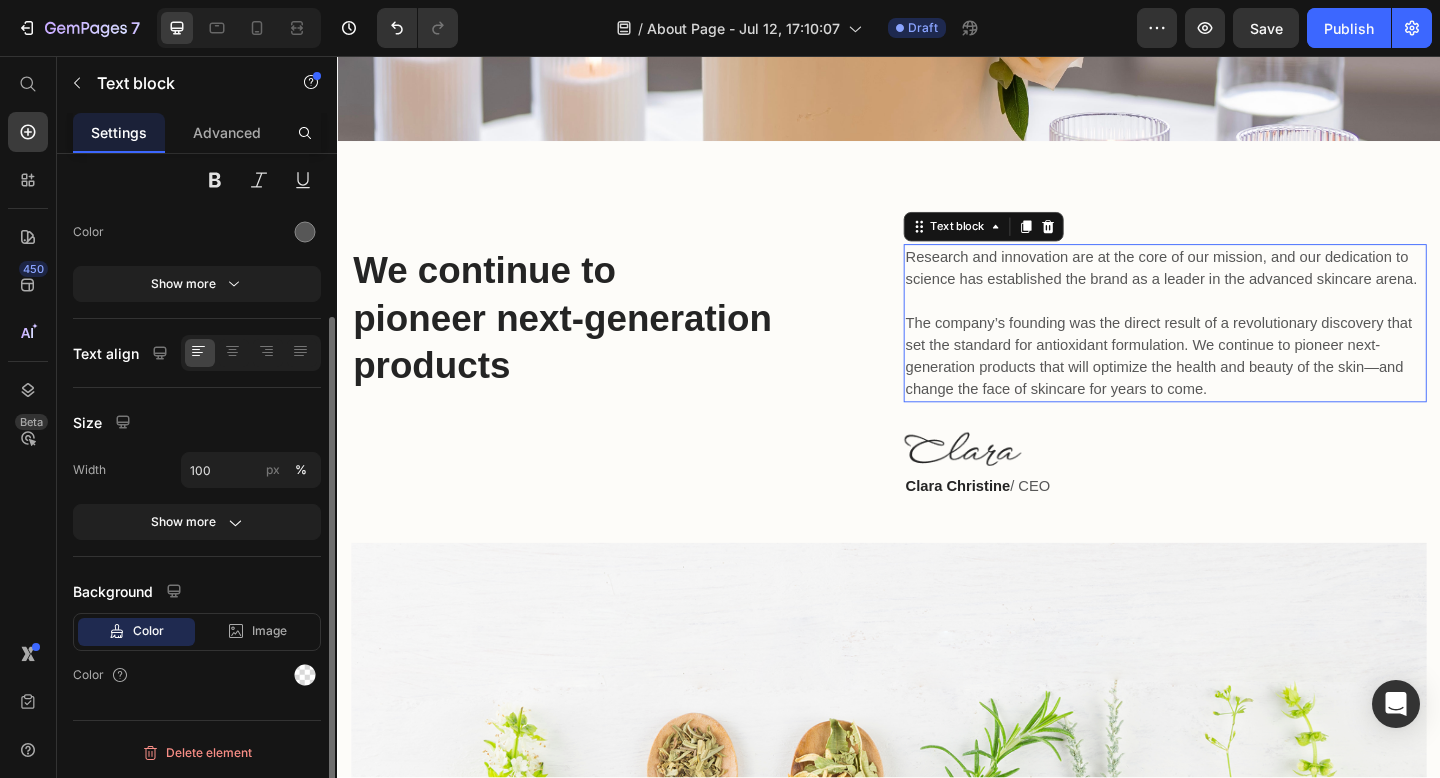scroll, scrollTop: 0, scrollLeft: 0, axis: both 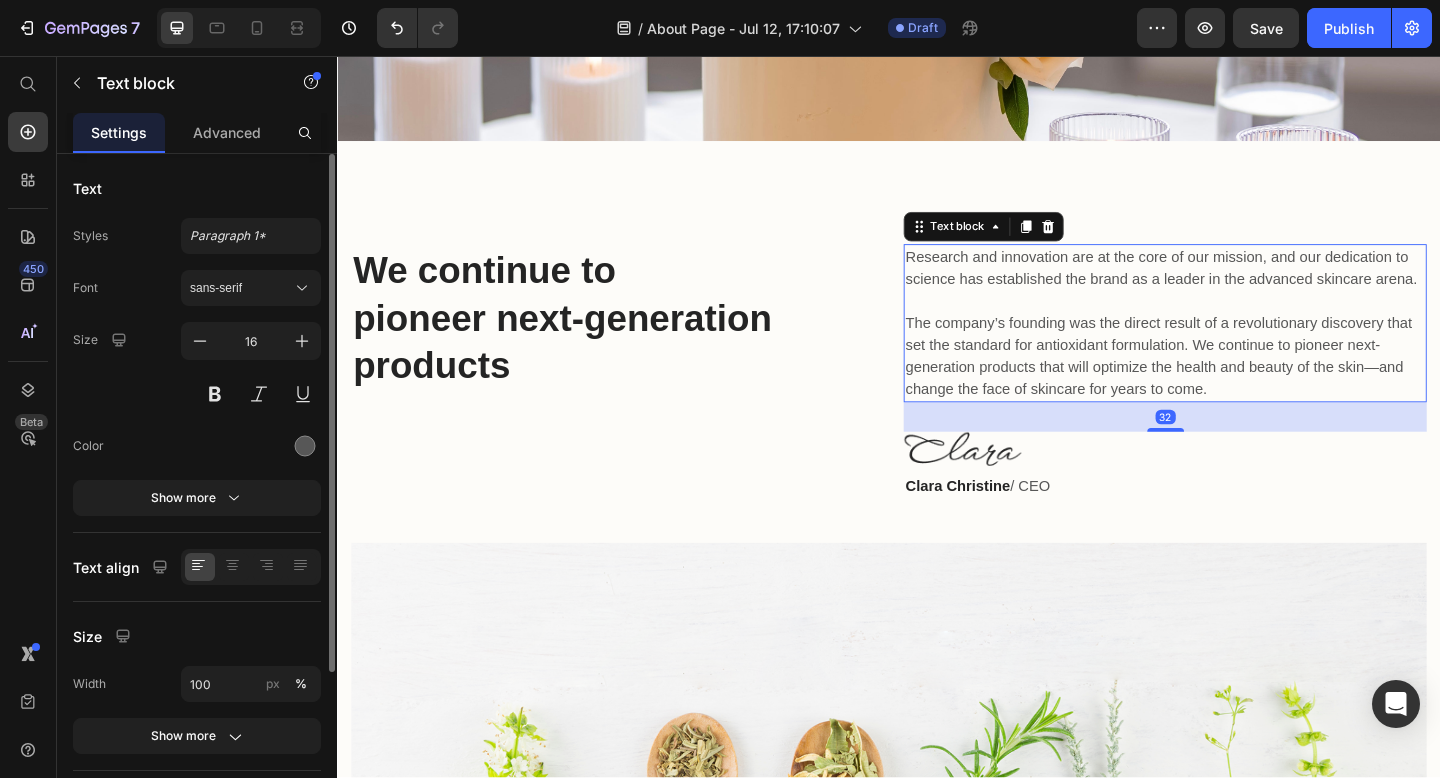 click on "Research and innovation are at the core of our mission, and our dedication to science has established the brand as a leader in the advanced skincare arena.  The company’s founding was the direct result of a revolutionary discovery that set the standard for antioxidant formulation. We continue to pioneer next-generation products that will optimize the health and beauty of the skin—and change the face of skincare for years to come." at bounding box center (1237, 347) 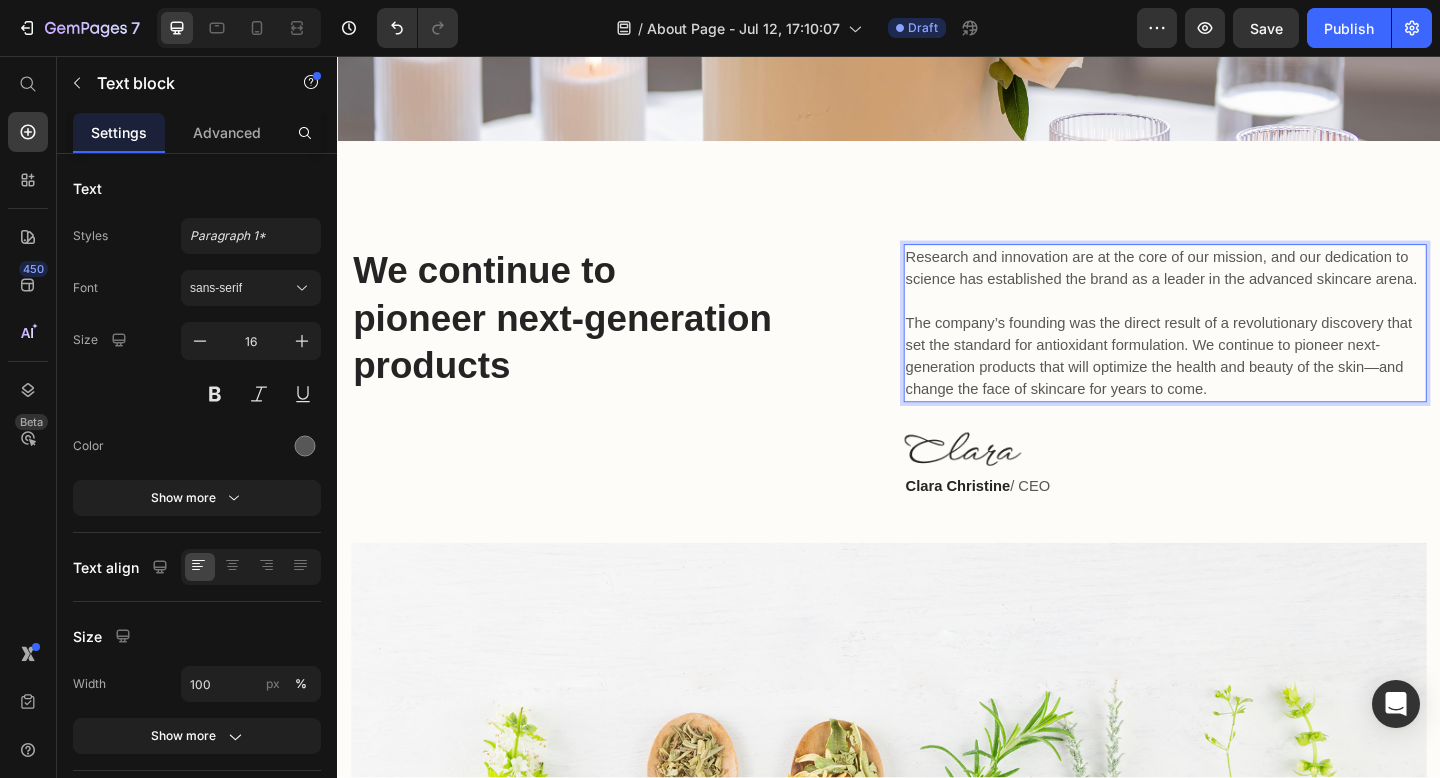 click on "Research and innovation are at the core of our mission, and our dedication to science has established the brand as a leader in the advanced skincare arena.  The company’s founding was the direct result of a revolutionary discovery that set the standard for antioxidant formulation. We continue to pioneer next-generation products that will optimize the health and beauty of the skin—and change the face of skincare for years to come." at bounding box center [1237, 347] 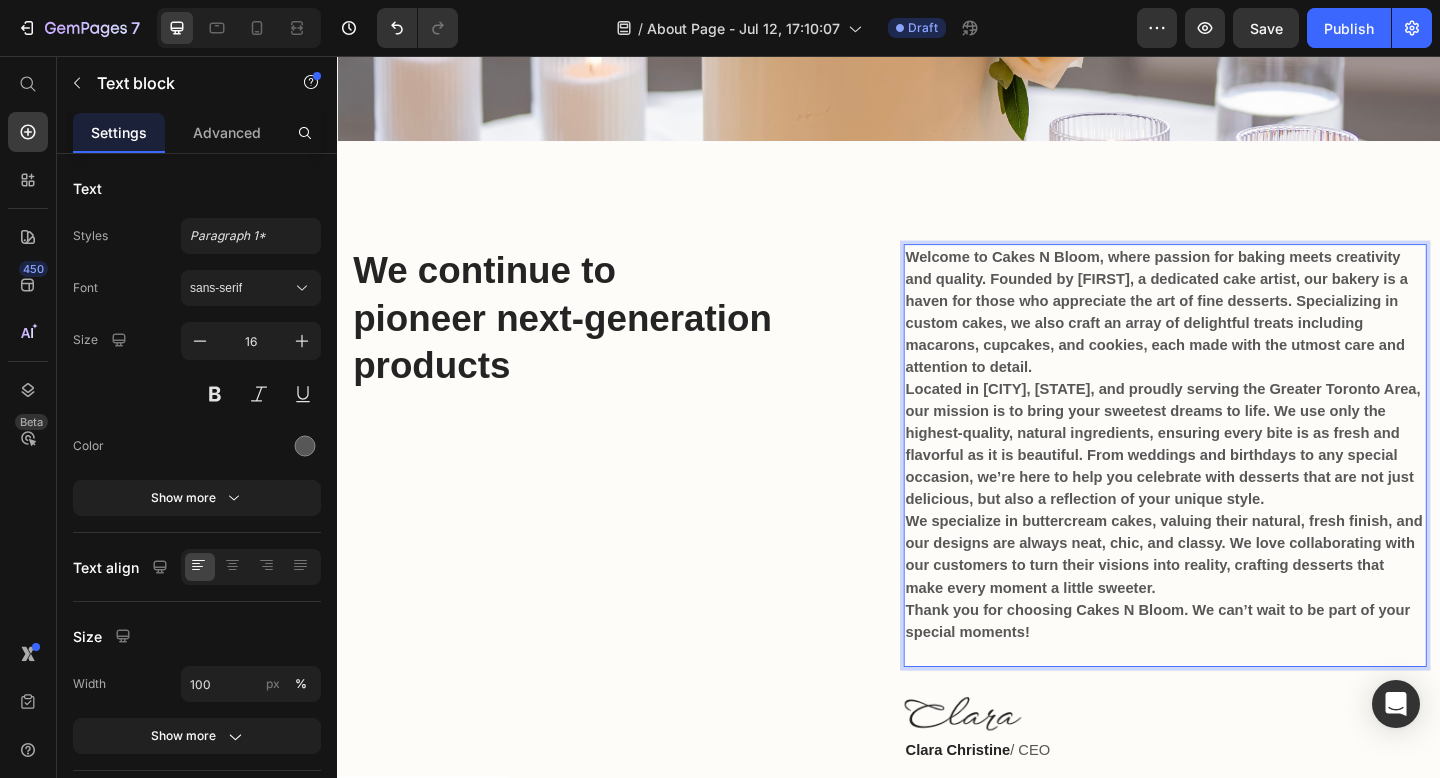 click on "Welcome to Cakes N Bloom, where passion for baking meets creativity and quality. Founded by [FIRST], a dedicated cake artist, our bakery is a haven for those who appreciate the art of fine desserts. Specializing in custom cakes, we also craft an array of delightful treats including macarons, cupcakes, and cookies, each made with the utmost care and attention to detail." at bounding box center [1237, 335] 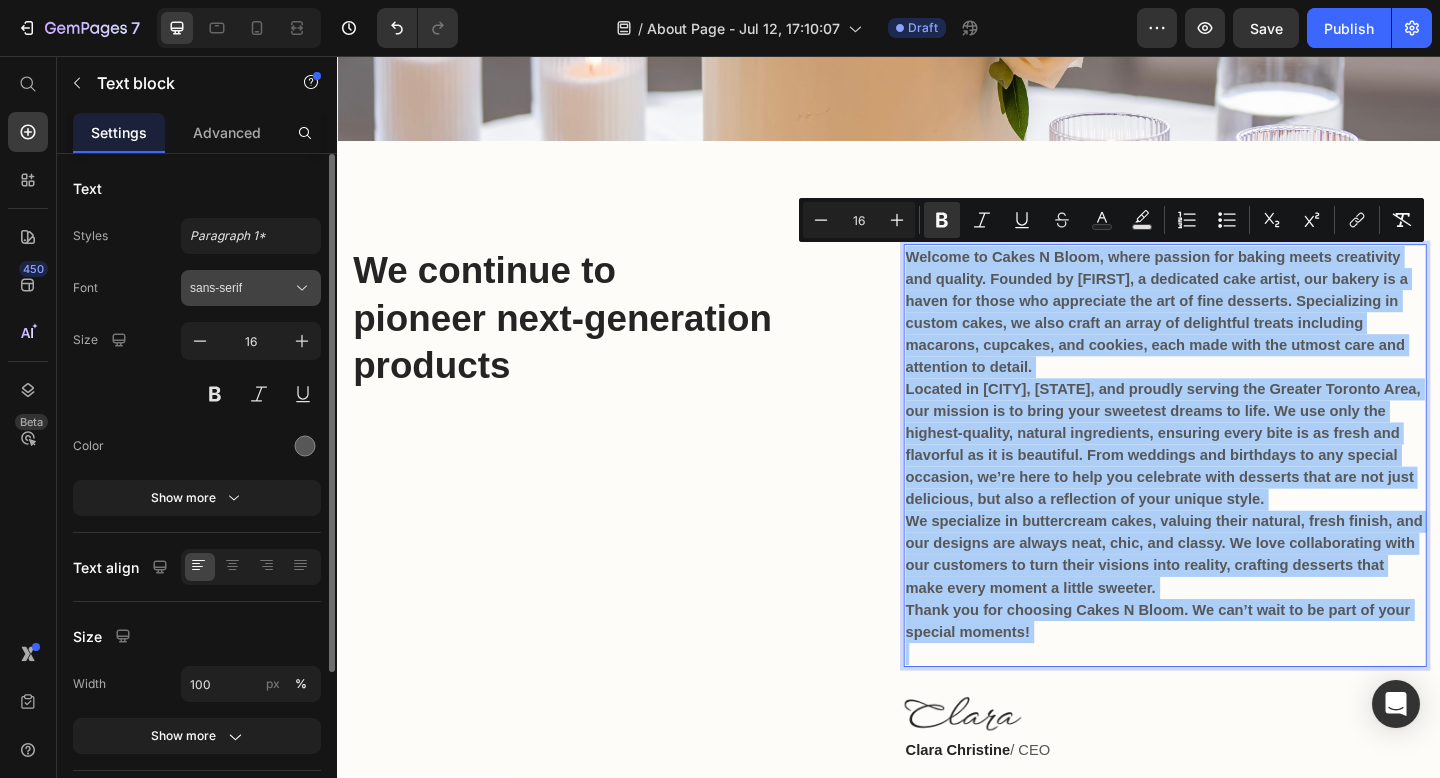 click on "sans-serif" at bounding box center [241, 288] 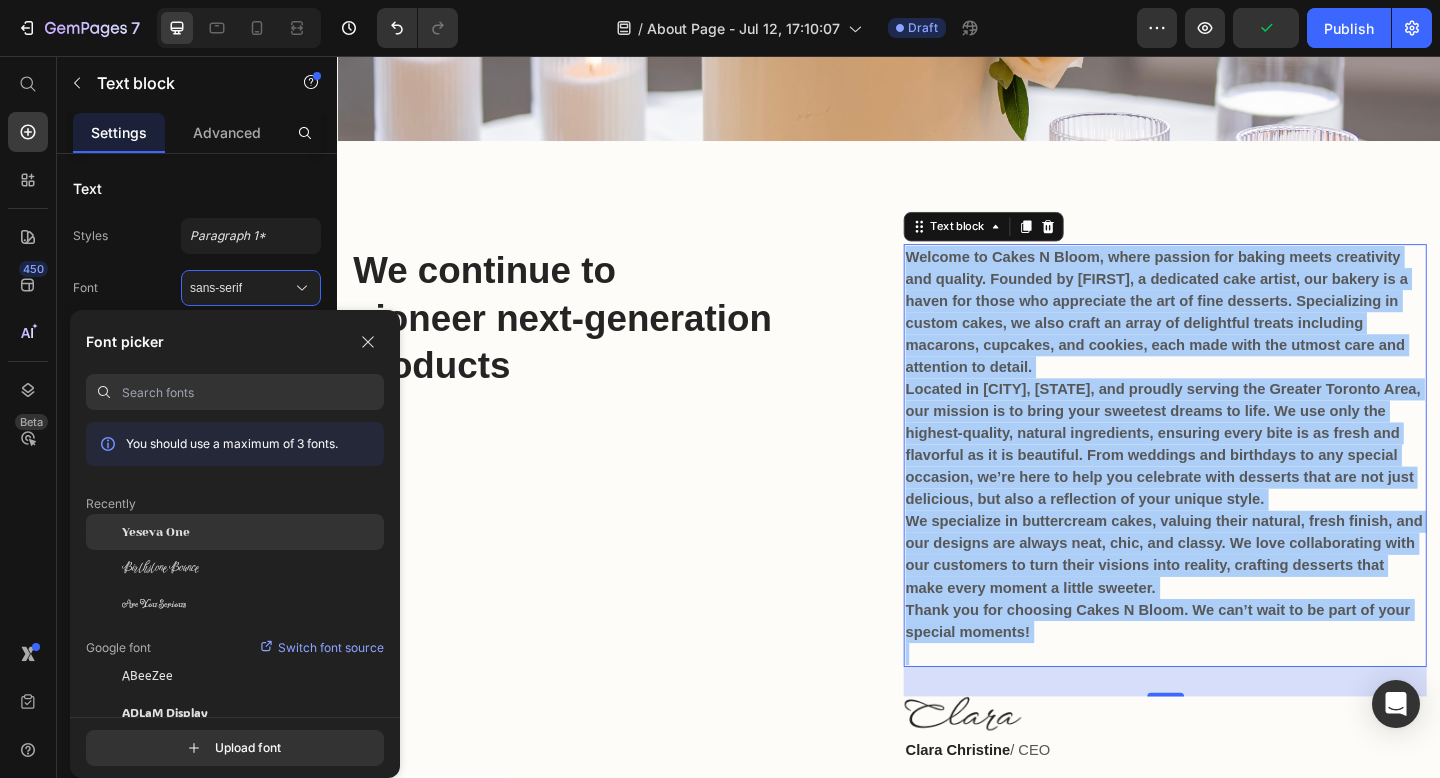 click on "Yeseva One" at bounding box center (156, 532) 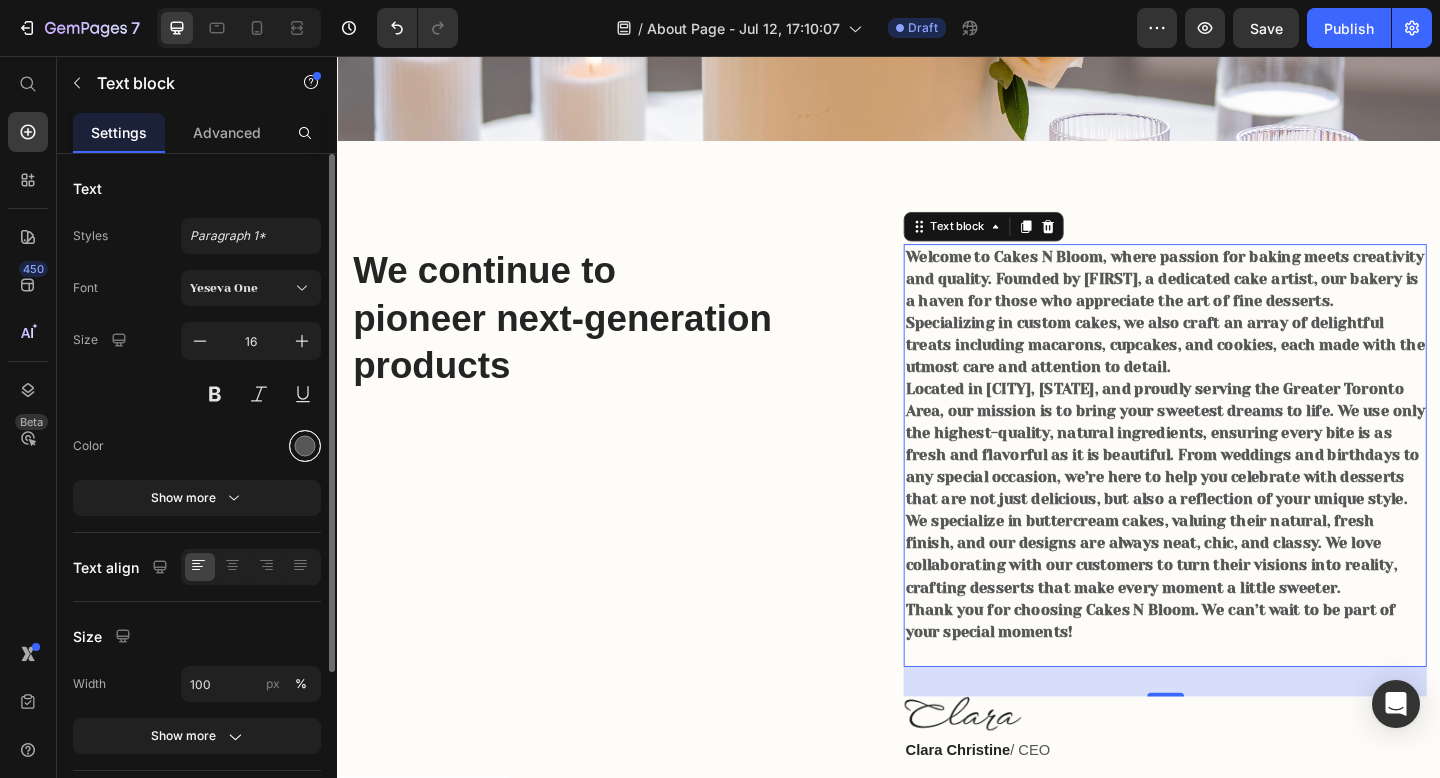 click at bounding box center (305, 446) 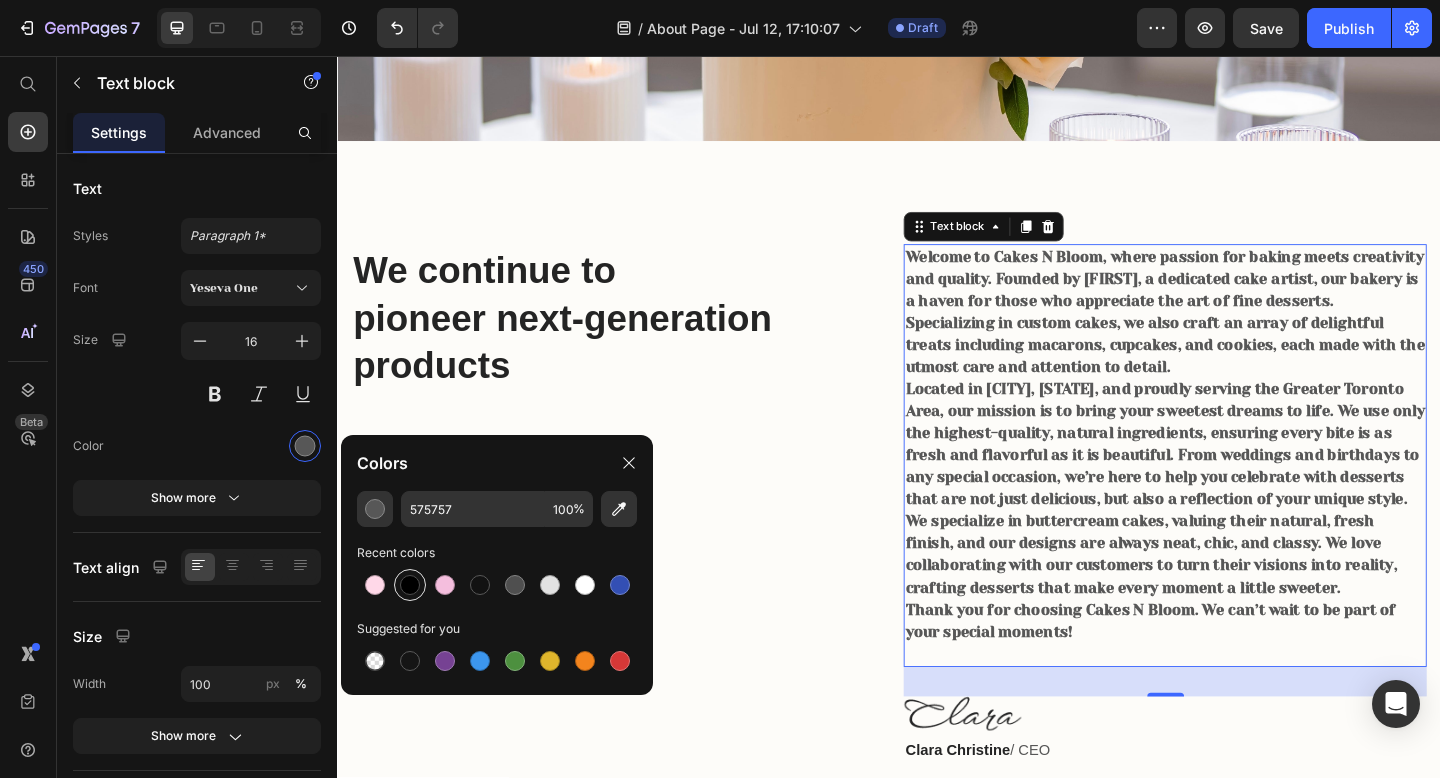 click at bounding box center [410, 585] 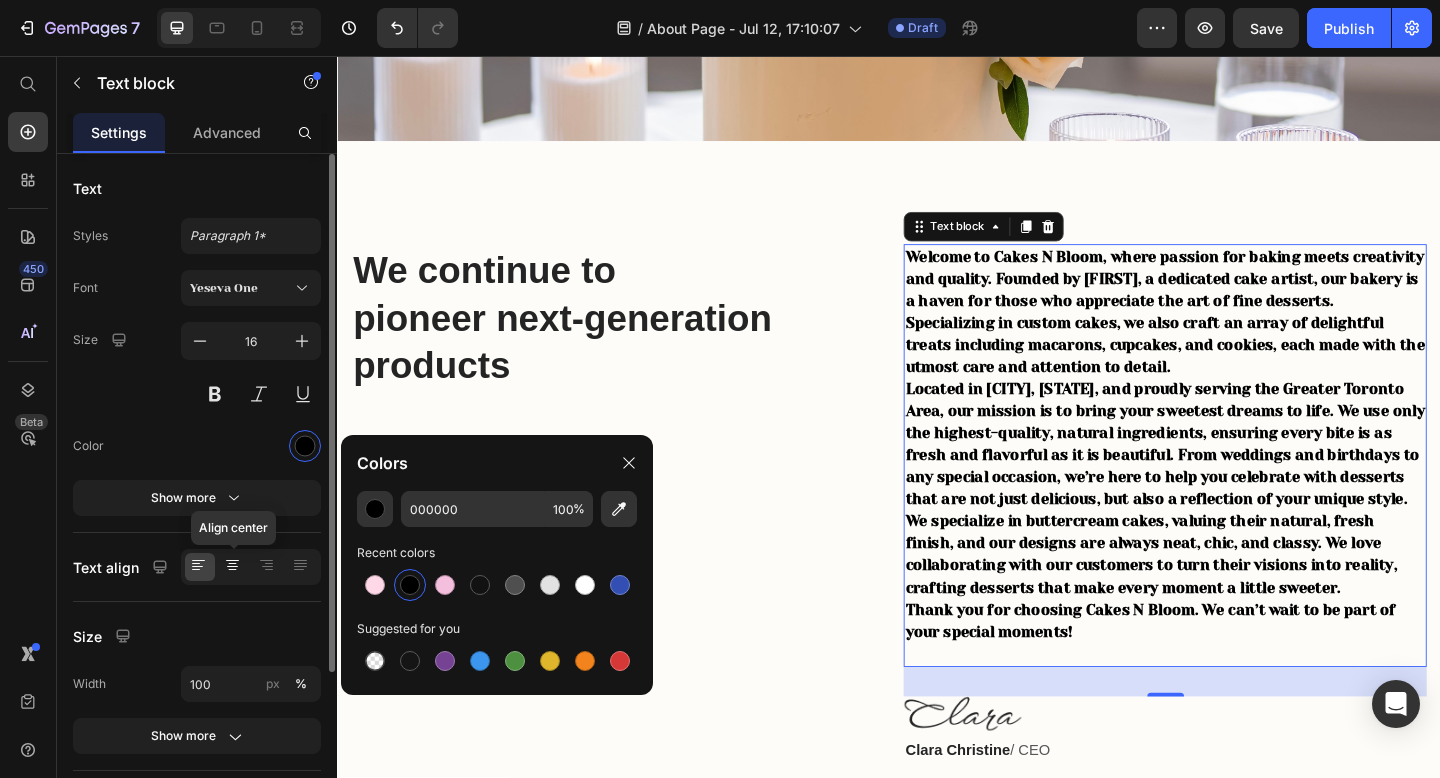 click 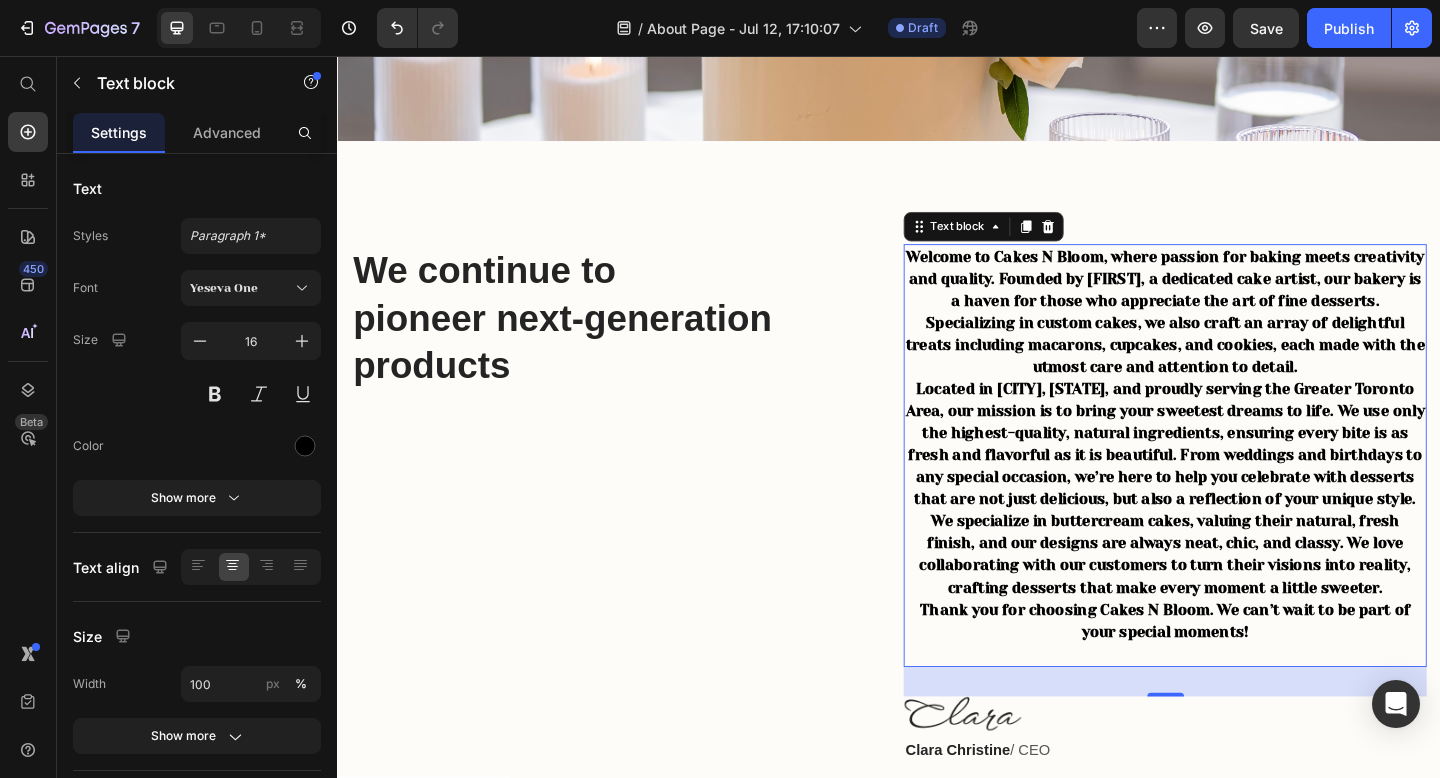 click on "Located in [CITY], [STATE], and proudly serving the Greater Toronto Area, our mission is to bring your sweetest dreams to life. We use only the highest-quality, natural ingredients, ensuring every bite is as fresh and flavorful as it is beautiful. From weddings and birthdays to any special occasion, we’re here to help you celebrate with desserts that are not just delicious, but also a reflection of your unique style." at bounding box center (1237, 479) 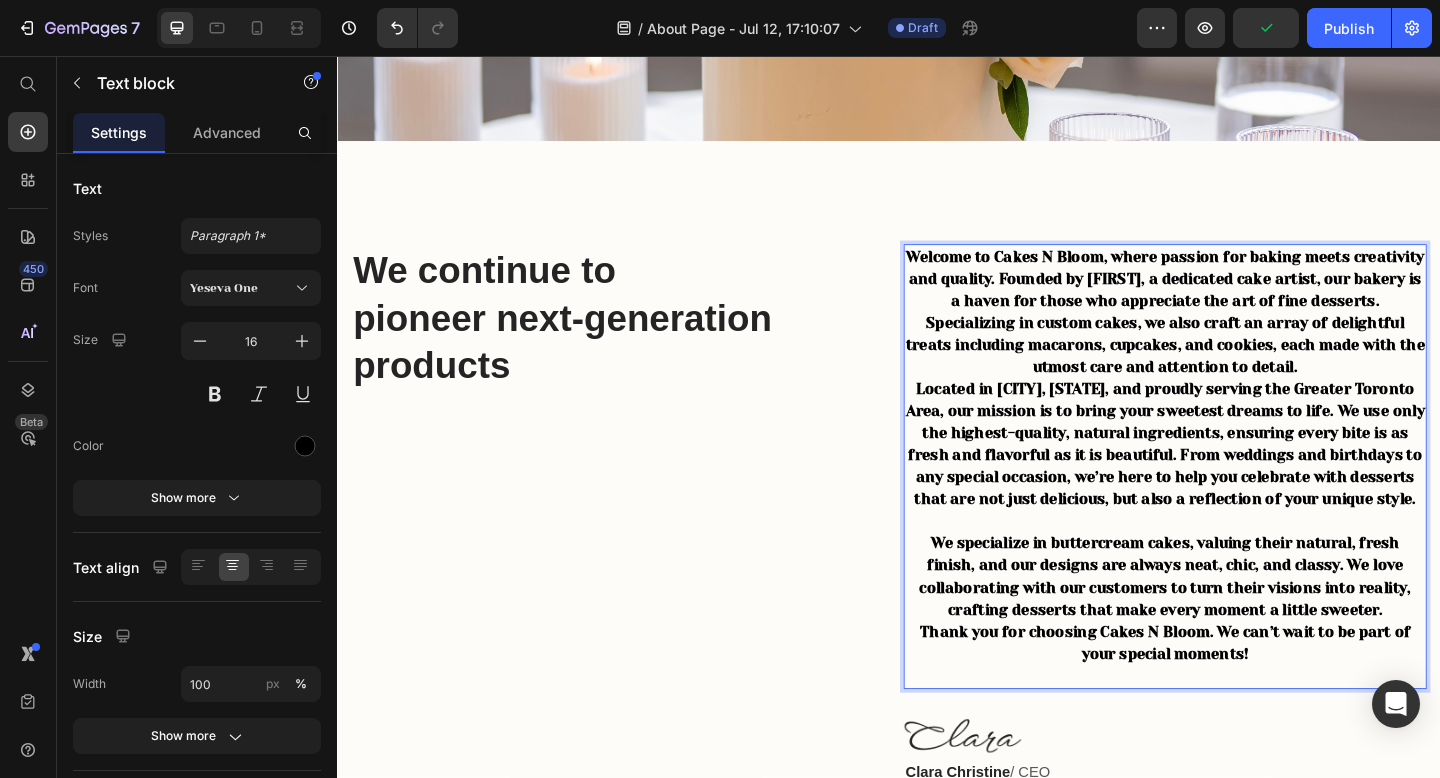 click on "Welcome to Cakes N Bloom, where passion for baking meets creativity and quality. Founded by [FIRST], a dedicated cake artist, our bakery is a haven for those who appreciate the art of fine desserts. Specializing in custom cakes, we also craft an array of delightful treats including macarons, cupcakes, and cookies, each made with the utmost care and attention to detail." at bounding box center [1237, 335] 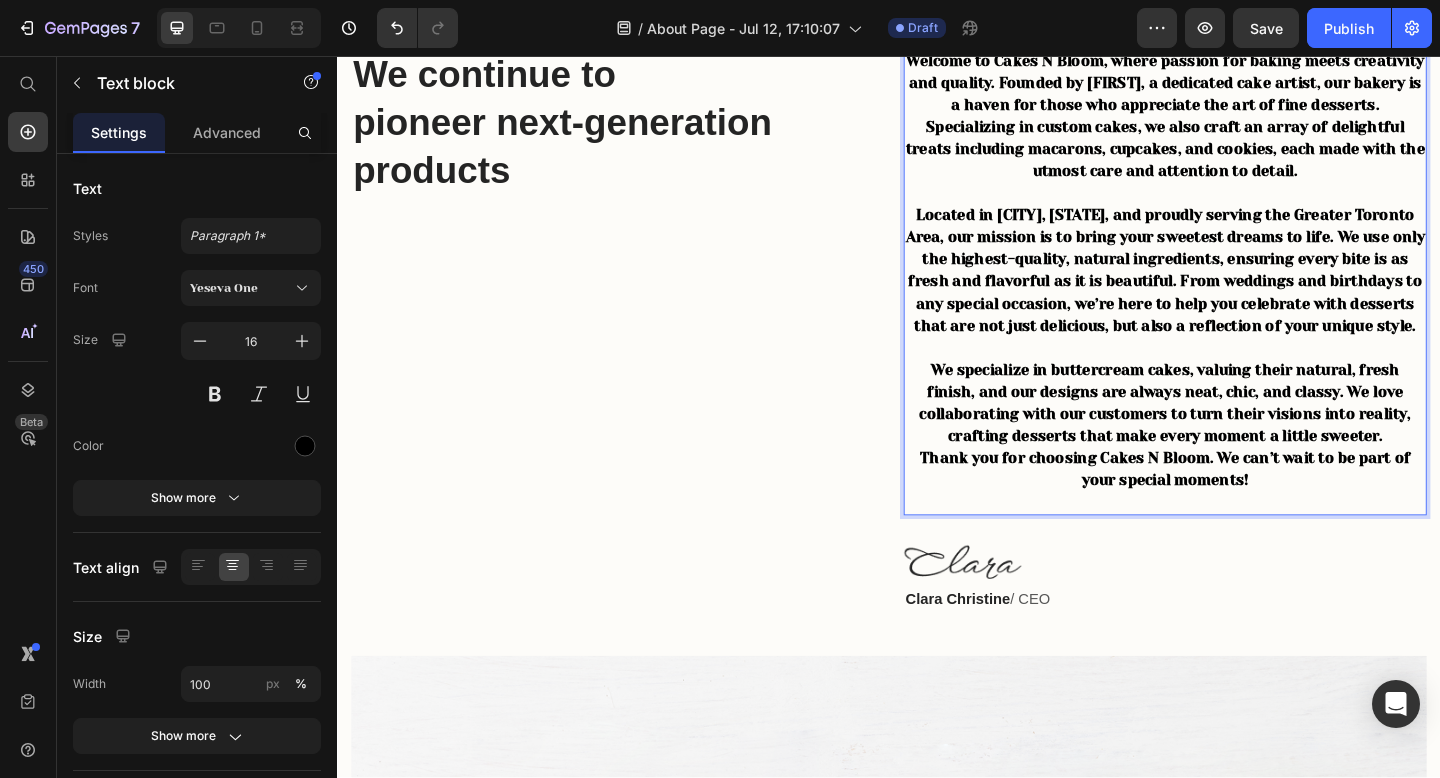 scroll, scrollTop: 680, scrollLeft: 0, axis: vertical 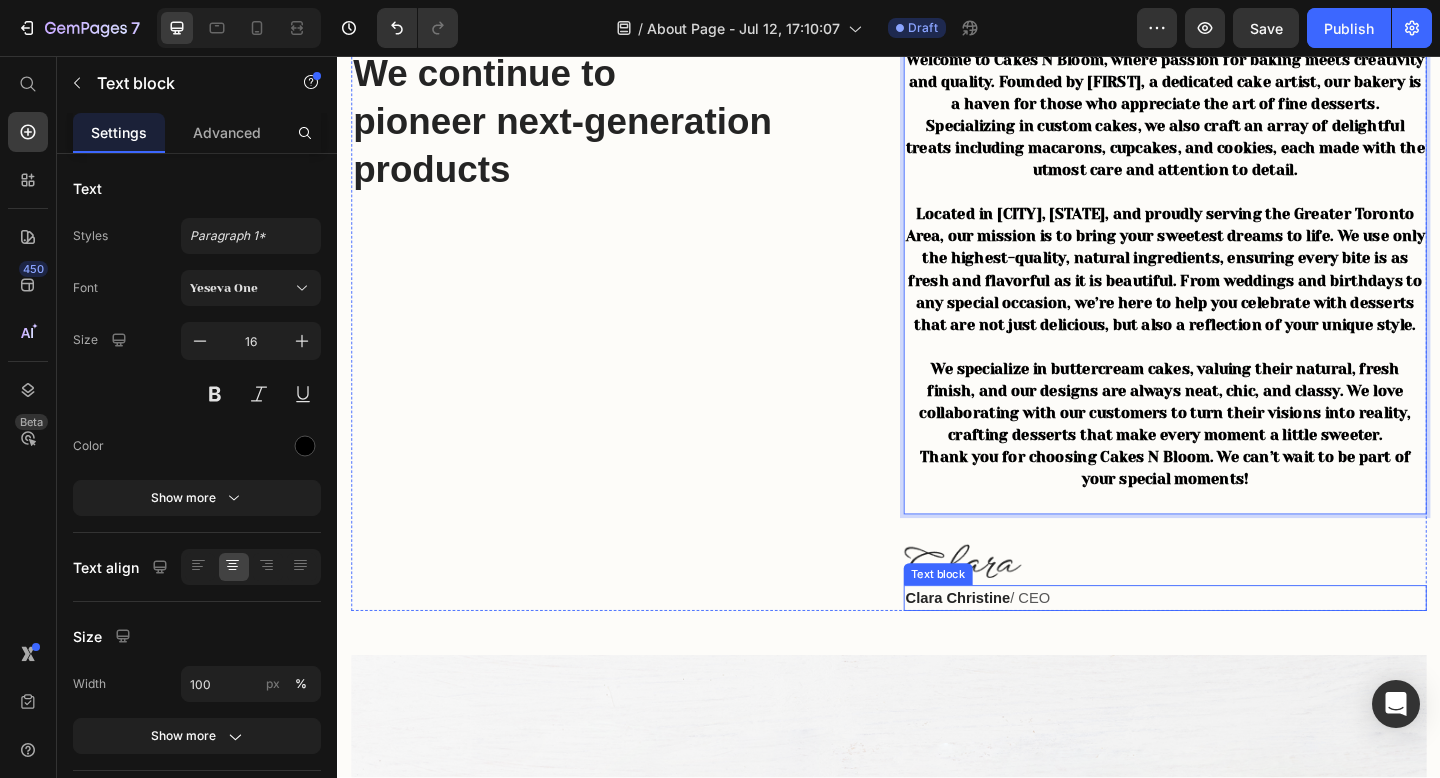 click on "Text block" at bounding box center (990, 620) 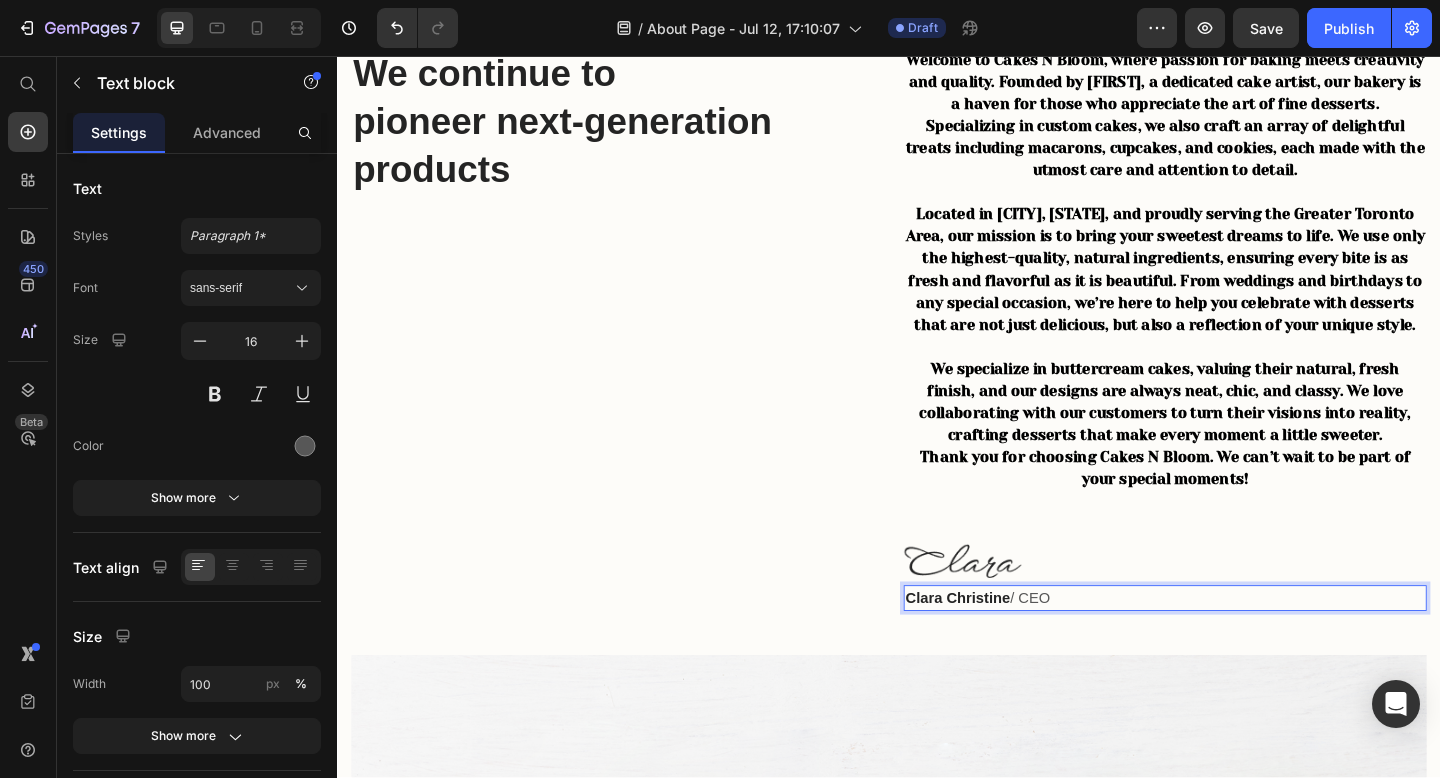 click on "Clara Christine" at bounding box center [1012, 645] 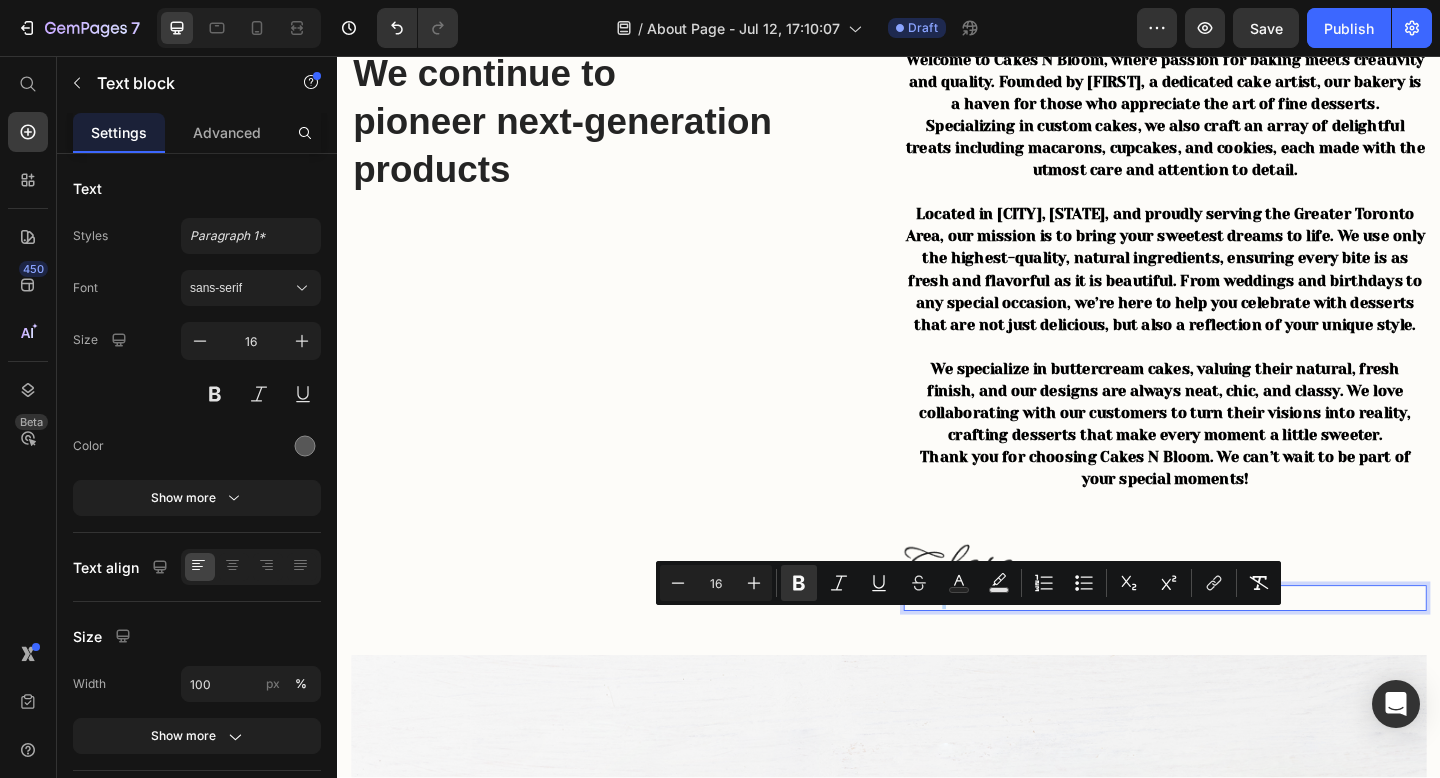 click on "Clara Christine" at bounding box center [1012, 645] 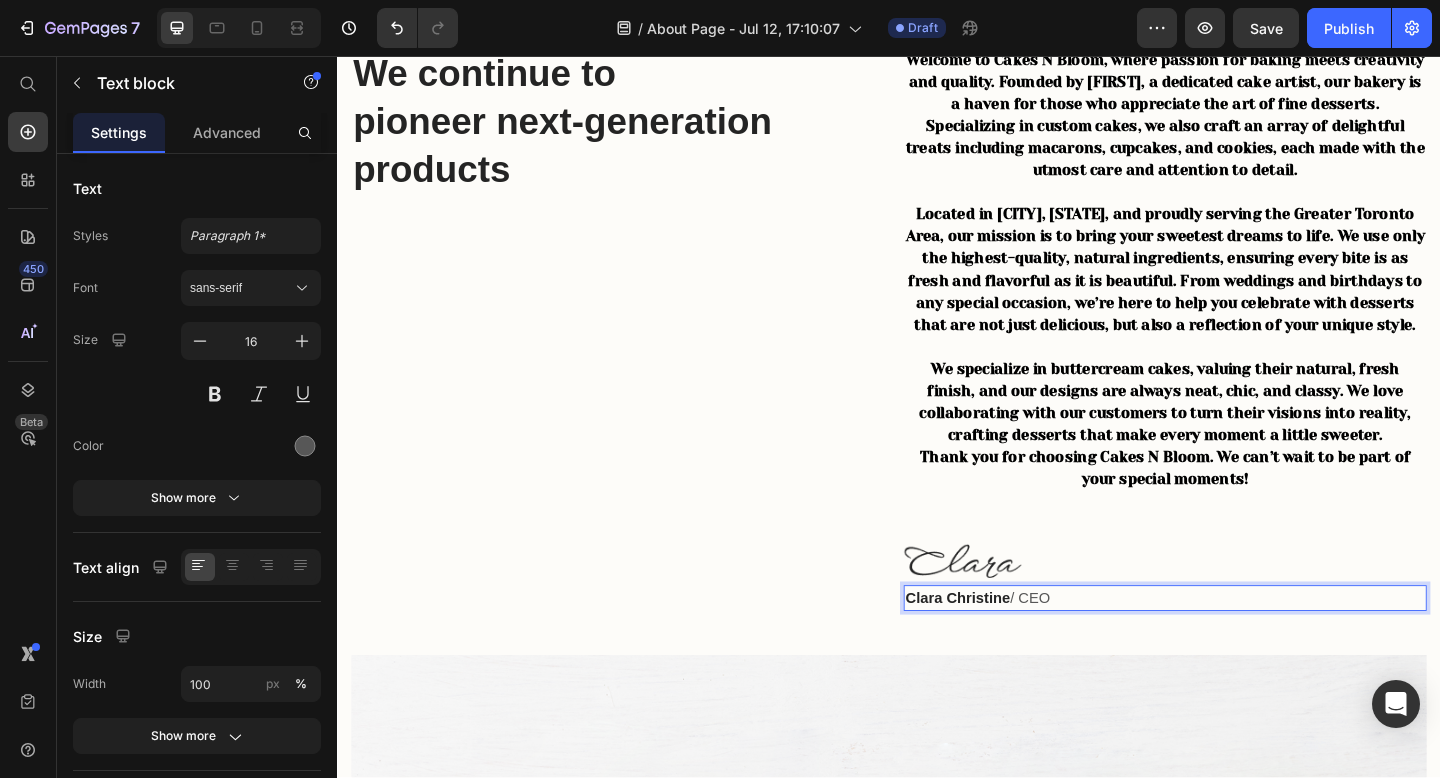 click on "Clara Christine" at bounding box center [1012, 645] 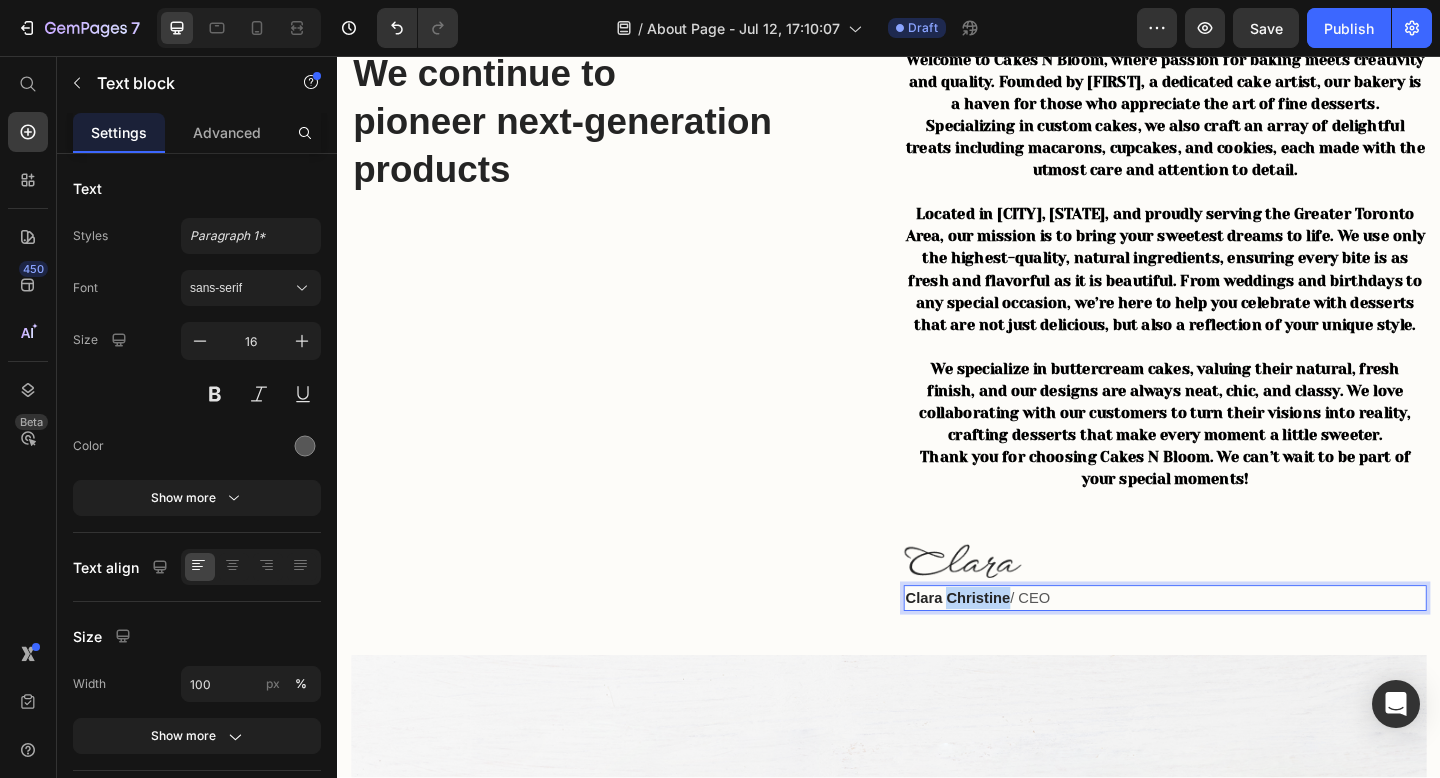 click on "Clara Christine" at bounding box center [1012, 645] 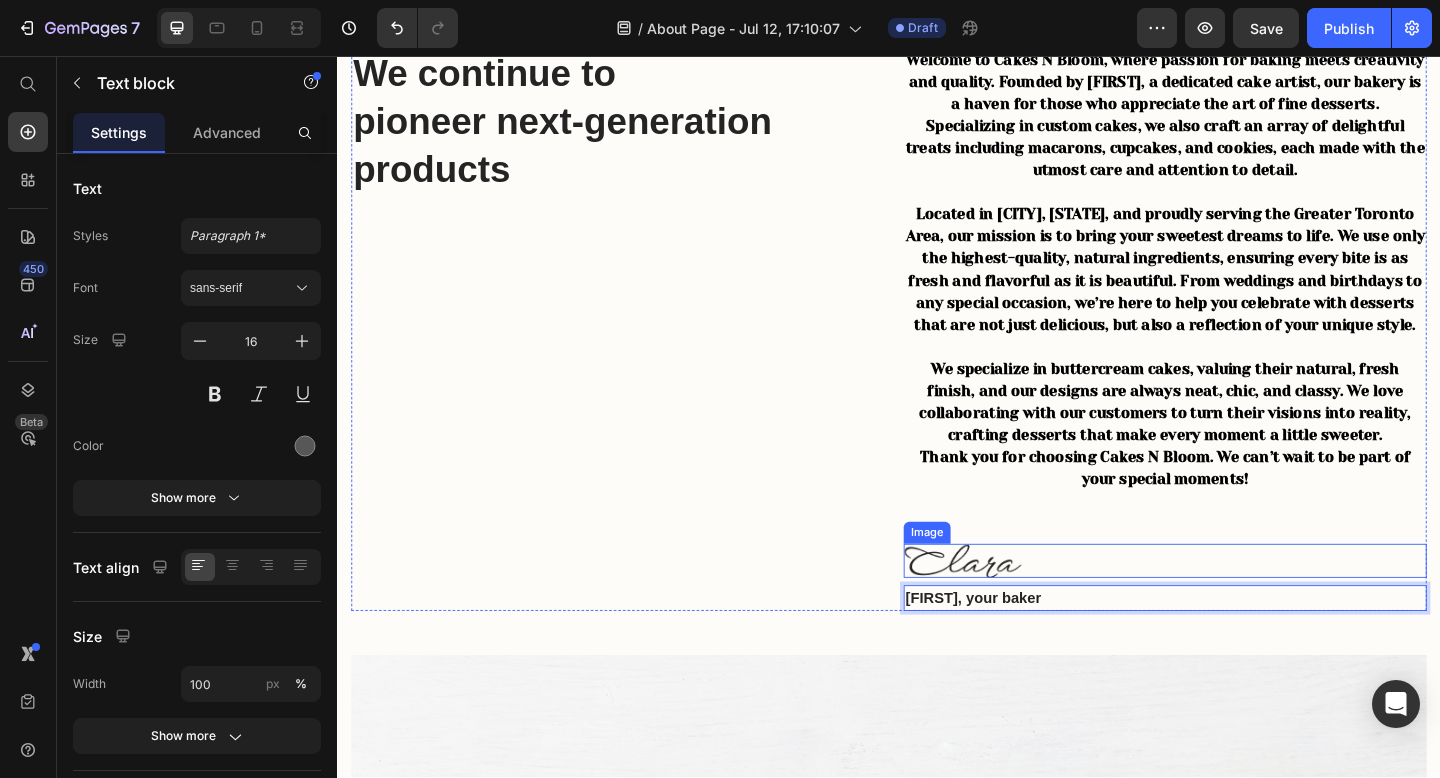 click at bounding box center (1237, 605) 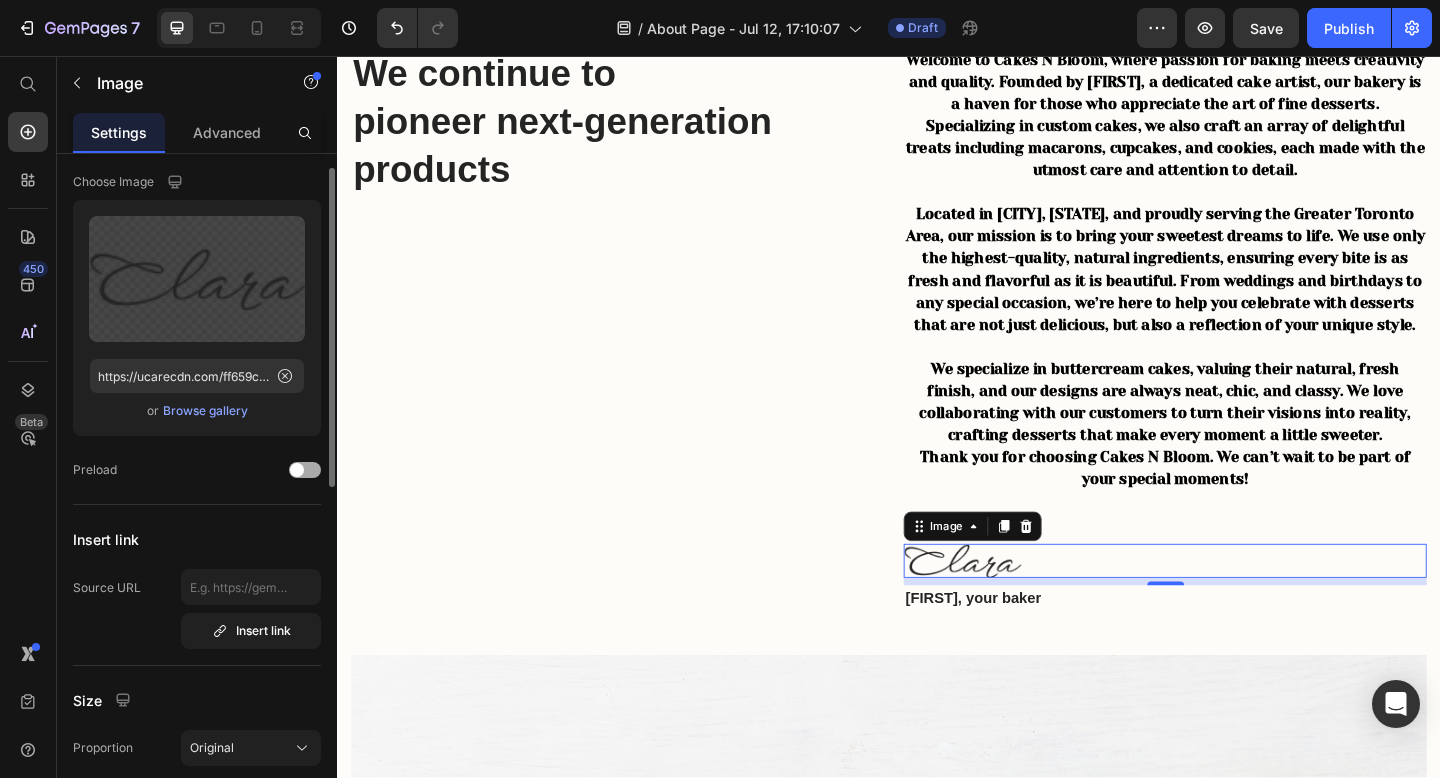 scroll, scrollTop: 0, scrollLeft: 0, axis: both 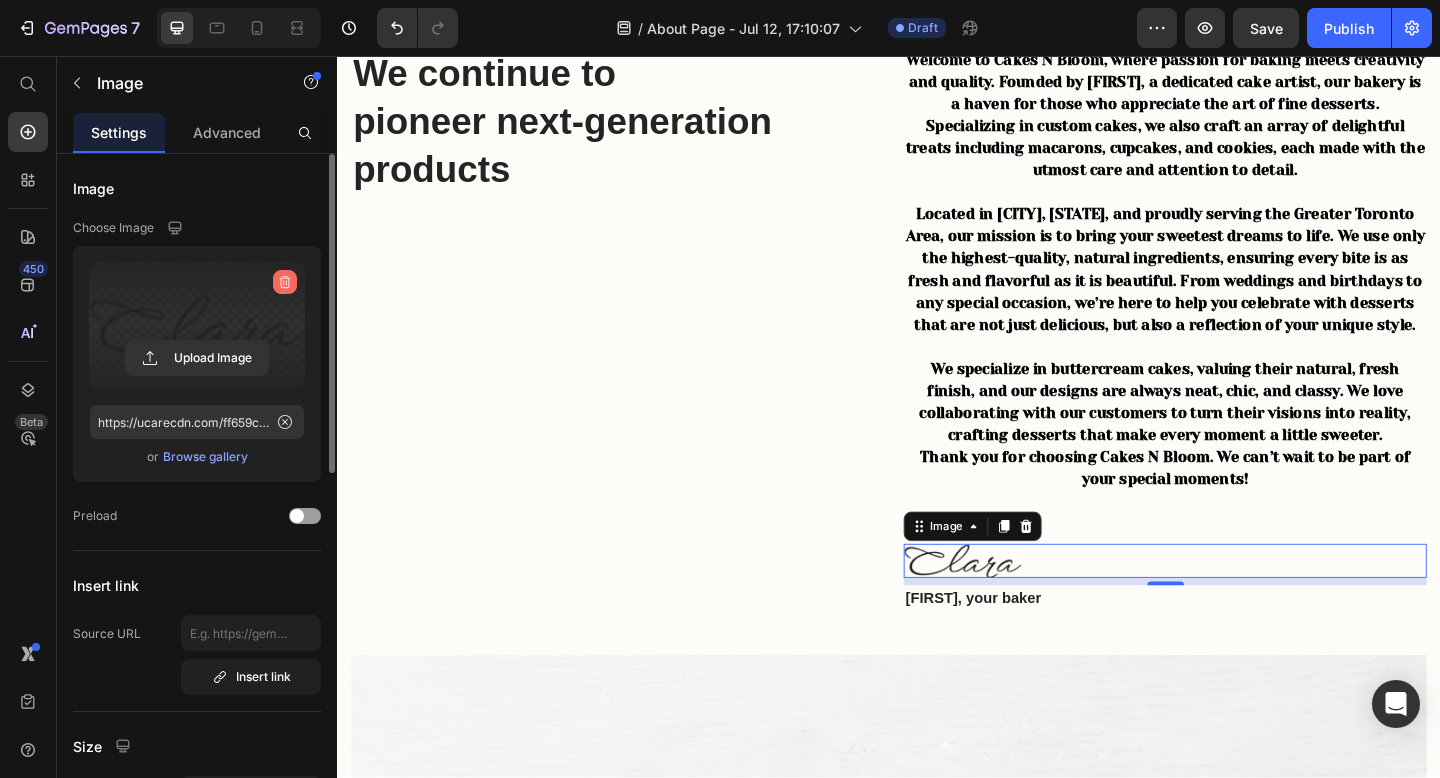 click 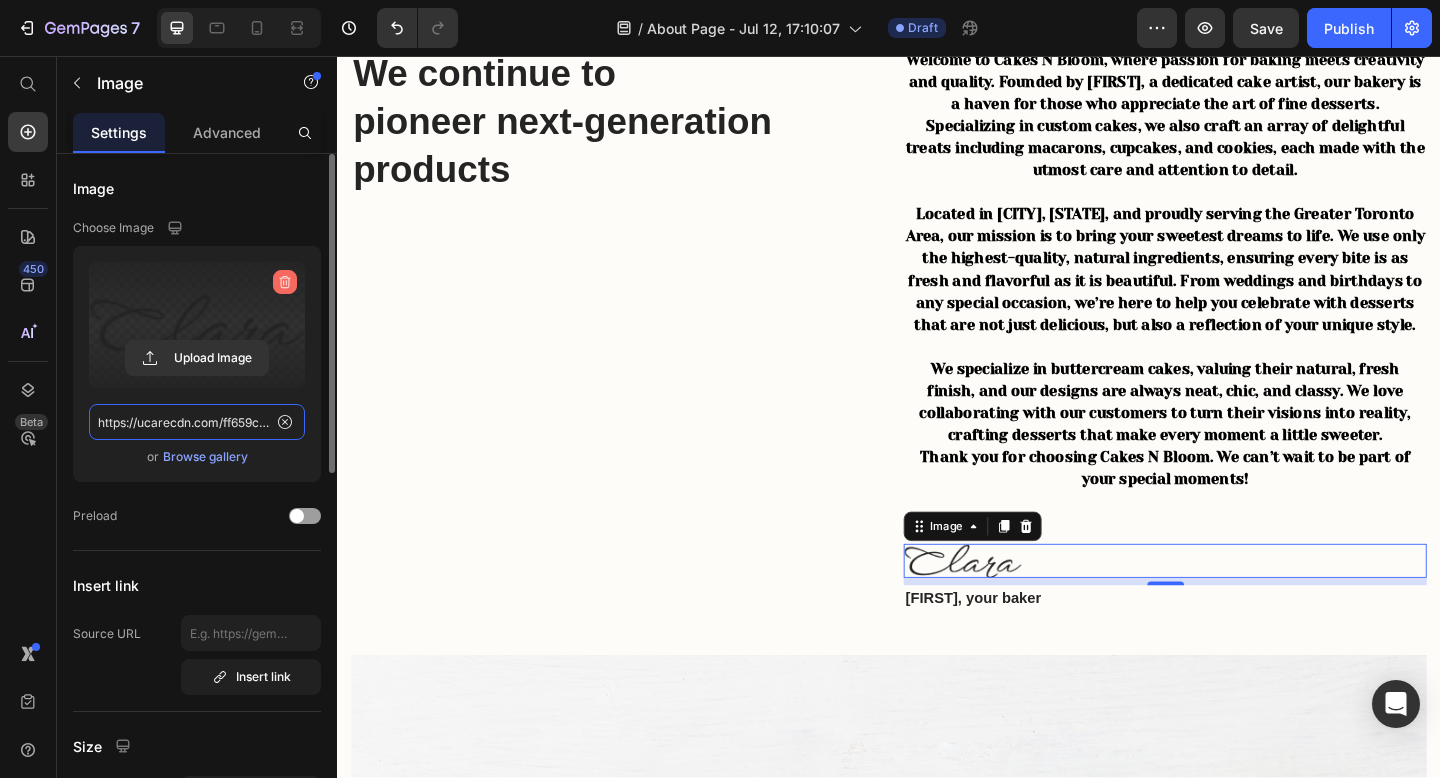 type 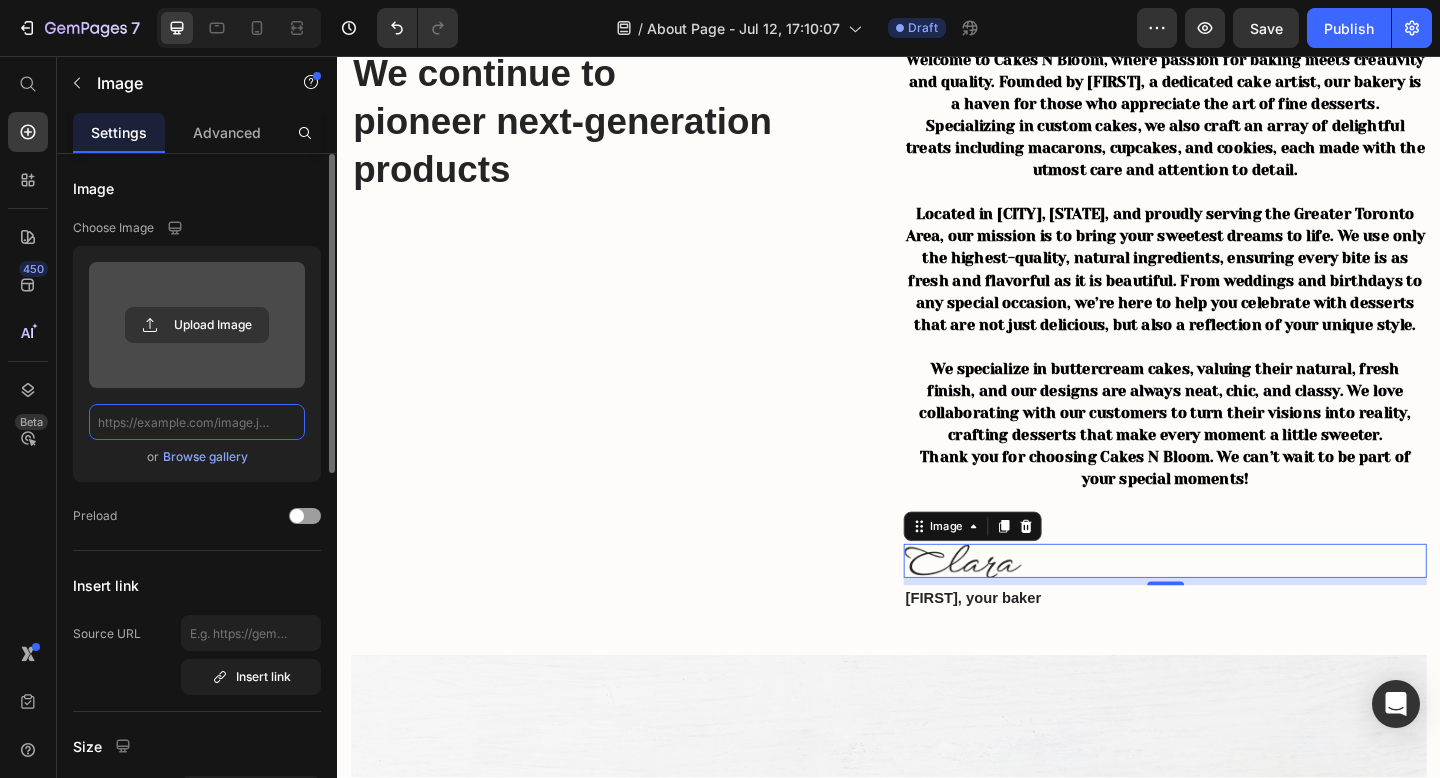 scroll, scrollTop: 0, scrollLeft: 0, axis: both 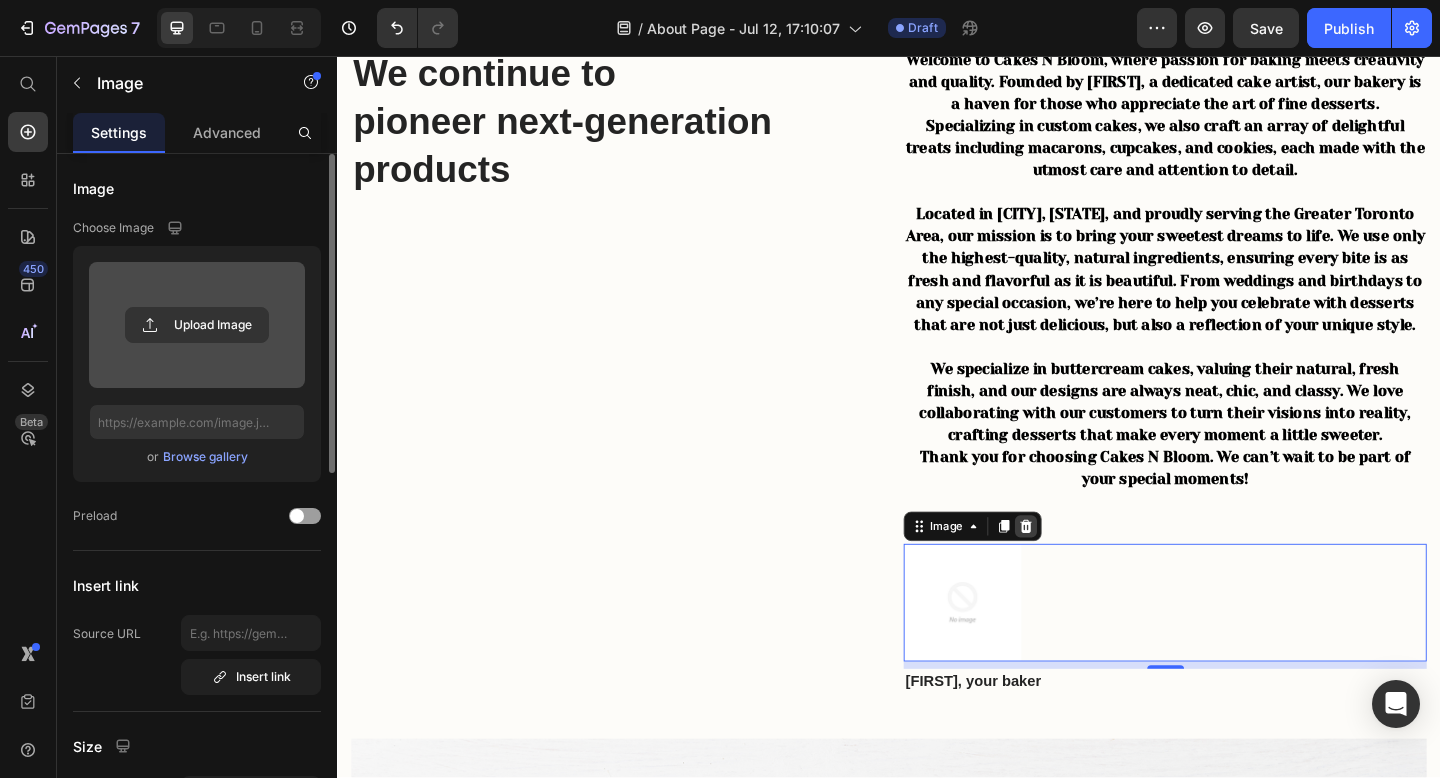 click 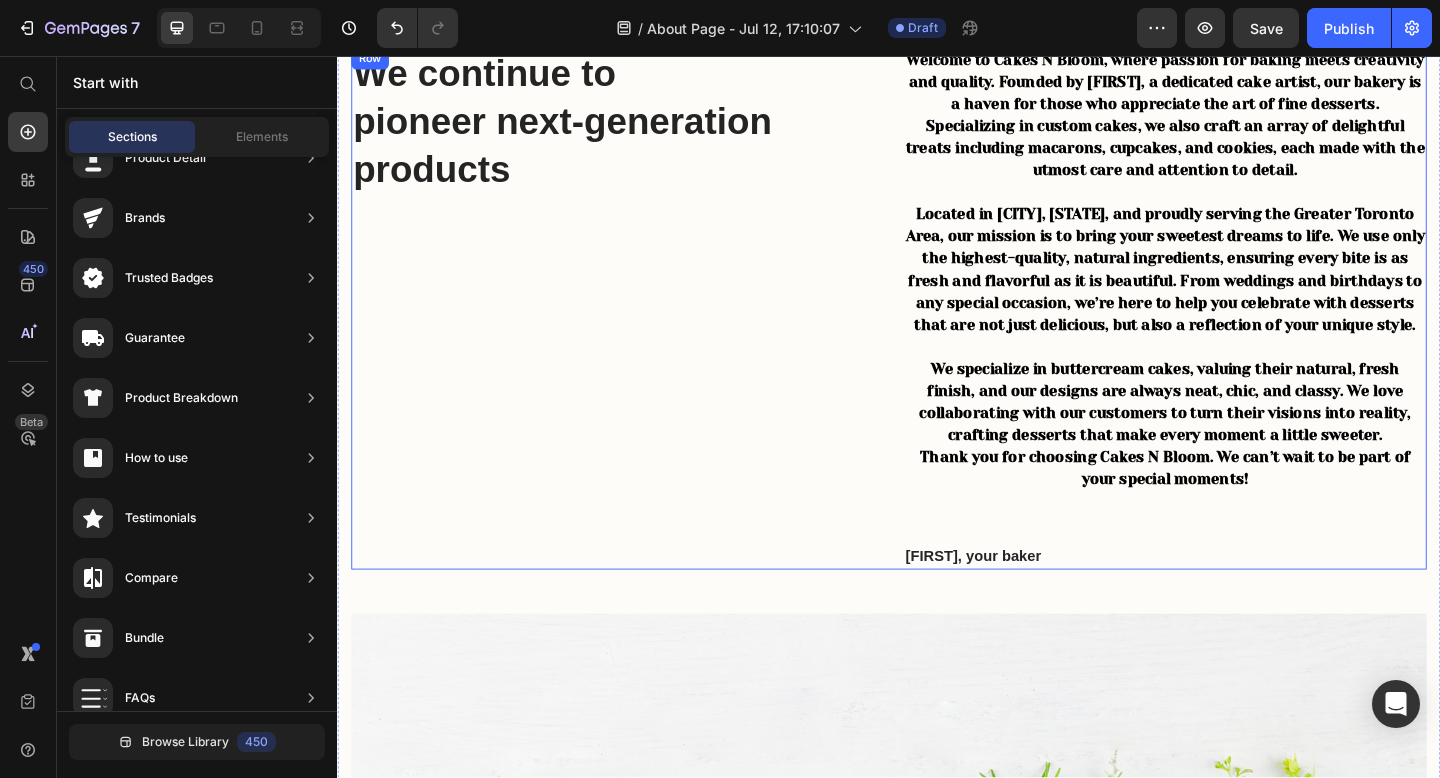 click on "Welcome to Cakes N Bloom, where passion for baking meets creativity and quality. Founded by [FIRST], a dedicated cake artist, our bakery is a haven for those who appreciate the art of fine desserts. Specializing in custom cakes, we also craft an array of delightful treats including macarons, cupcakes, and cookies, each made with the utmost care and attention to detail. Located in [CITY], [STATE], and proudly serving the Greater Toronto Area, our mission is to bring your sweetest dreams to life. We use only the highest-quality, natural ingredients, ensuring every bite is as fresh and flavorful as it is beautiful. From weddings and birthdays to any special occasion, we’re here to help you celebrate with desserts that are not just delicious, but also a reflection of your unique style. Thank you for choosing Cakes N Bloom. We can’t wait to be part of your special moments! Text block [FIRST], your baker Text block" at bounding box center [1237, 331] 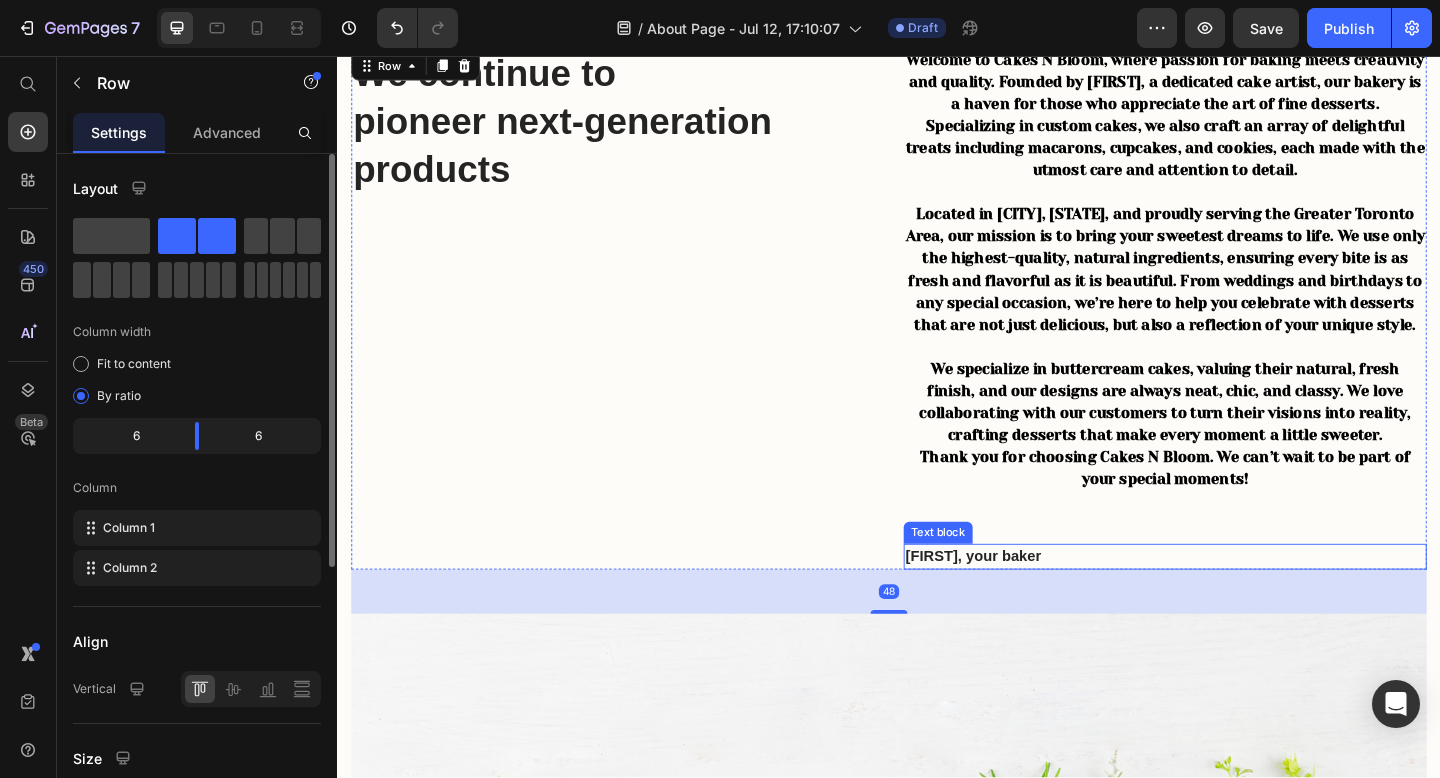 click on "[FIRST], your baker" at bounding box center [1029, 600] 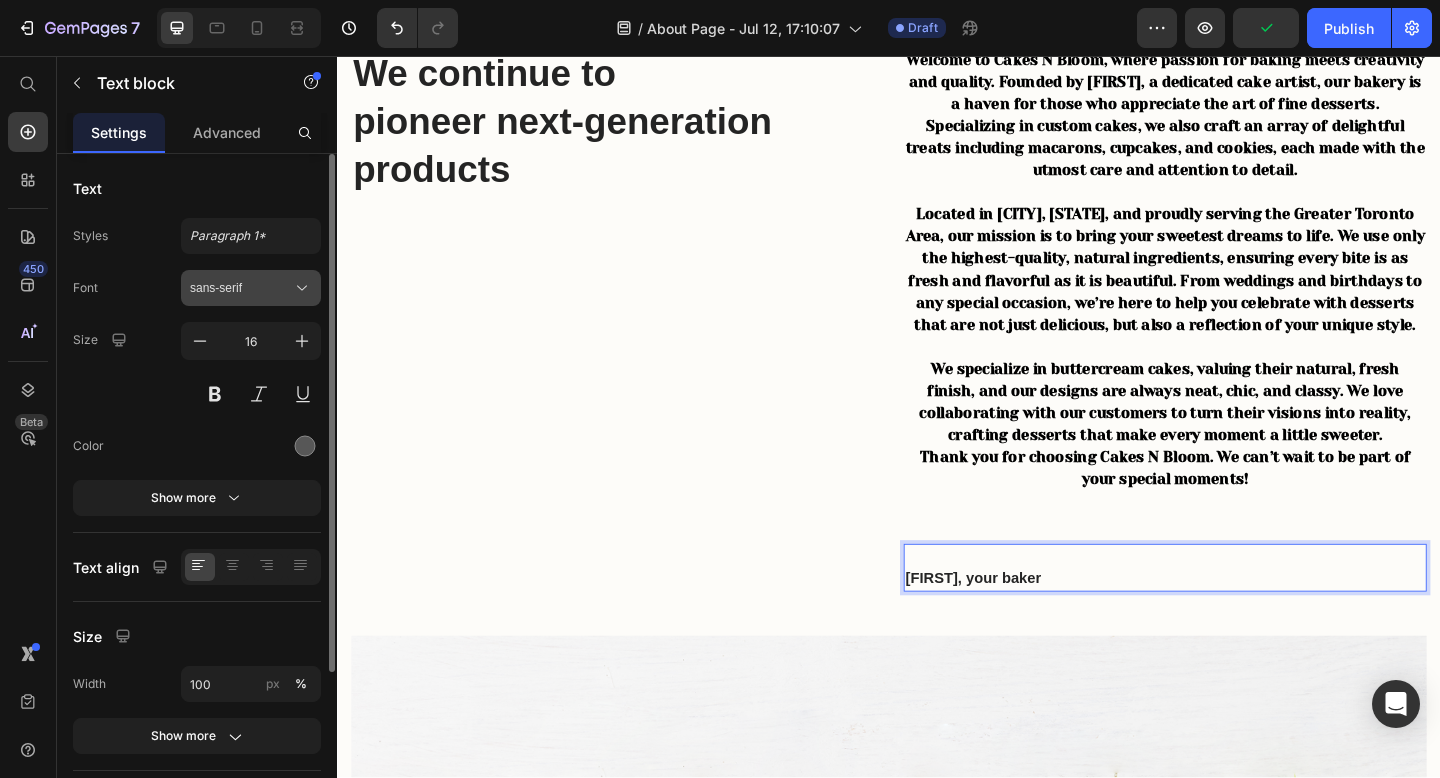 click on "sans-serif" at bounding box center [241, 288] 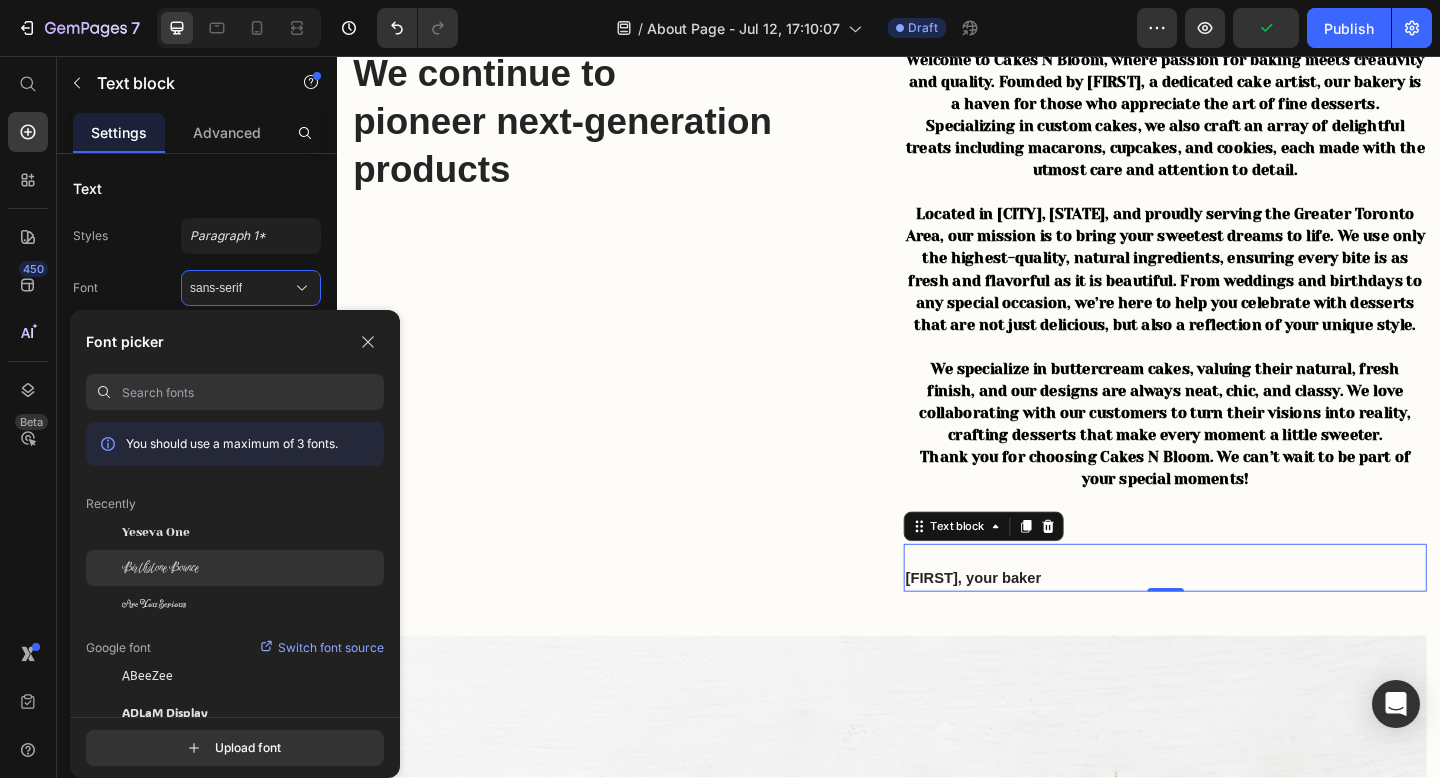 click on "Birthstone Bounce" at bounding box center [160, 568] 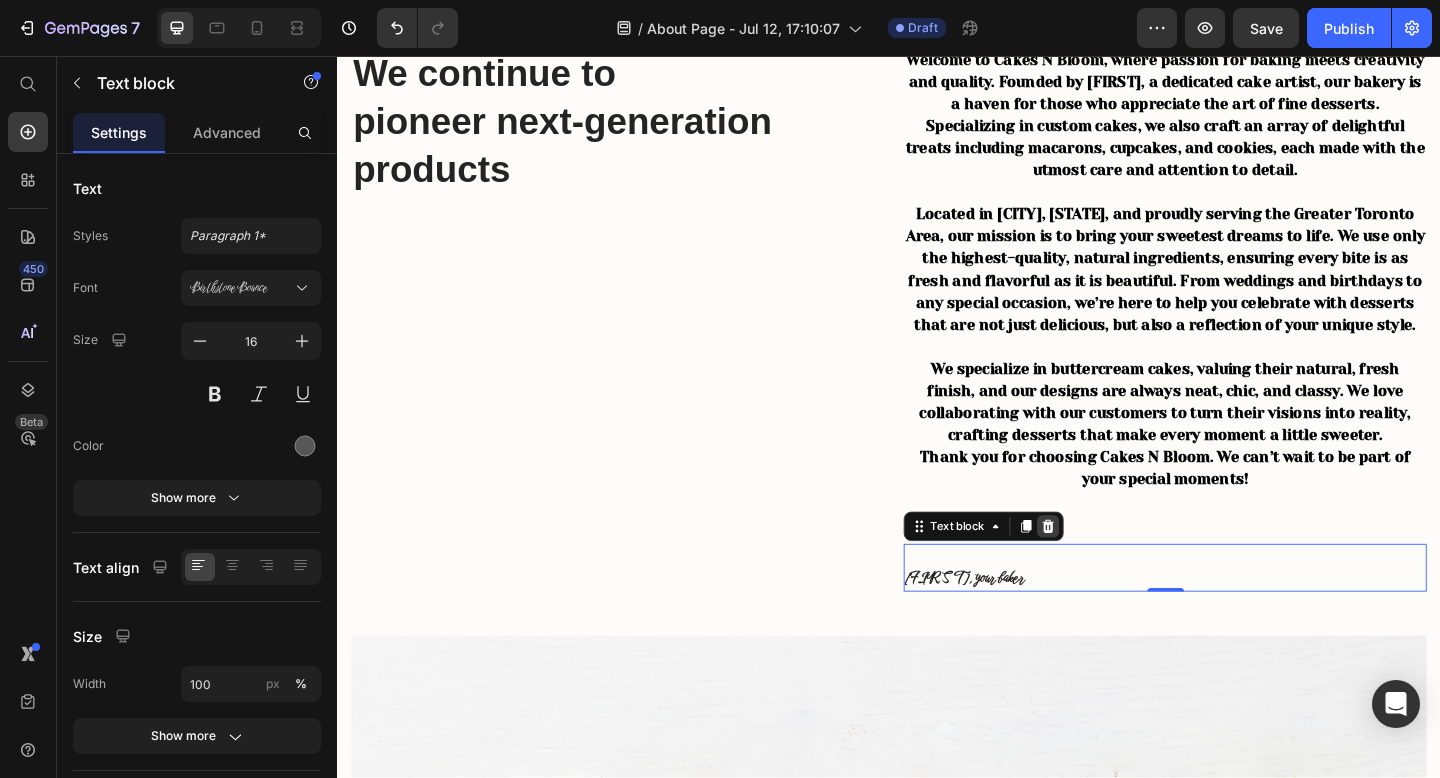 click 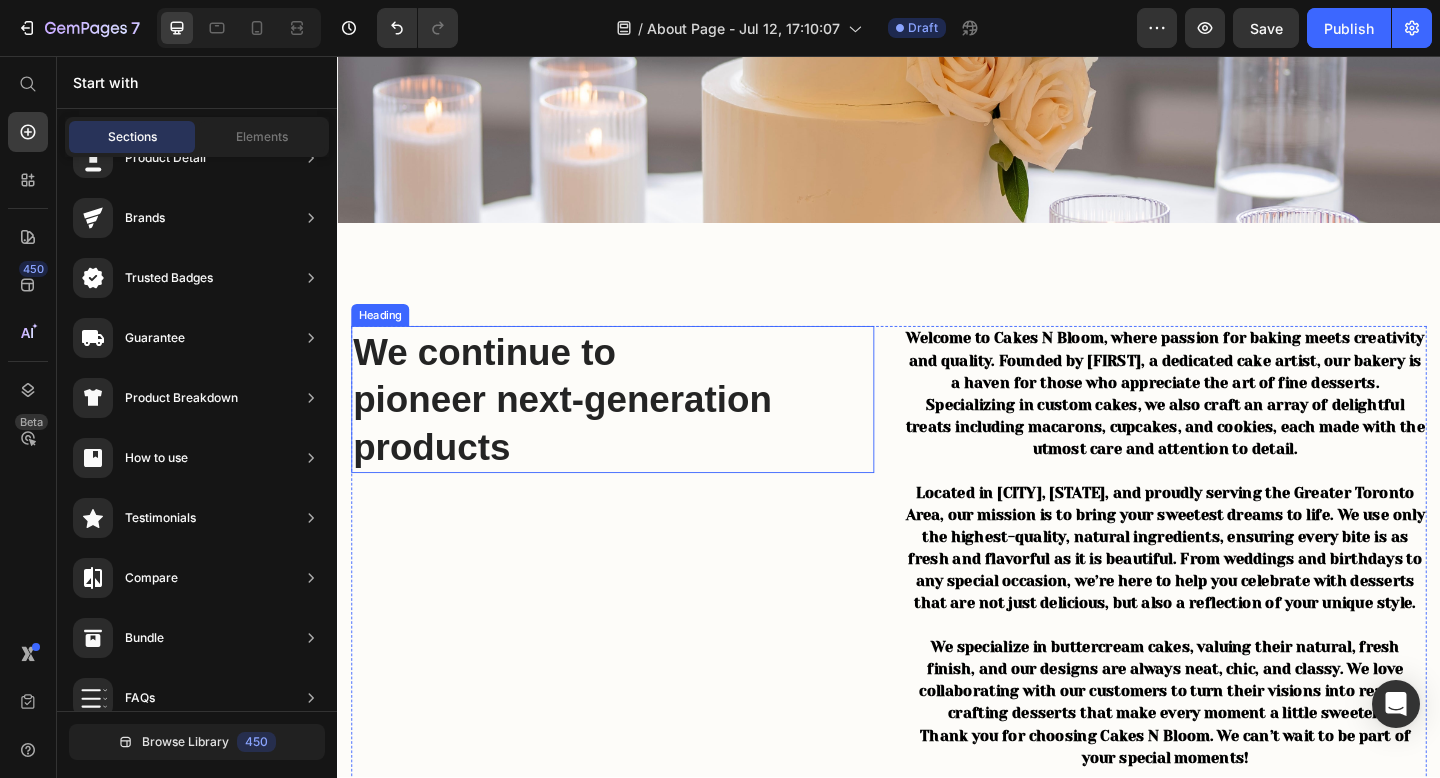 scroll, scrollTop: 479, scrollLeft: 0, axis: vertical 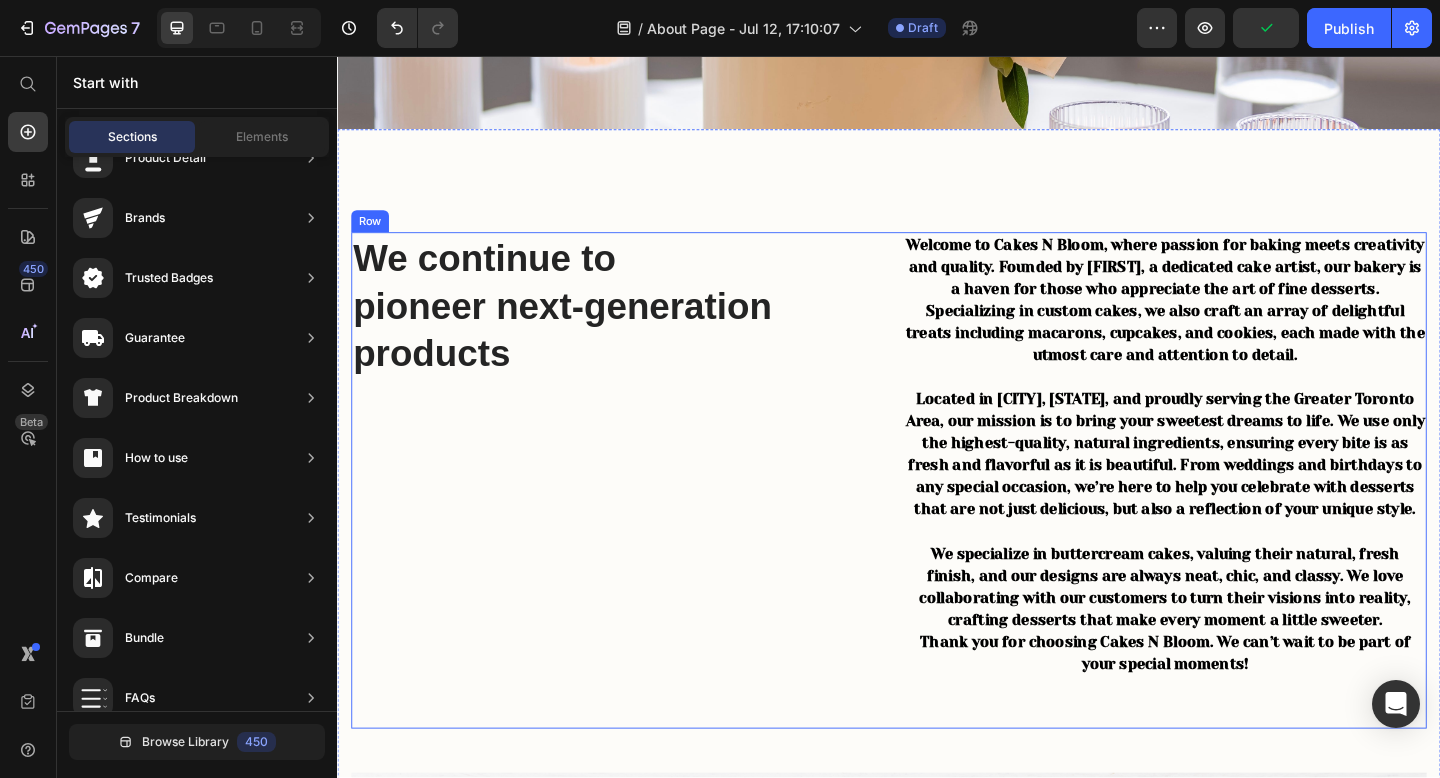 click on "We continue to  pioneer next-generation products Heading" at bounding box center (636, 518) 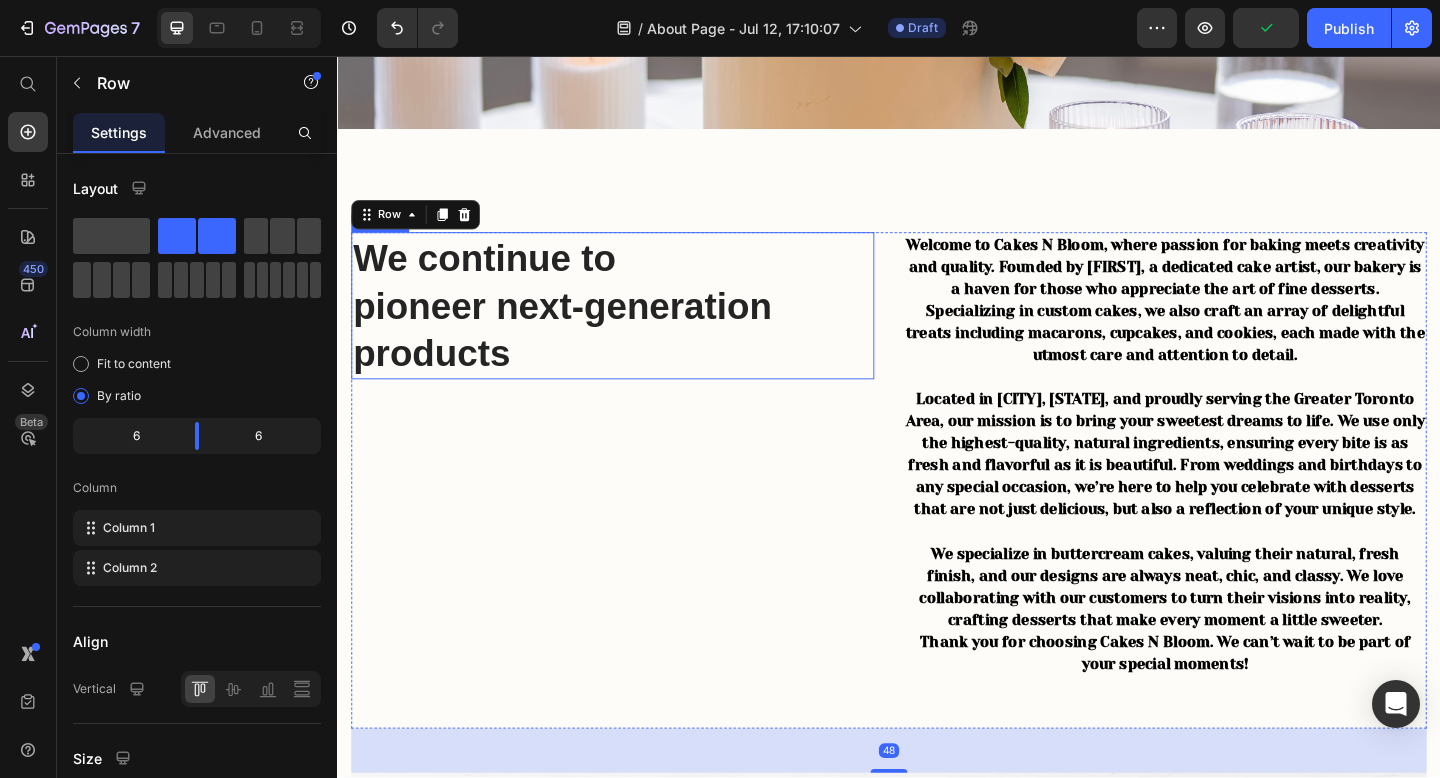 click on "We continue to  pioneer next-generation products" at bounding box center [636, 328] 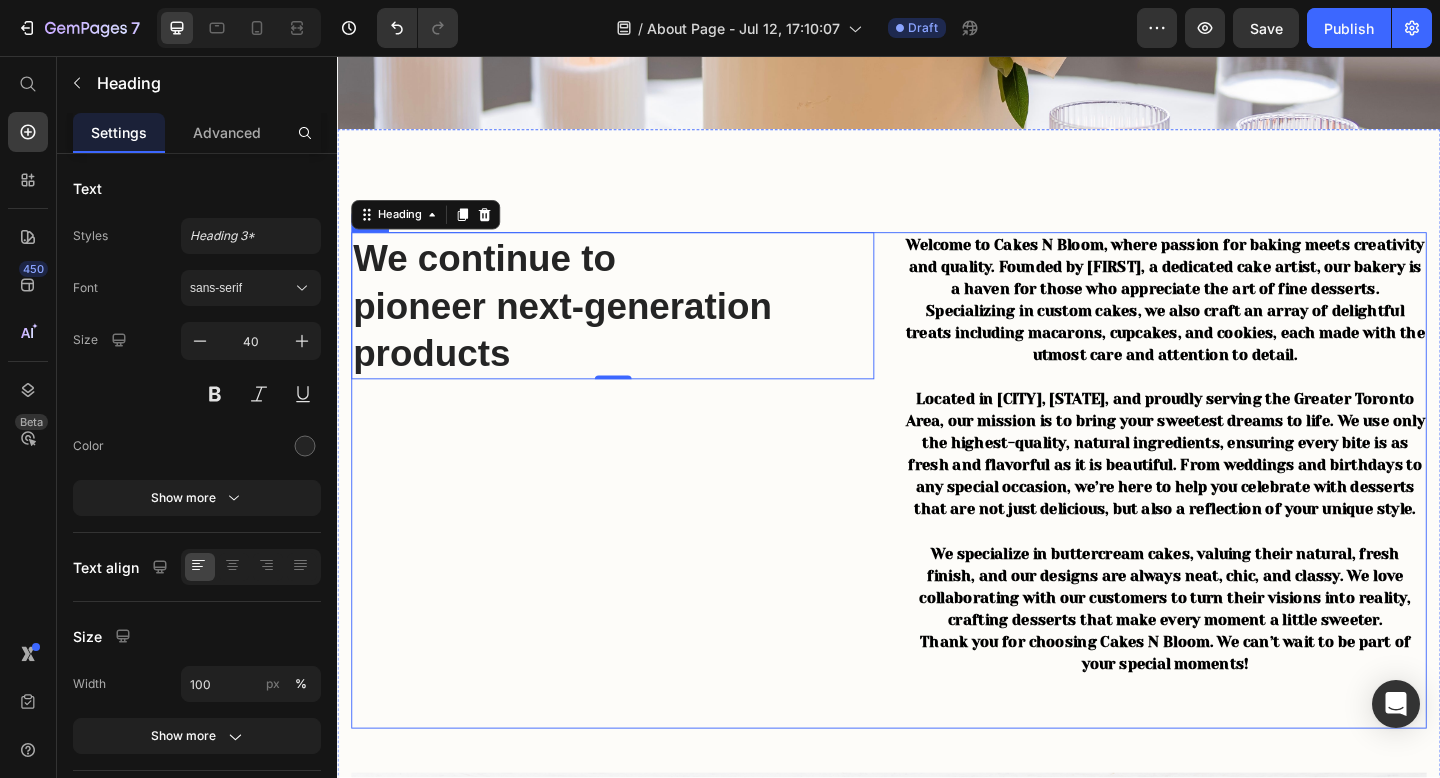 click on "We continue to  pioneer next-generation products Heading   0" at bounding box center [636, 518] 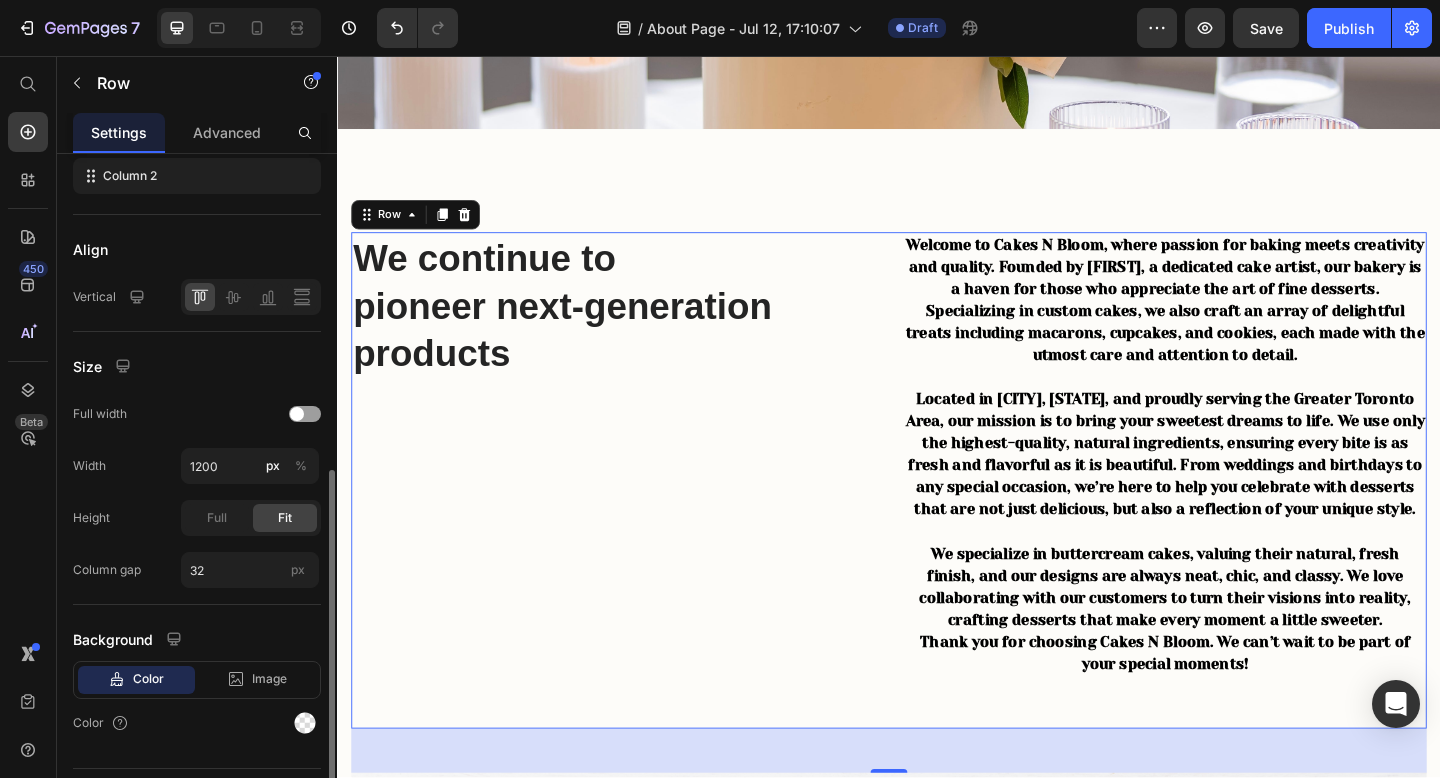 scroll, scrollTop: 440, scrollLeft: 0, axis: vertical 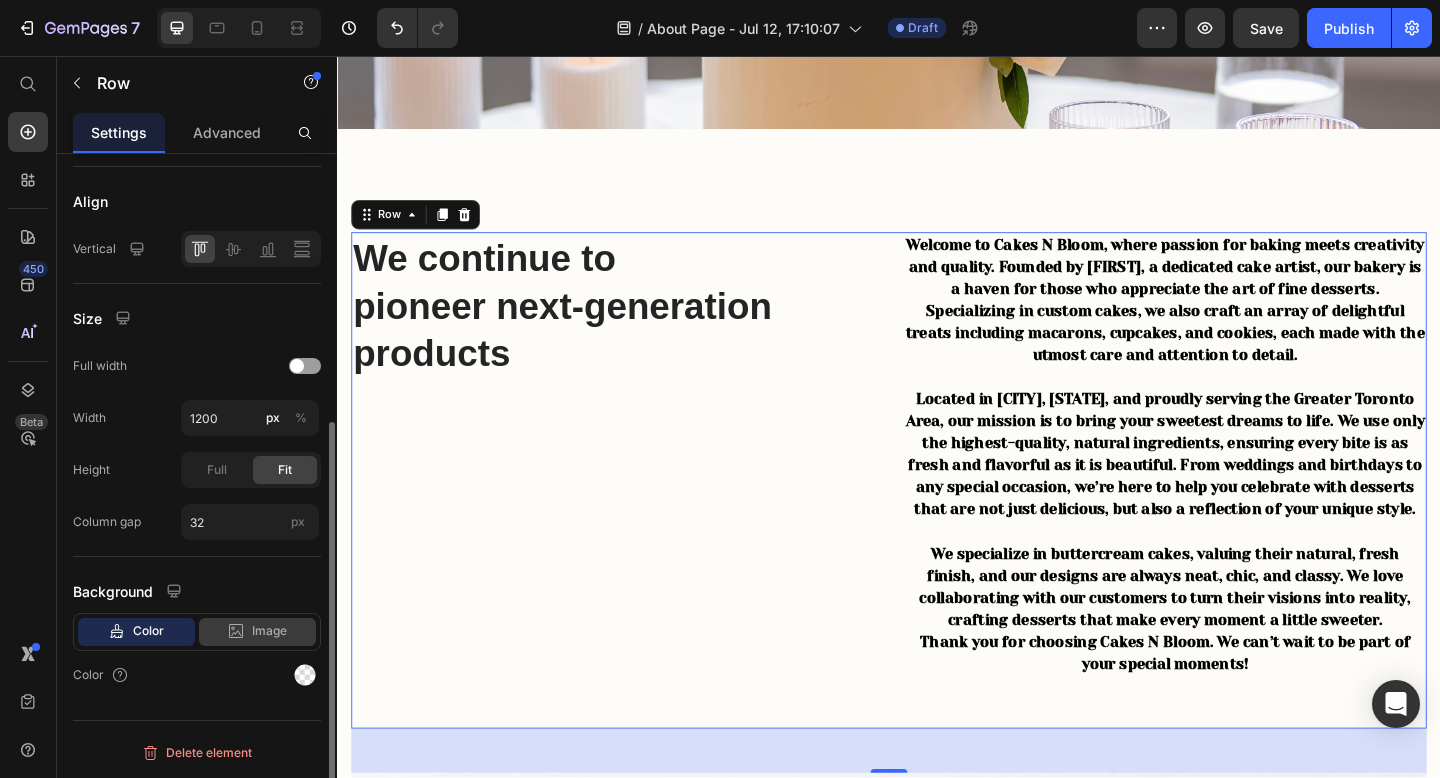 click on "Image" at bounding box center (269, 631) 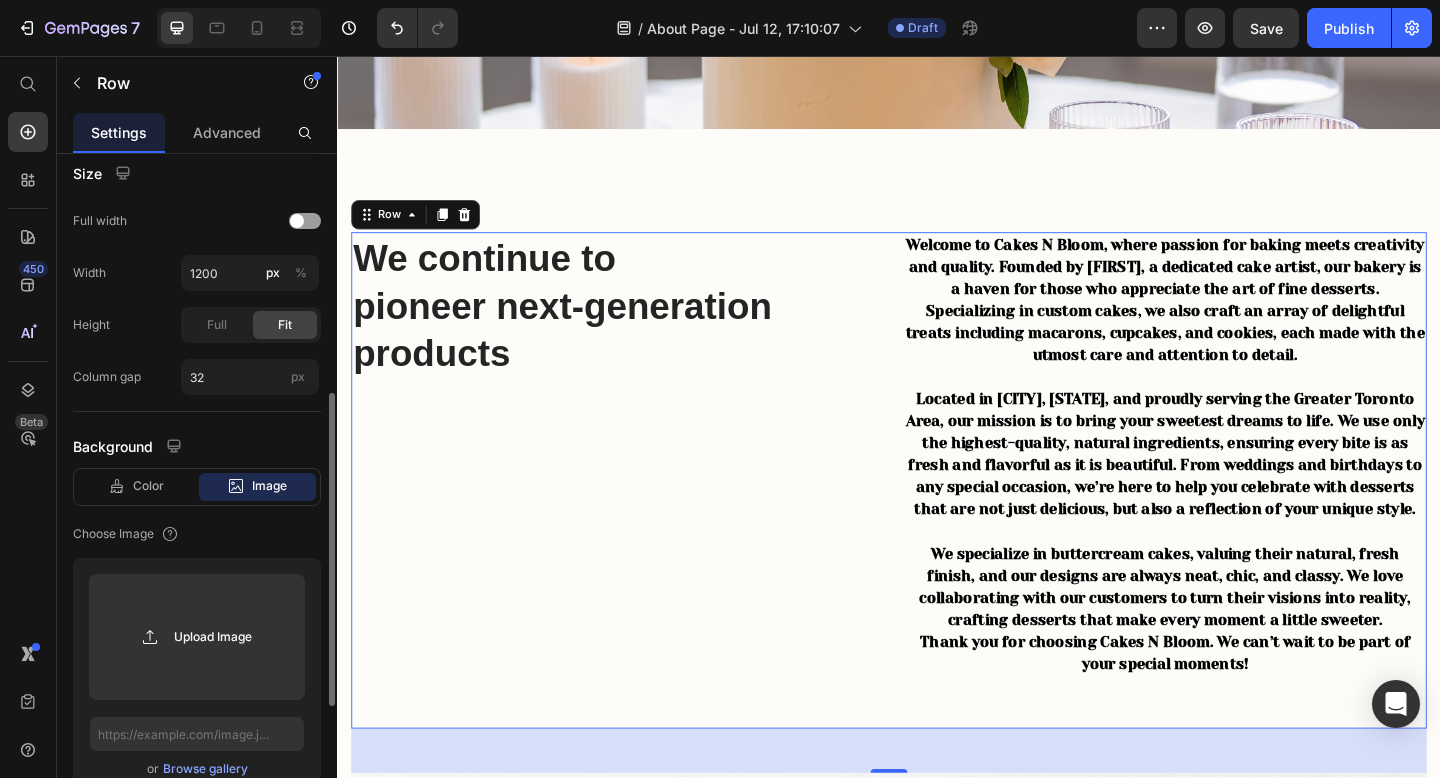 scroll, scrollTop: 601, scrollLeft: 0, axis: vertical 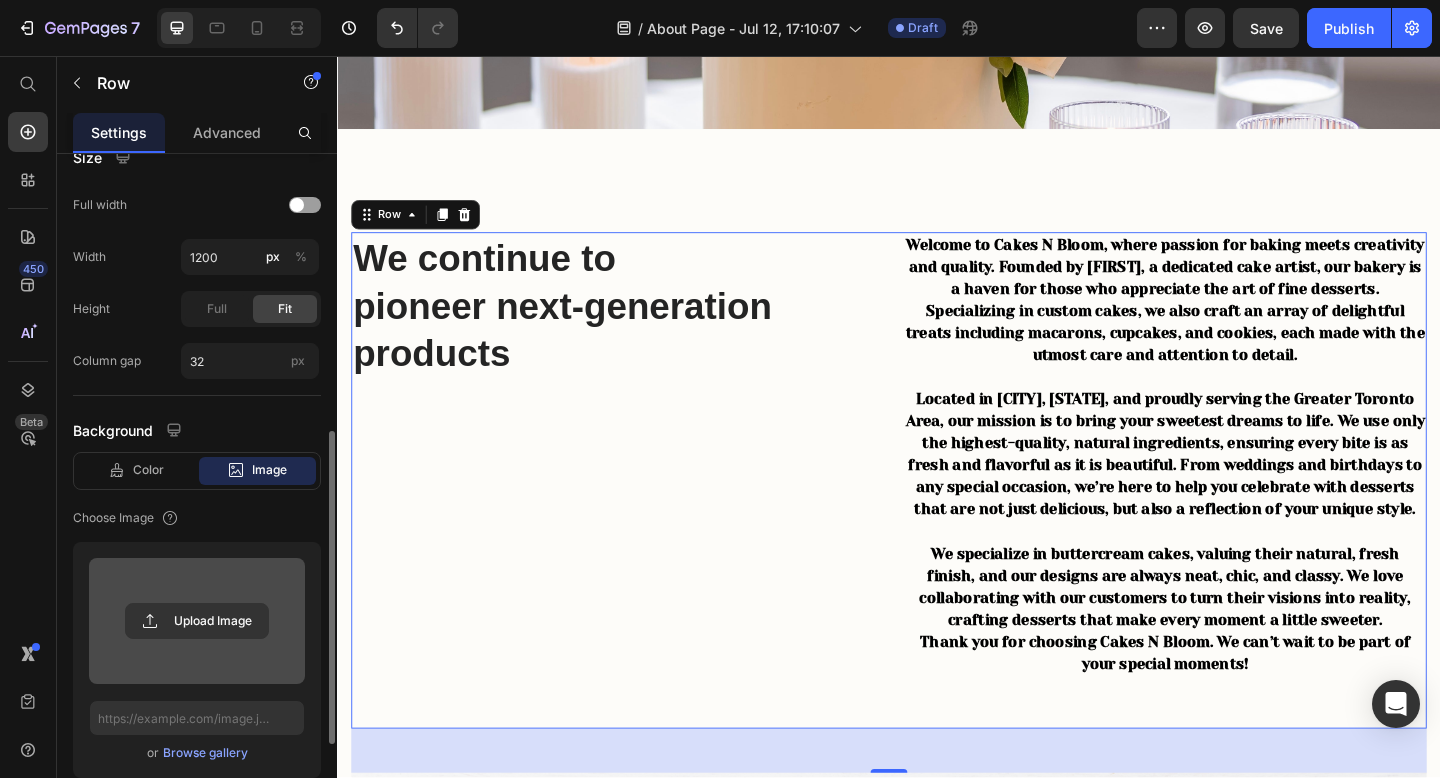 click at bounding box center [197, 621] 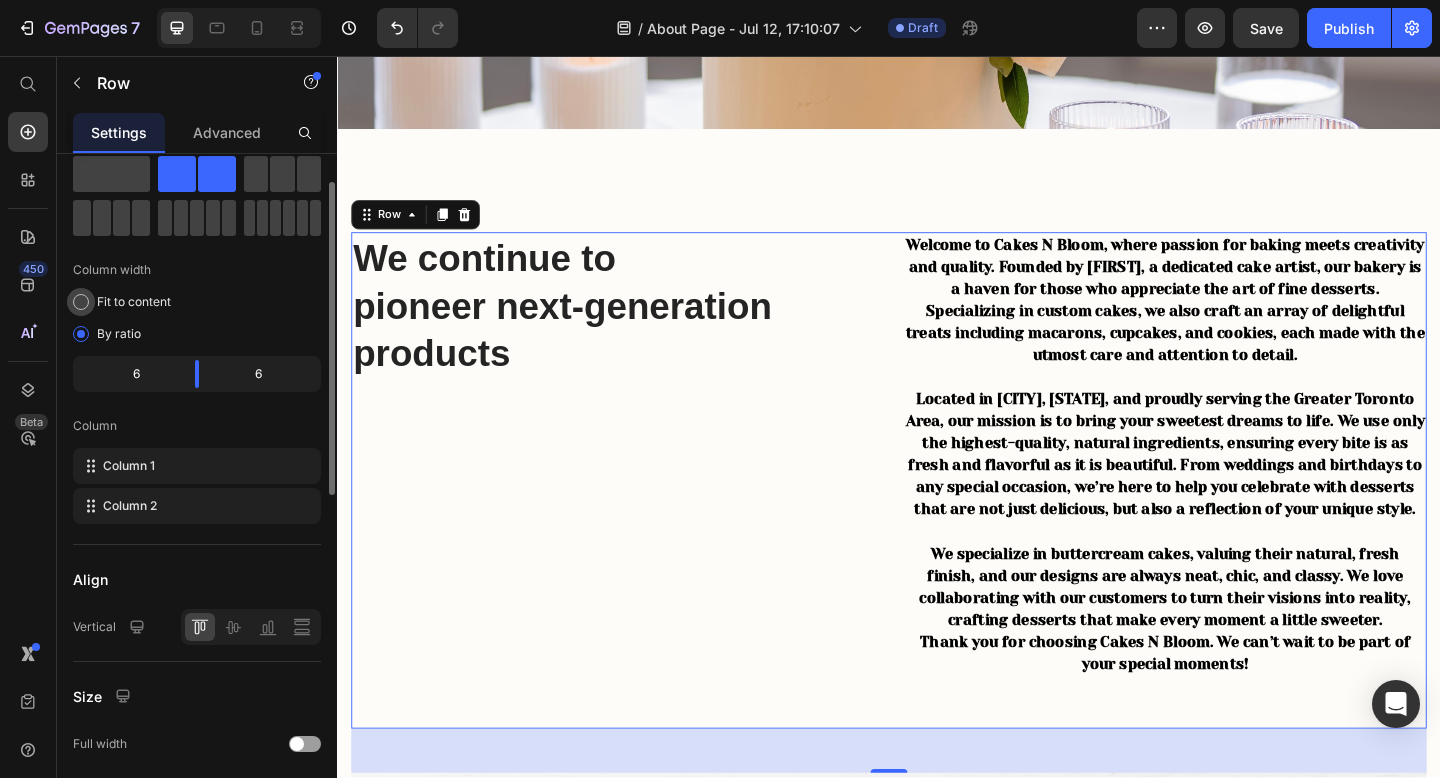 scroll, scrollTop: 28, scrollLeft: 0, axis: vertical 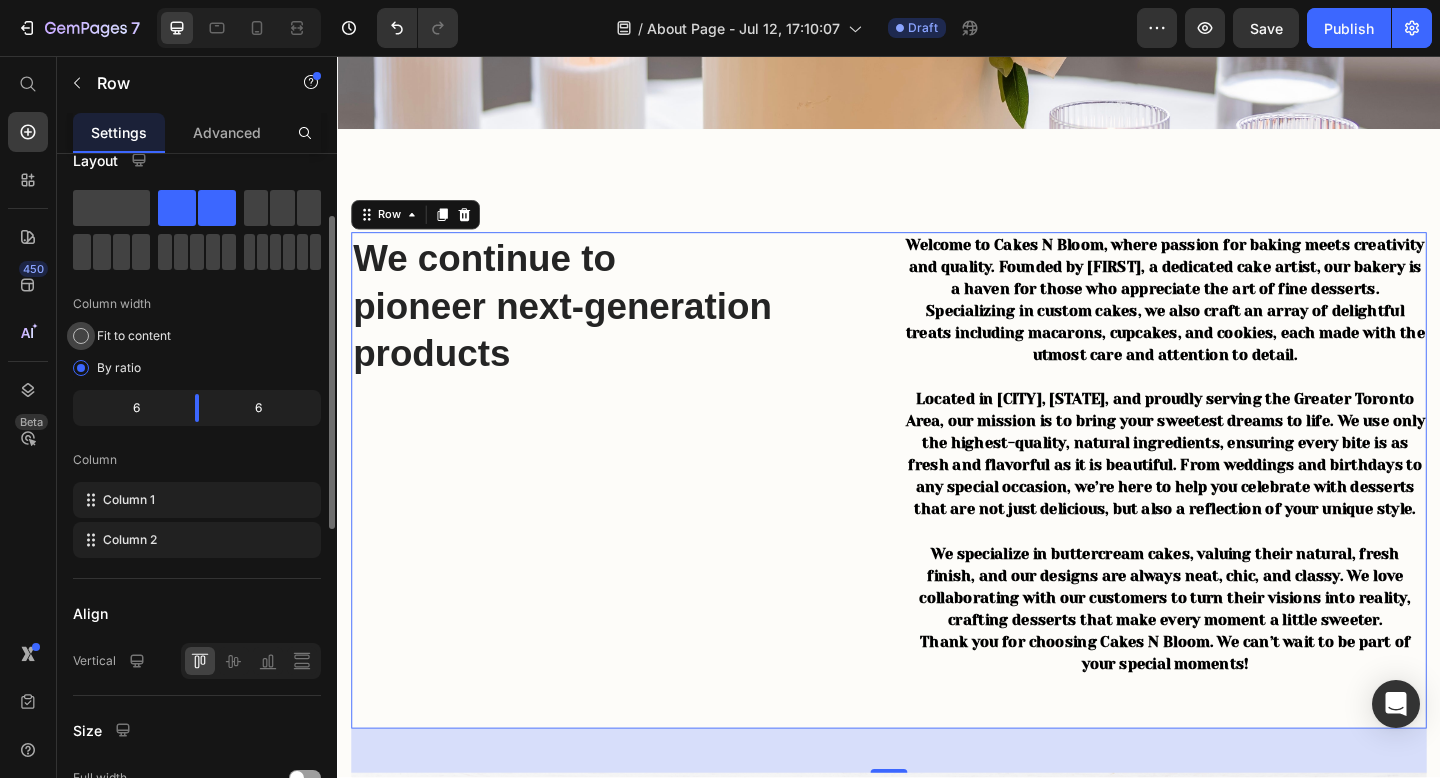 type on "https://cdn.shopify.com/s/files/1/0889/8563/3061/files/gempages_574600692329612132-f2e63e8e-4761-44fe-a16d-3f22c6055db2.jpg" 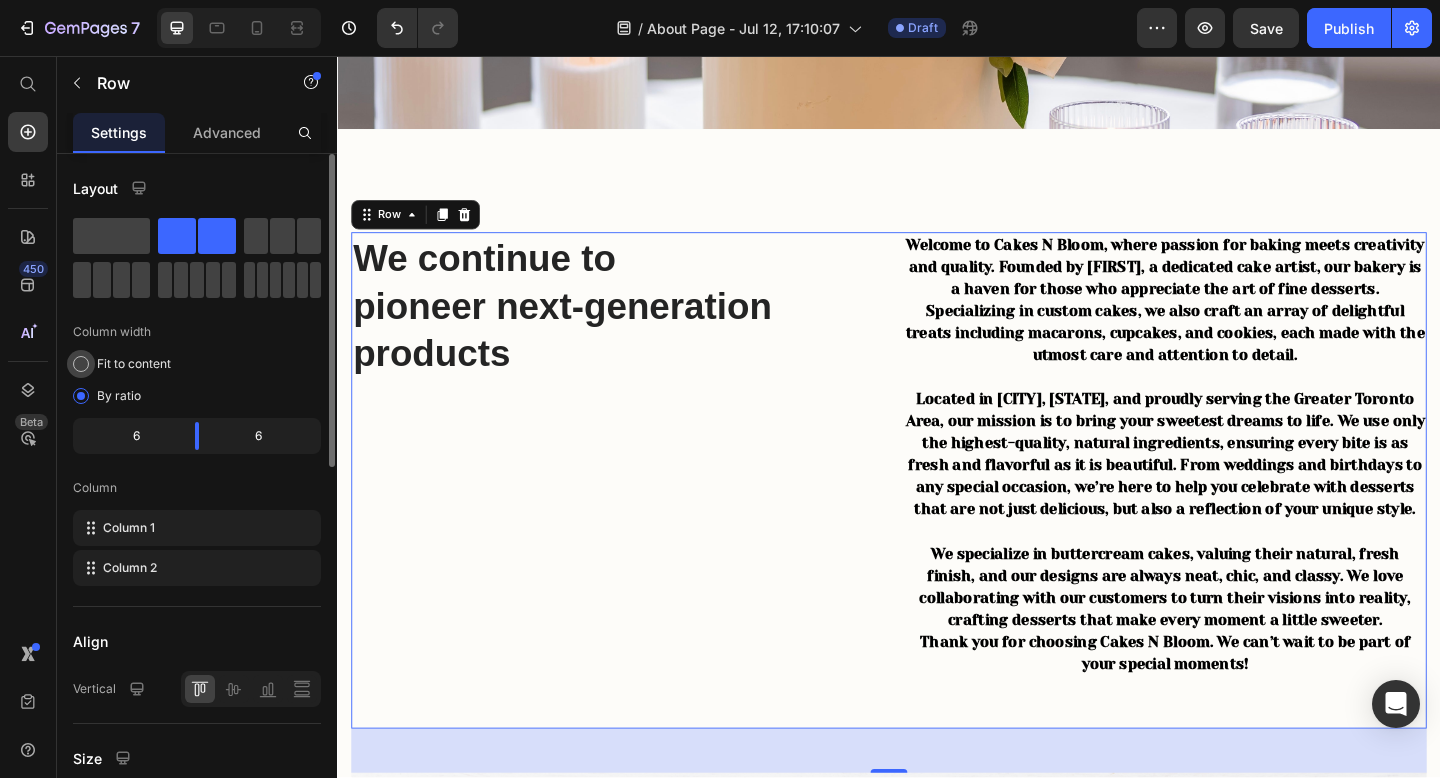 scroll, scrollTop: 1, scrollLeft: 0, axis: vertical 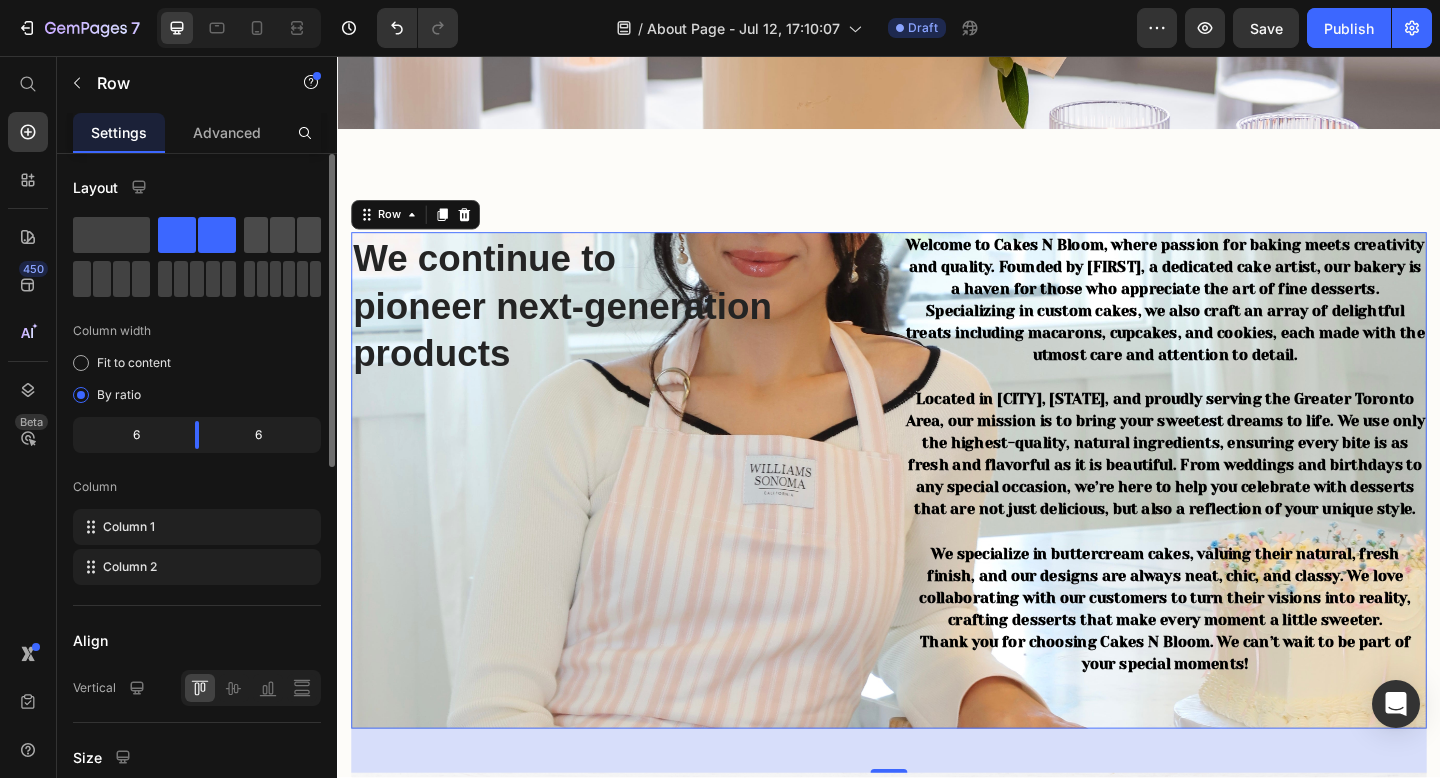 click 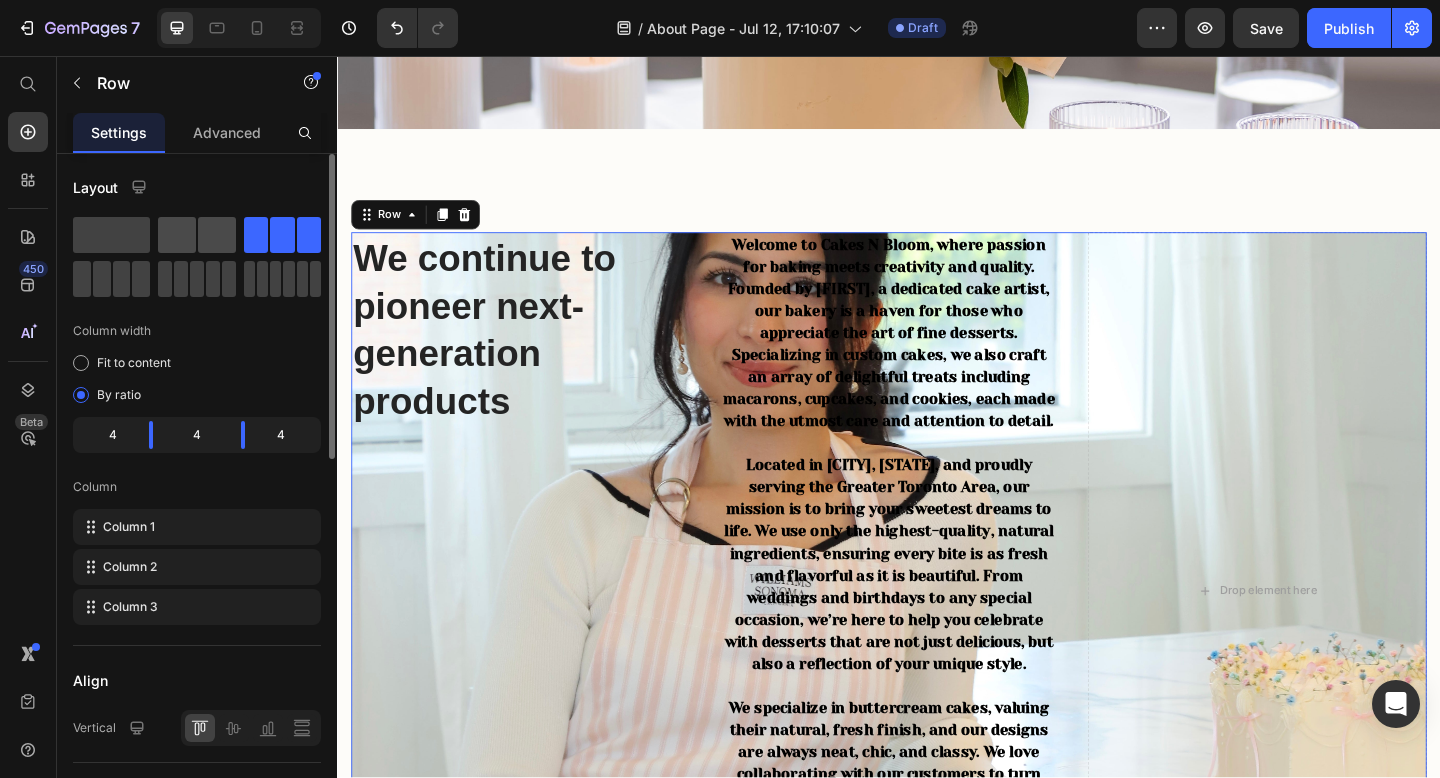 click 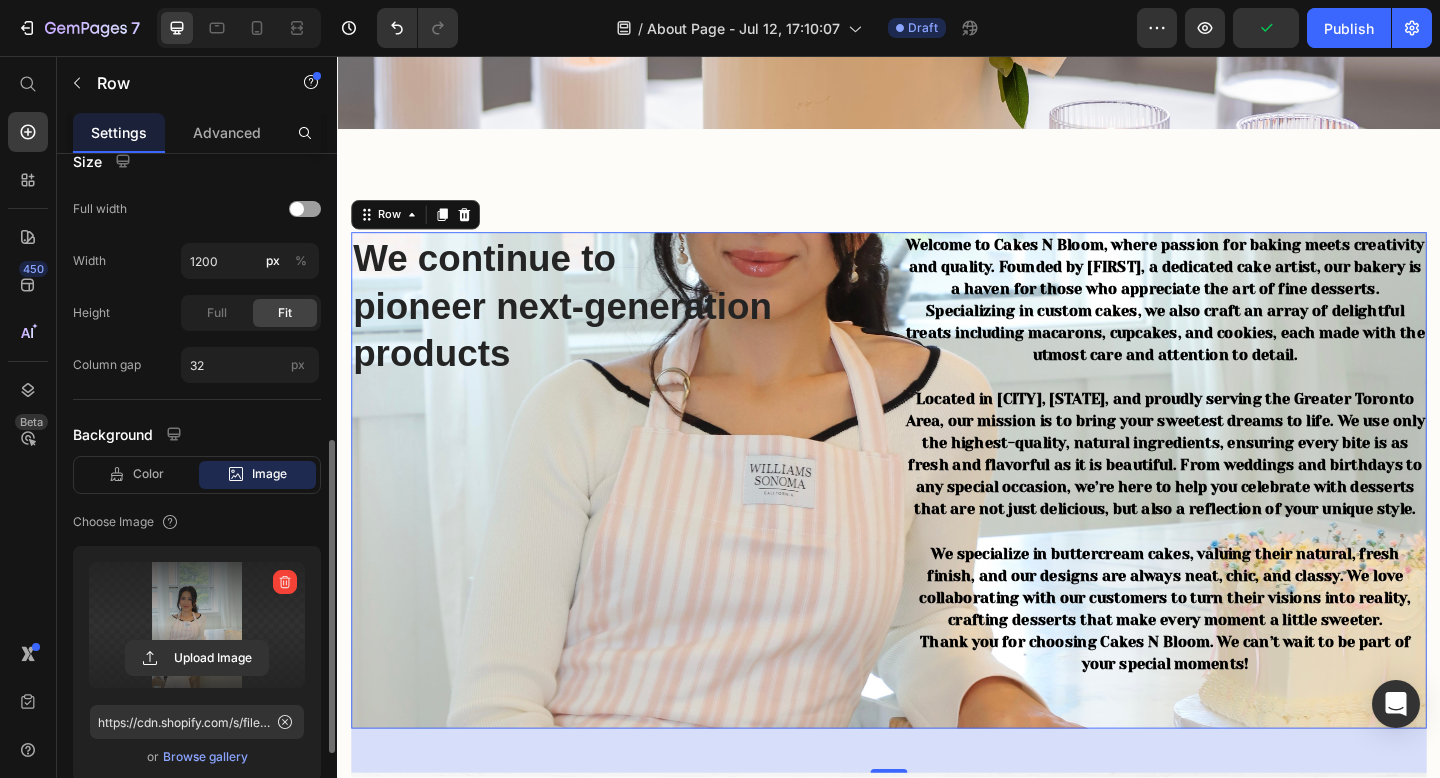 scroll, scrollTop: 608, scrollLeft: 0, axis: vertical 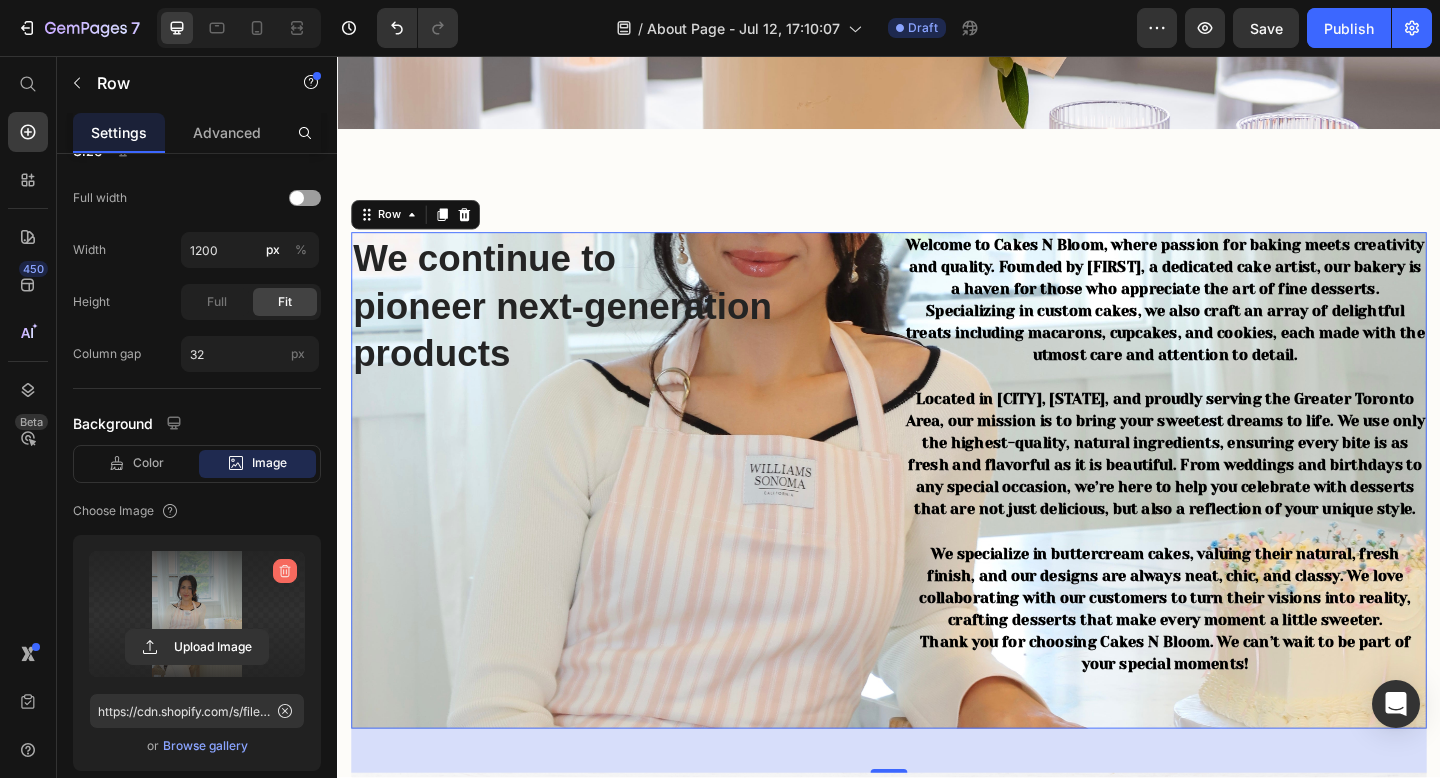 click 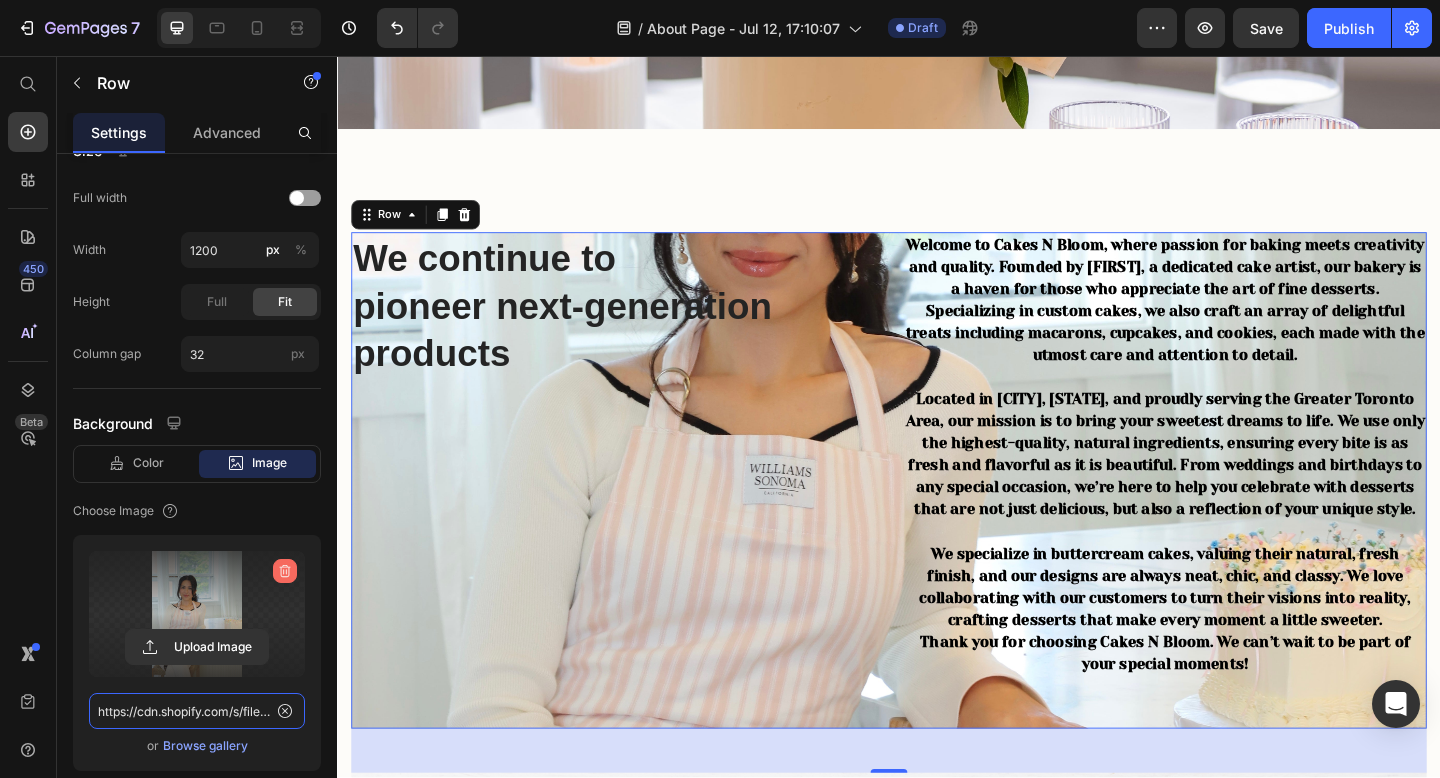 type 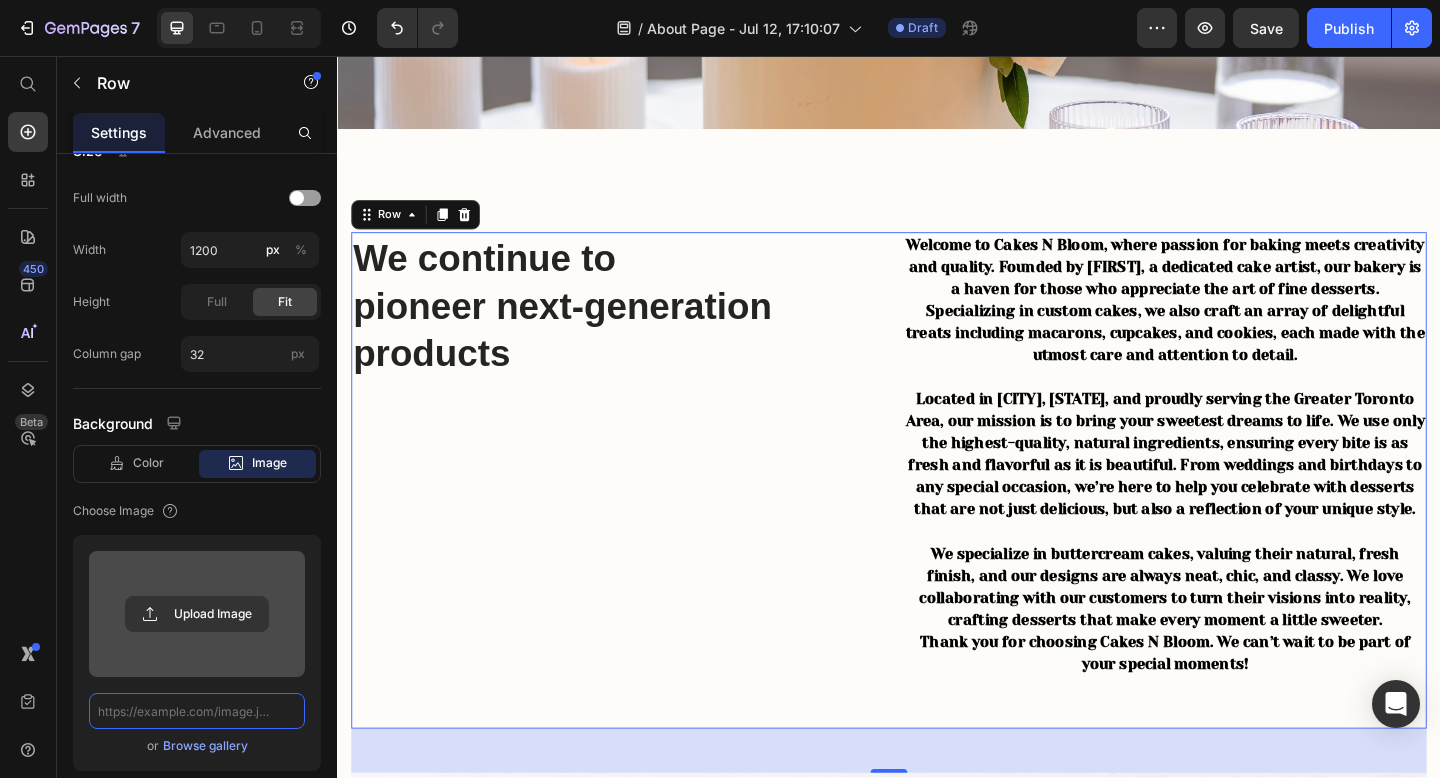 scroll, scrollTop: 0, scrollLeft: 0, axis: both 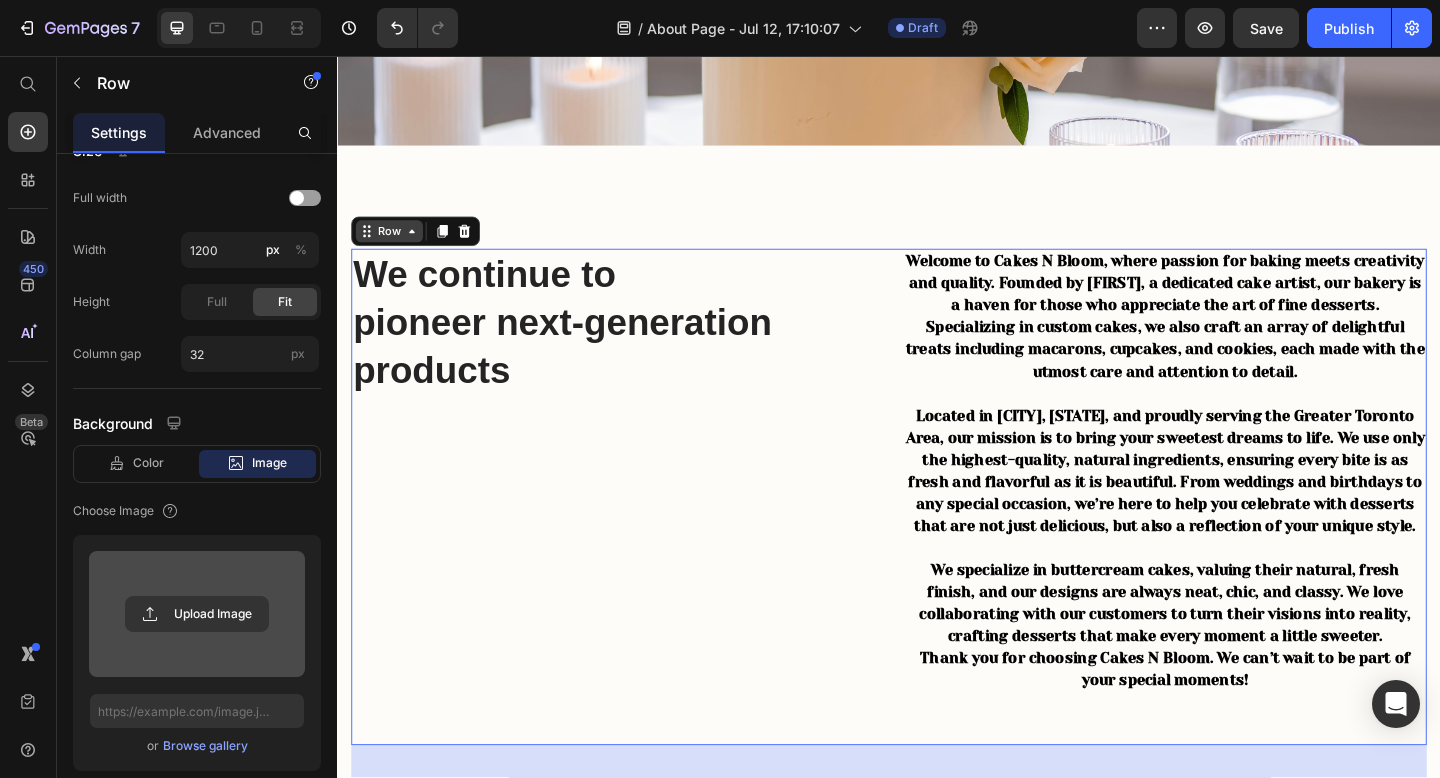 click on "Row" at bounding box center [393, 247] 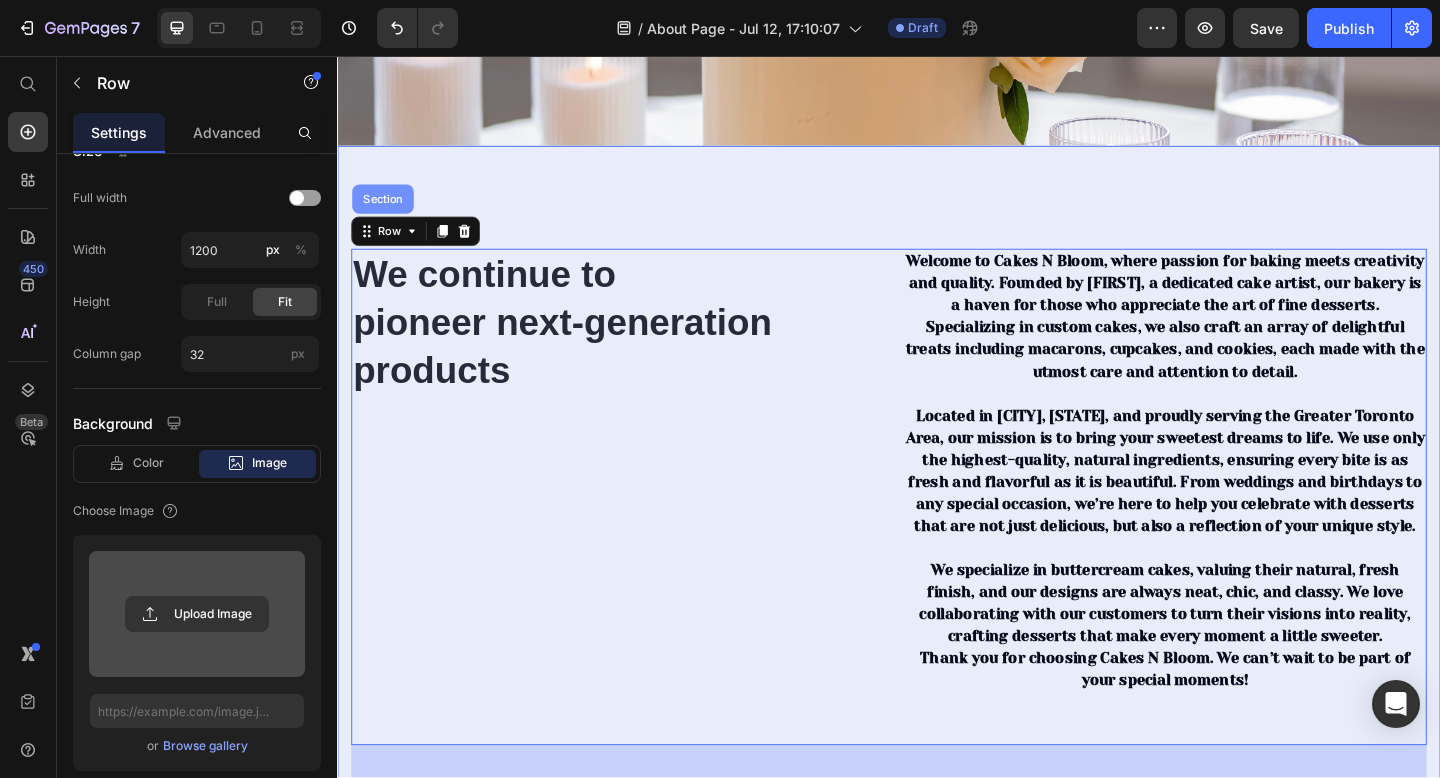 click on "Section" at bounding box center [386, 212] 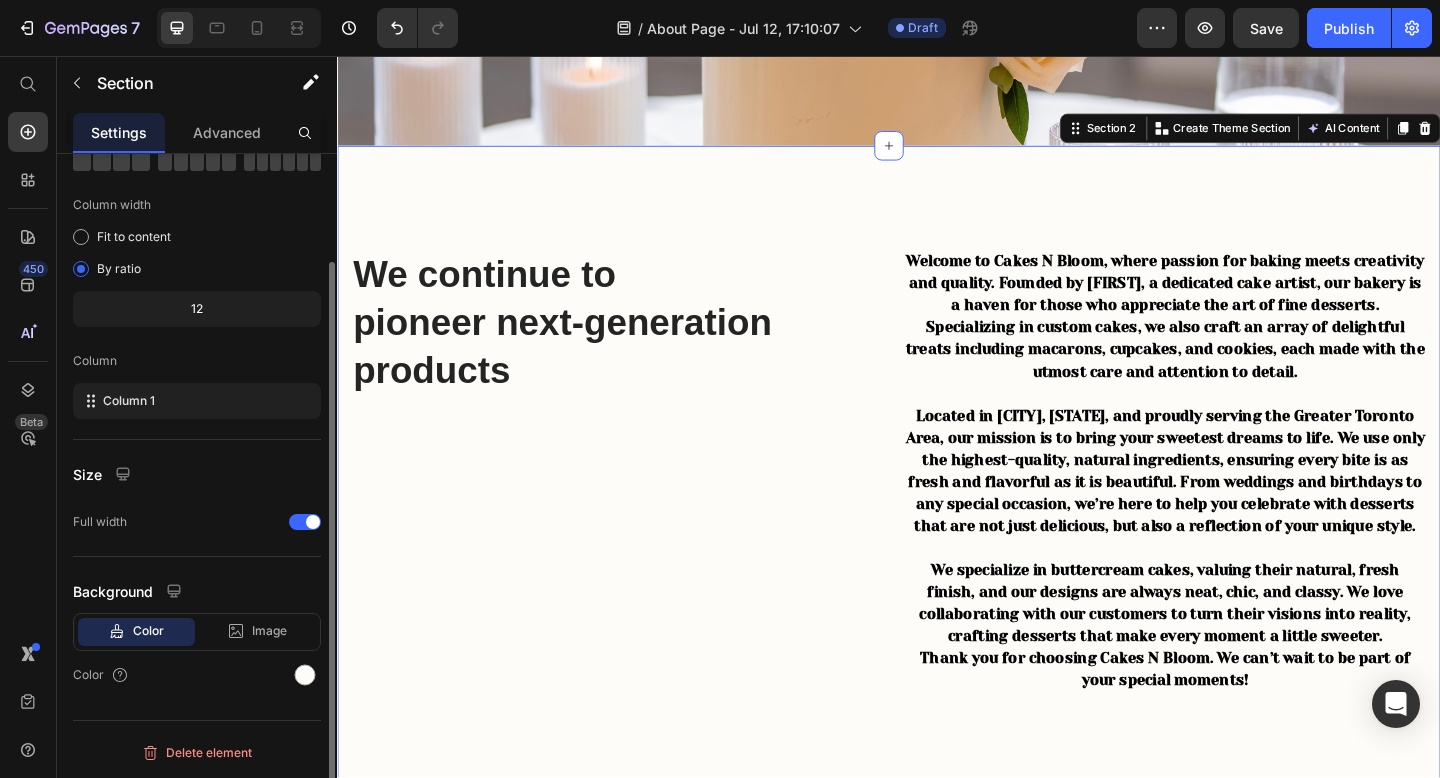 scroll, scrollTop: 0, scrollLeft: 0, axis: both 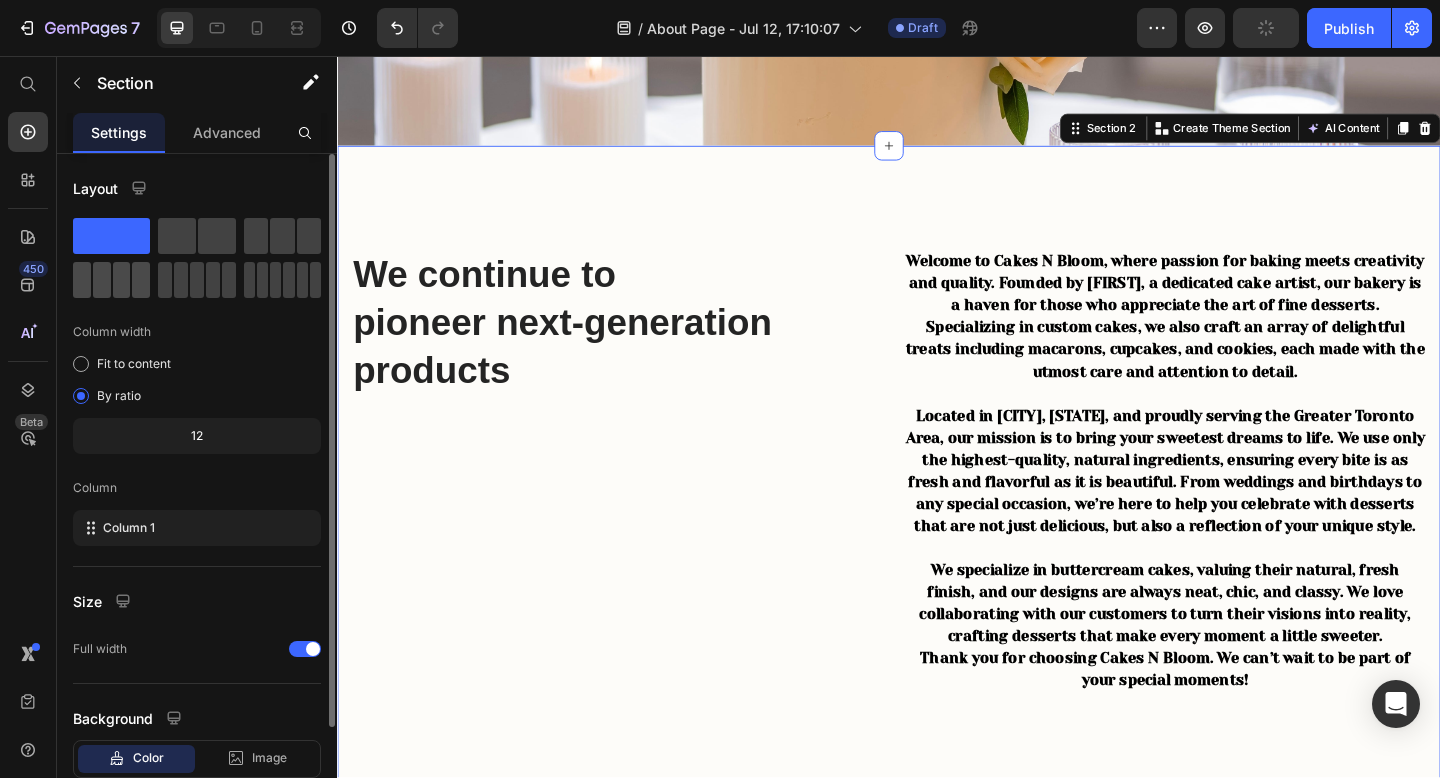 click 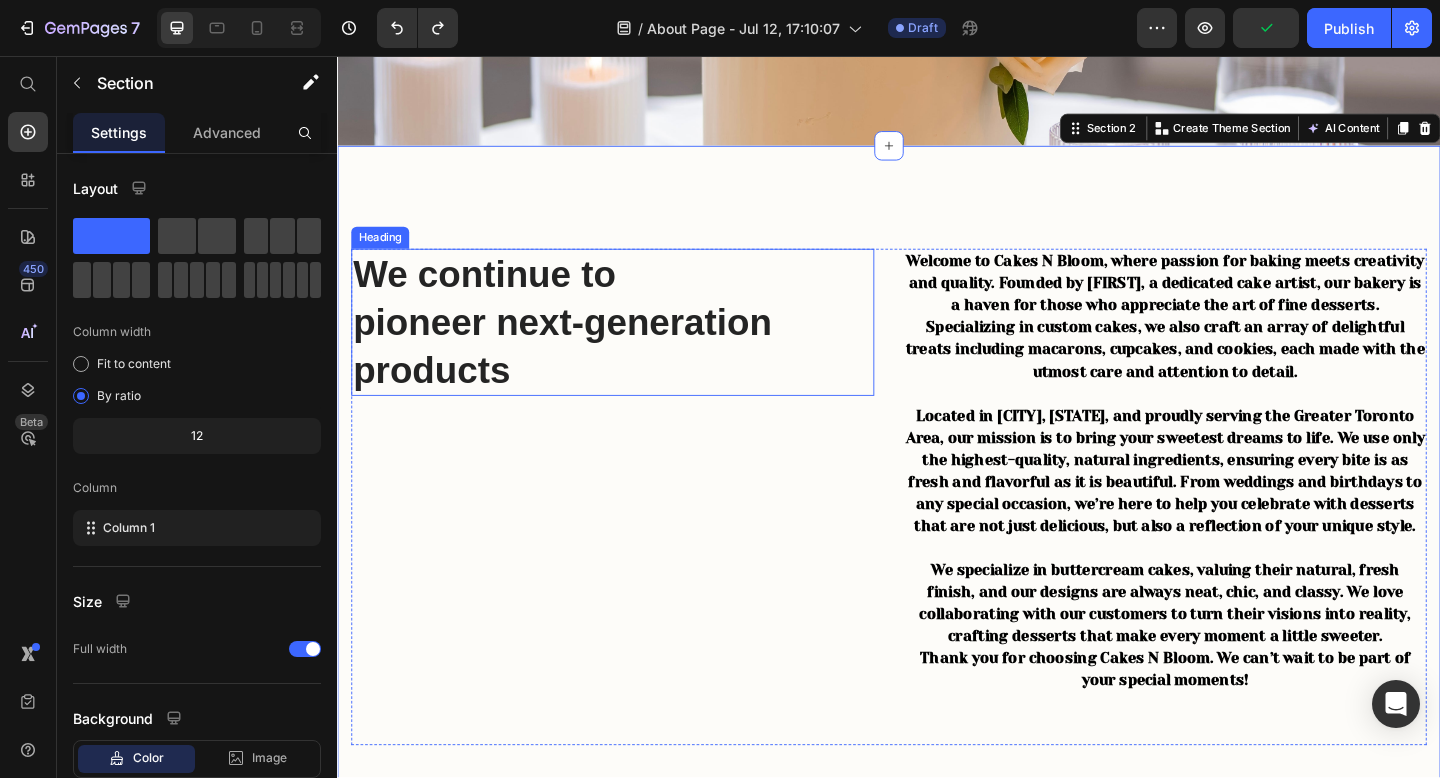 click on "We continue to  pioneer next-generation products" at bounding box center [636, 346] 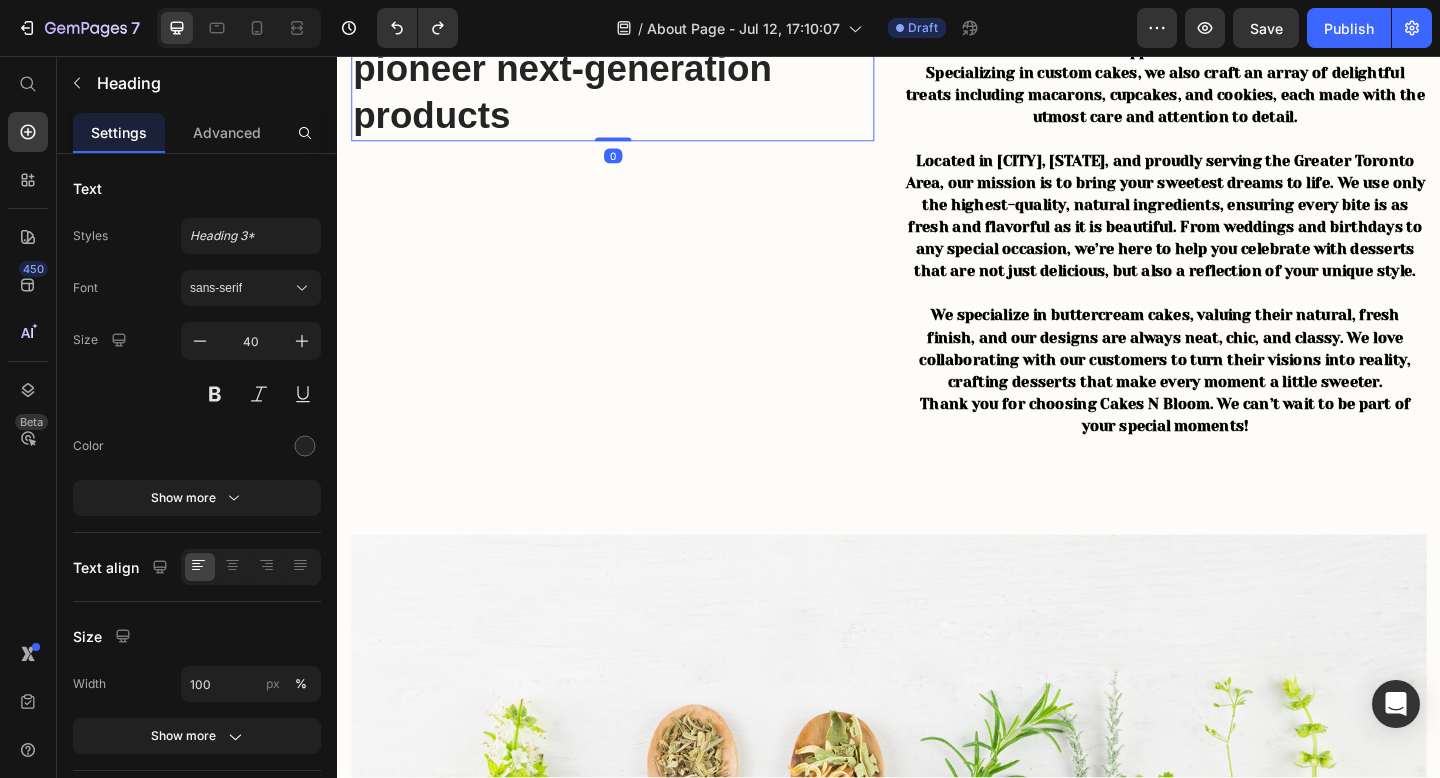 scroll, scrollTop: 812, scrollLeft: 0, axis: vertical 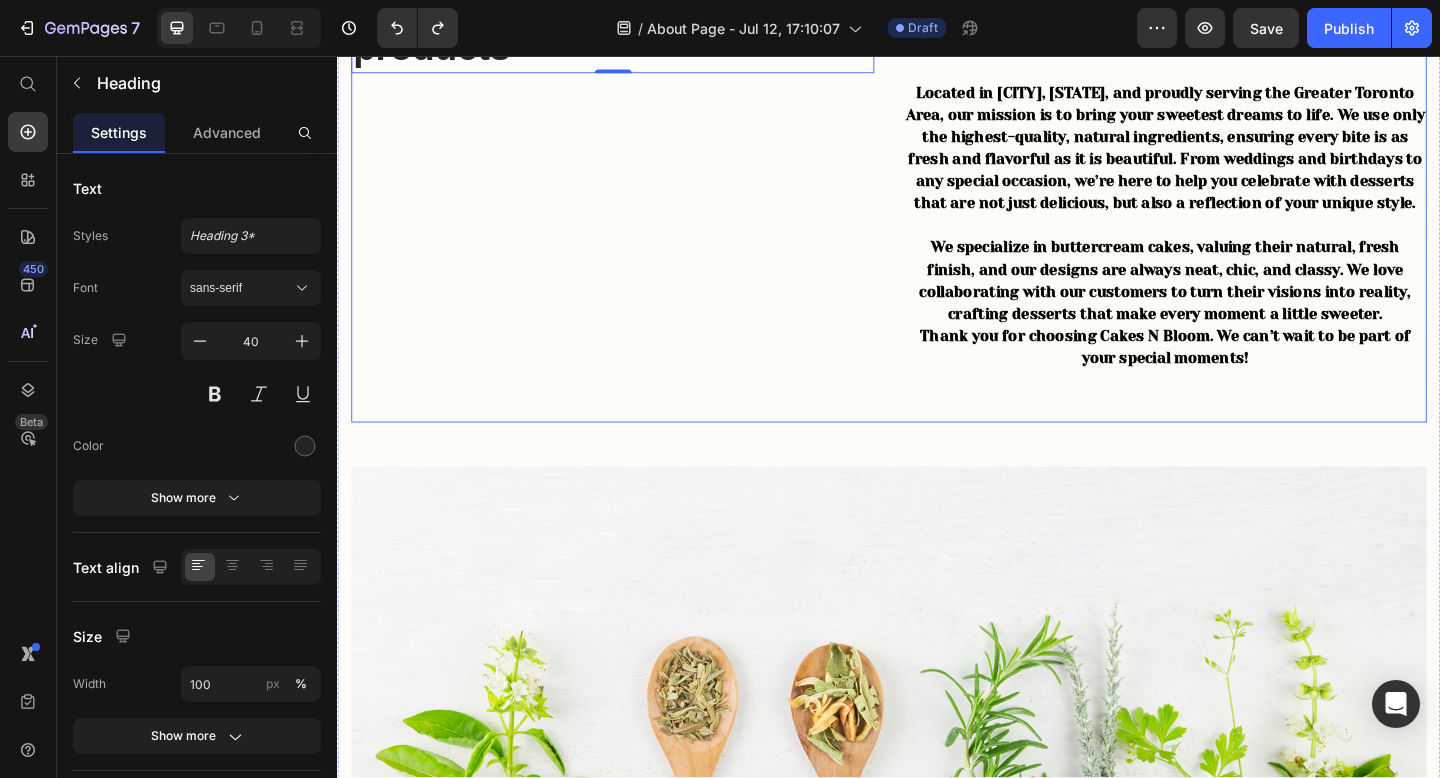 click on "We continue to  pioneer next-generation products Heading   0" at bounding box center [636, 185] 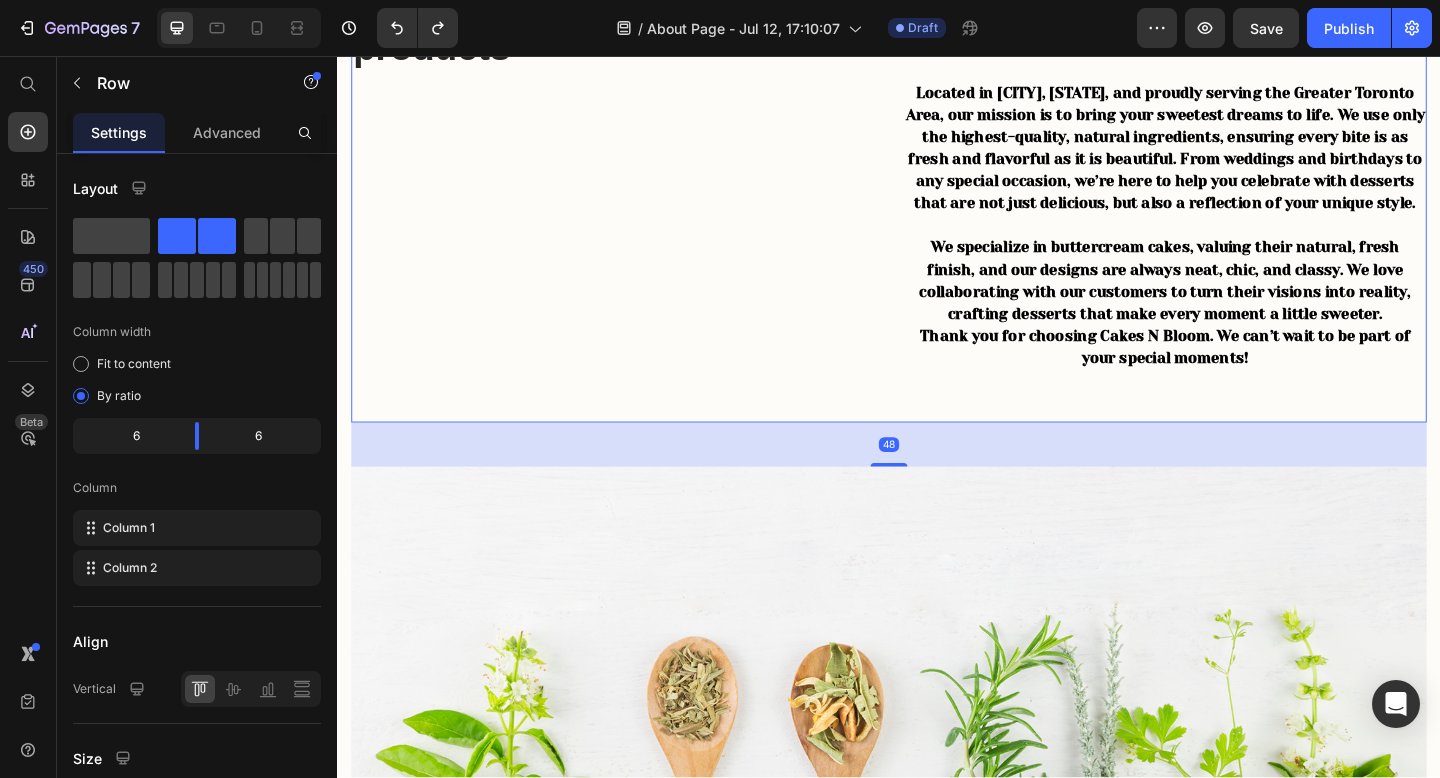 click on "48" at bounding box center (937, 479) 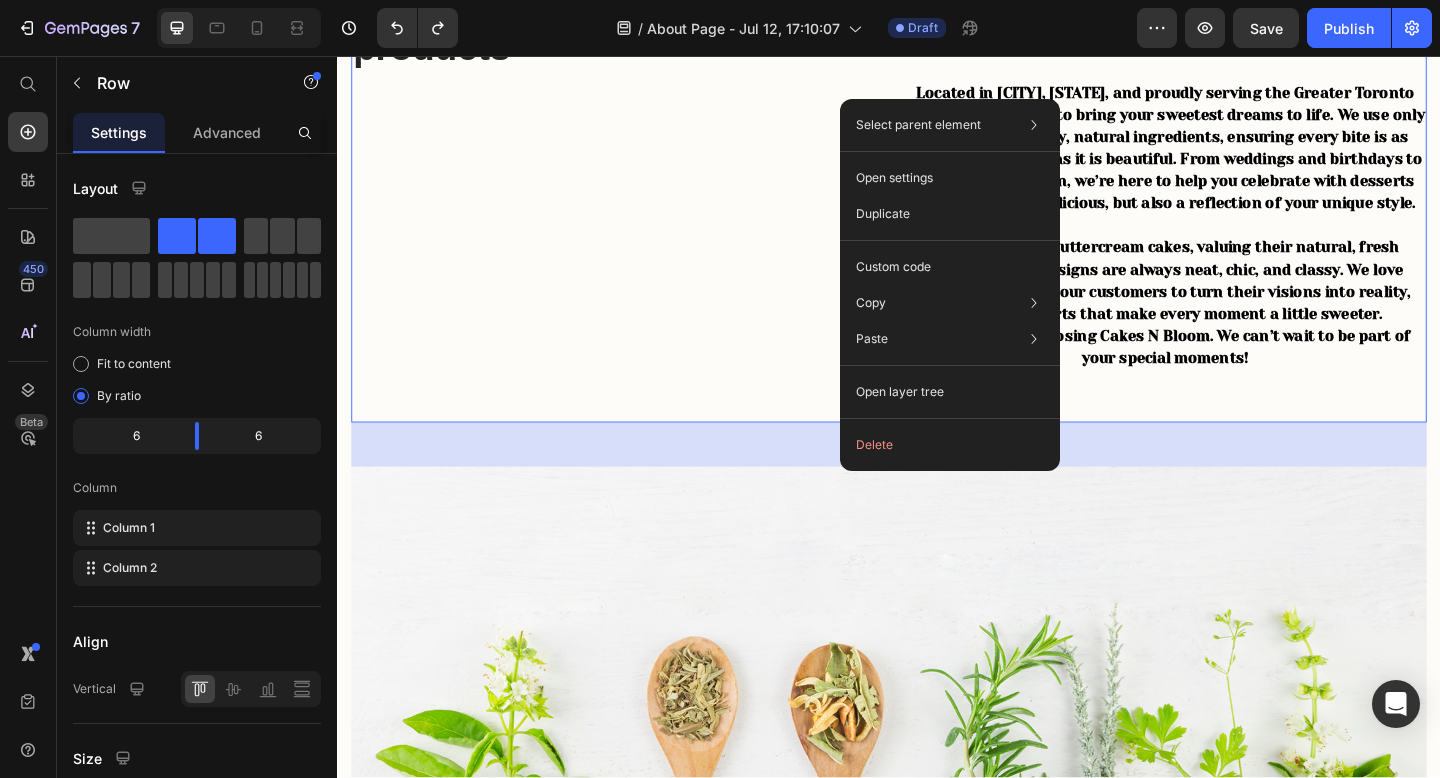 click on "We continue to  pioneer next-generation products Heading" at bounding box center (636, 185) 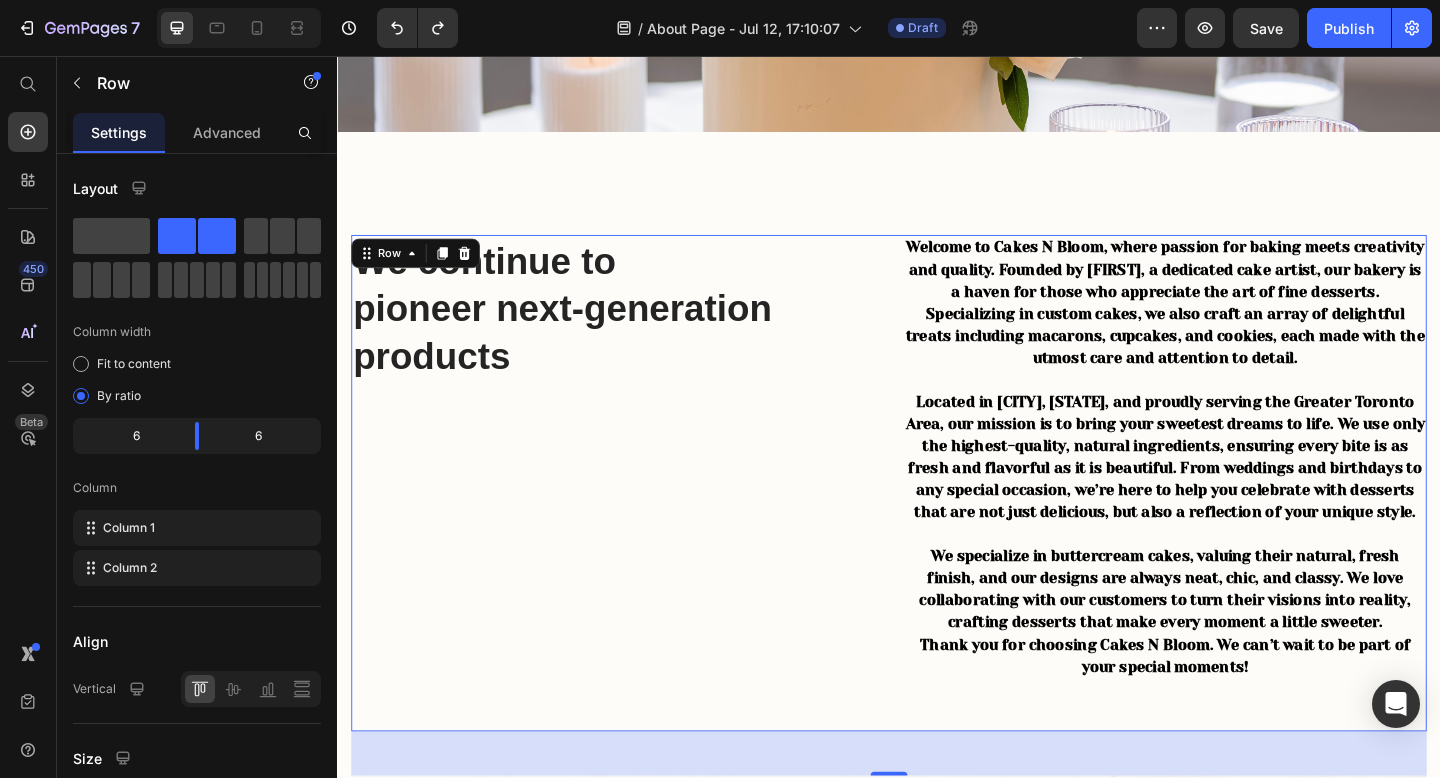 scroll, scrollTop: 467, scrollLeft: 0, axis: vertical 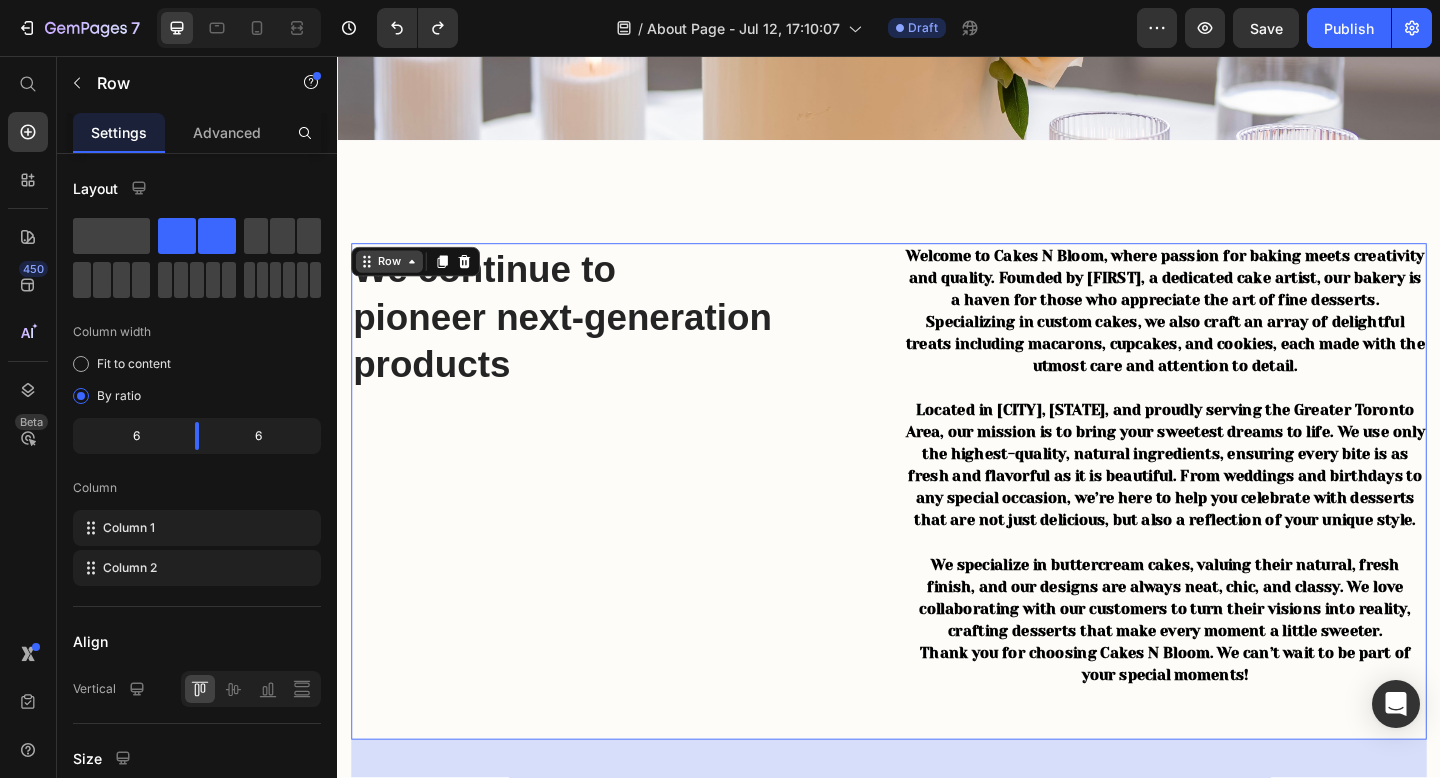 click on "Row" at bounding box center (393, 280) 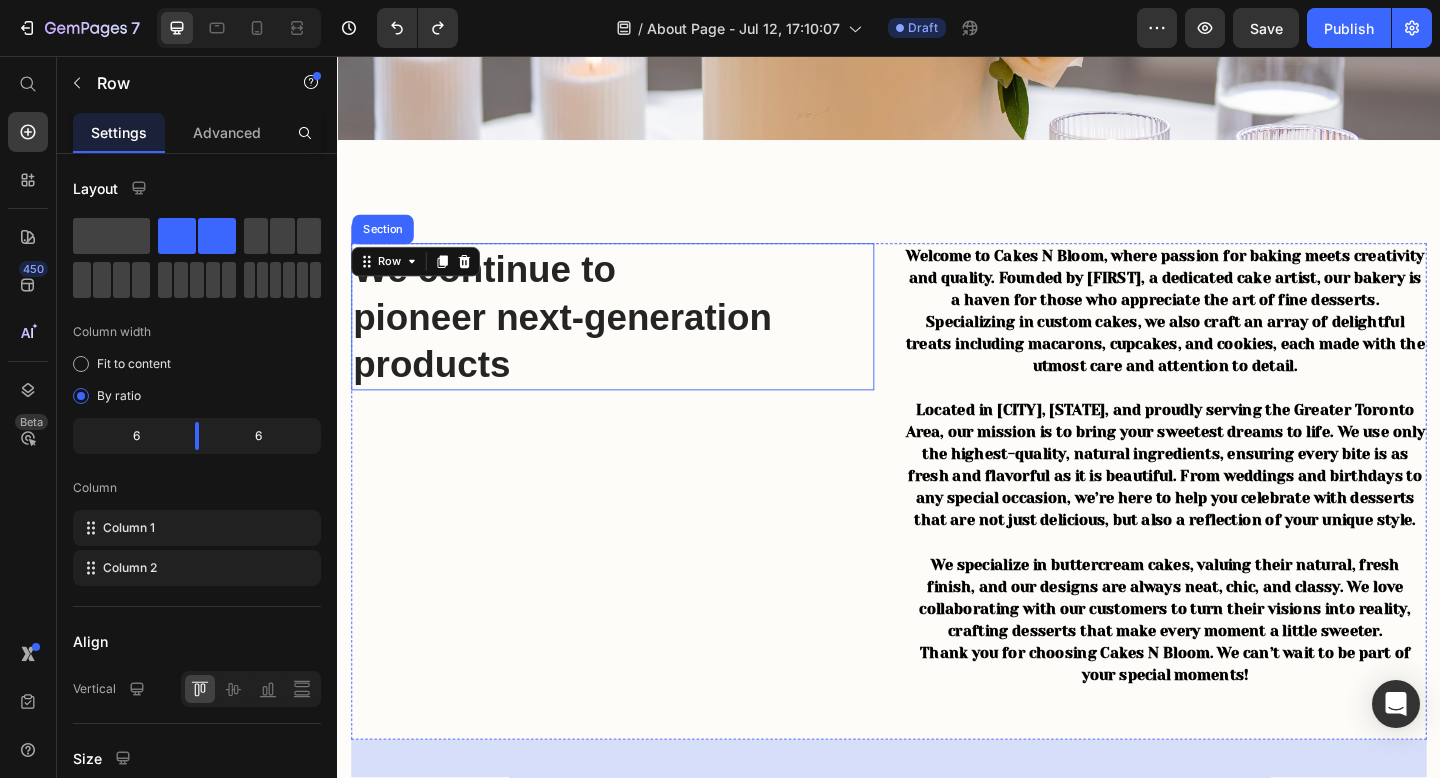 click on "We continue to  pioneer next-generation products" at bounding box center [636, 340] 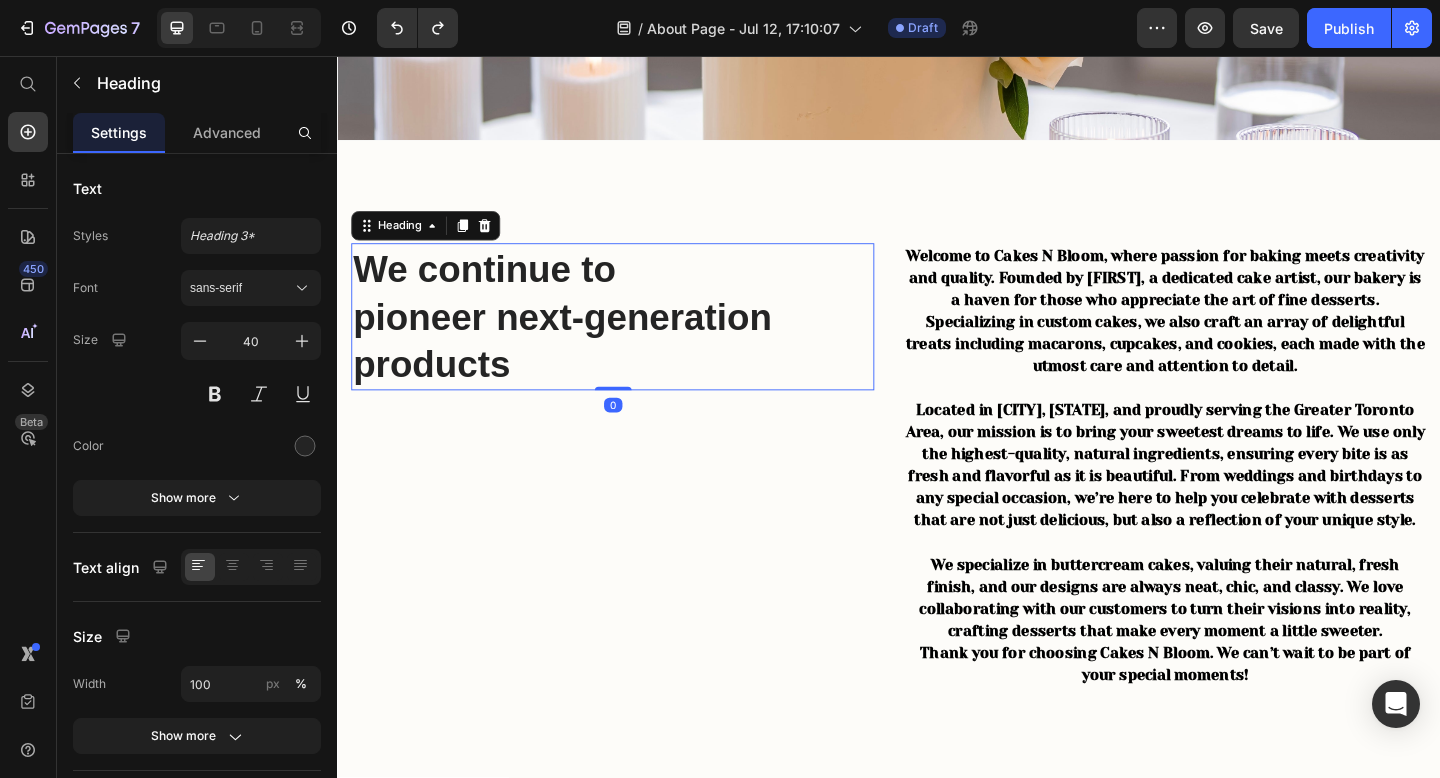 click on "We continue to  pioneer next-generation products" at bounding box center [636, 340] 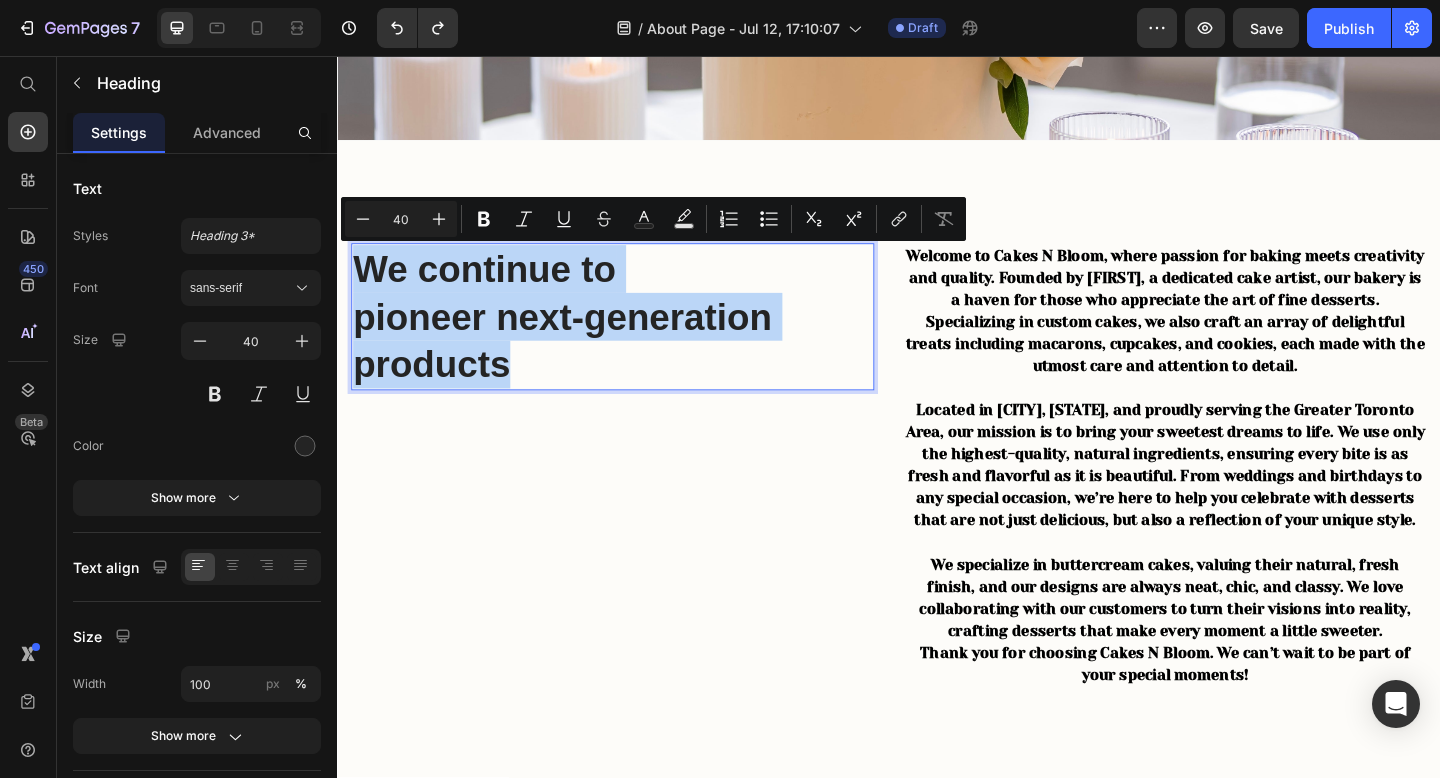 drag, startPoint x: 560, startPoint y: 383, endPoint x: 370, endPoint y: 283, distance: 214.7091 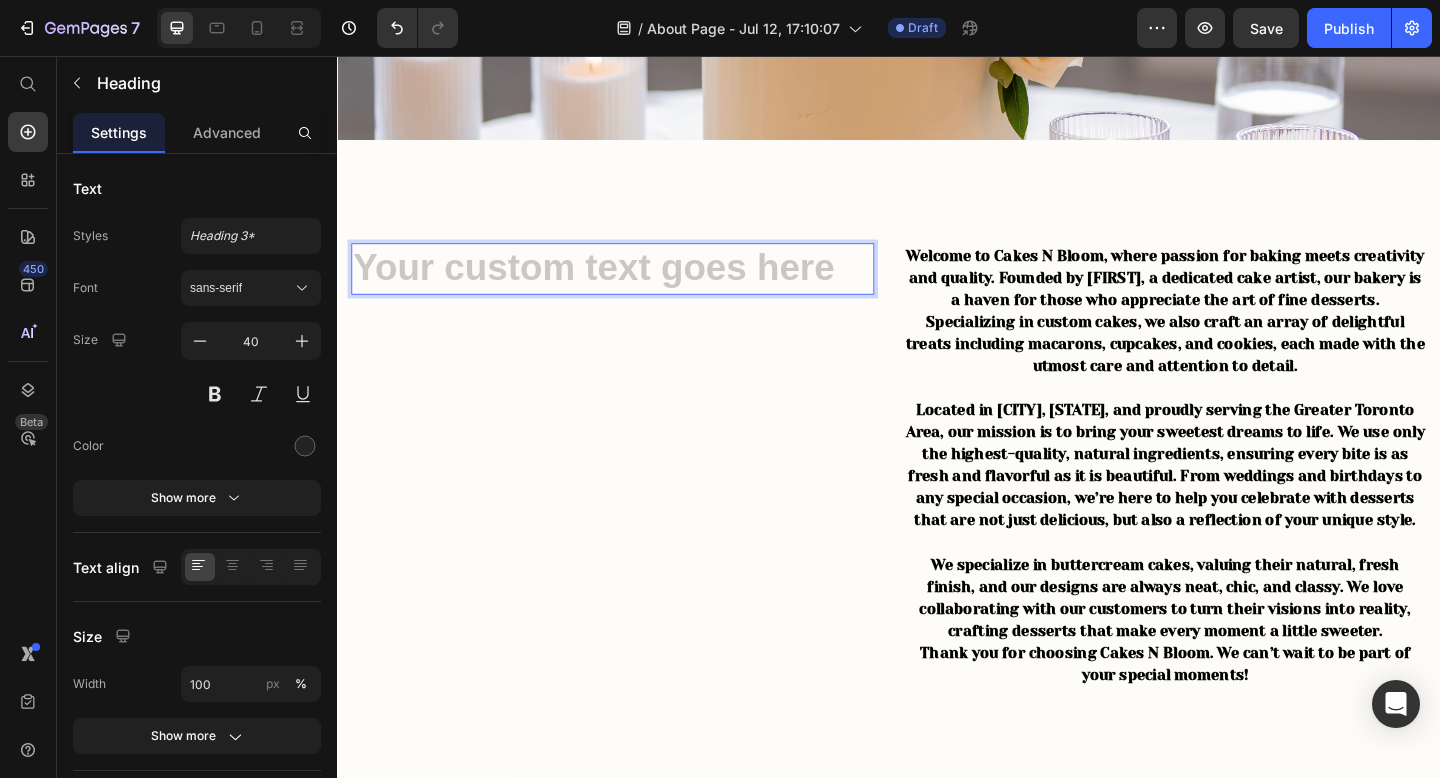 click at bounding box center (636, 288) 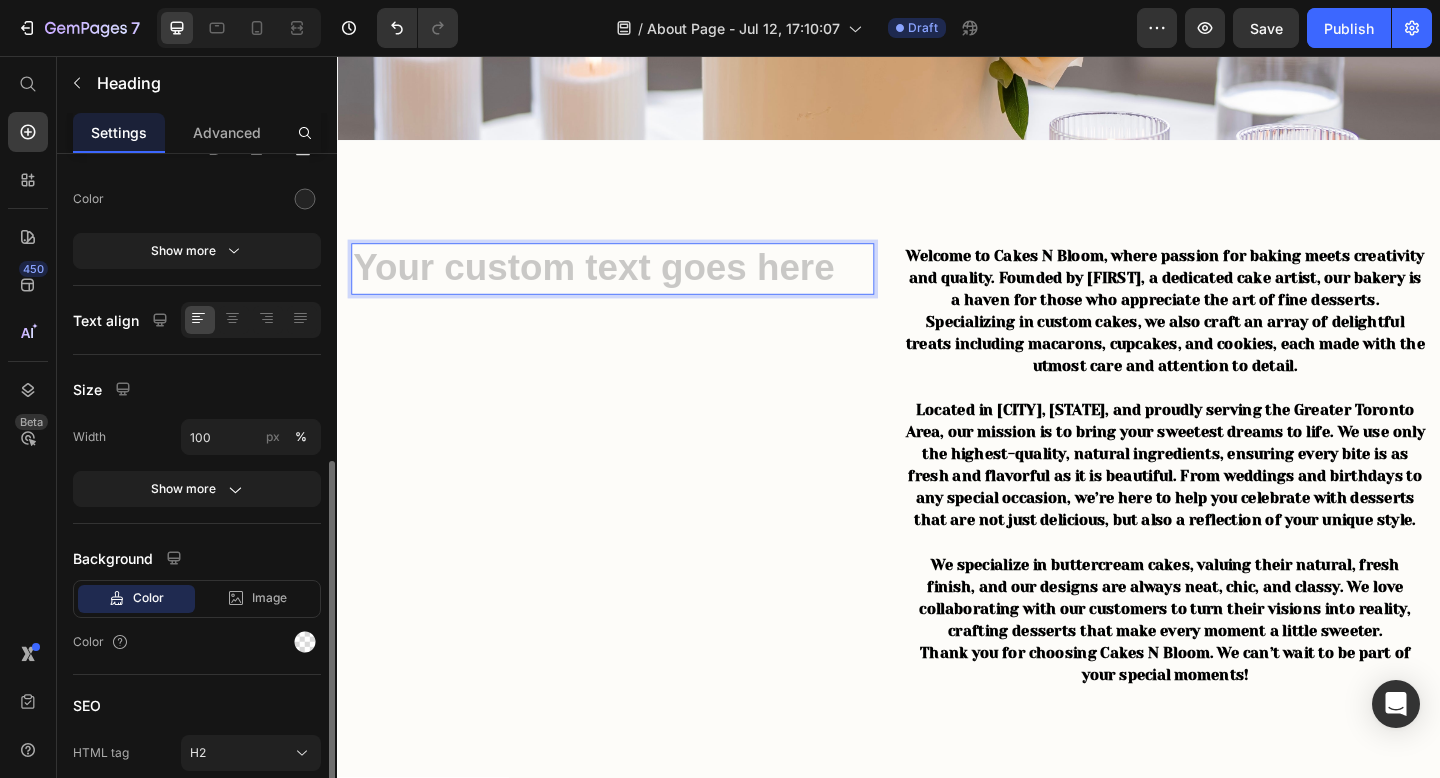scroll, scrollTop: 331, scrollLeft: 0, axis: vertical 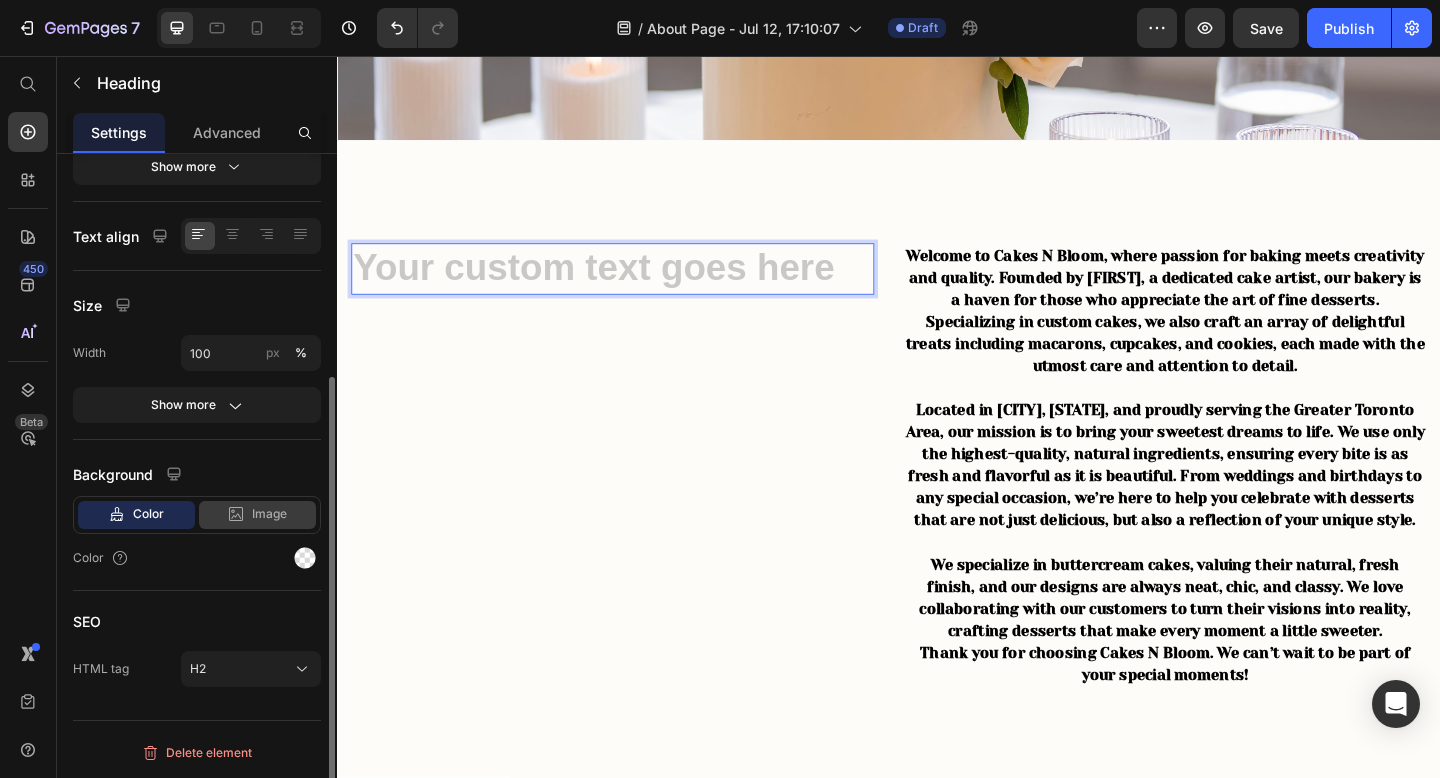 click 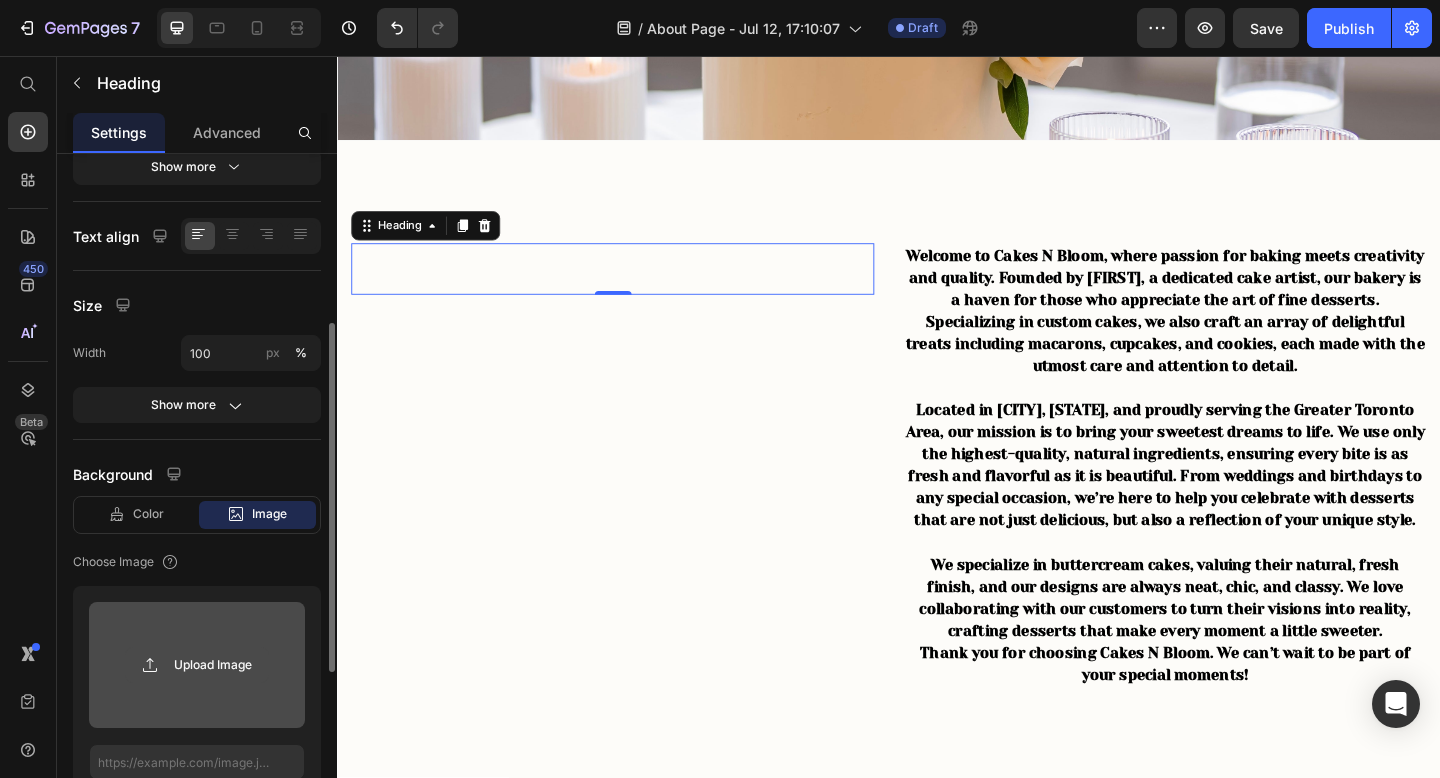 click 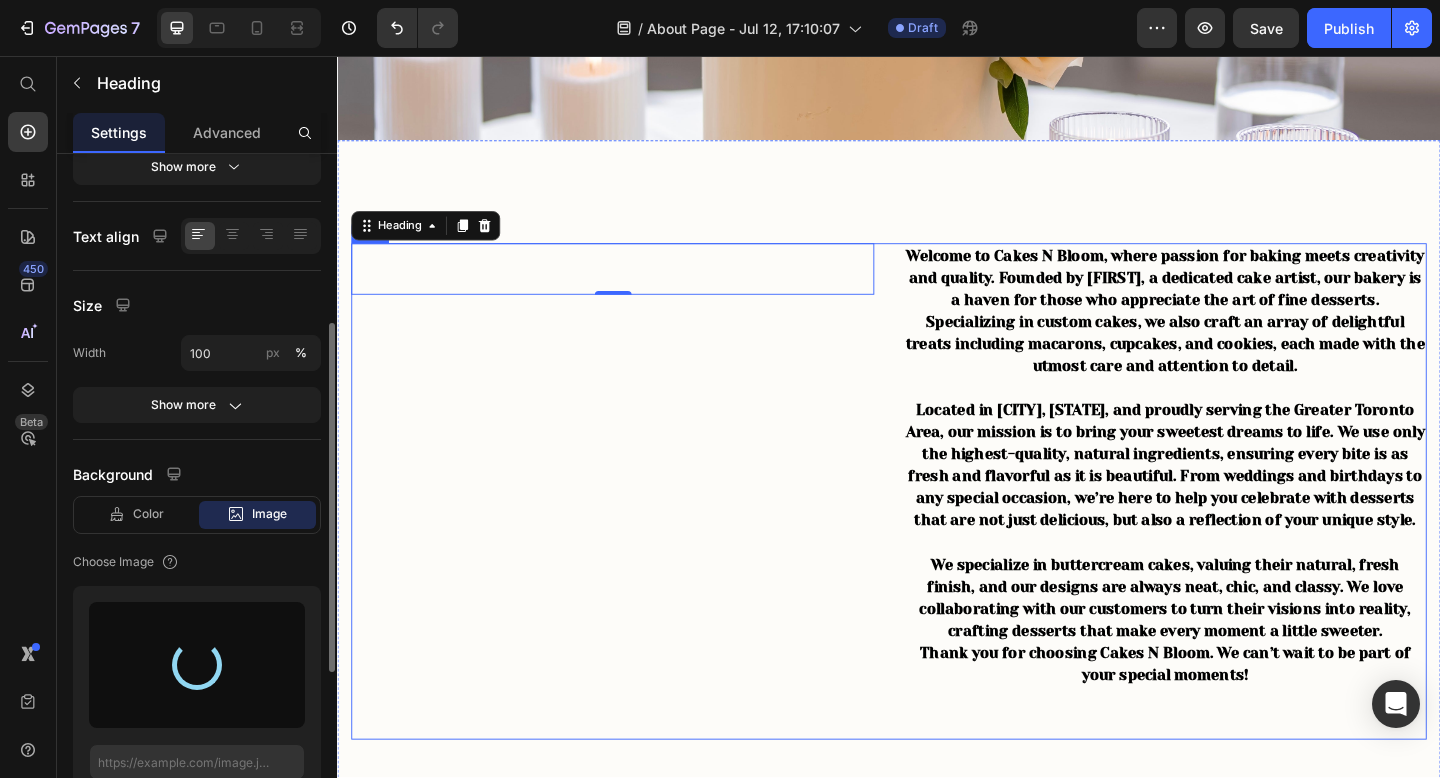 type on "https://cdn.shopify.com/s/files/1/0889/8563/3061/files/gempages_574600692329612132-f2e63e8e-4761-44fe-a16d-3f22c6055db2.jpg" 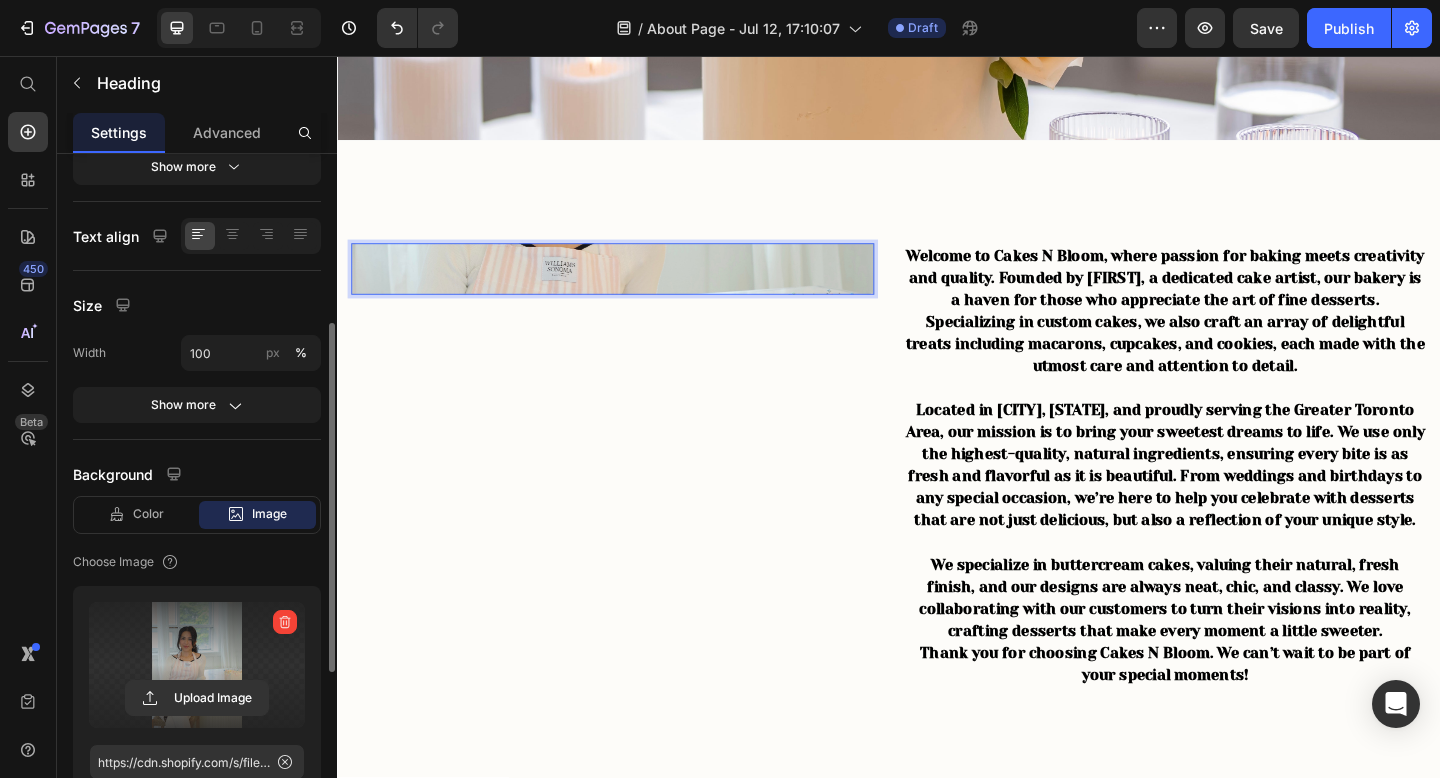 click at bounding box center (636, 288) 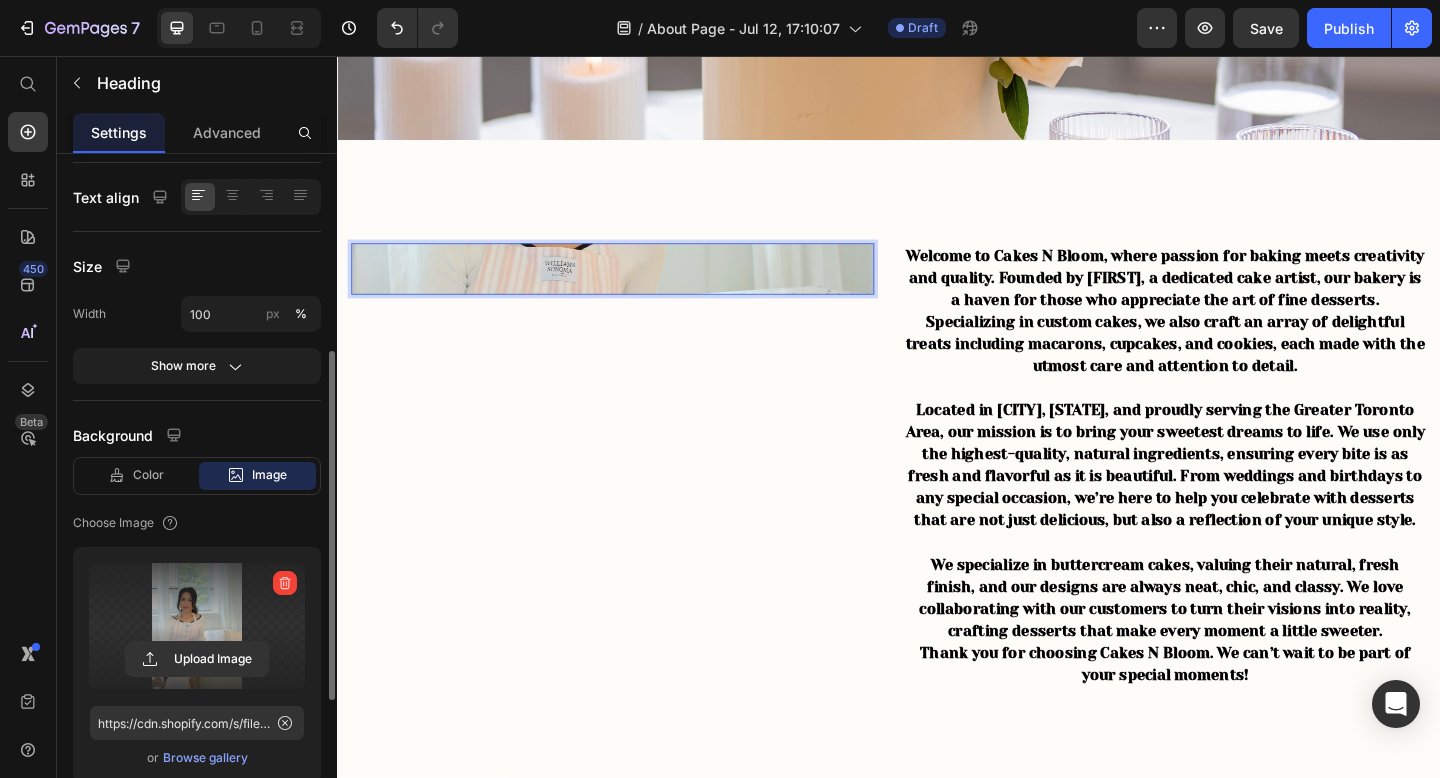 scroll, scrollTop: 377, scrollLeft: 0, axis: vertical 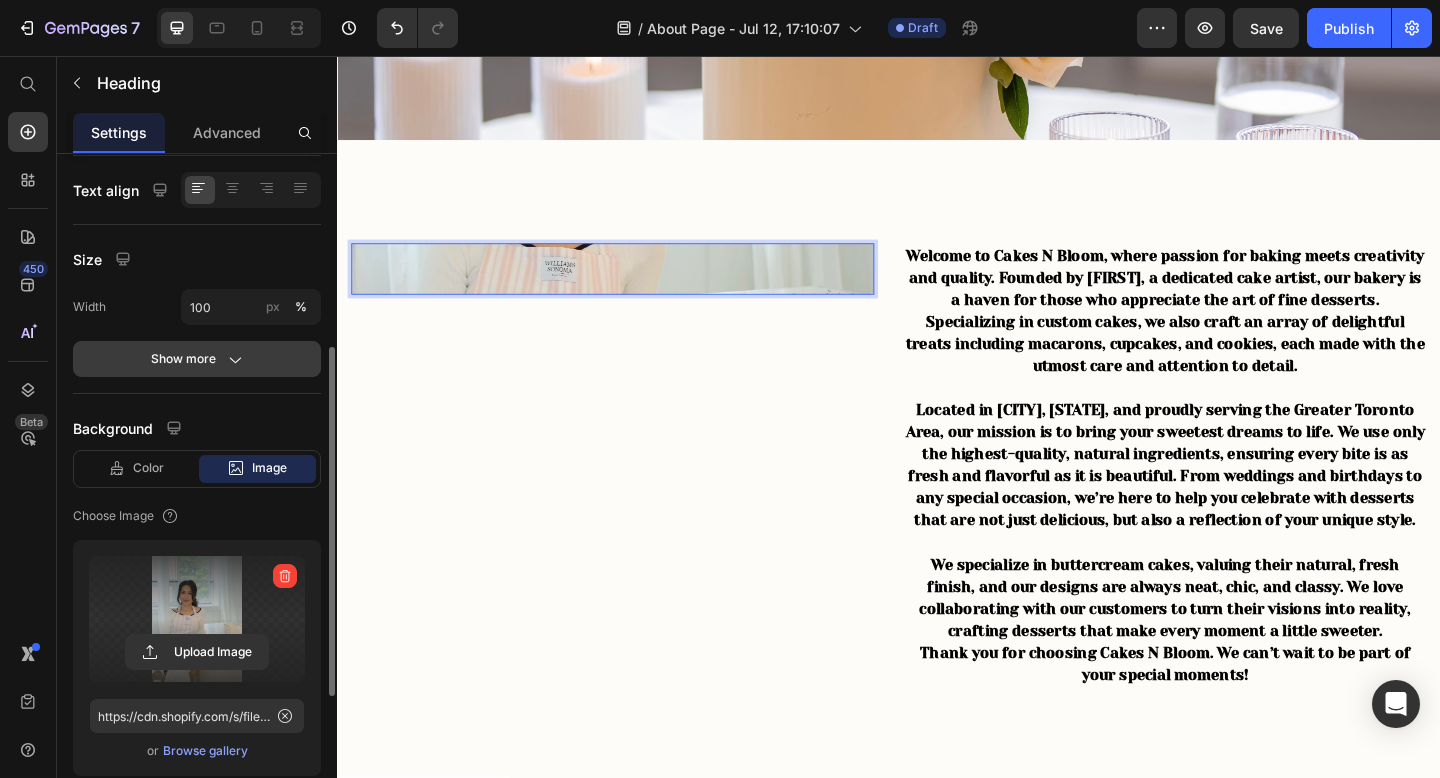 click 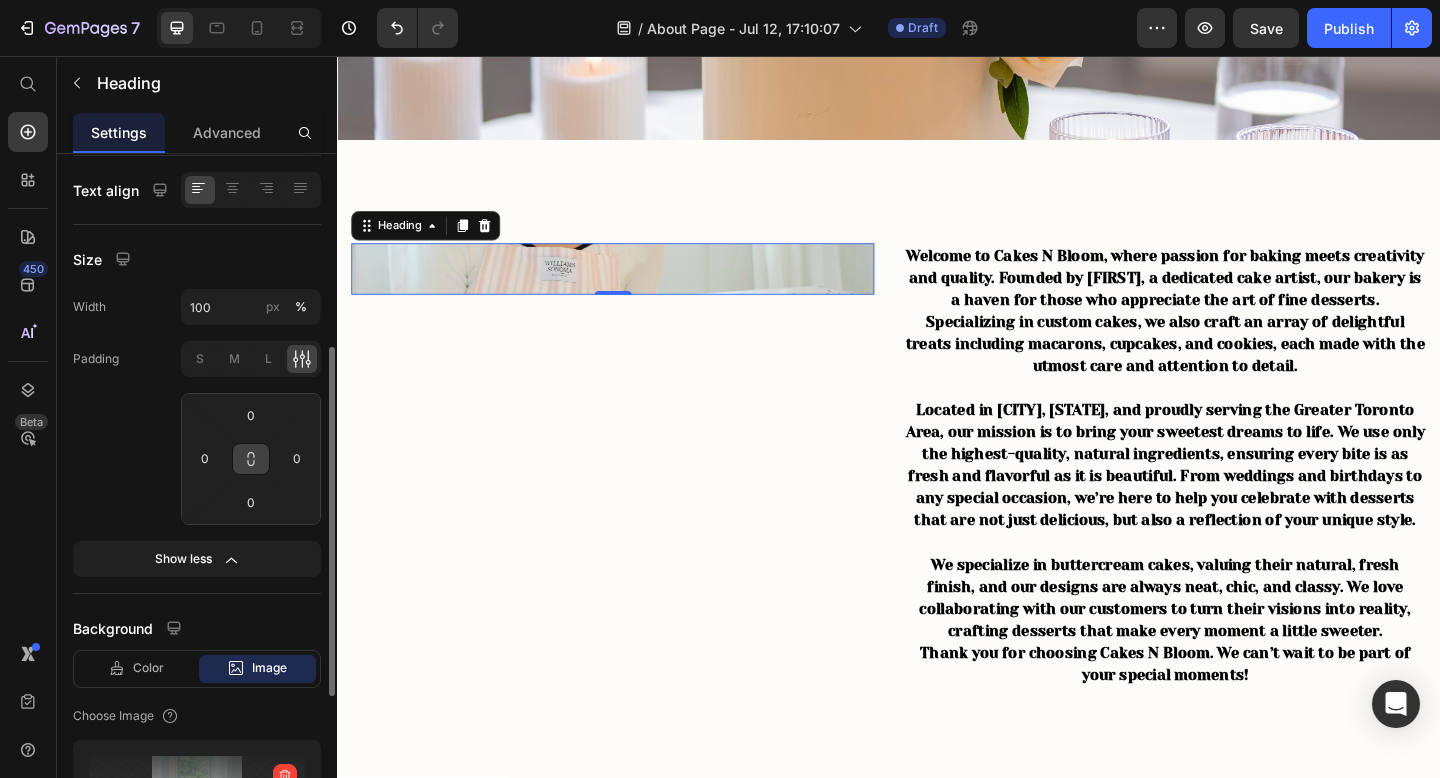 click 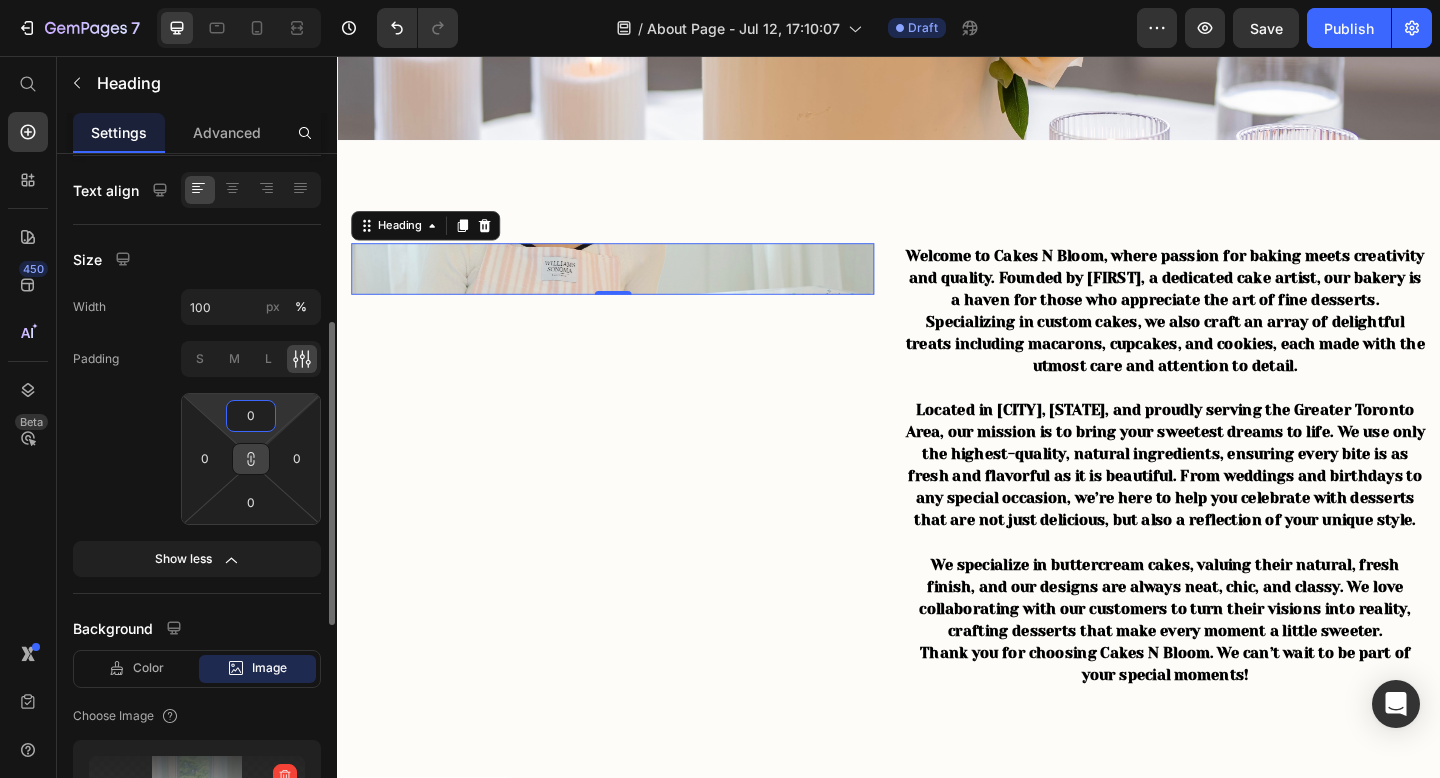 click on "0" at bounding box center (251, 416) 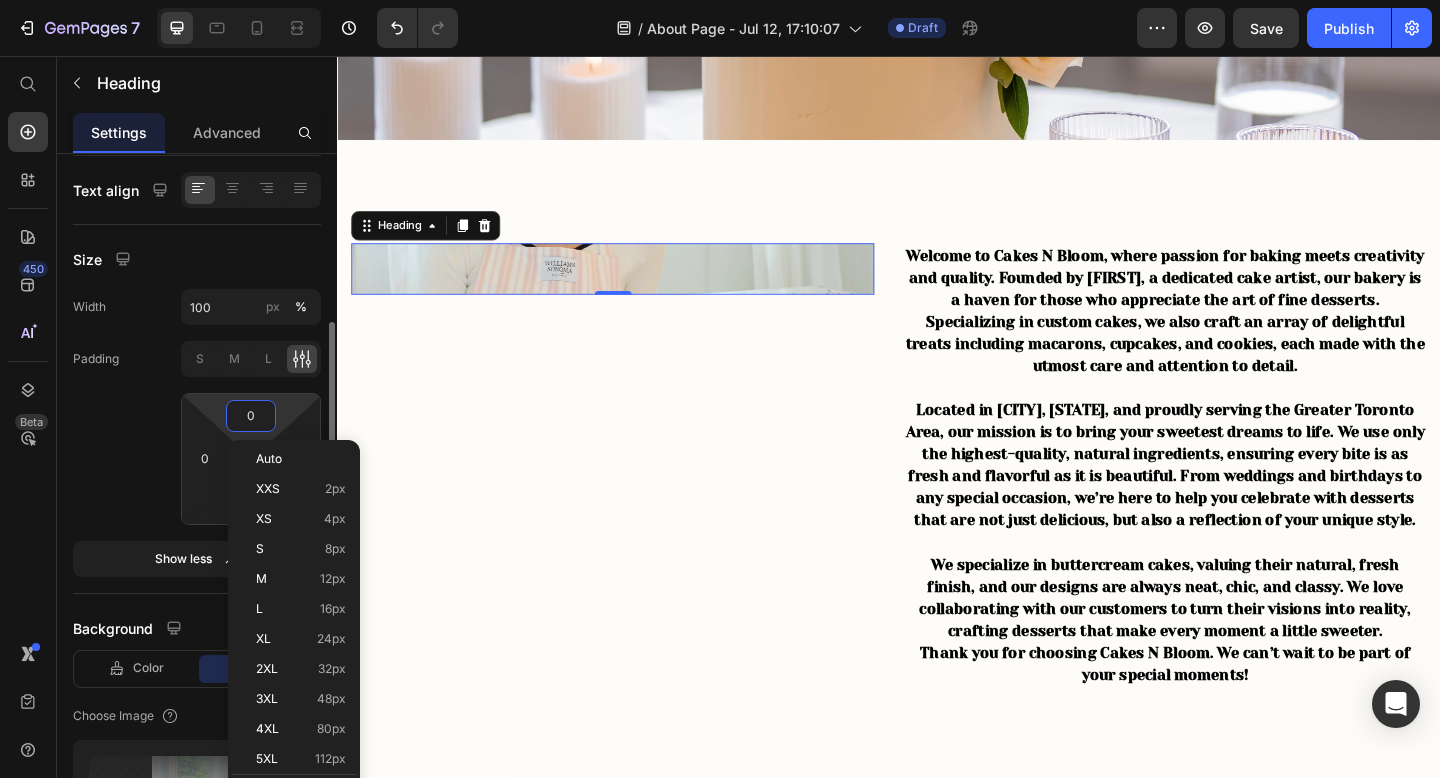 click on "0" at bounding box center [251, 416] 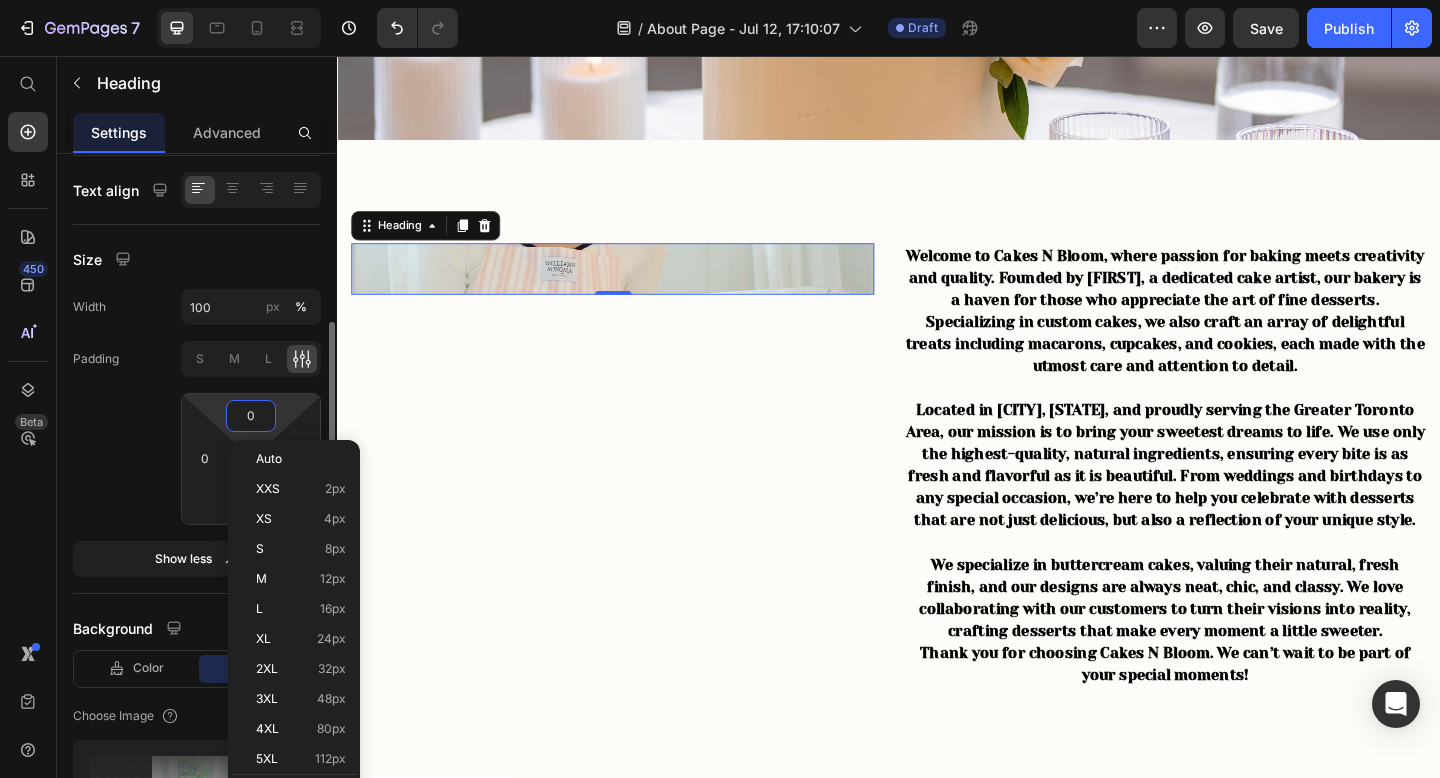 click on "Size" at bounding box center (197, 259) 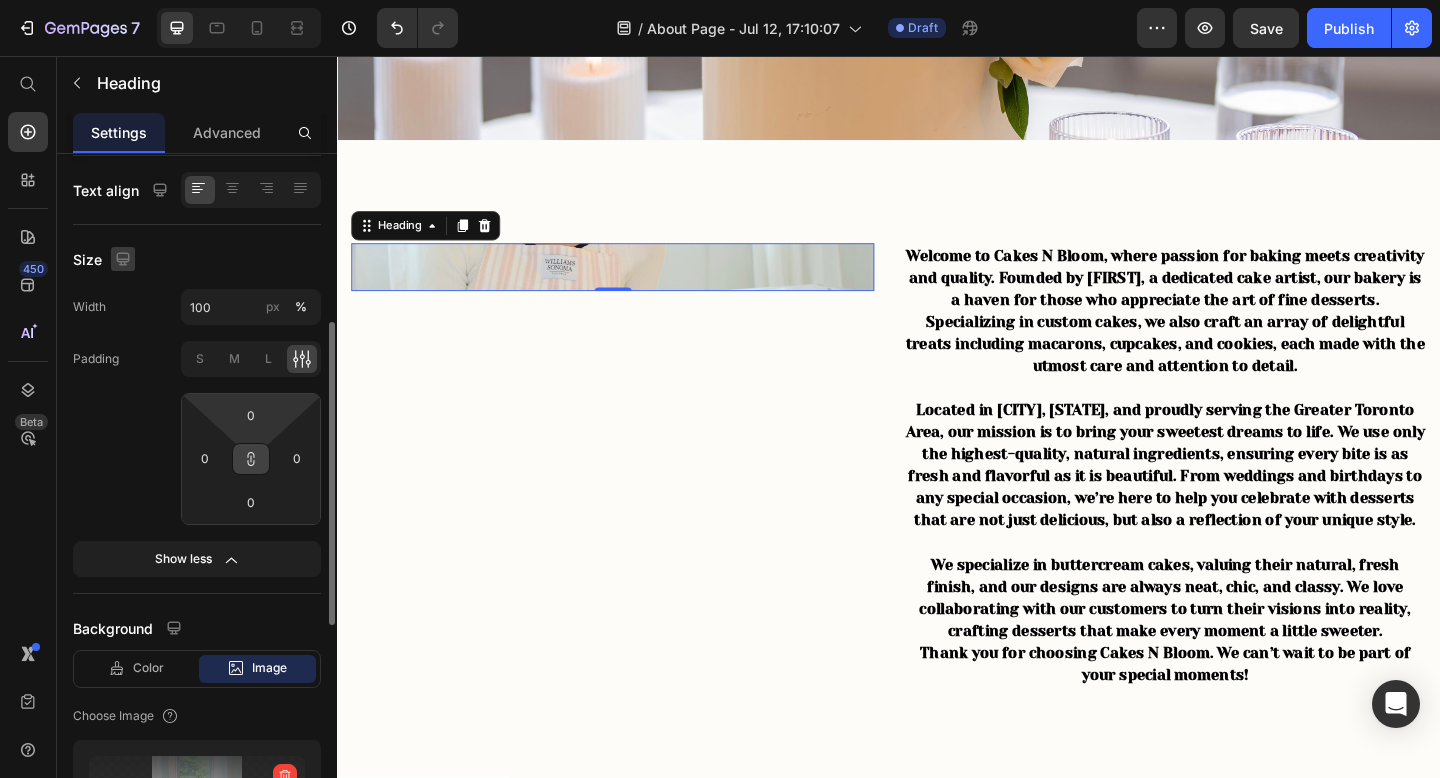 click 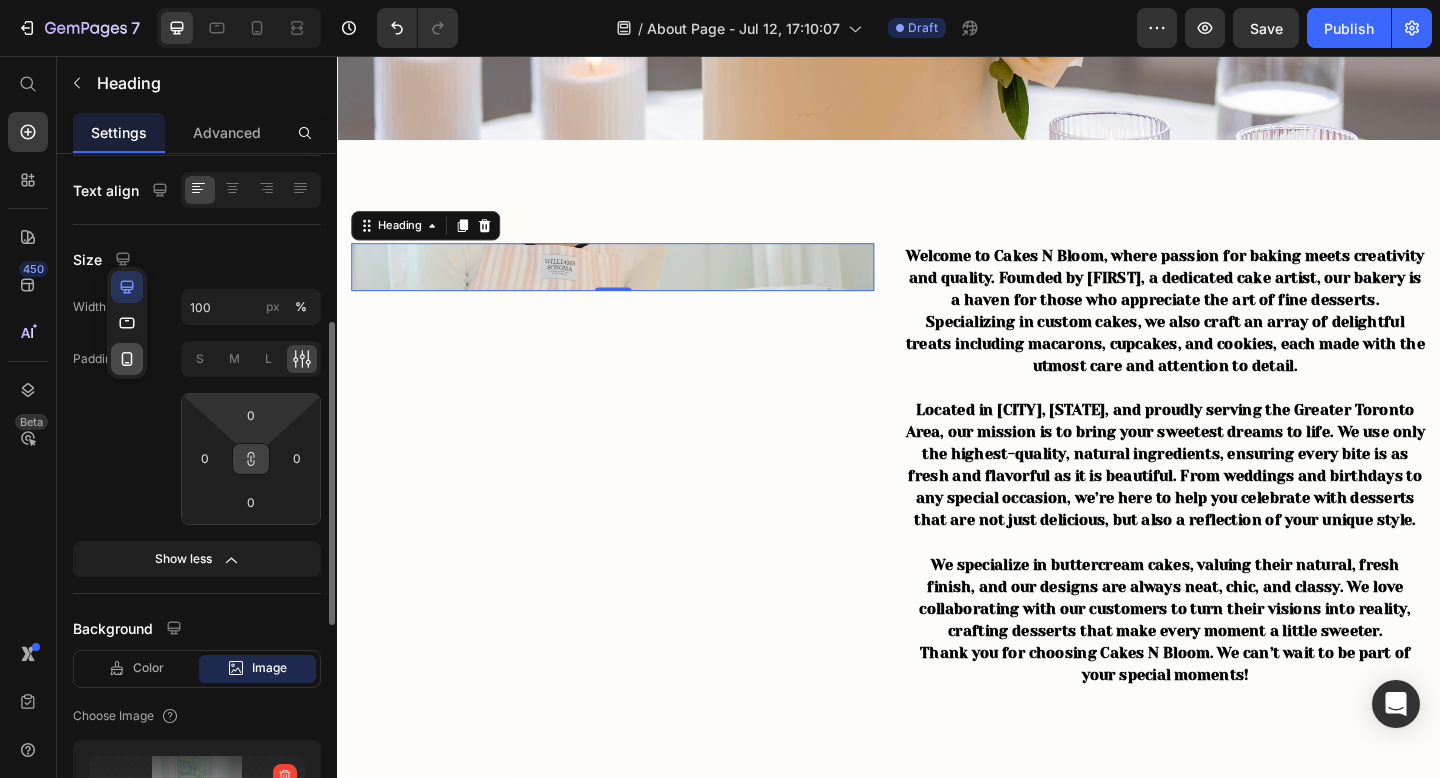 click 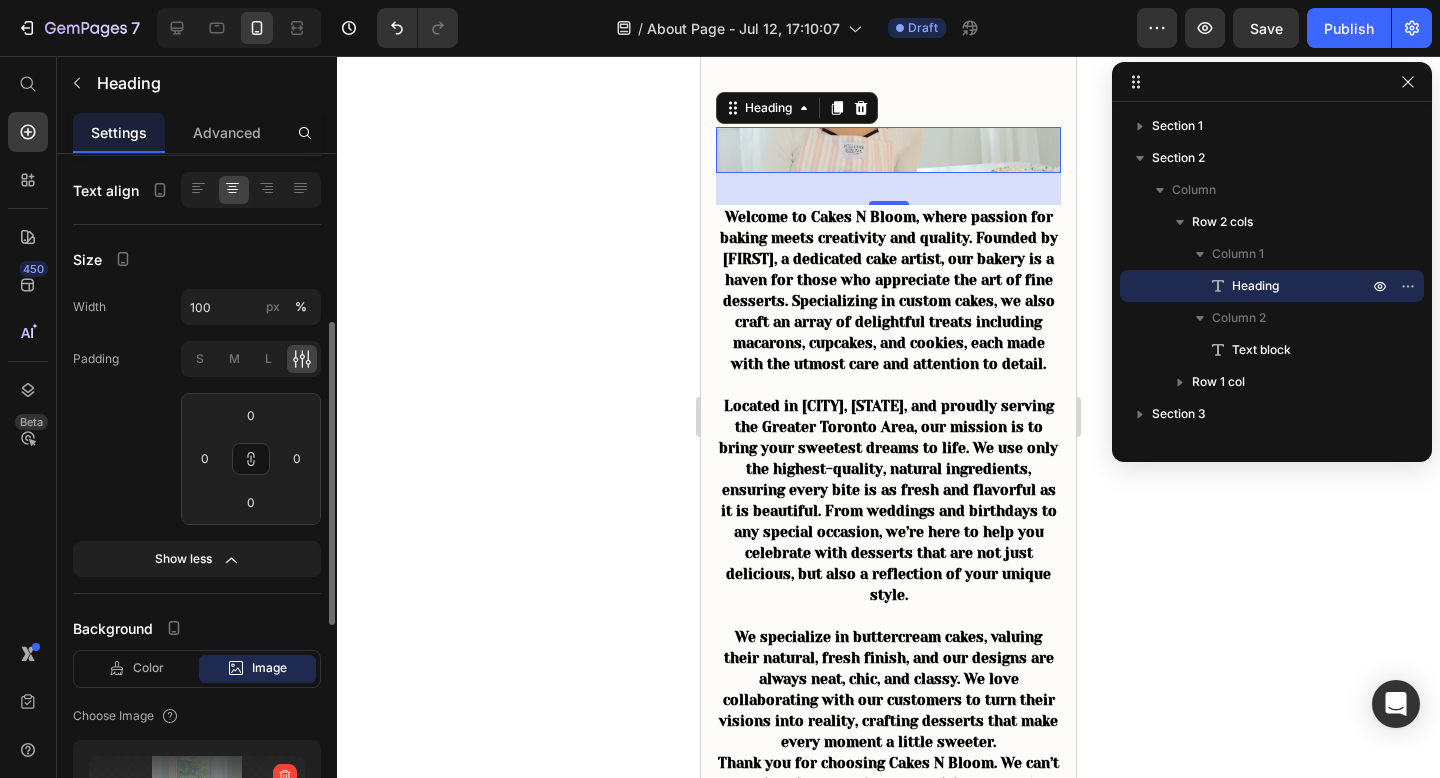 scroll, scrollTop: 630, scrollLeft: 0, axis: vertical 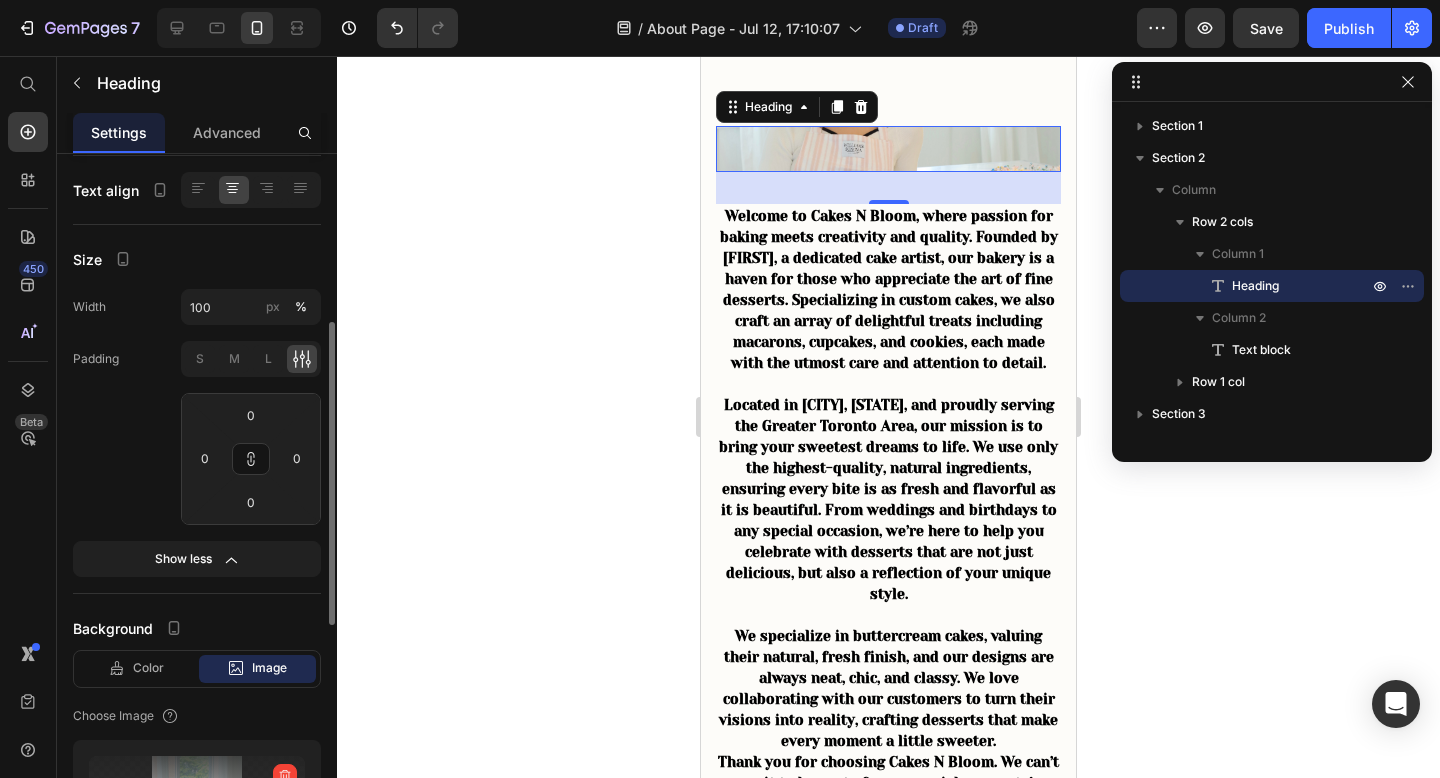 type 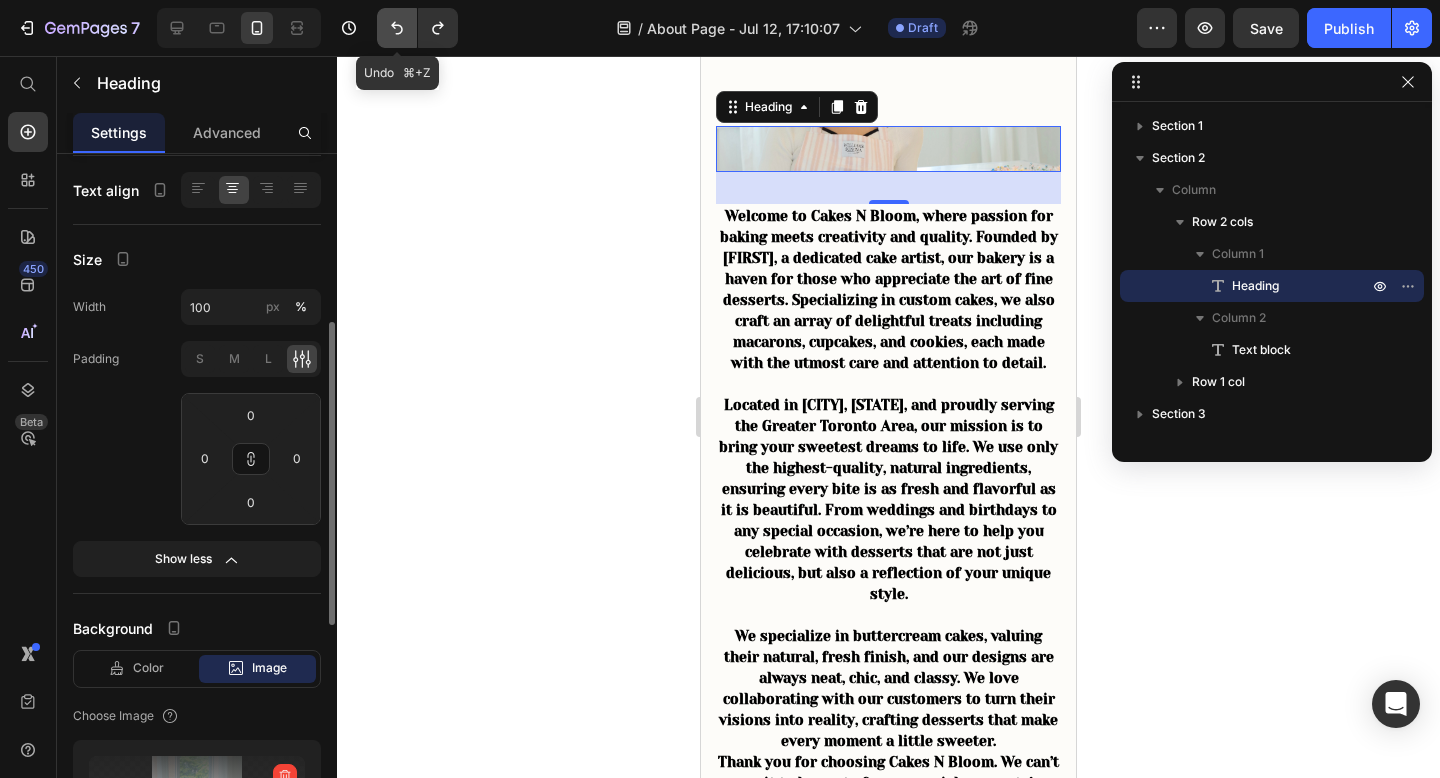 click 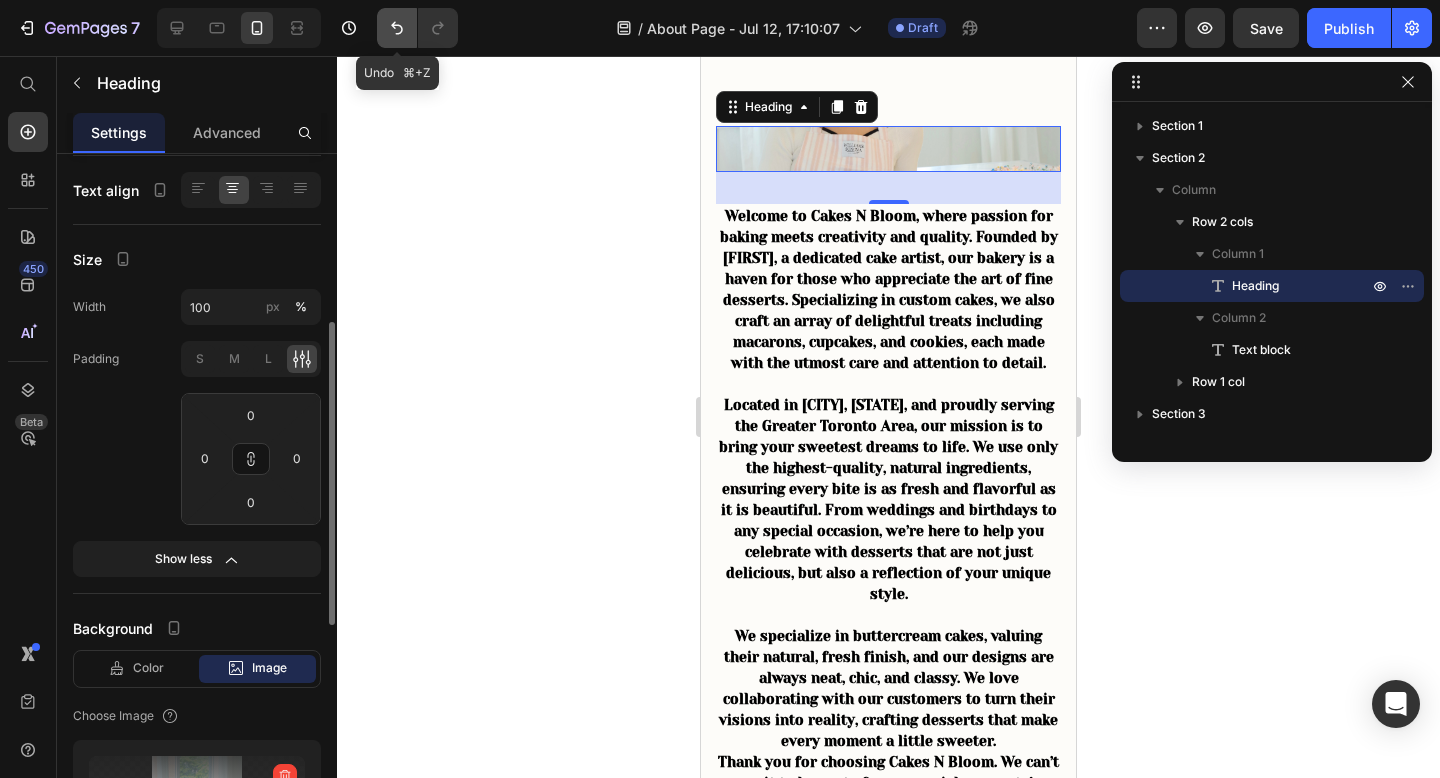 click 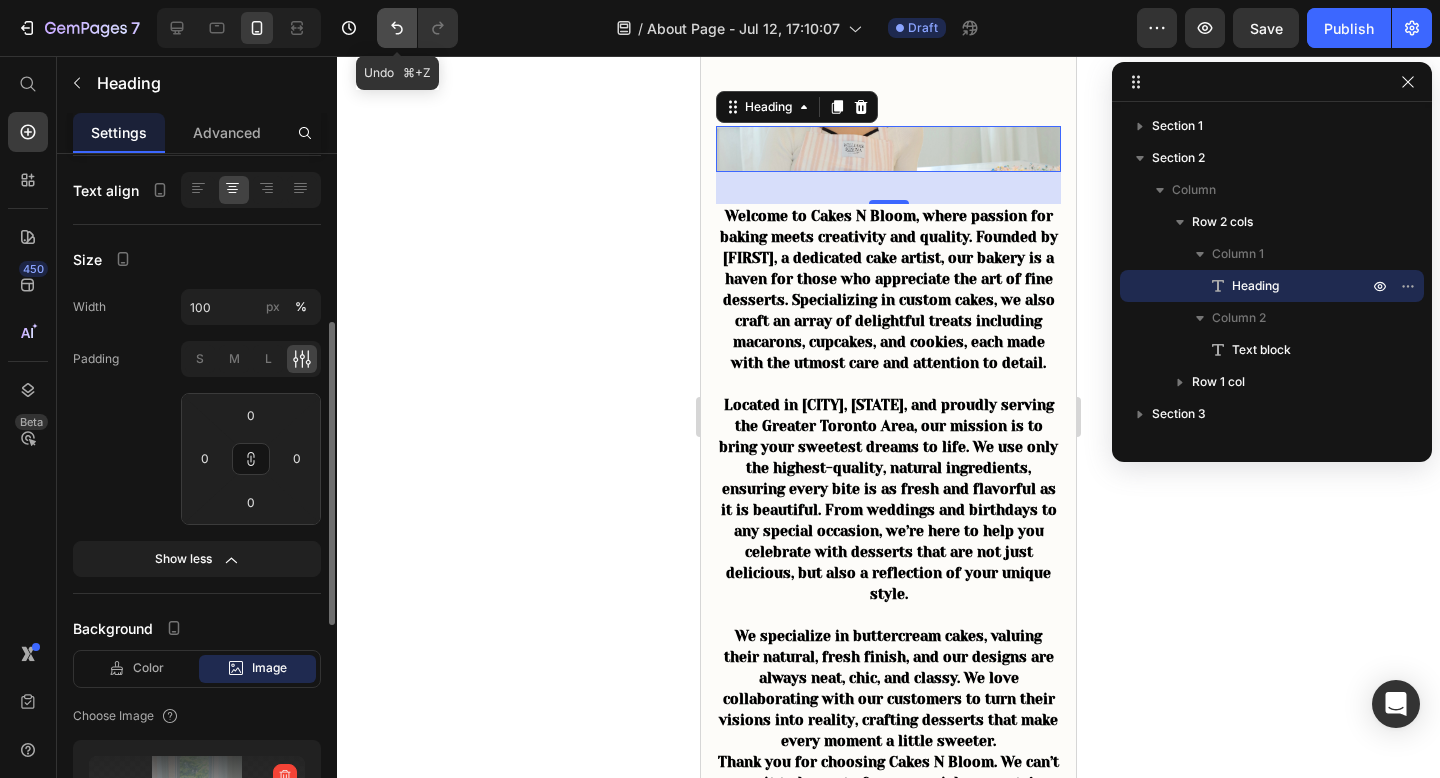 click 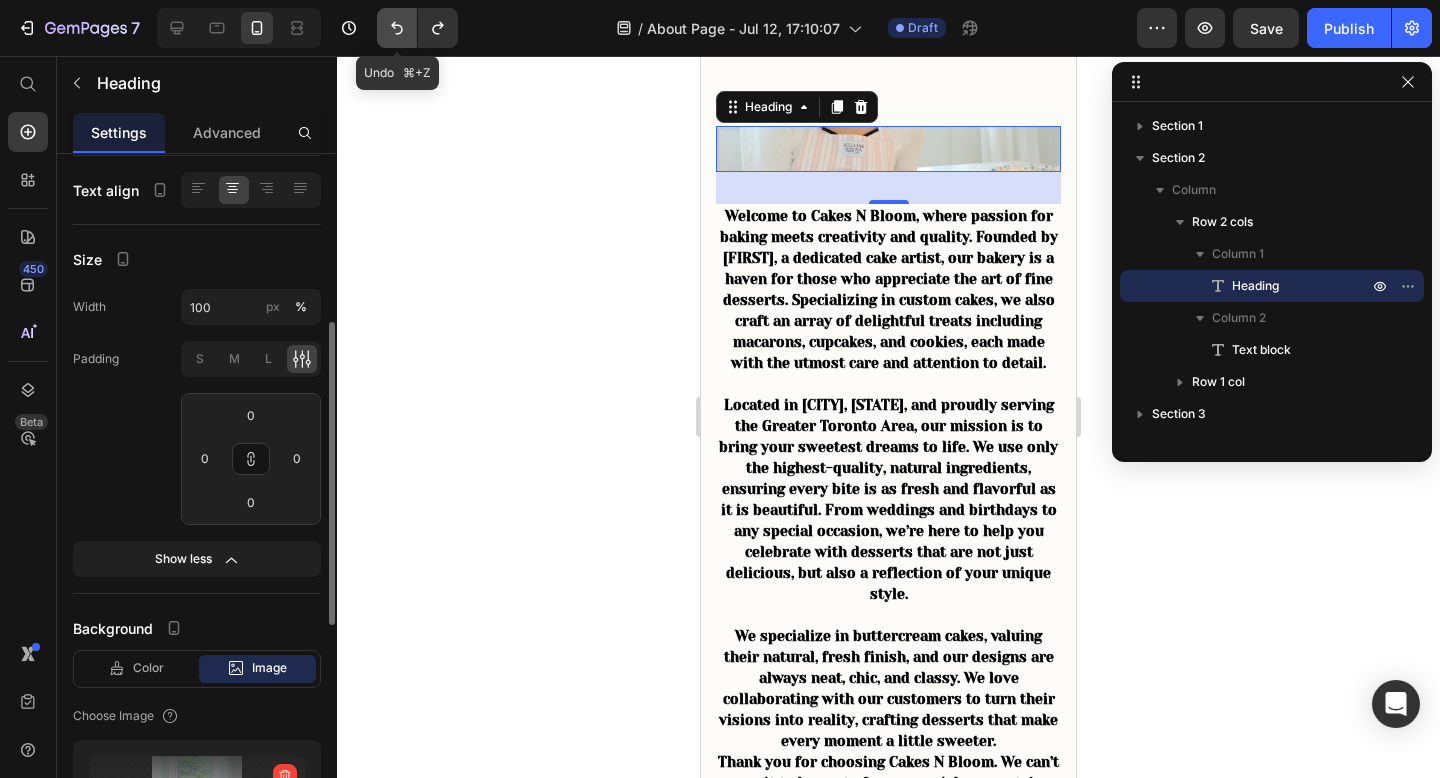 click 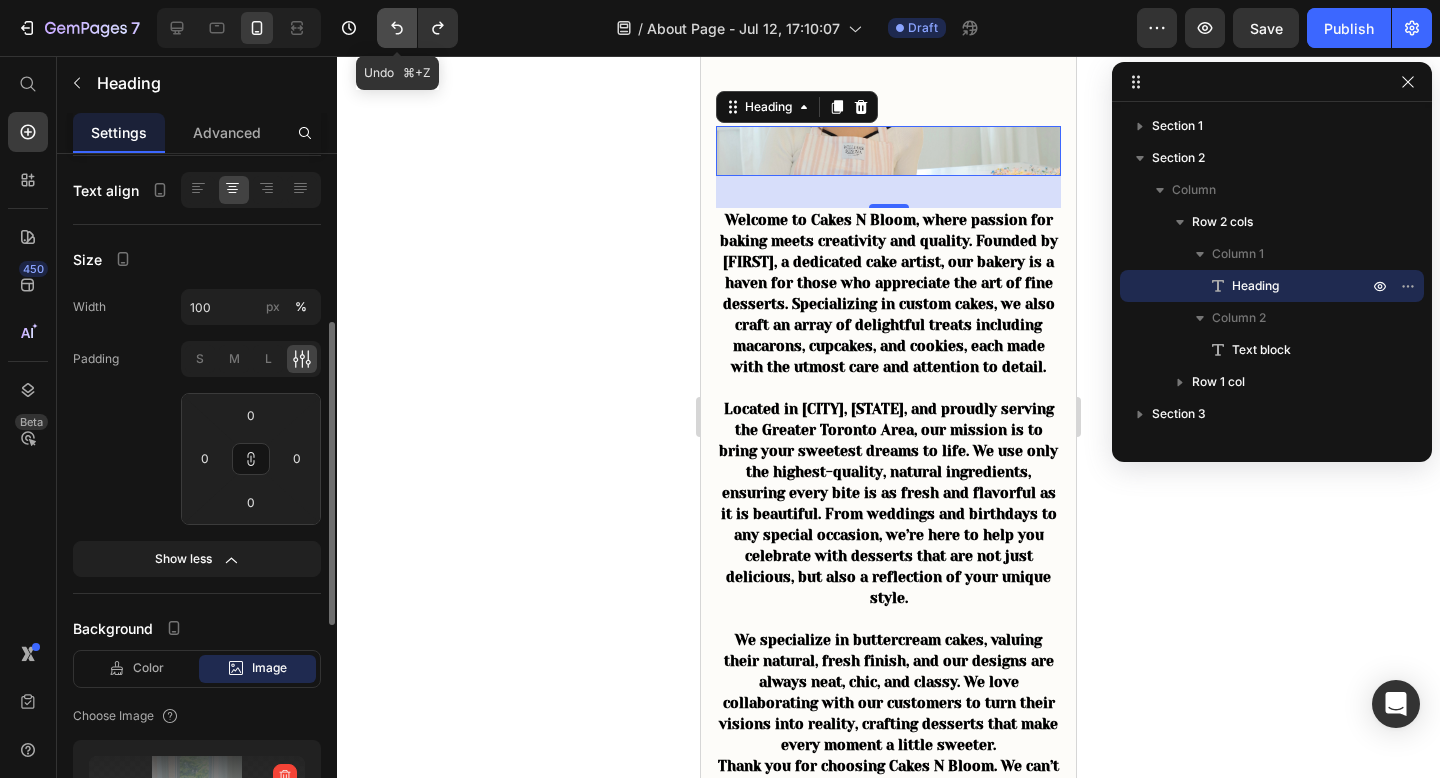 click 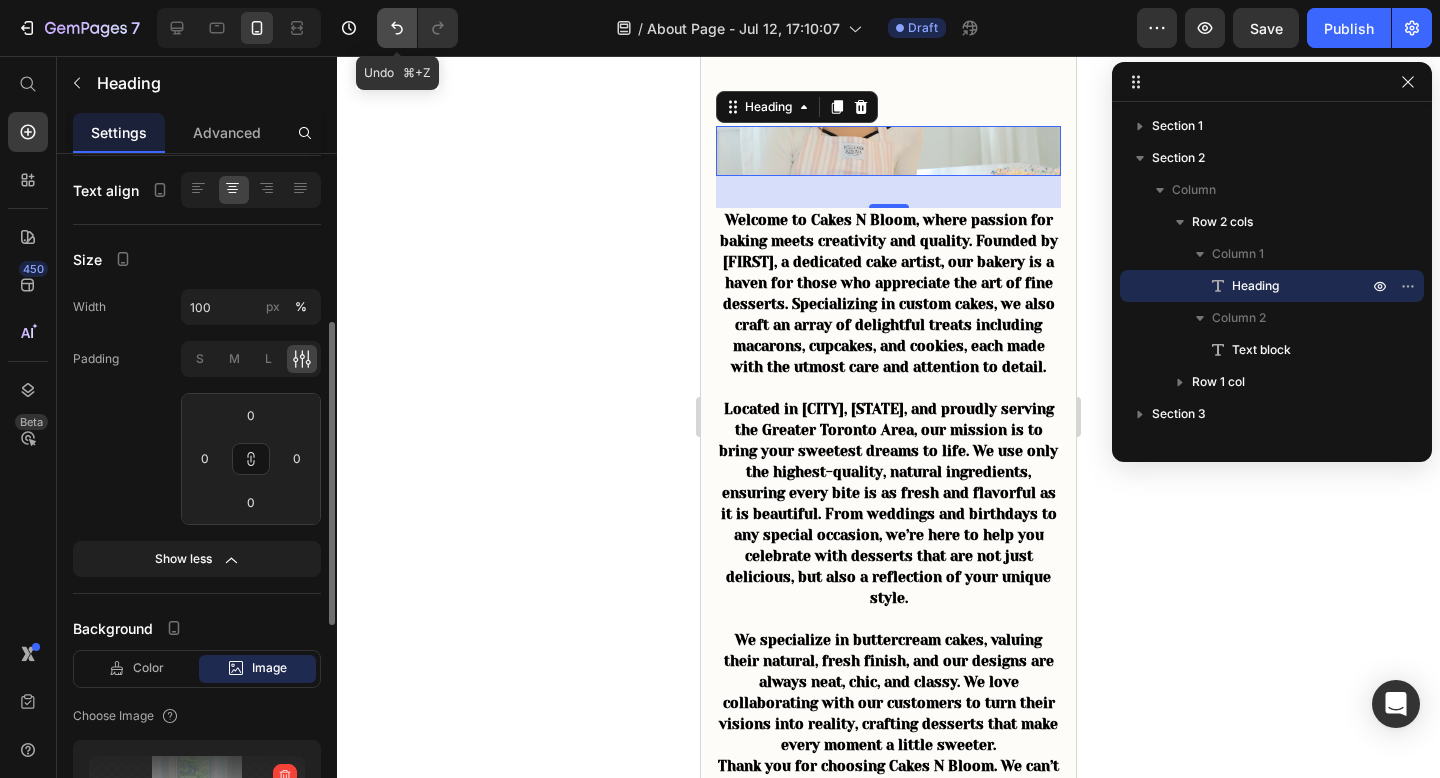 click 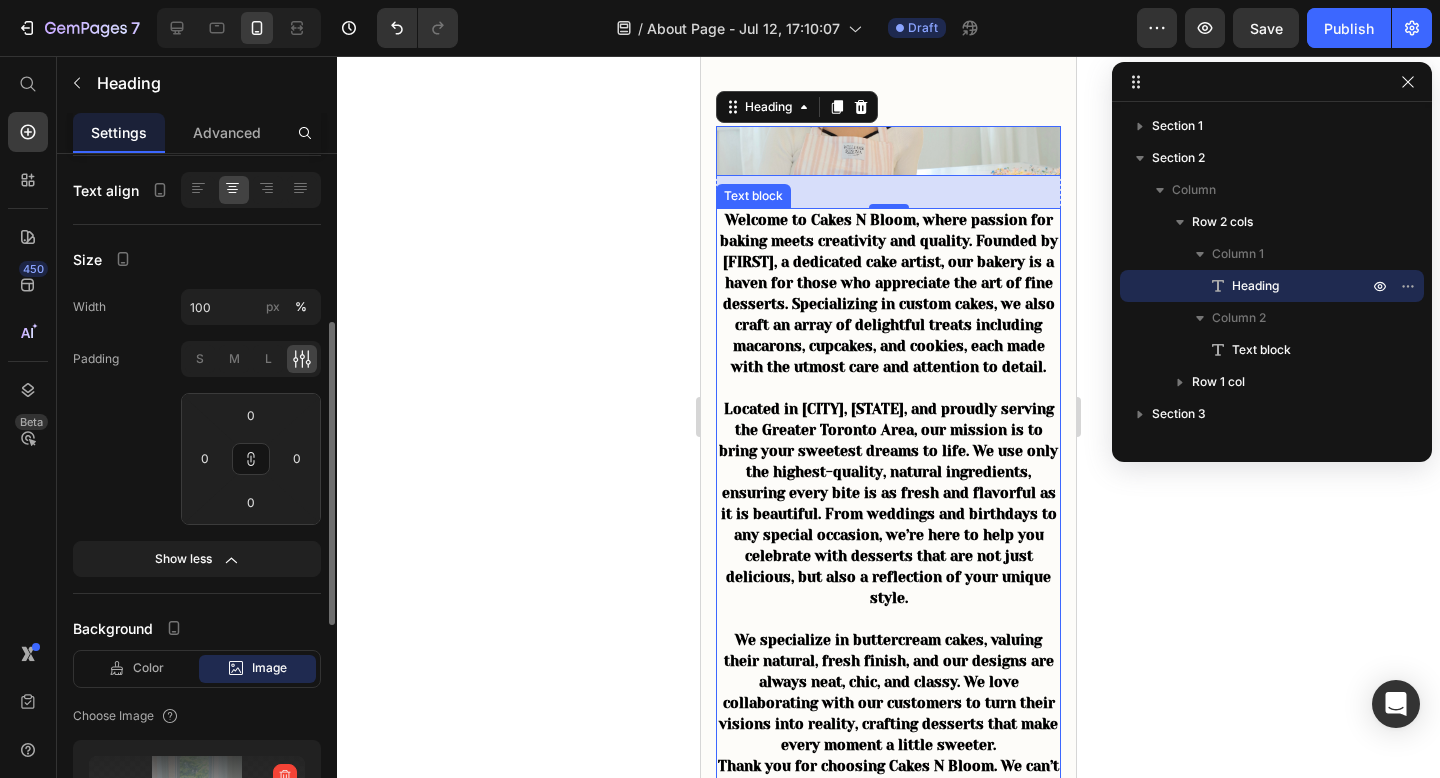 click on "Welcome to Cakes N Bloom, where passion for baking meets creativity and quality. Founded by [FIRST], a dedicated cake artist, our bakery is a haven for those who appreciate the art of fine desserts. Specializing in custom cakes, we also craft an array of delightful treats including macarons, cupcakes, and cookies, each made with the utmost care and attention to detail." at bounding box center (889, 293) 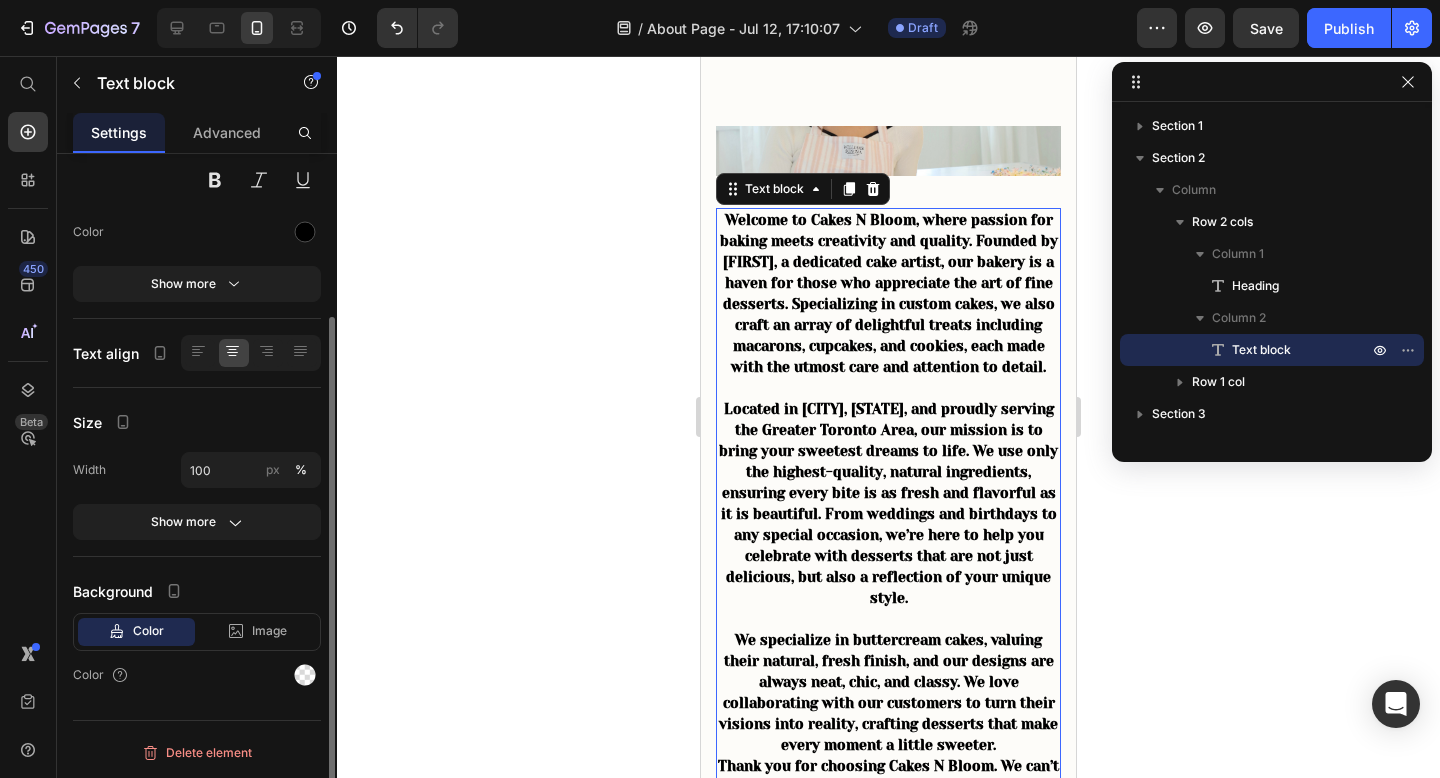 scroll, scrollTop: 0, scrollLeft: 0, axis: both 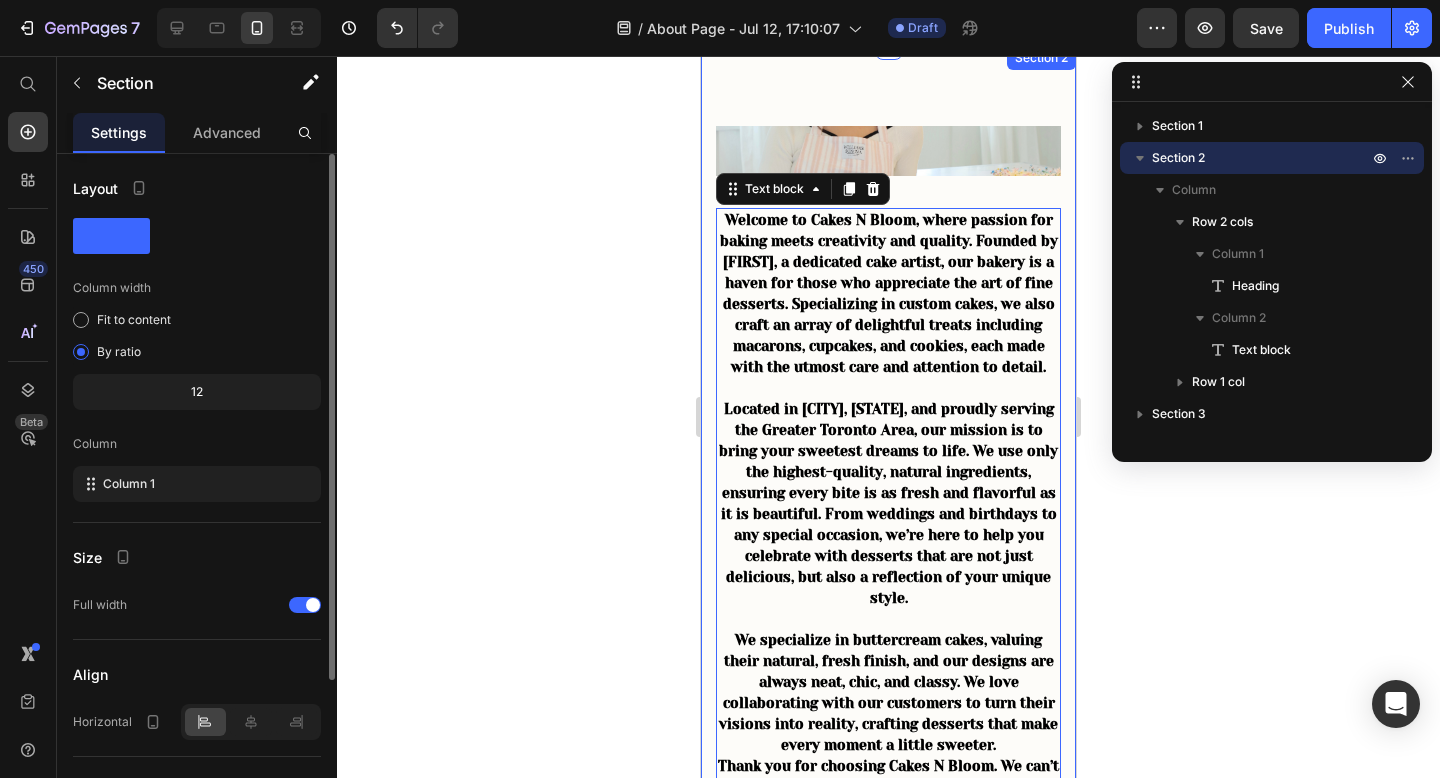 click on "Heading Welcome to Cakes N Bloom, where passion for baking meets creativity and quality. Founded by [FIRST], a dedicated cake artist, our bakery is a haven for those who appreciate the art of fine desserts. Specializing in custom cakes, we also craft an array of delightful treats including macarons, cupcakes, and cookies, each made with the utmost care and attention to detail. Located in [CITY], [STATE], and proudly serving the Greater Toronto Area, our mission is to bring your sweetest dreams to life. We use only the highest-quality, natural ingredients, ensuring every bite is as fresh and flavorful as it is beautiful. From weddings and birthdays to any special occasion, we’re here to help you celebrate with desserts that are not just delicious, but also a reflection of your unique style. Thank you for choosing Cakes N Bloom. We can’t wait to be part of your special moments! Text block   32 Row Image Row Section 2" at bounding box center [888, 575] 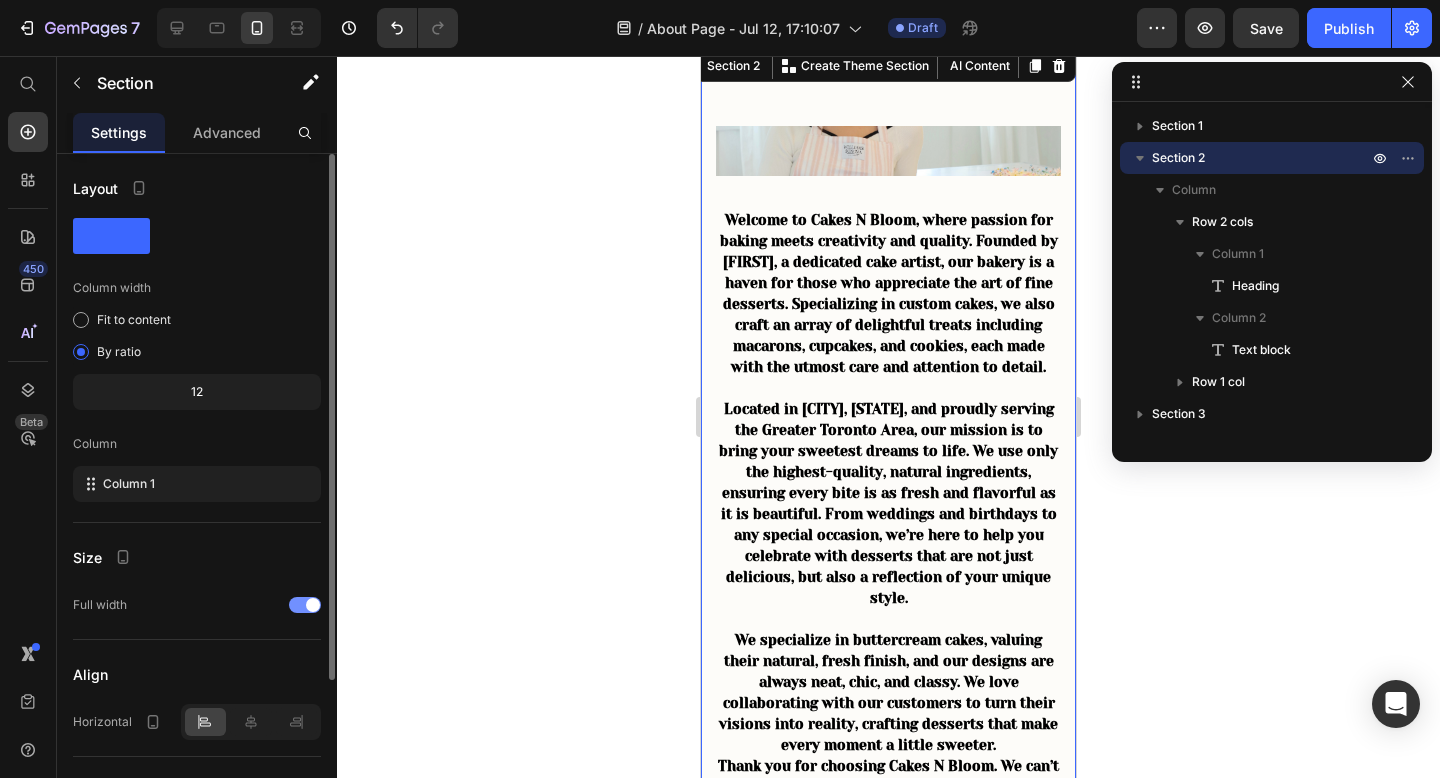 click at bounding box center [313, 605] 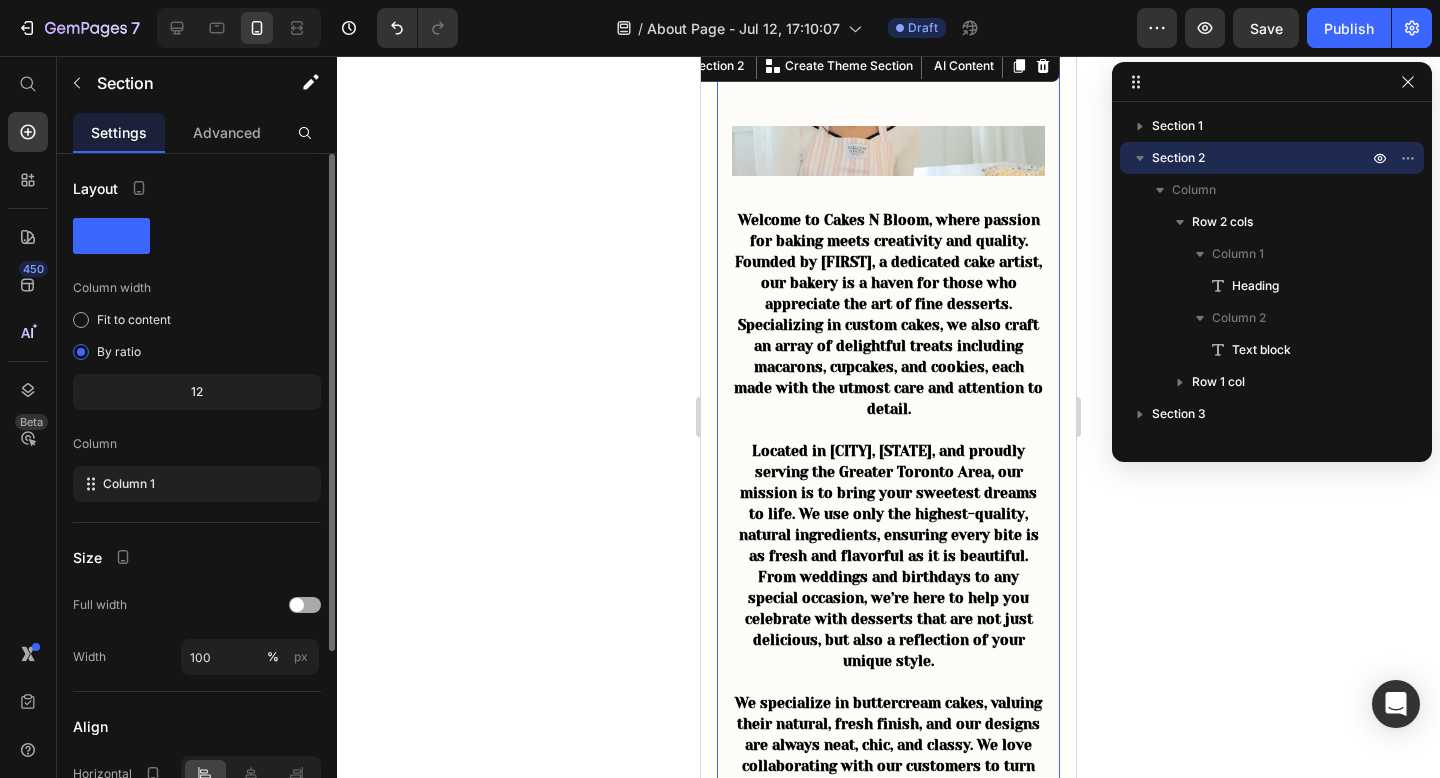 click at bounding box center (305, 605) 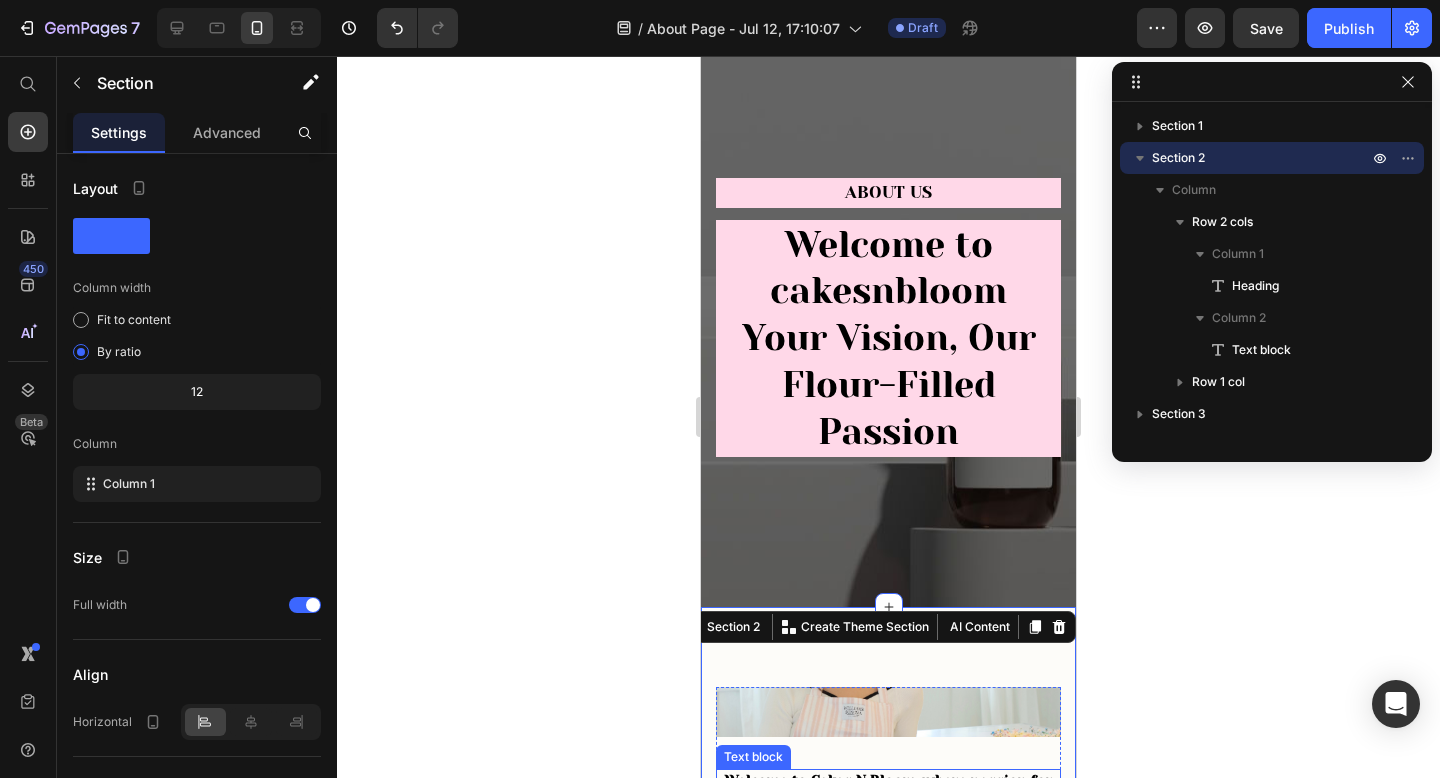 scroll, scrollTop: 0, scrollLeft: 0, axis: both 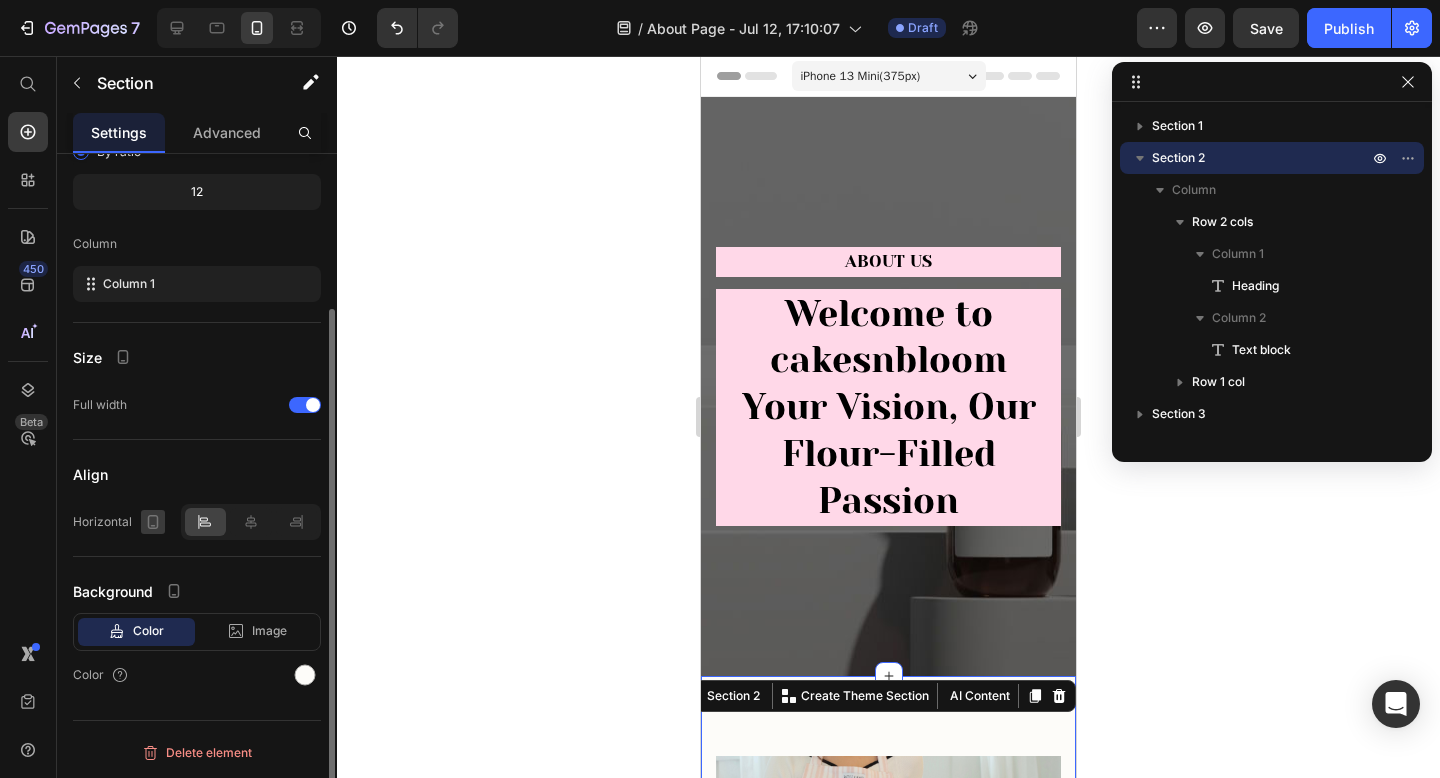 click 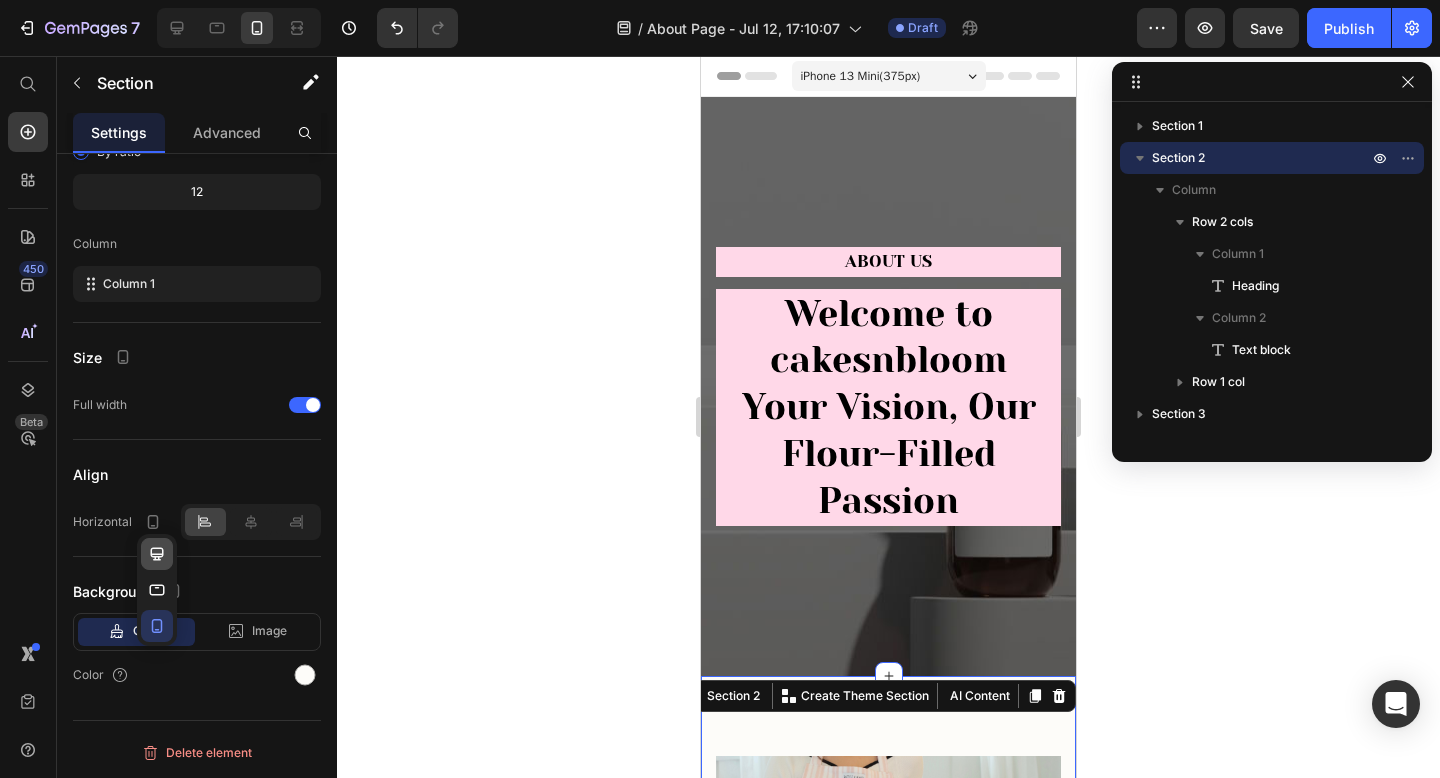 click 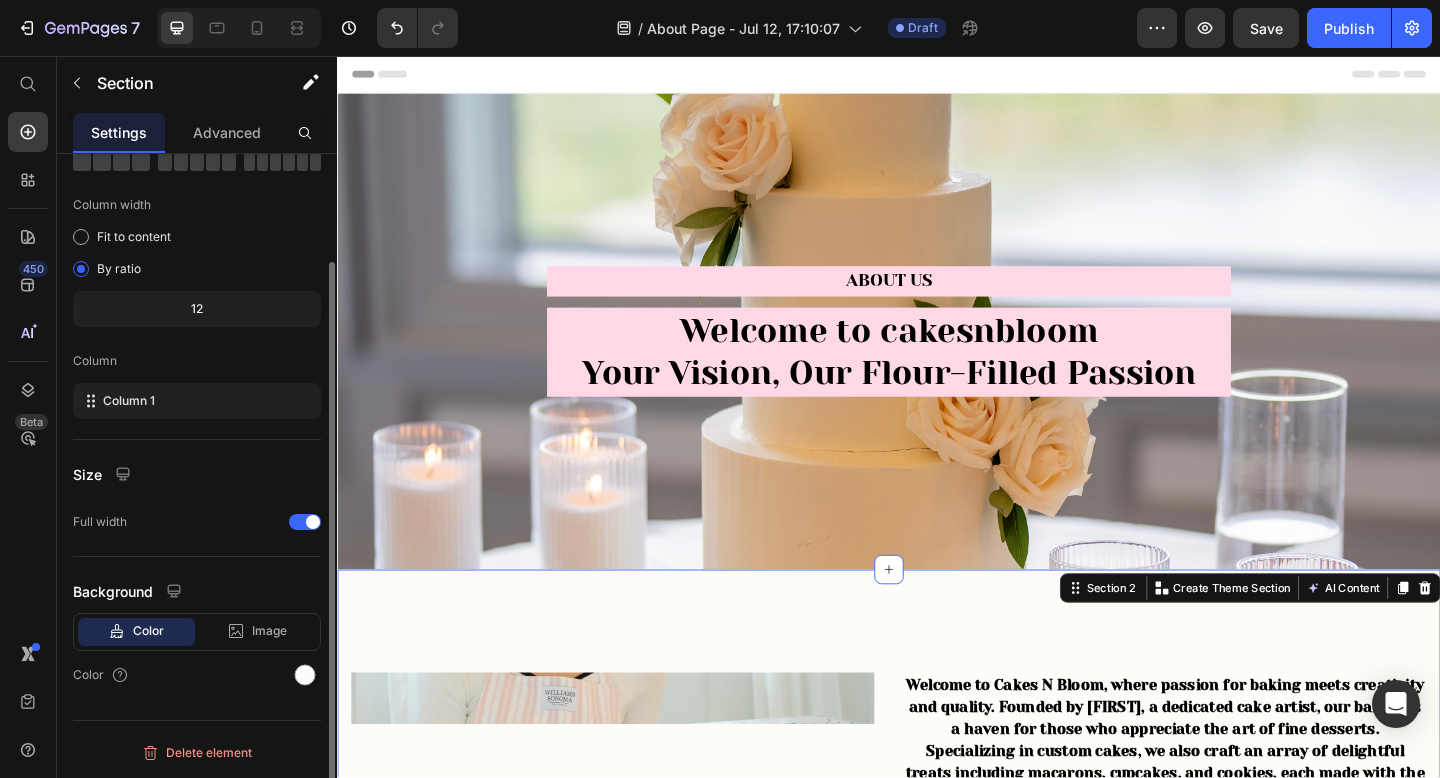 scroll, scrollTop: 127, scrollLeft: 0, axis: vertical 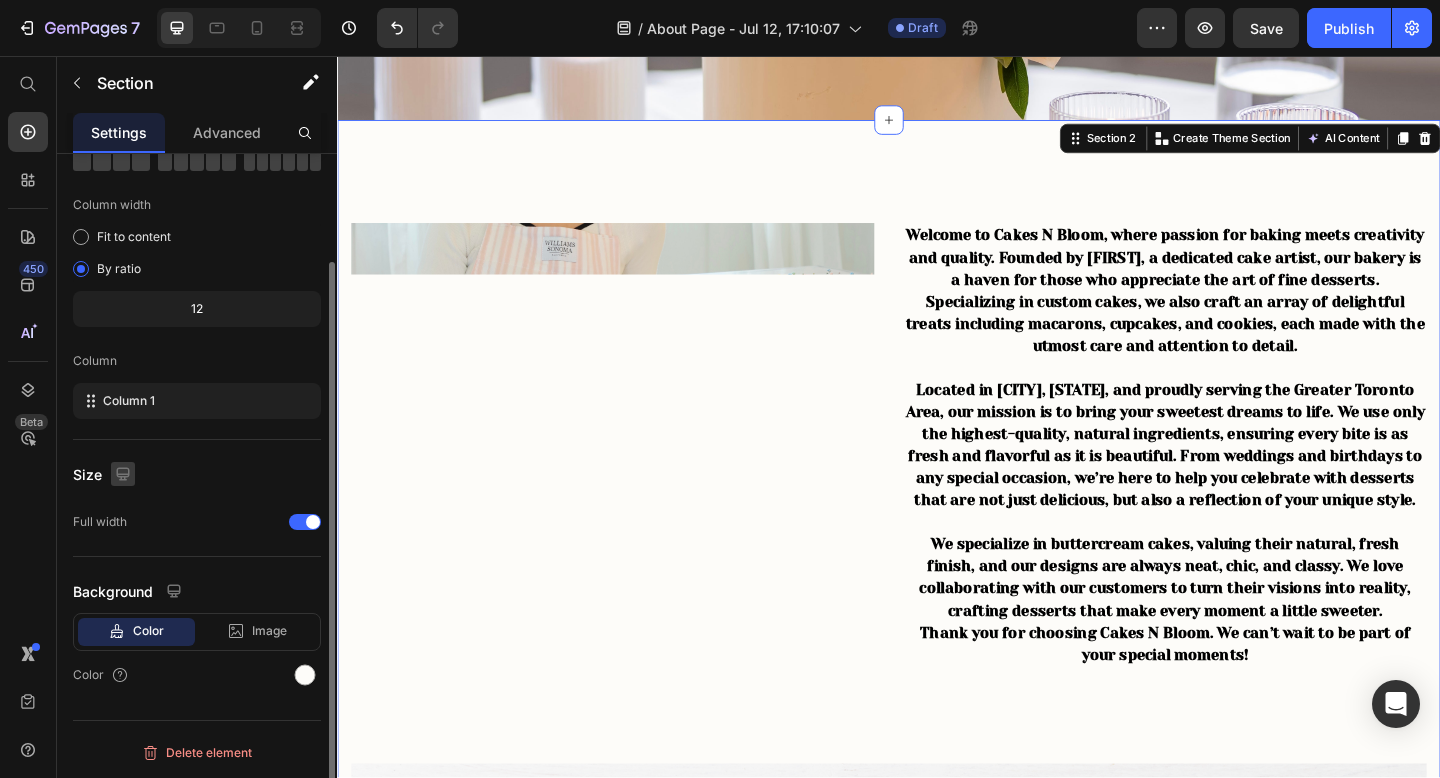 click 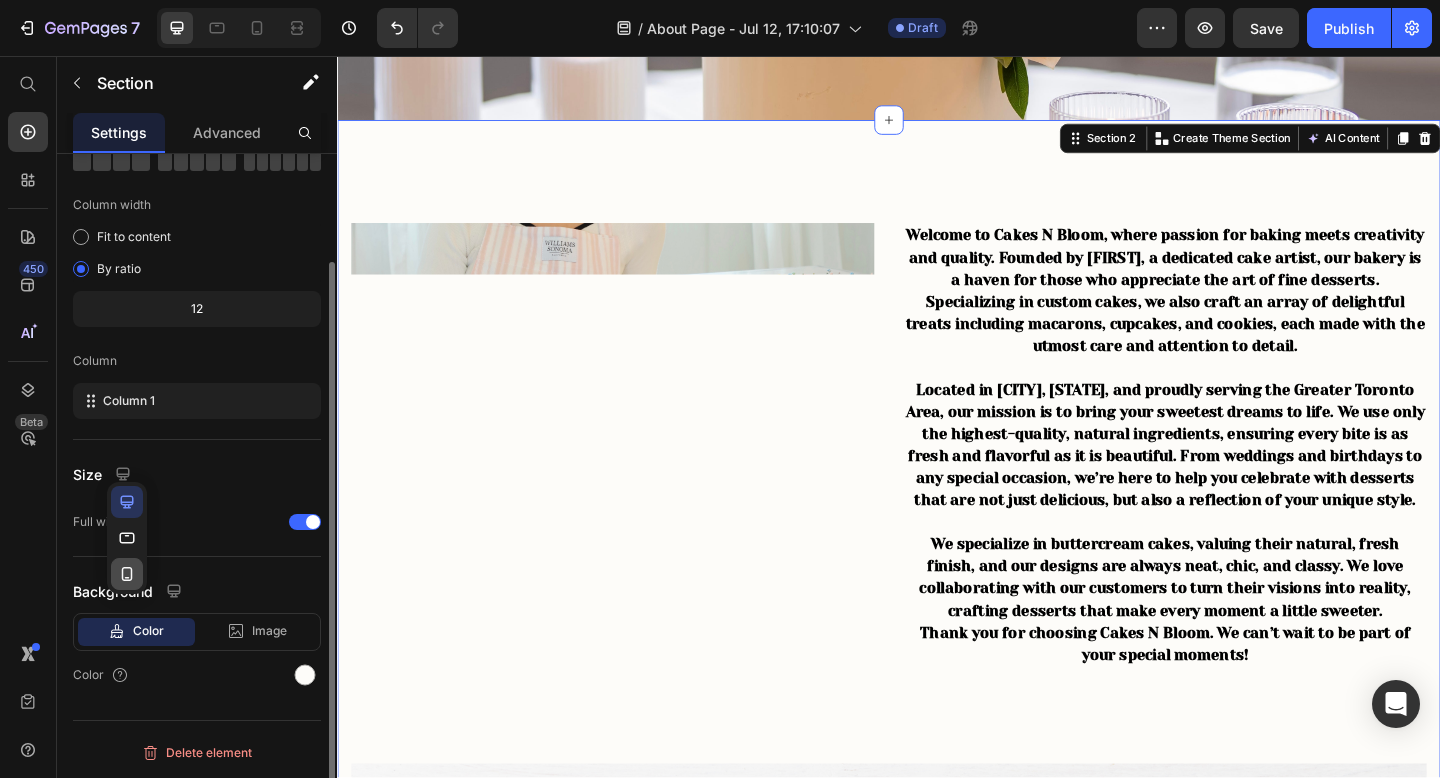 click 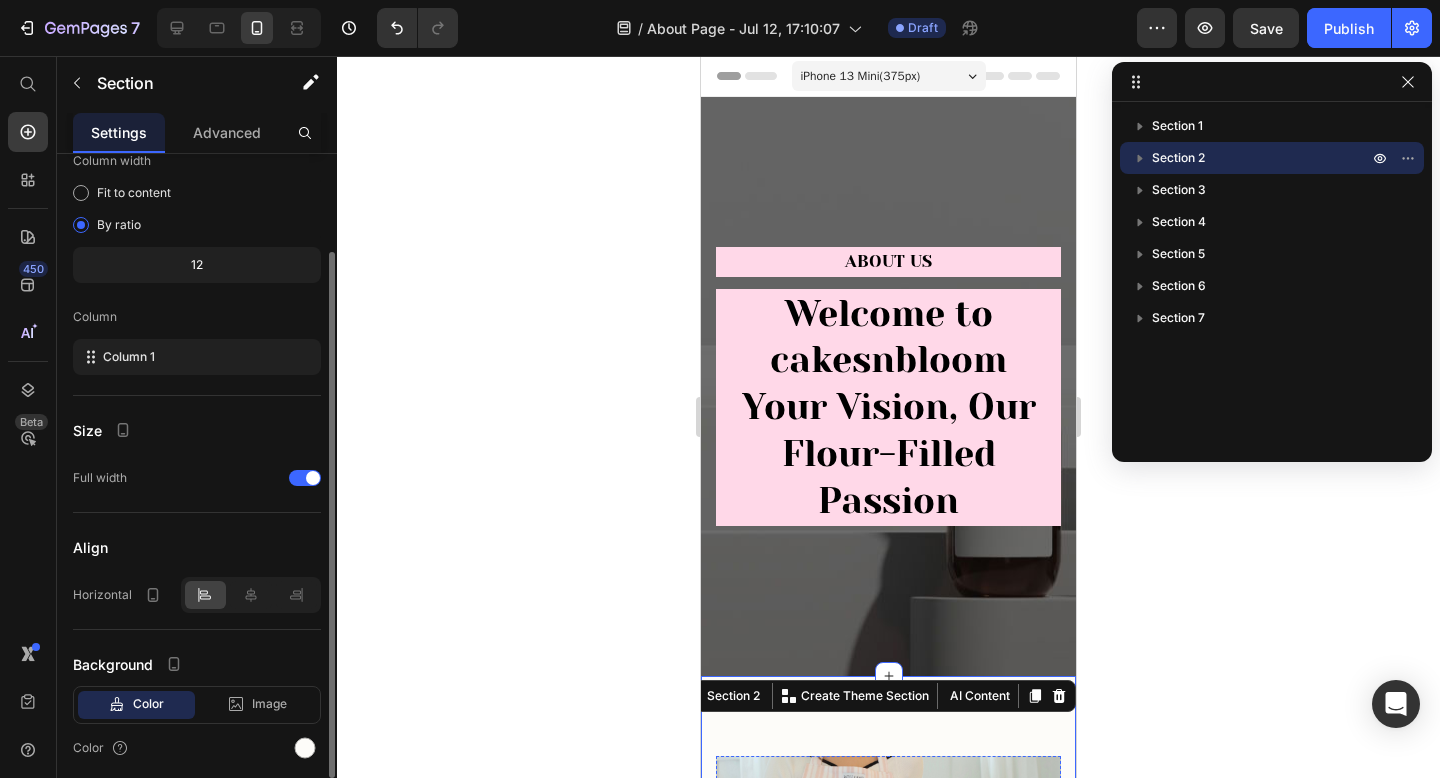 scroll, scrollTop: 26, scrollLeft: 0, axis: vertical 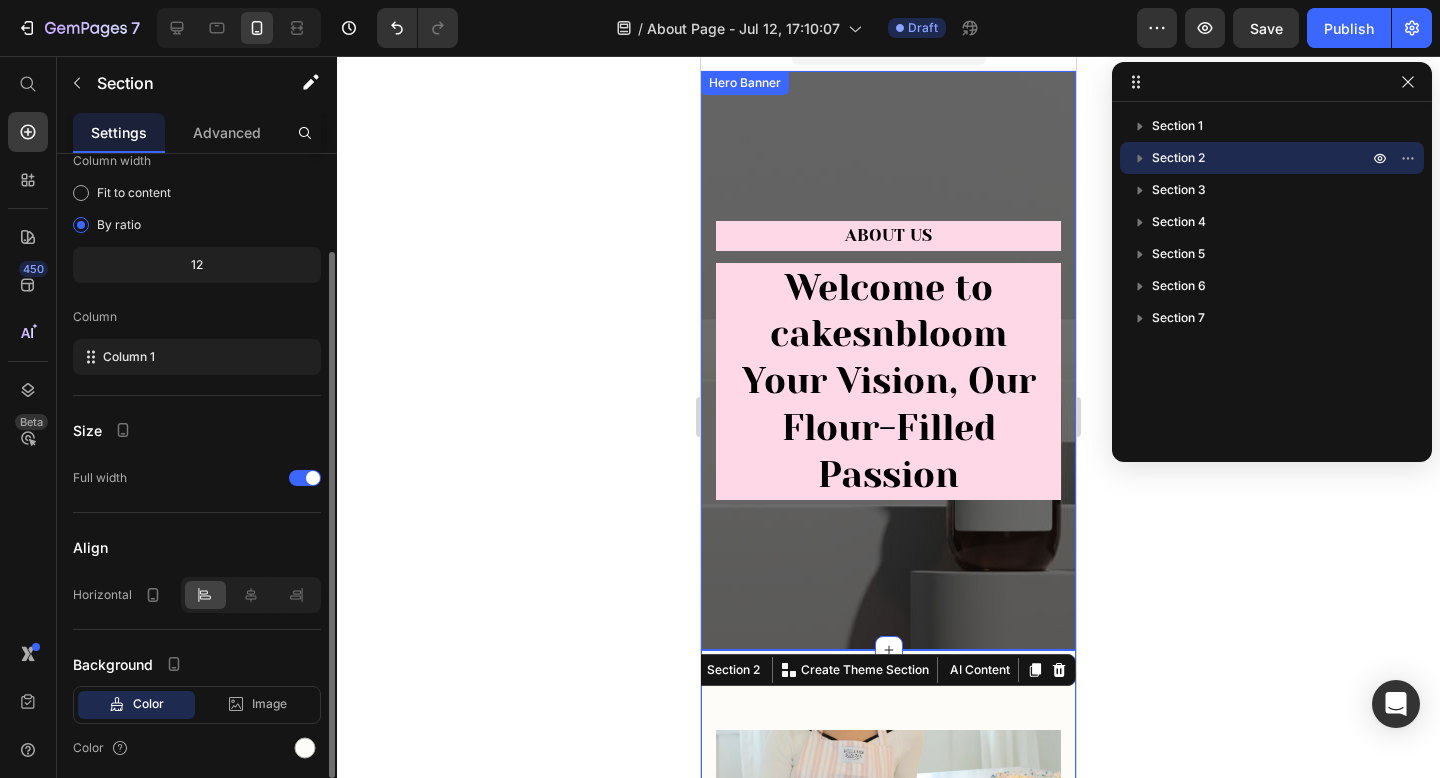 click on "About Us Heading Welcome to cakesnbloom Your Vision, Our Flour-Filled Passion Heading Row" at bounding box center [888, 360] 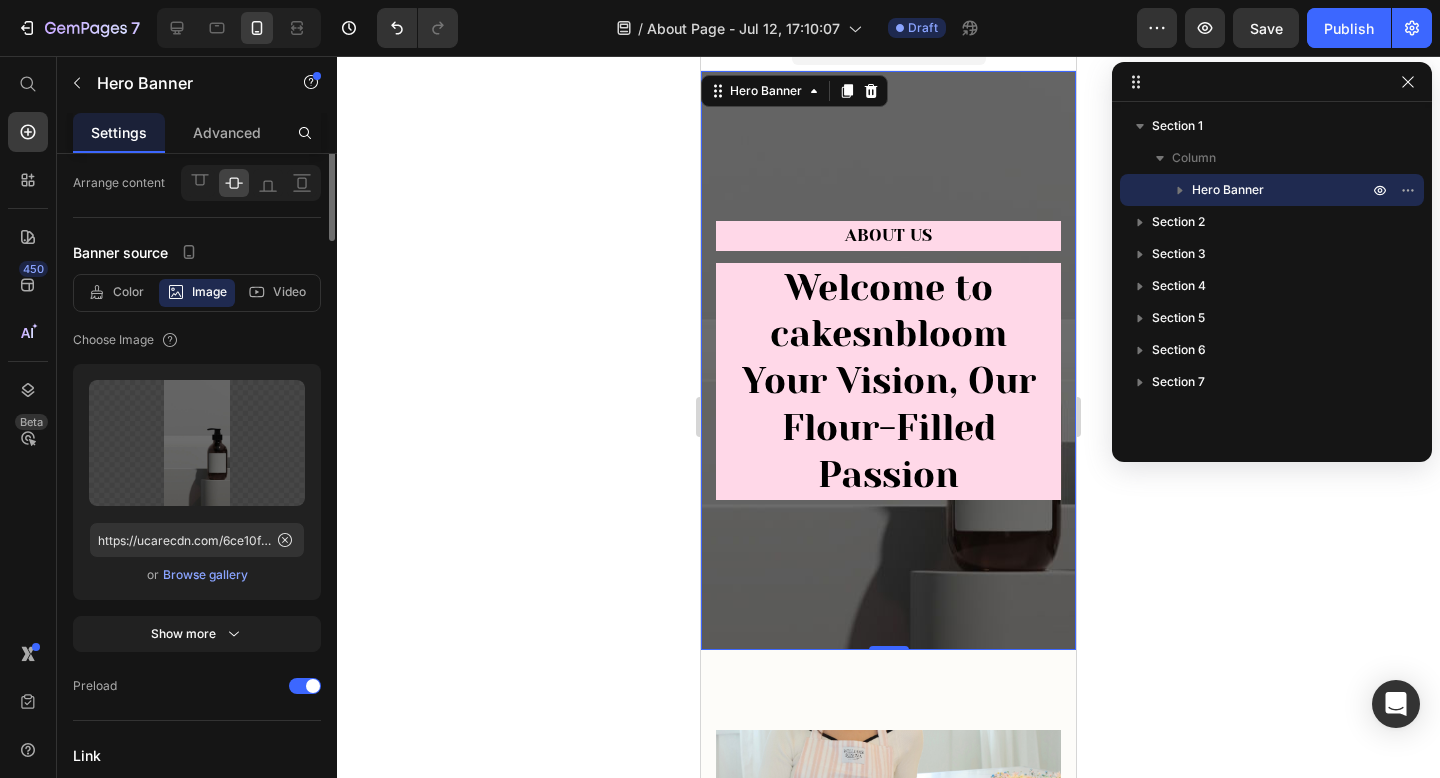 scroll, scrollTop: 0, scrollLeft: 0, axis: both 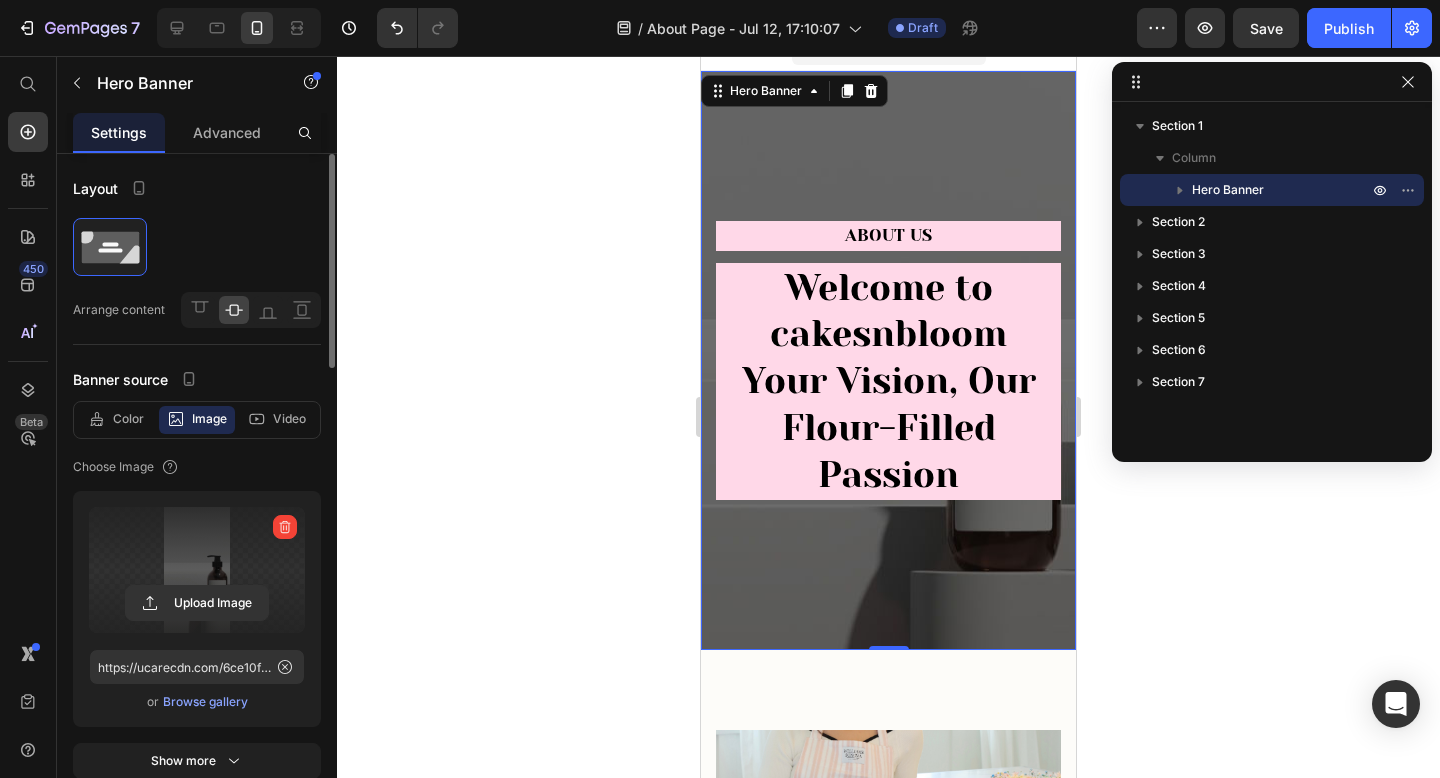 click at bounding box center (197, 570) 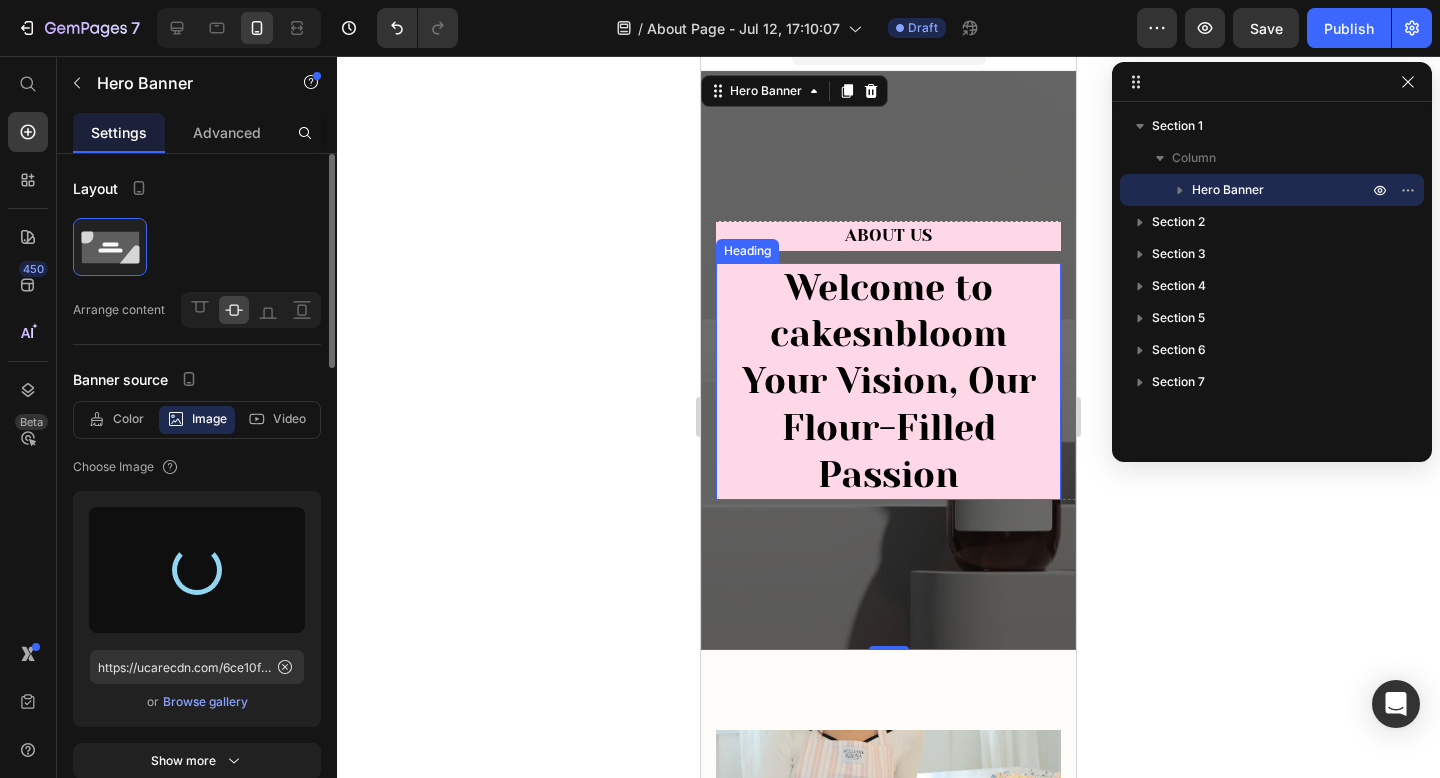 type on "https://cdn.shopify.com/s/files/1/0889/8563/3061/files/gempages_574600692329612132-a8c2b540-945d-4baf-bd4d-dc71ffb1cd7c.jpg" 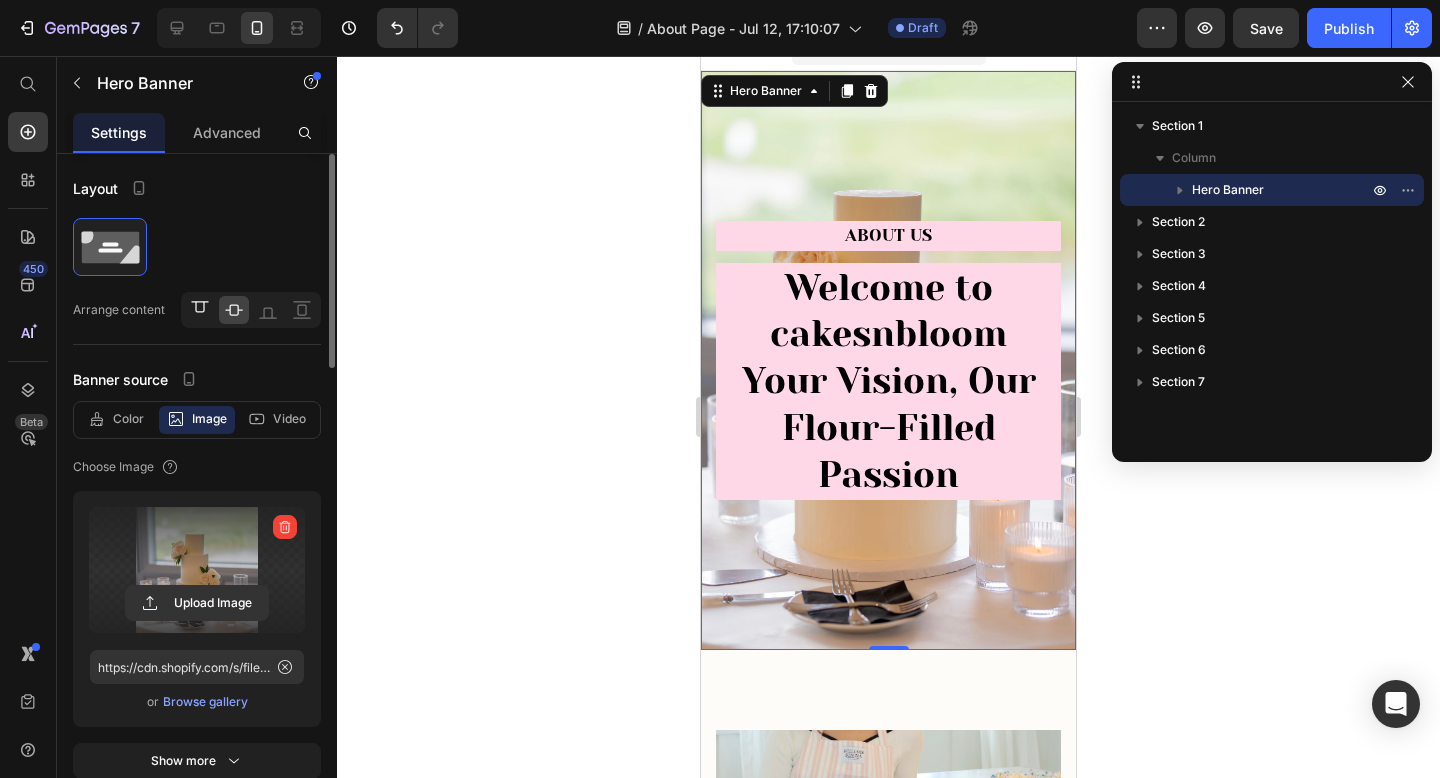 click 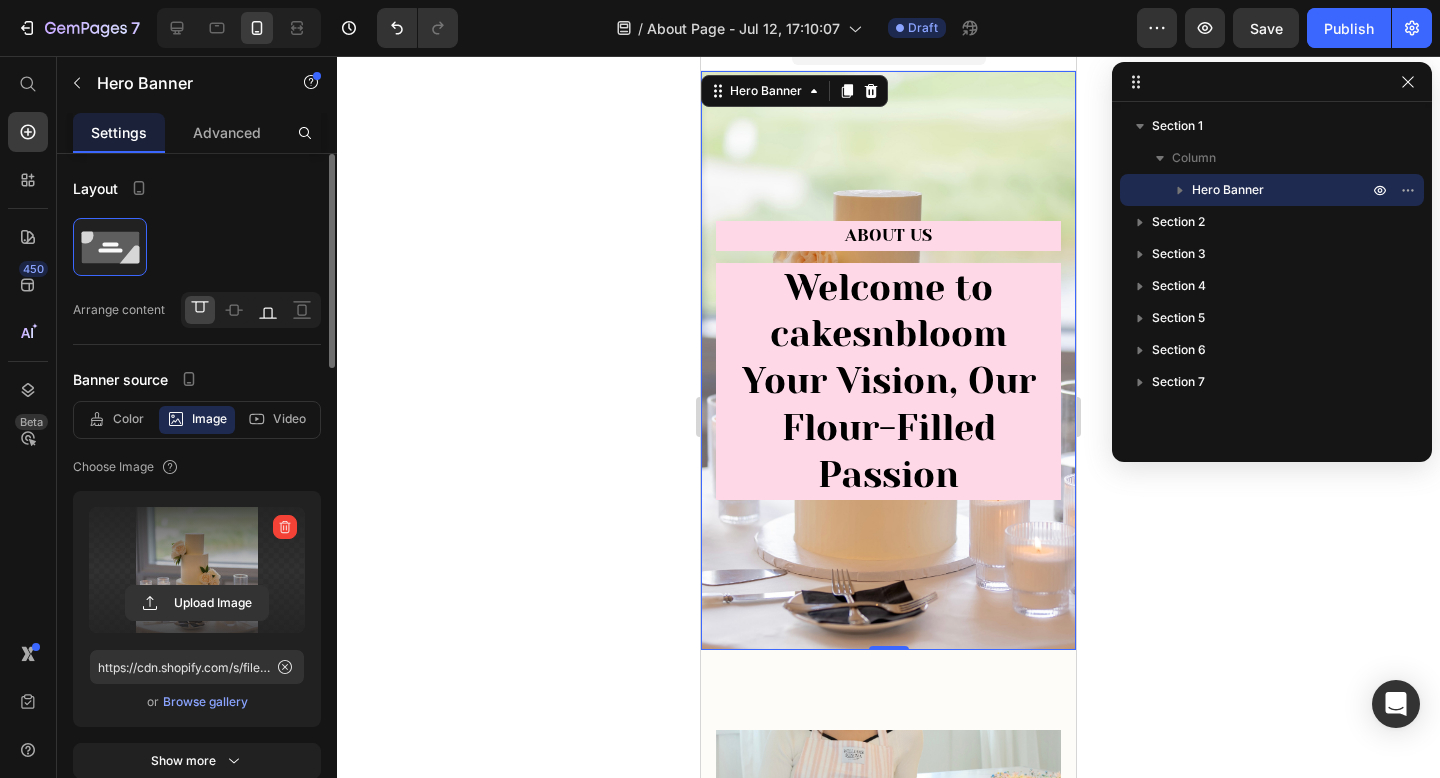 click 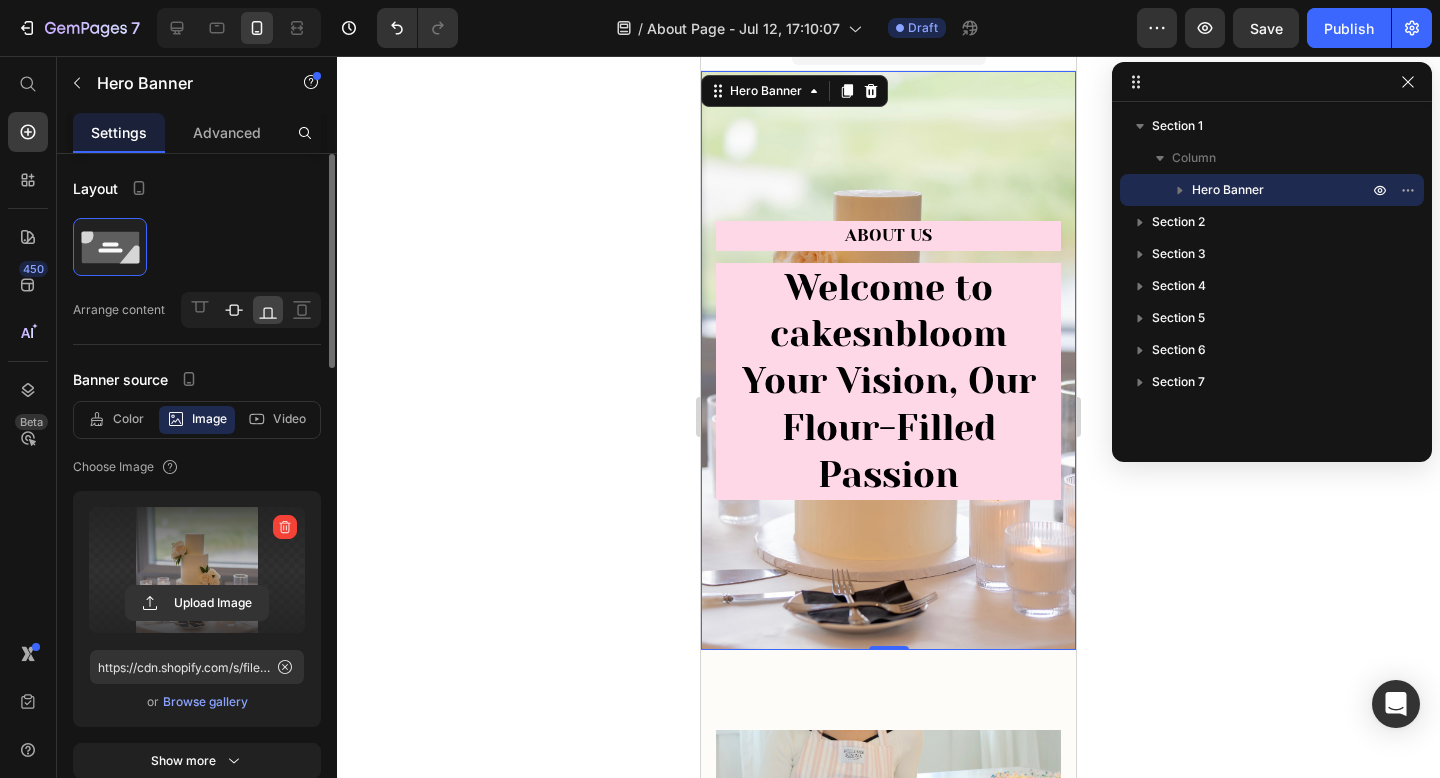 click 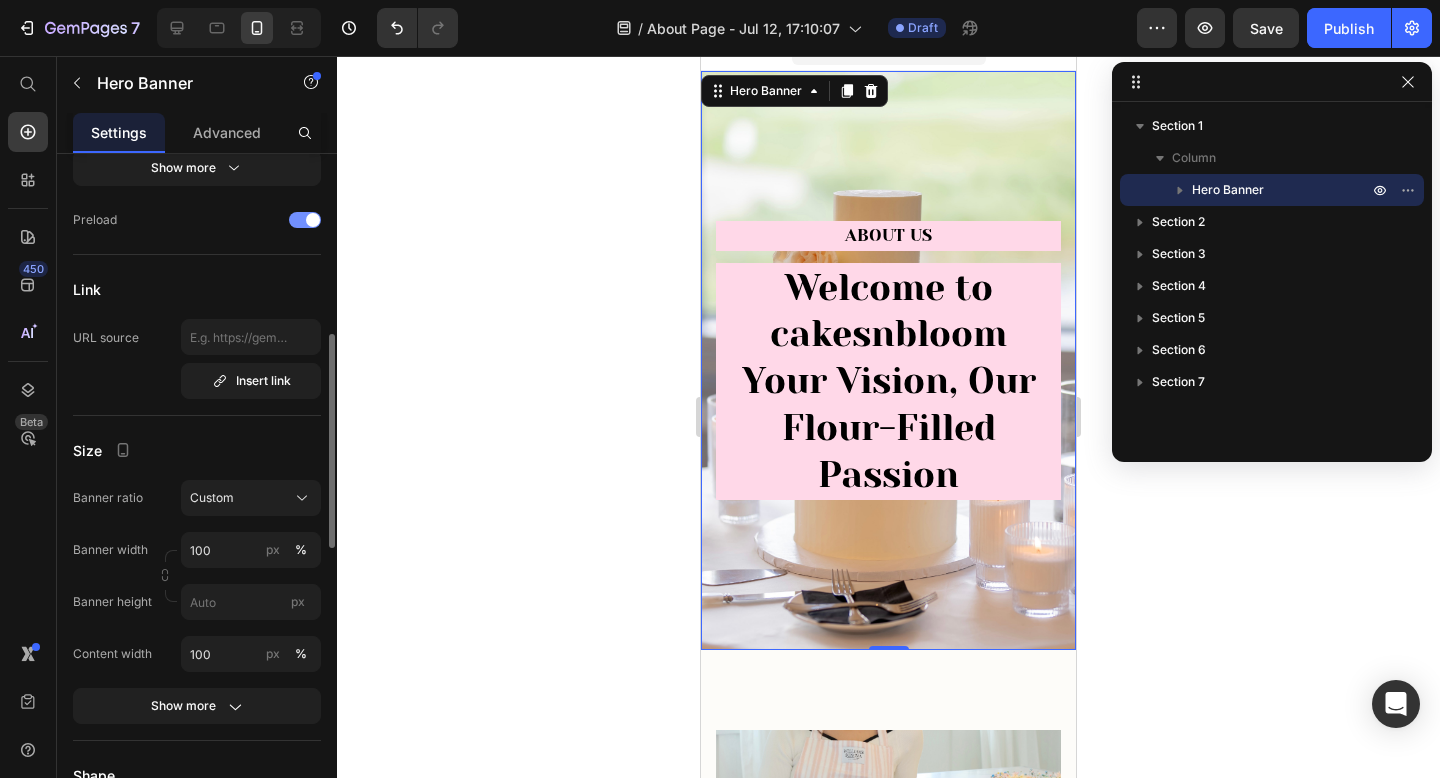 scroll, scrollTop: 611, scrollLeft: 0, axis: vertical 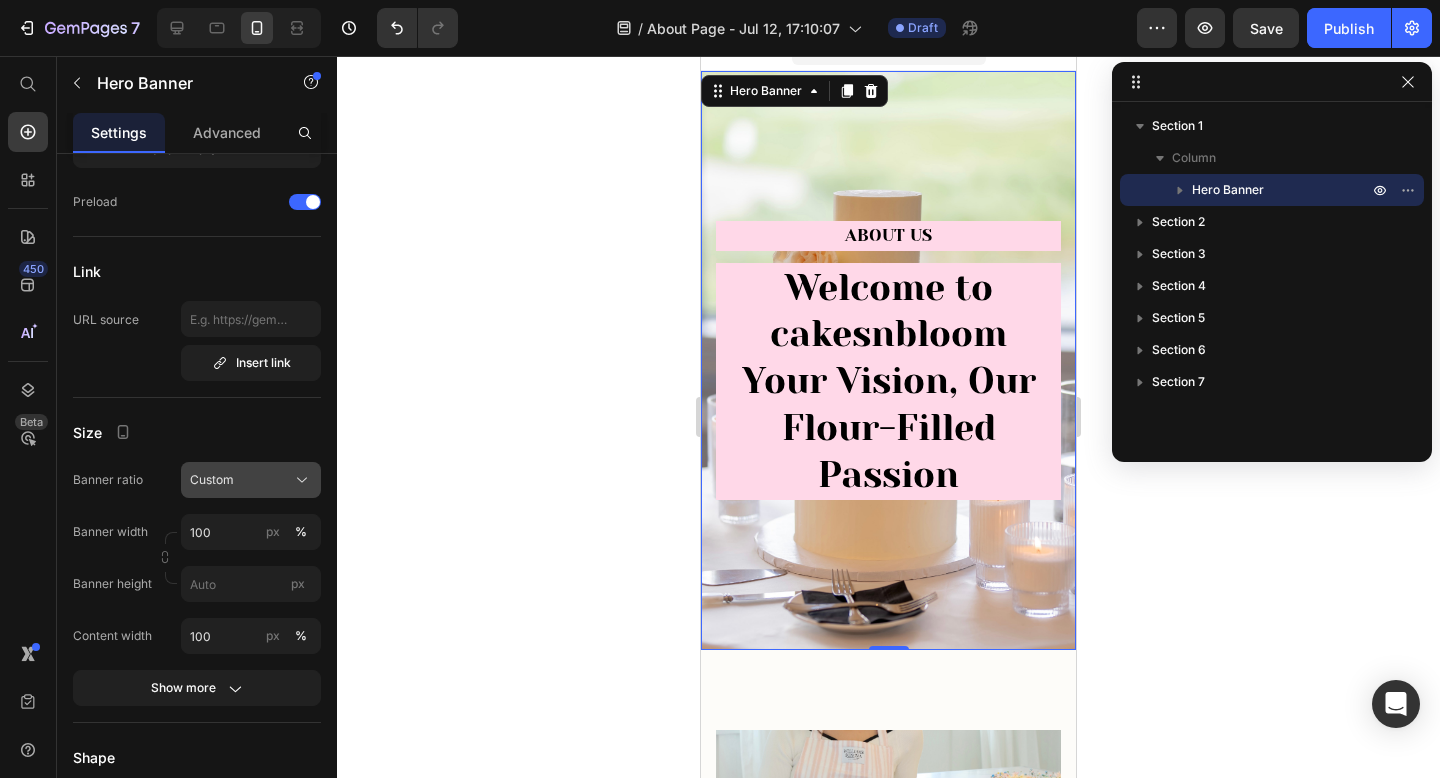 click on "Custom" 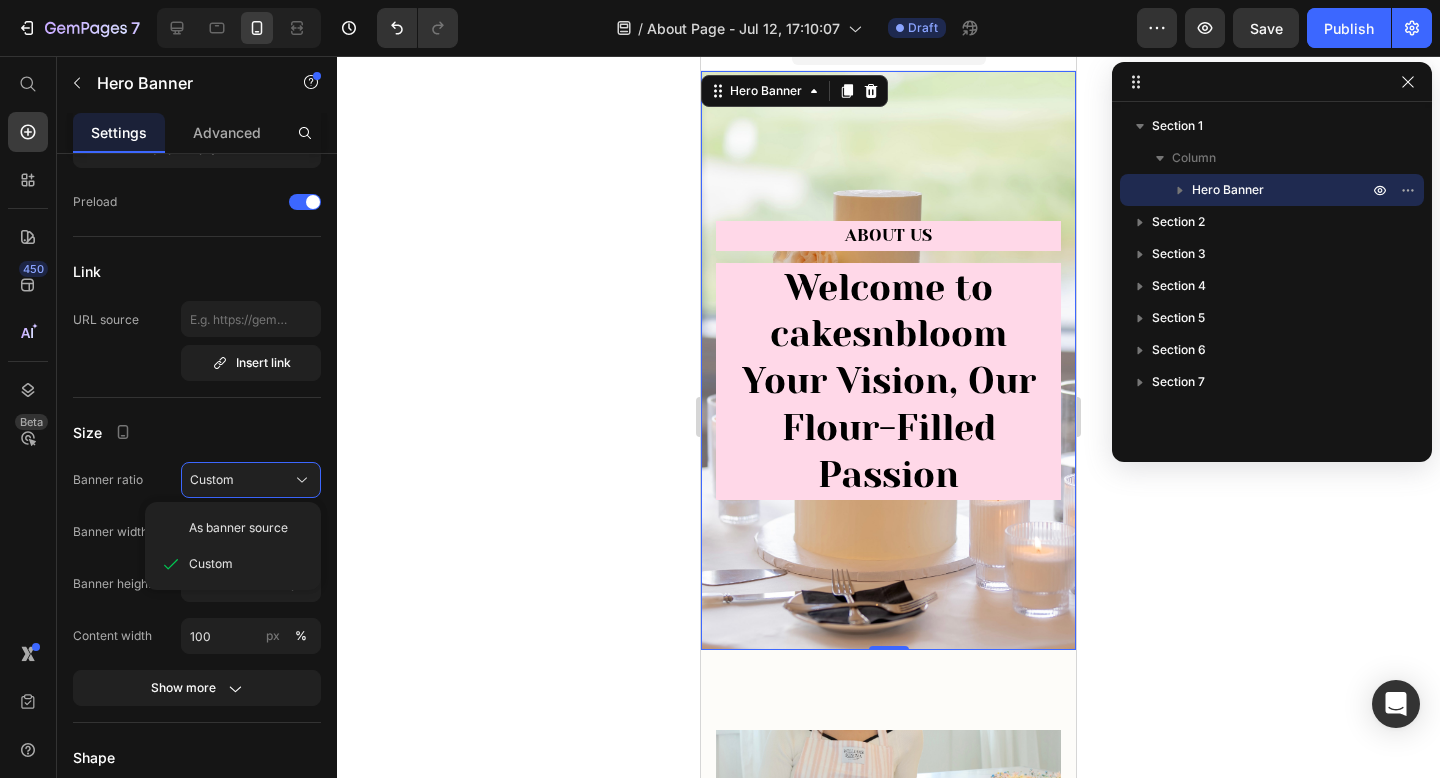click on "Size" at bounding box center (197, 432) 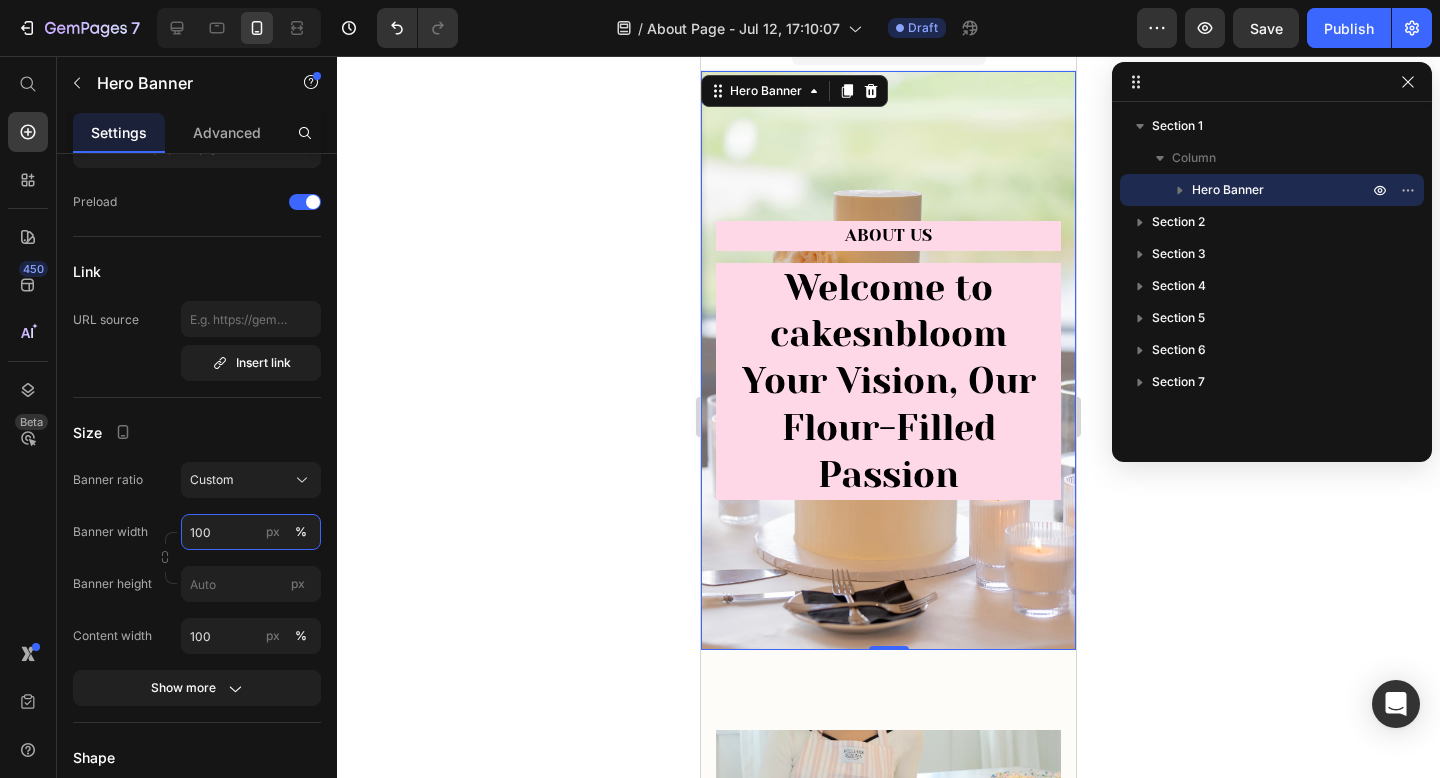 click on "100" at bounding box center (251, 532) 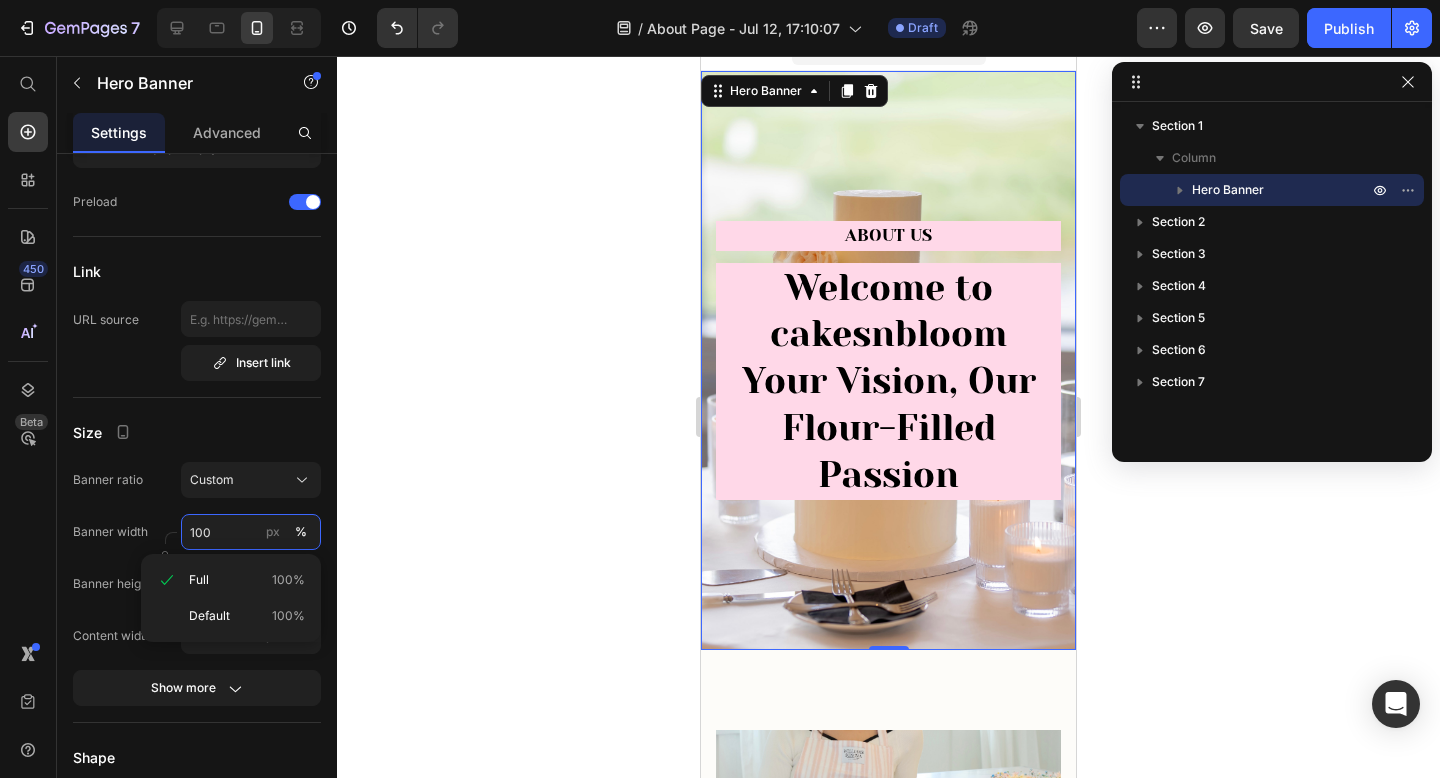 click on "100" at bounding box center (251, 532) 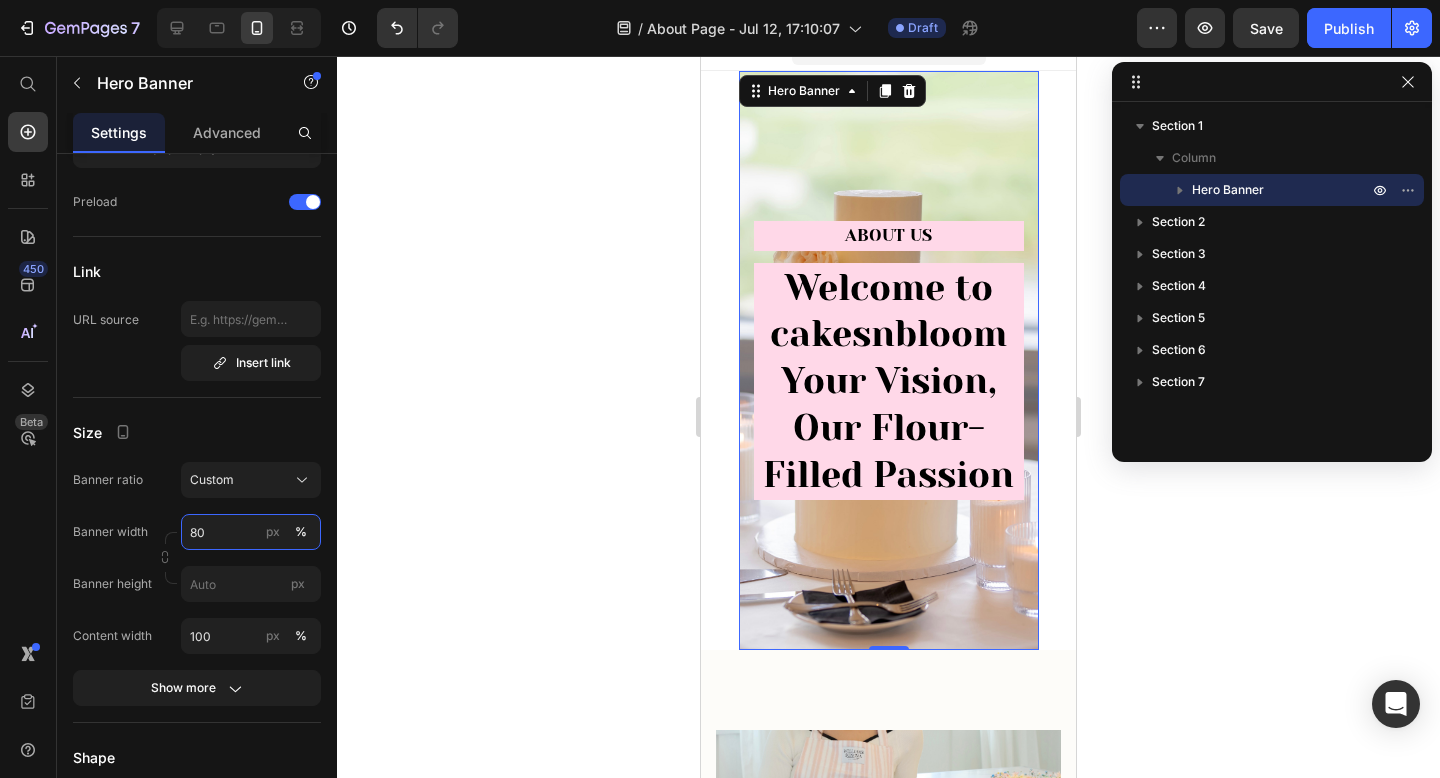 type on "8" 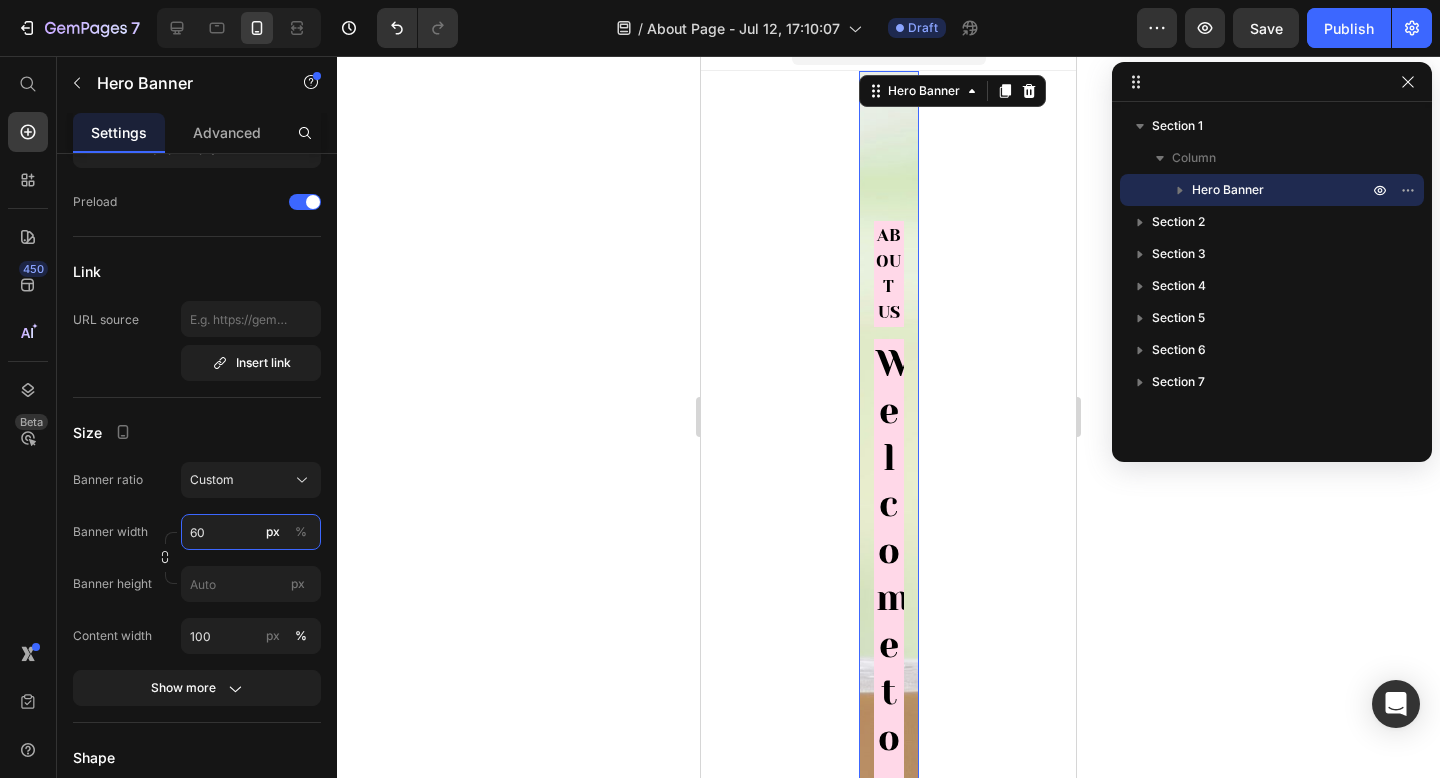type on "6" 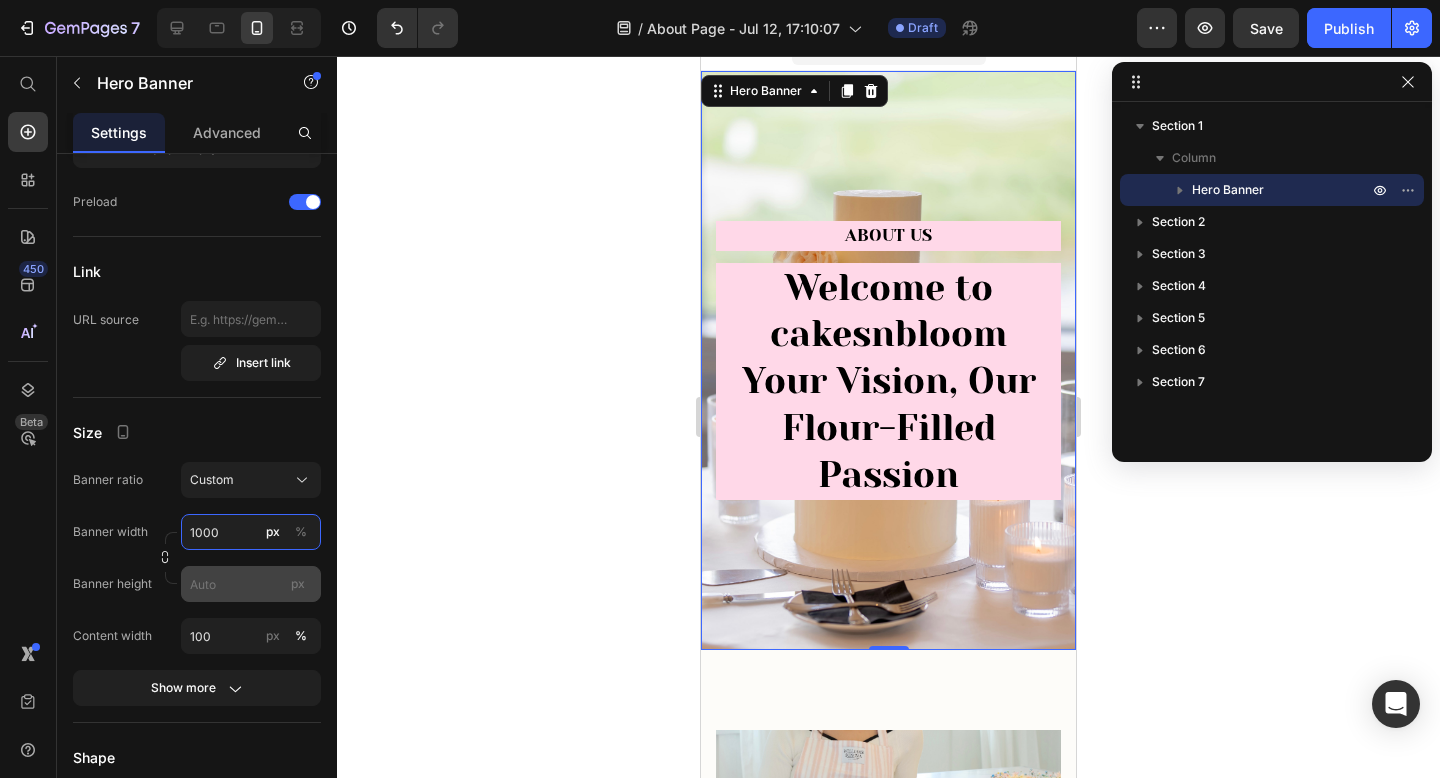 type on "1000" 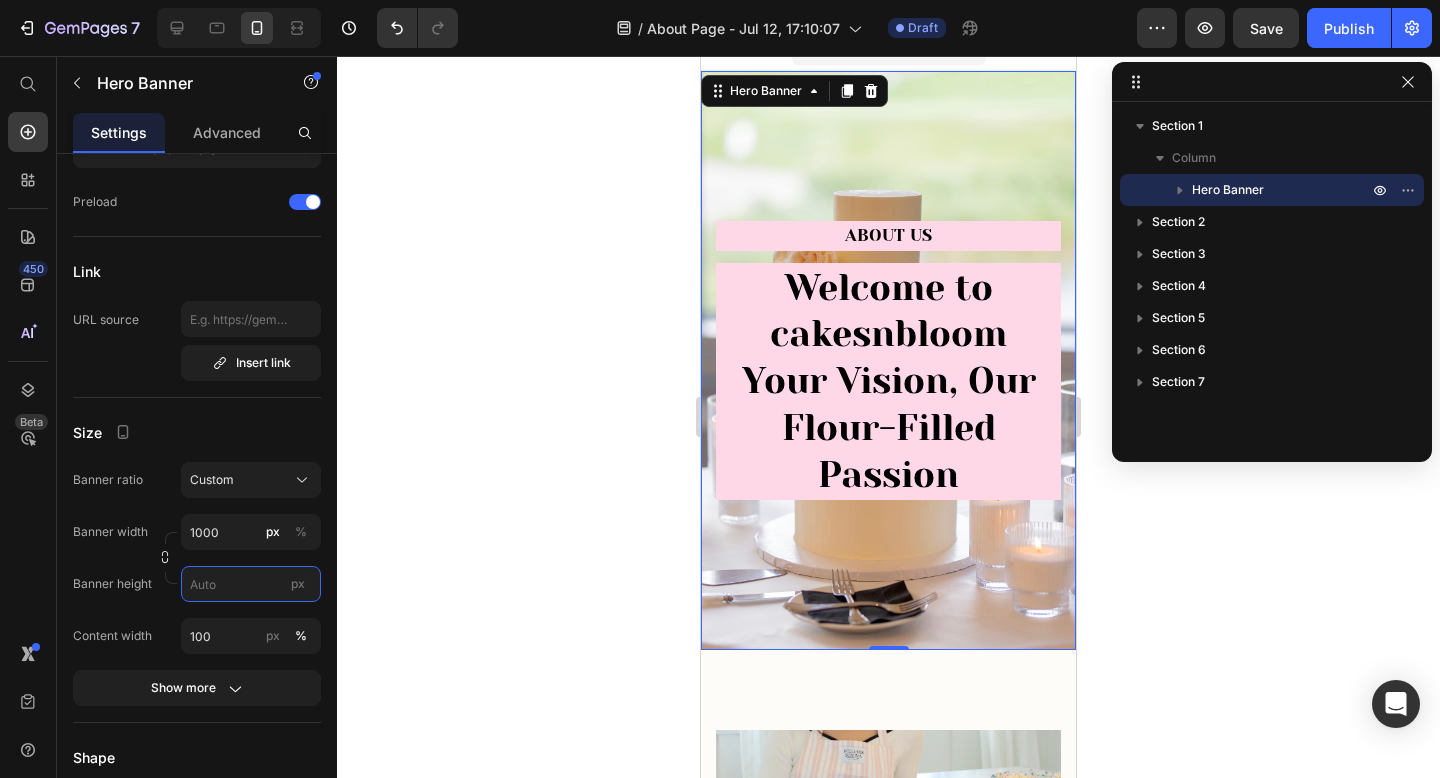 click on "px" at bounding box center [251, 584] 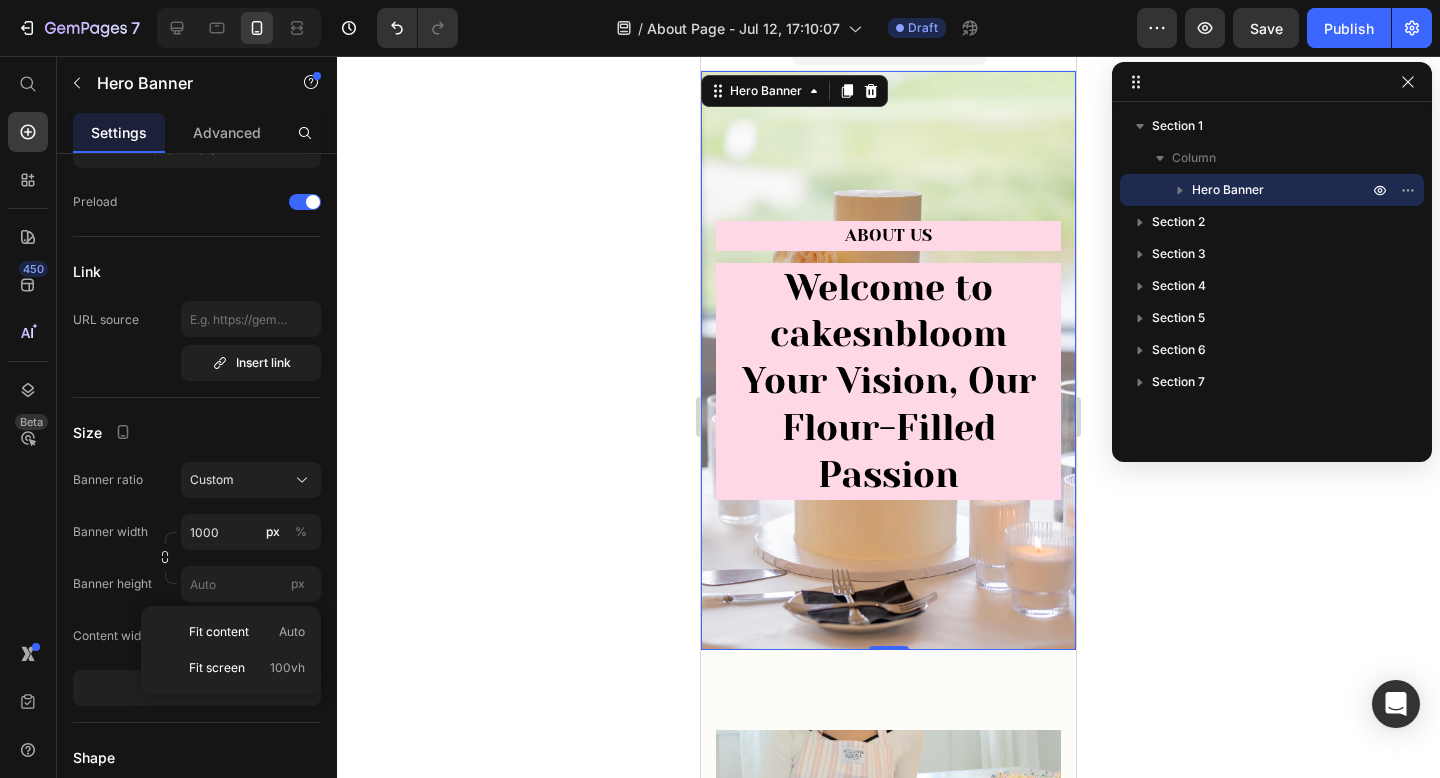 click 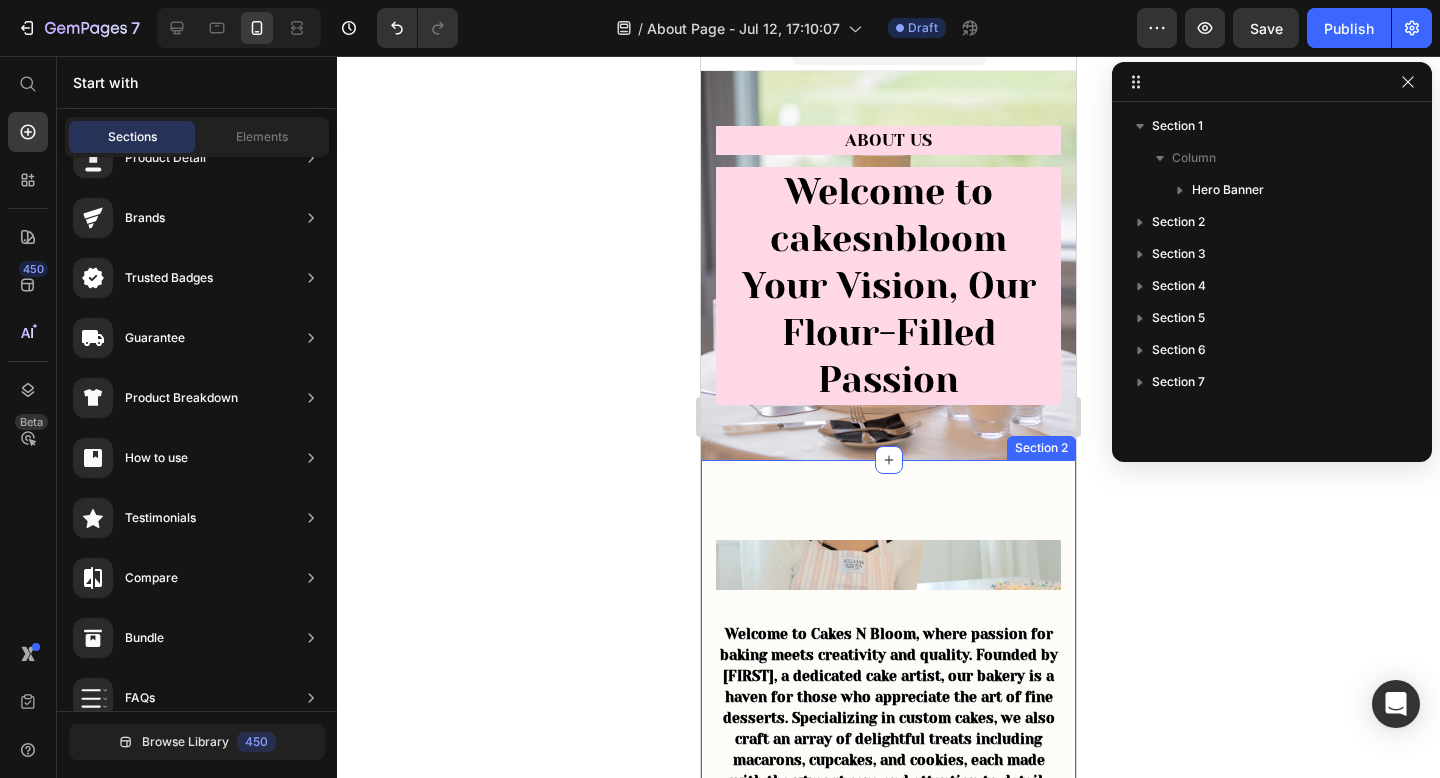click on "Heading Welcome to Cakes N Bloom, where passion for baking meets creativity and quality. Founded by [NAME], a dedicated cake artist, our bakery is a haven for those who appreciate the art of fine desserts. Specializing in custom cakes, we also craft an array of delightful treats including macarons, cupcakes, and cookies, each made with the utmost care and attention to detail. Located in [CITY], [STATE], and proudly serving the Greater Toronto Area, our mission is to bring your sweetest dreams to life. We use only the highest-quality, natural ingredients, ensuring every bite is as fresh and flavorful as it is beautiful. From weddings and birthdays to any special occasion, we’re here to help you celebrate with desserts that are not just delicious, but also a reflection of your unique style. Thank you for choosing Cakes N Bloom. We can’t wait to be part of your special moments! Text block Row Image Row Section 2" at bounding box center [888, 989] 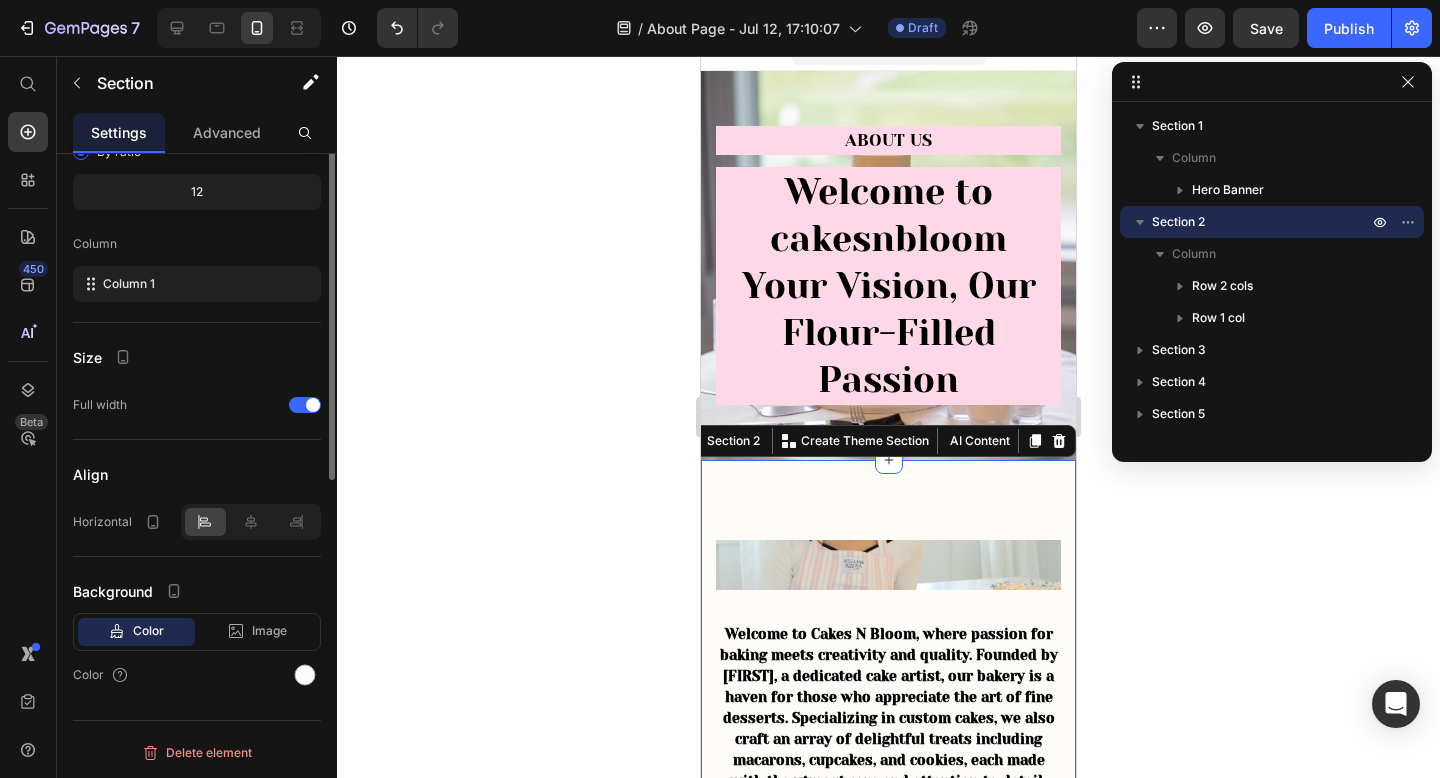 scroll, scrollTop: 0, scrollLeft: 0, axis: both 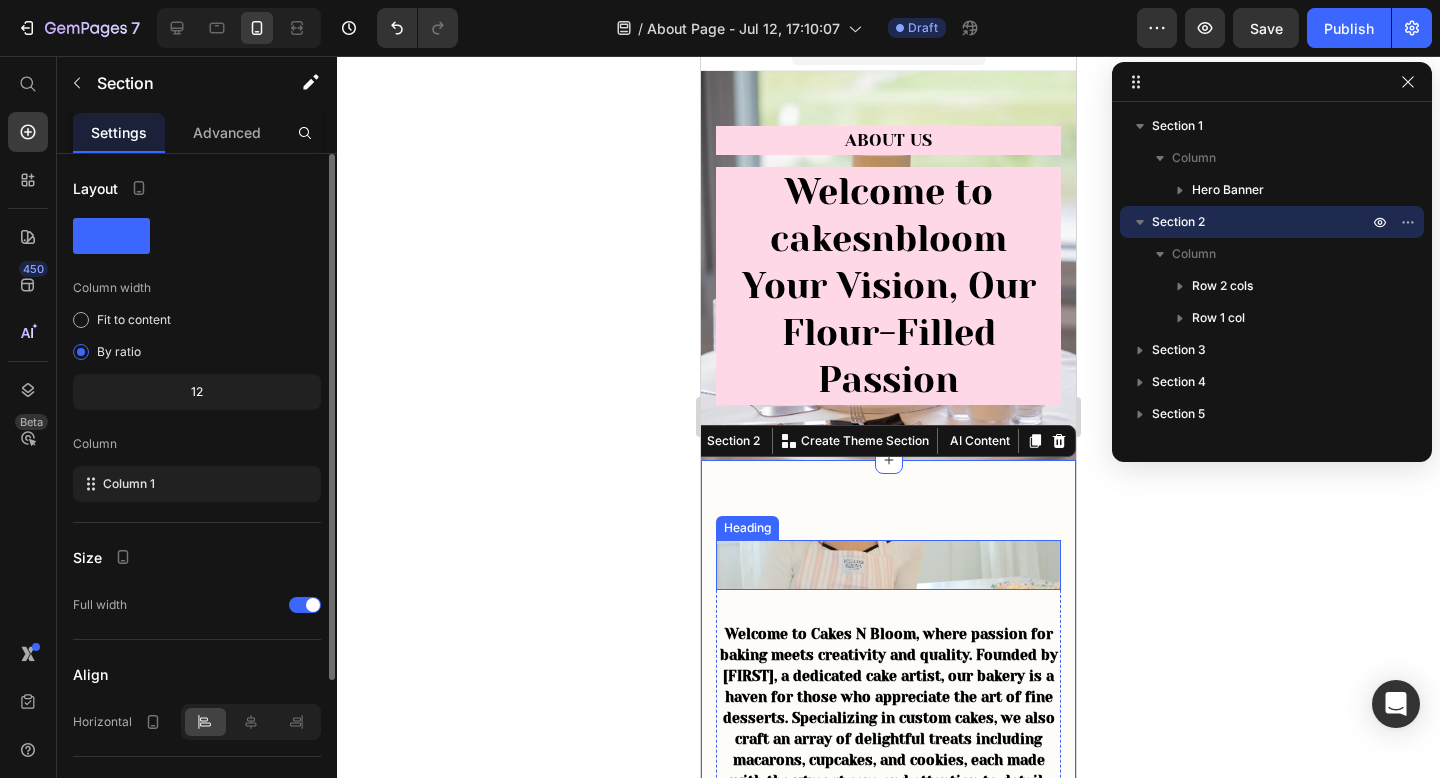 click at bounding box center (888, 565) 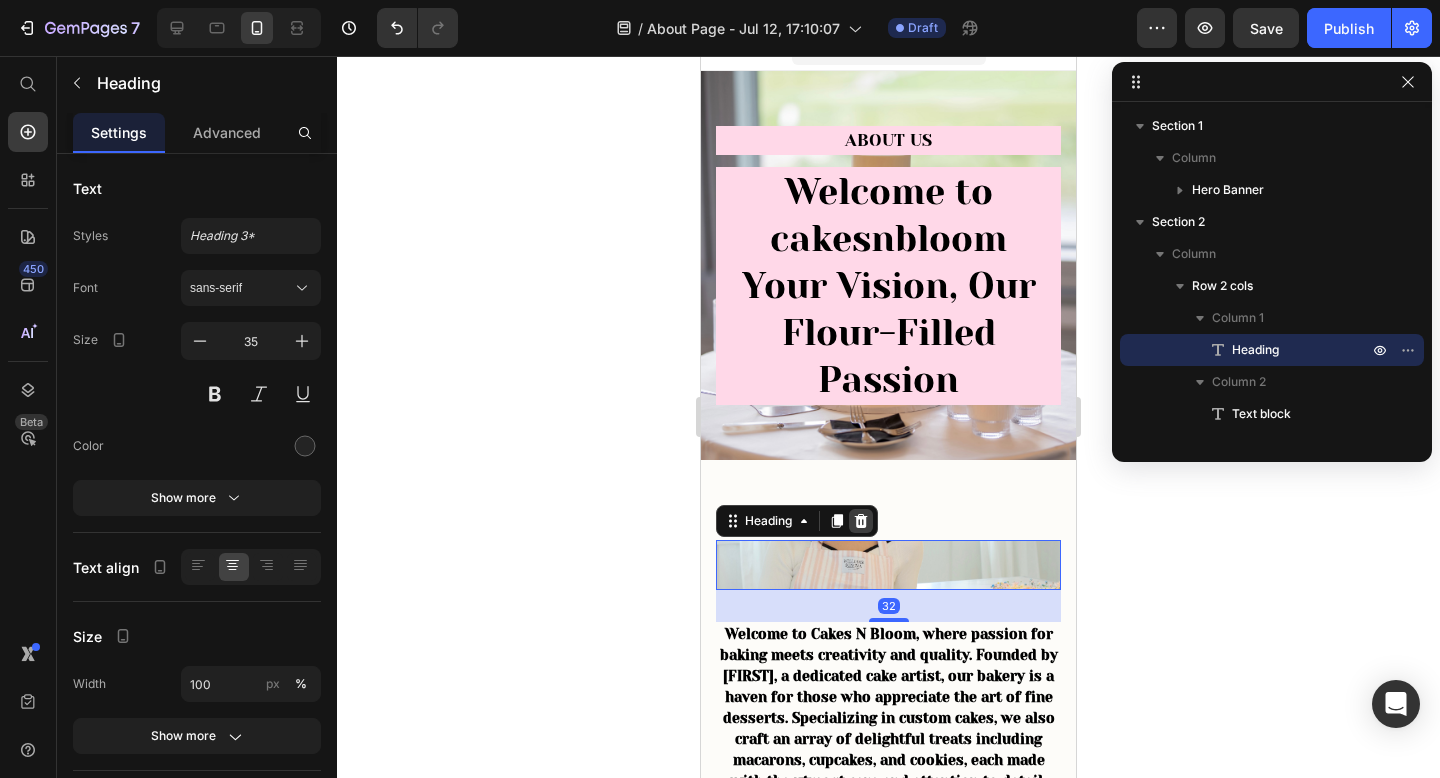 click 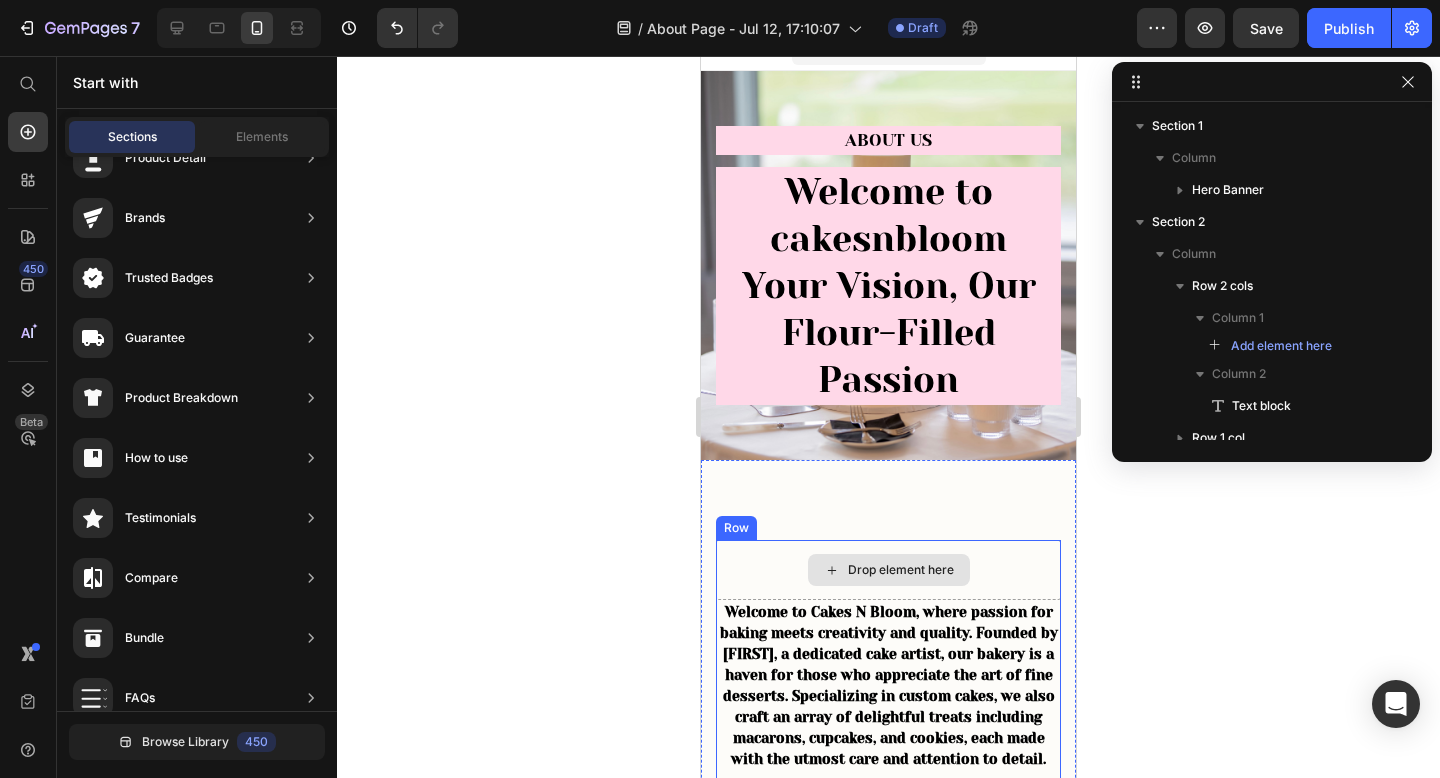 click on "Drop element here" at bounding box center [901, 570] 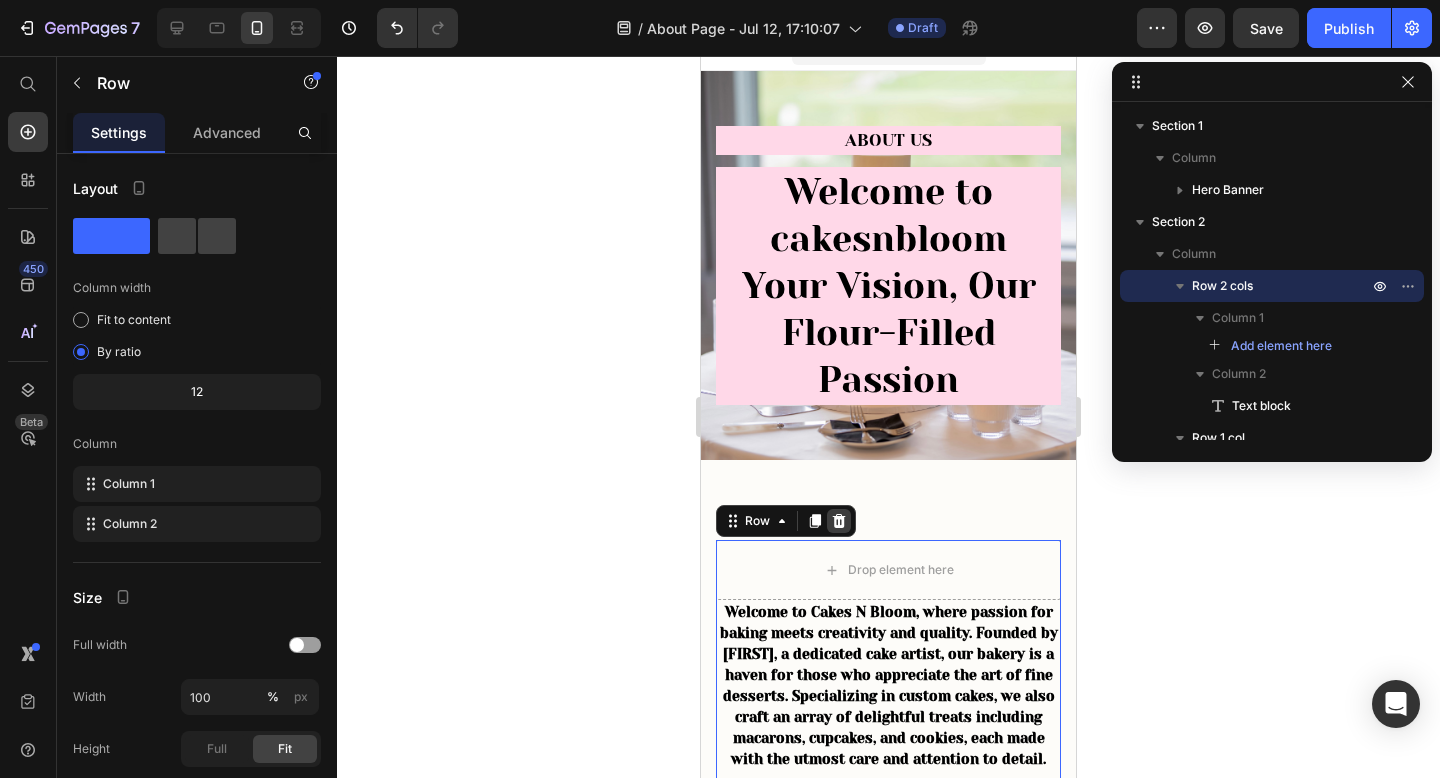 click 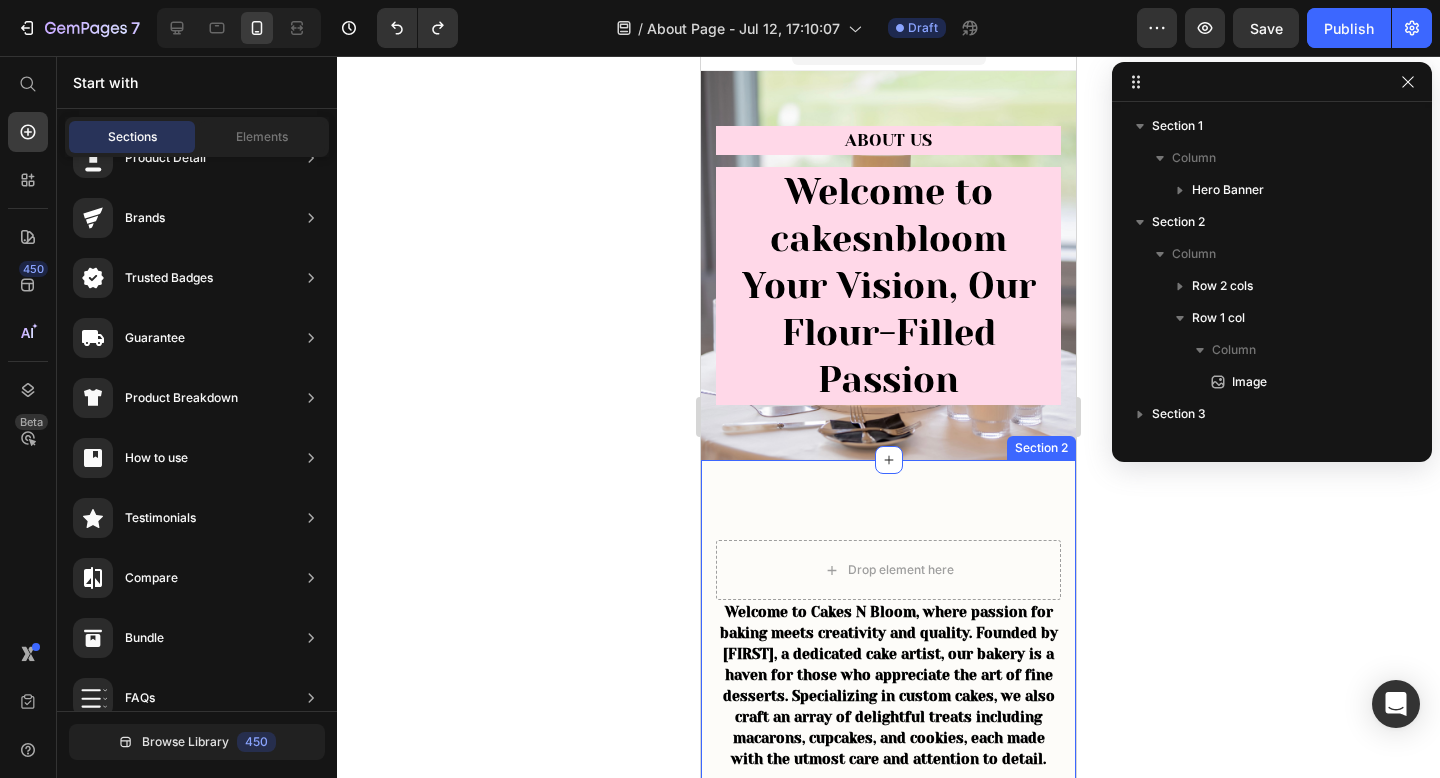 scroll, scrollTop: 0, scrollLeft: 0, axis: both 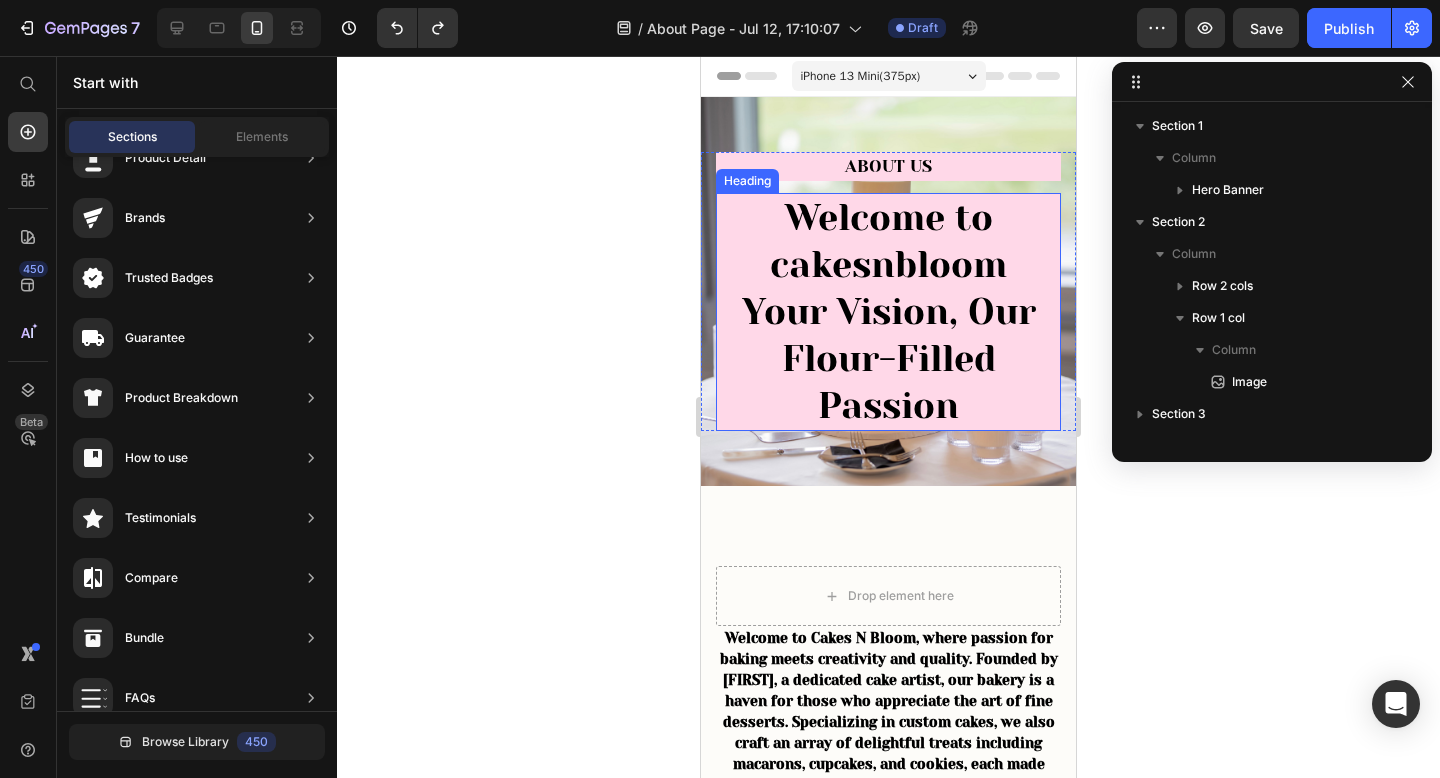 click on "Welcome to cakesnbloom Your Vision, Our Flour-Filled Passion" at bounding box center [888, 312] 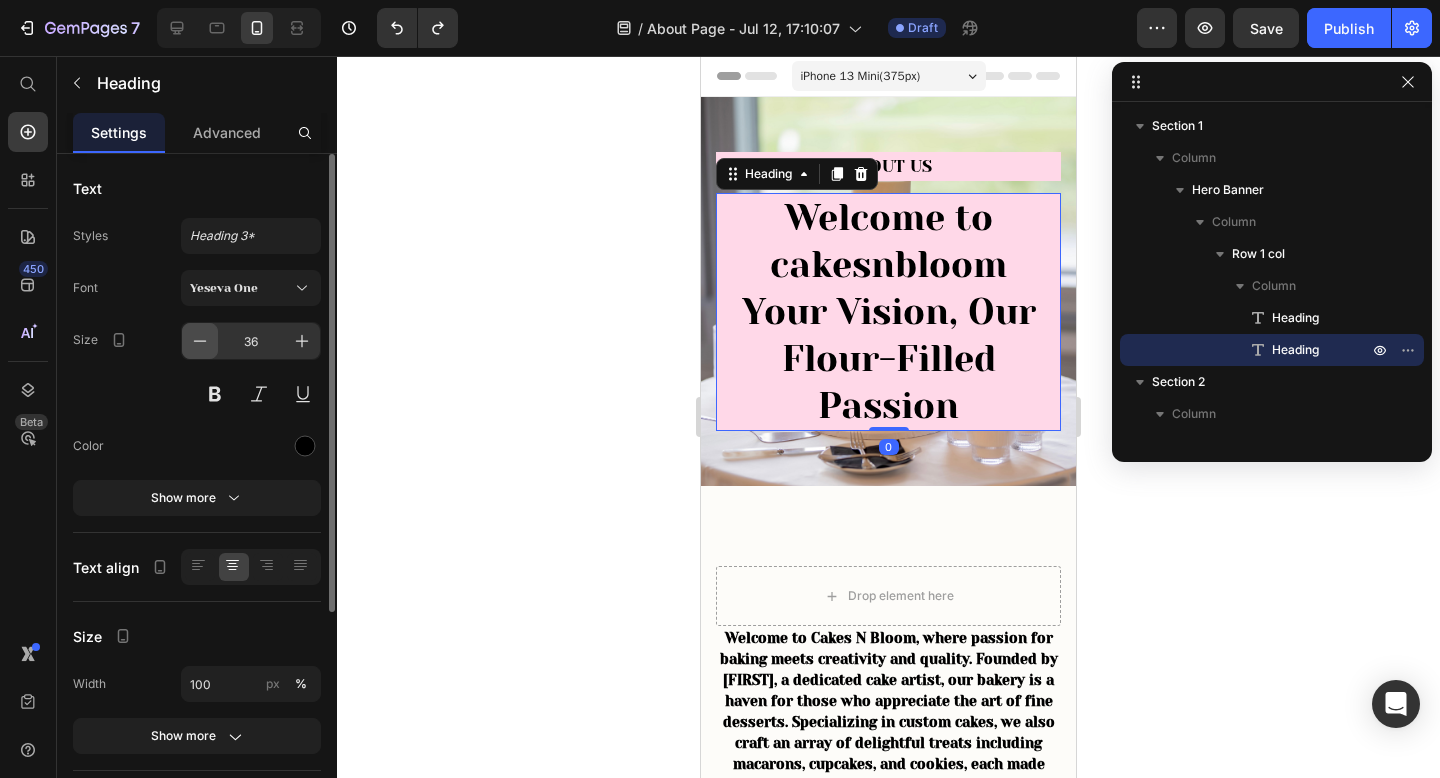 click 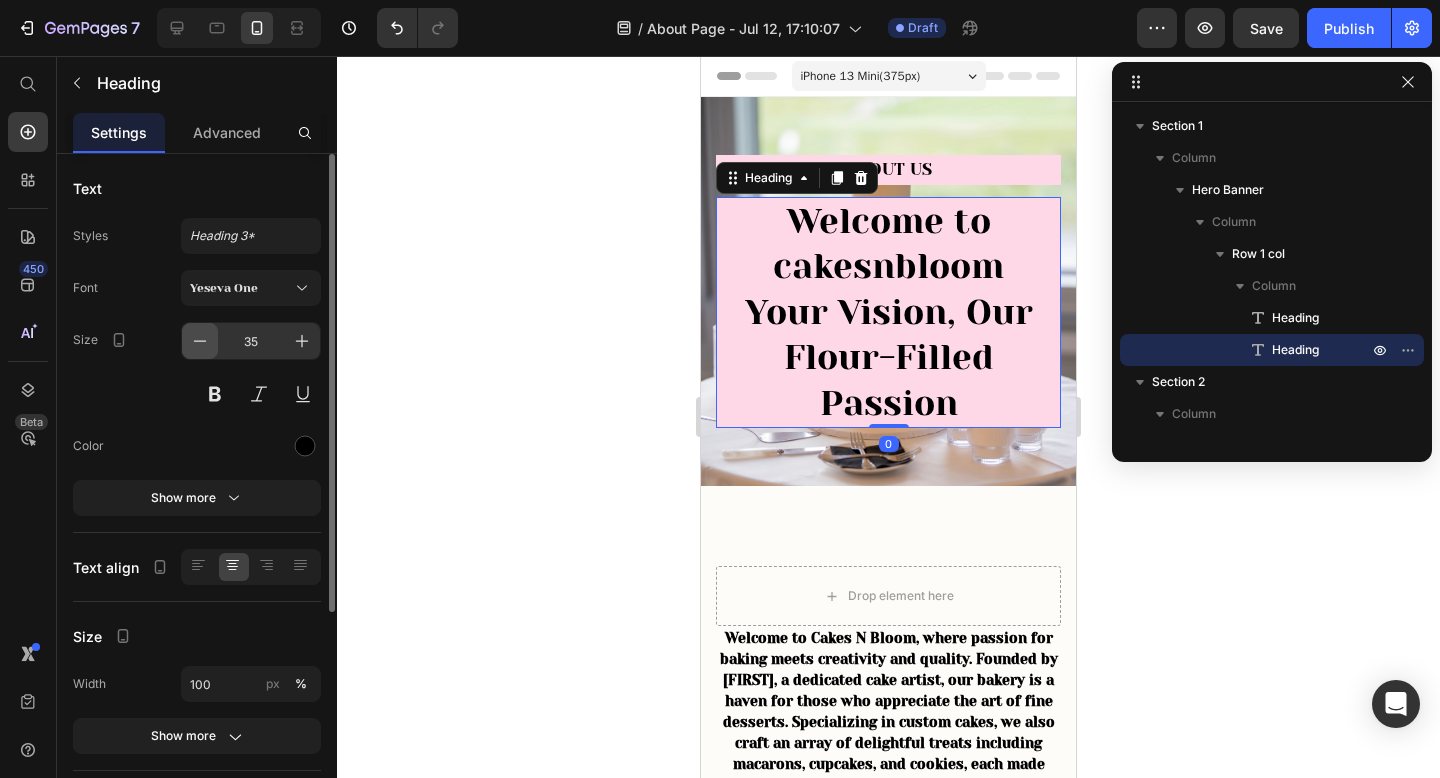 click 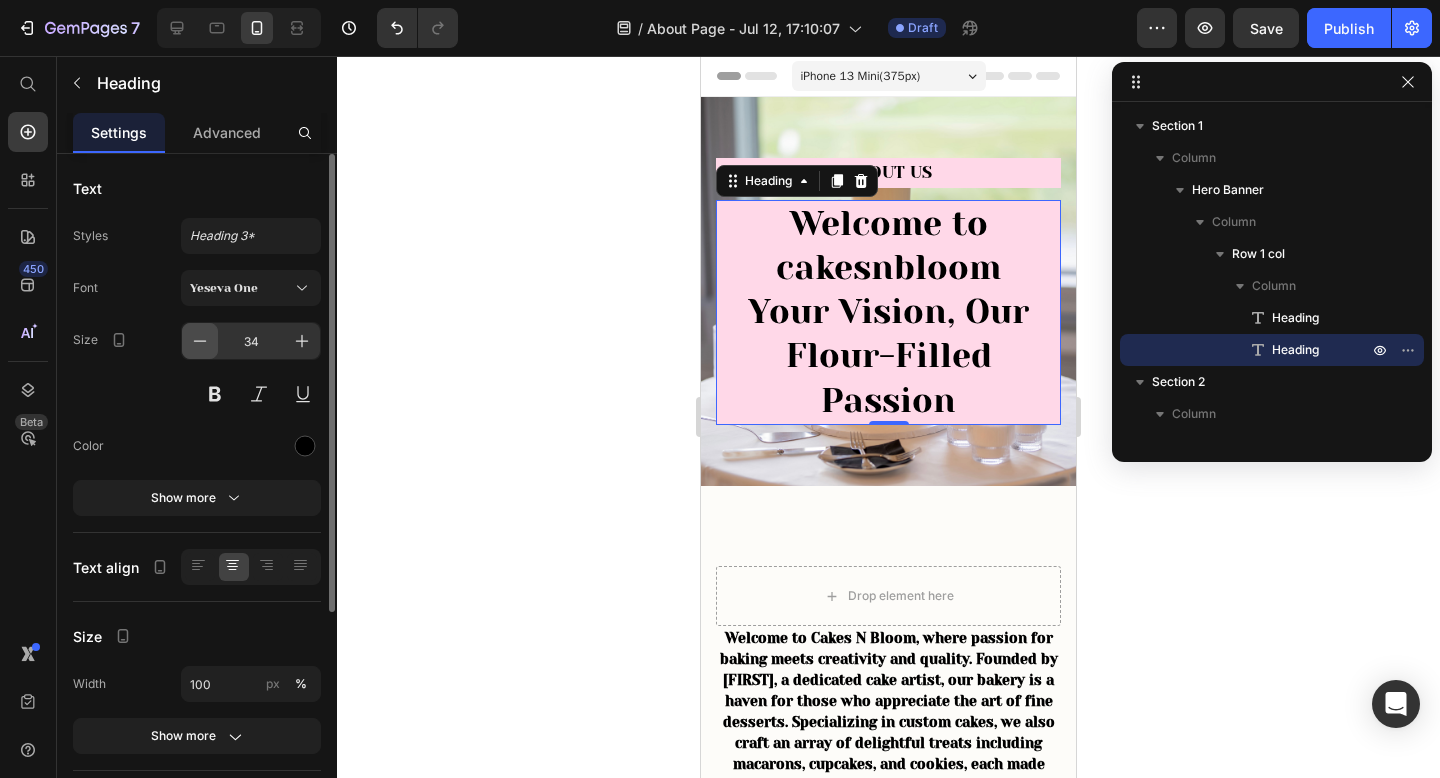 click 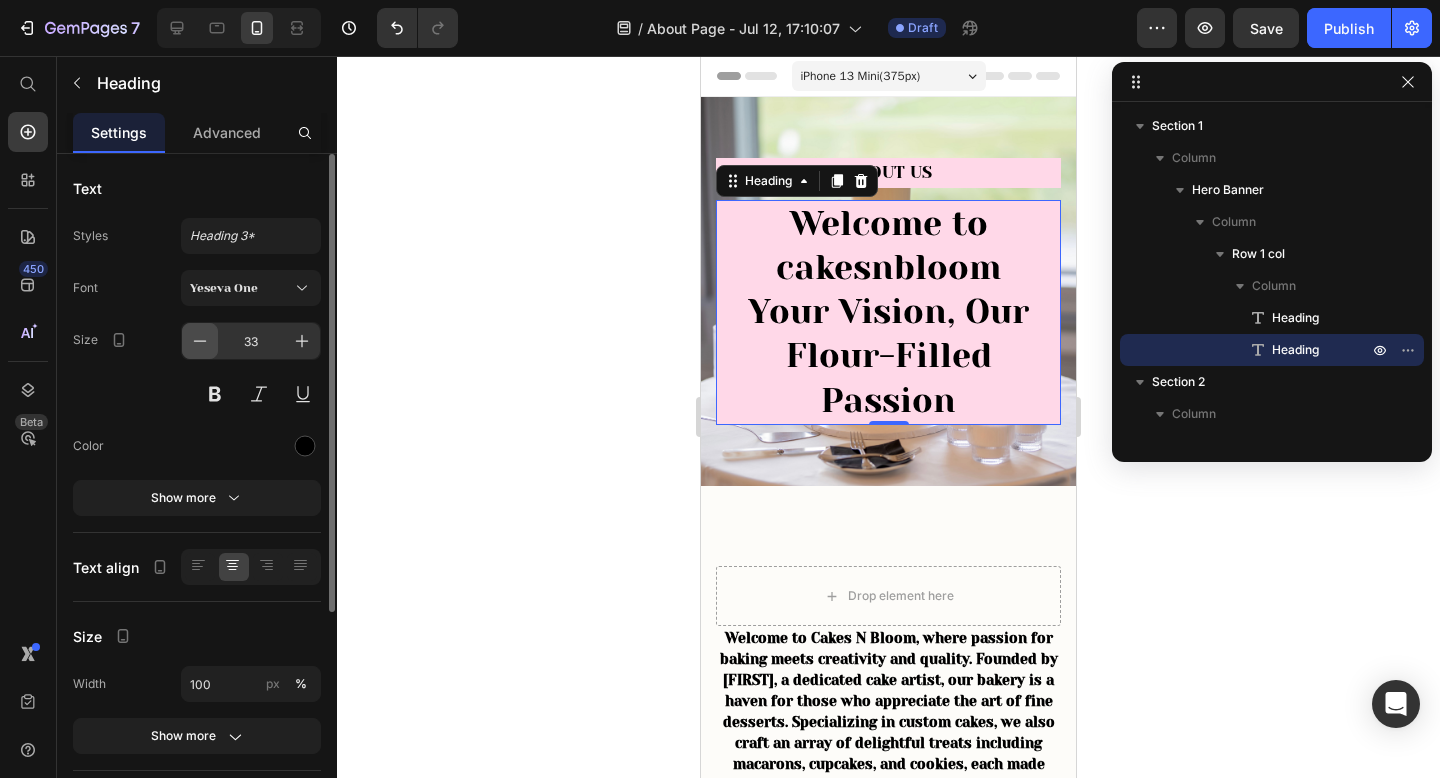click 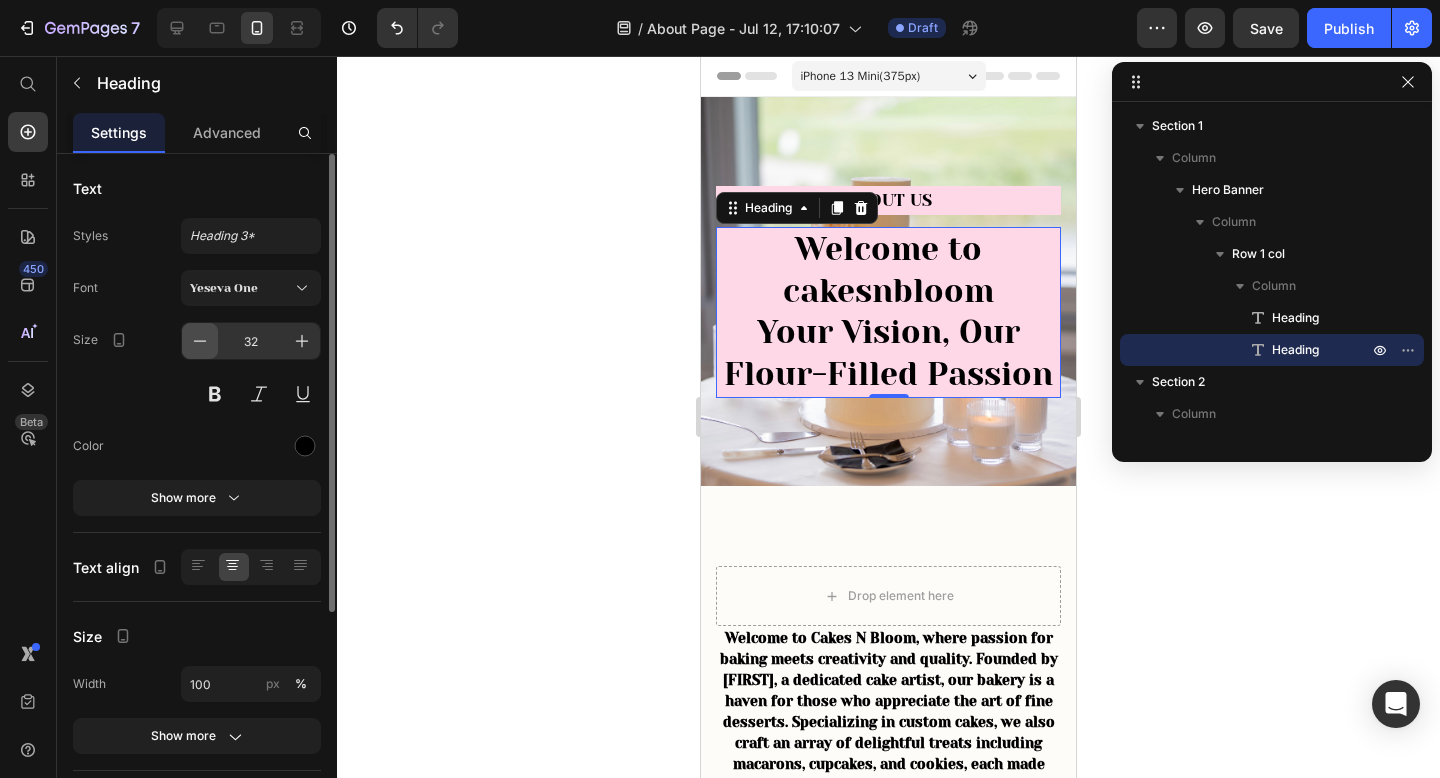 click 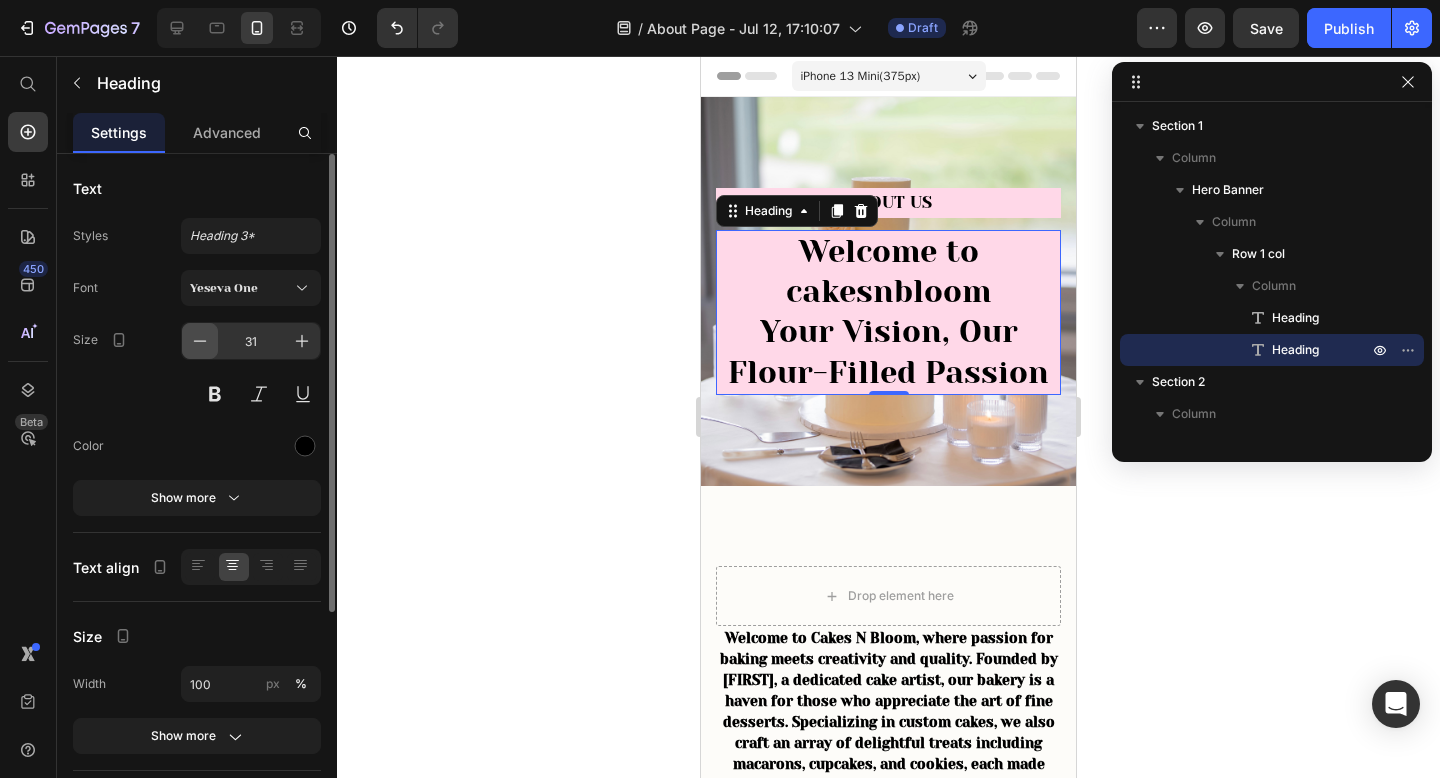 click 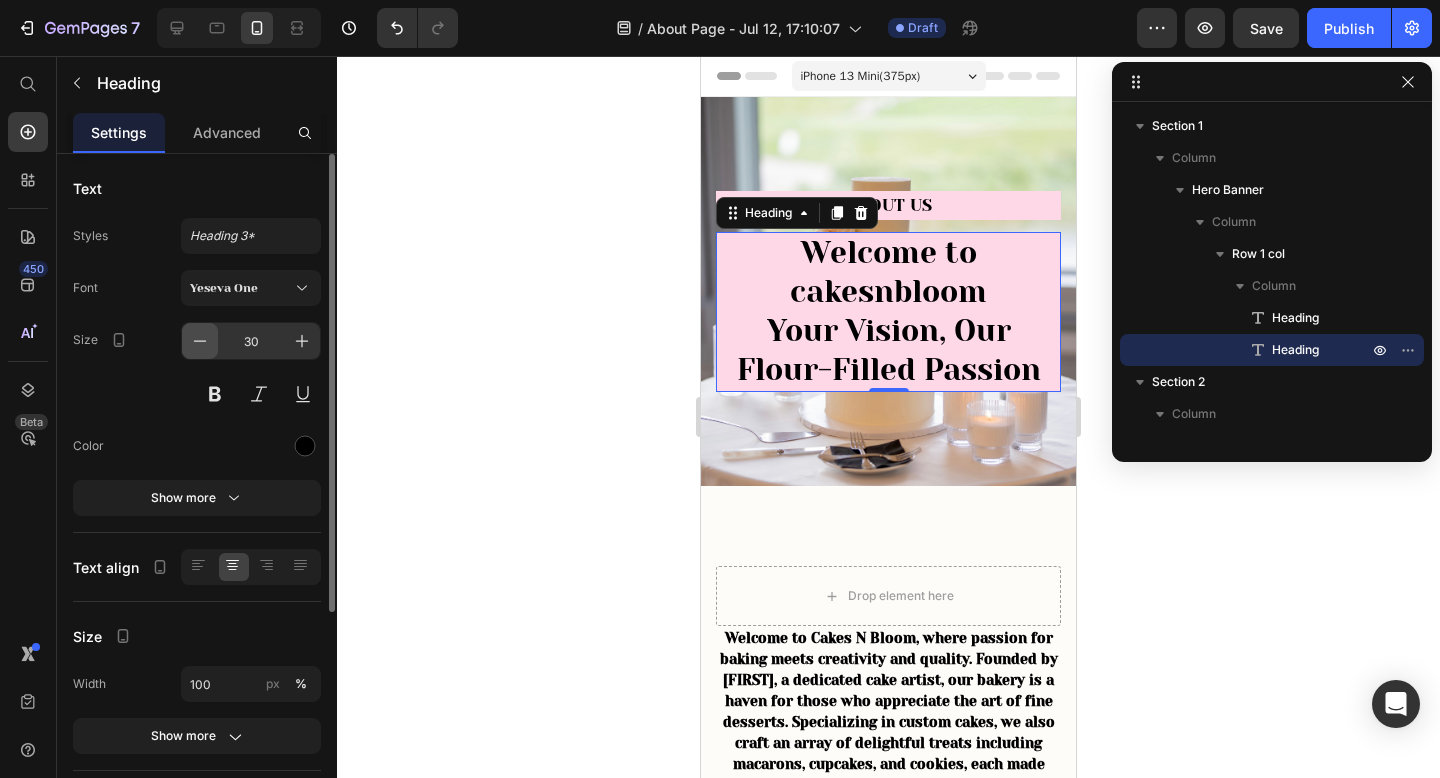 click 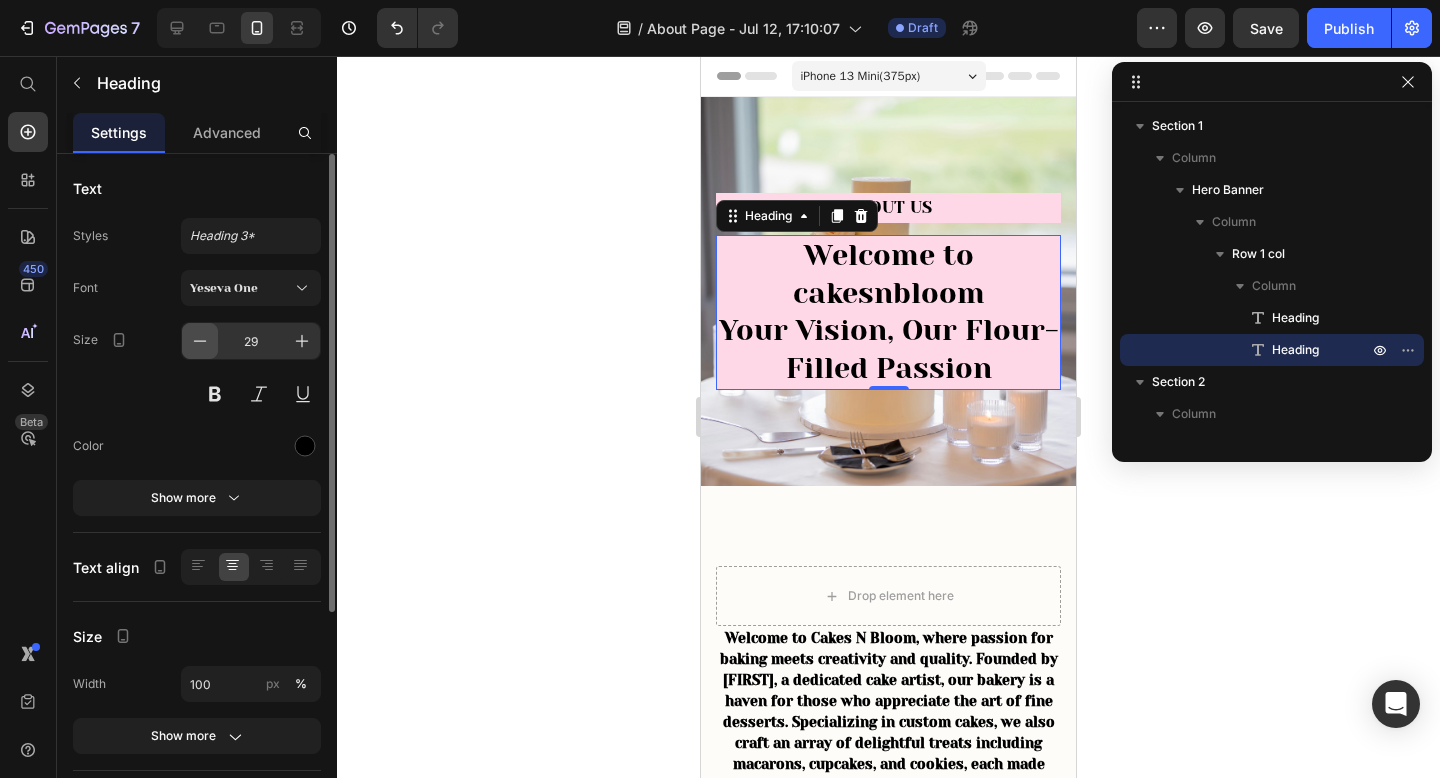 click 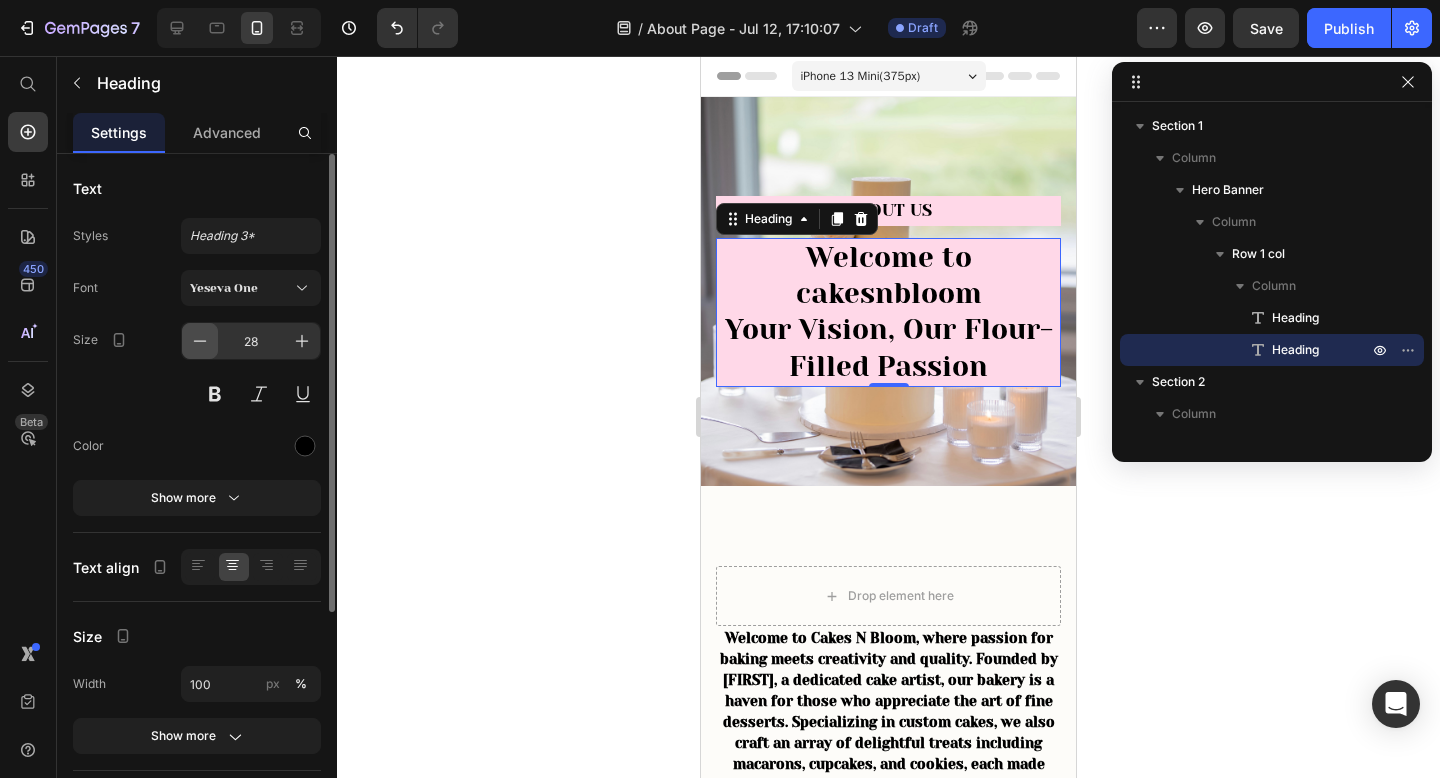 click 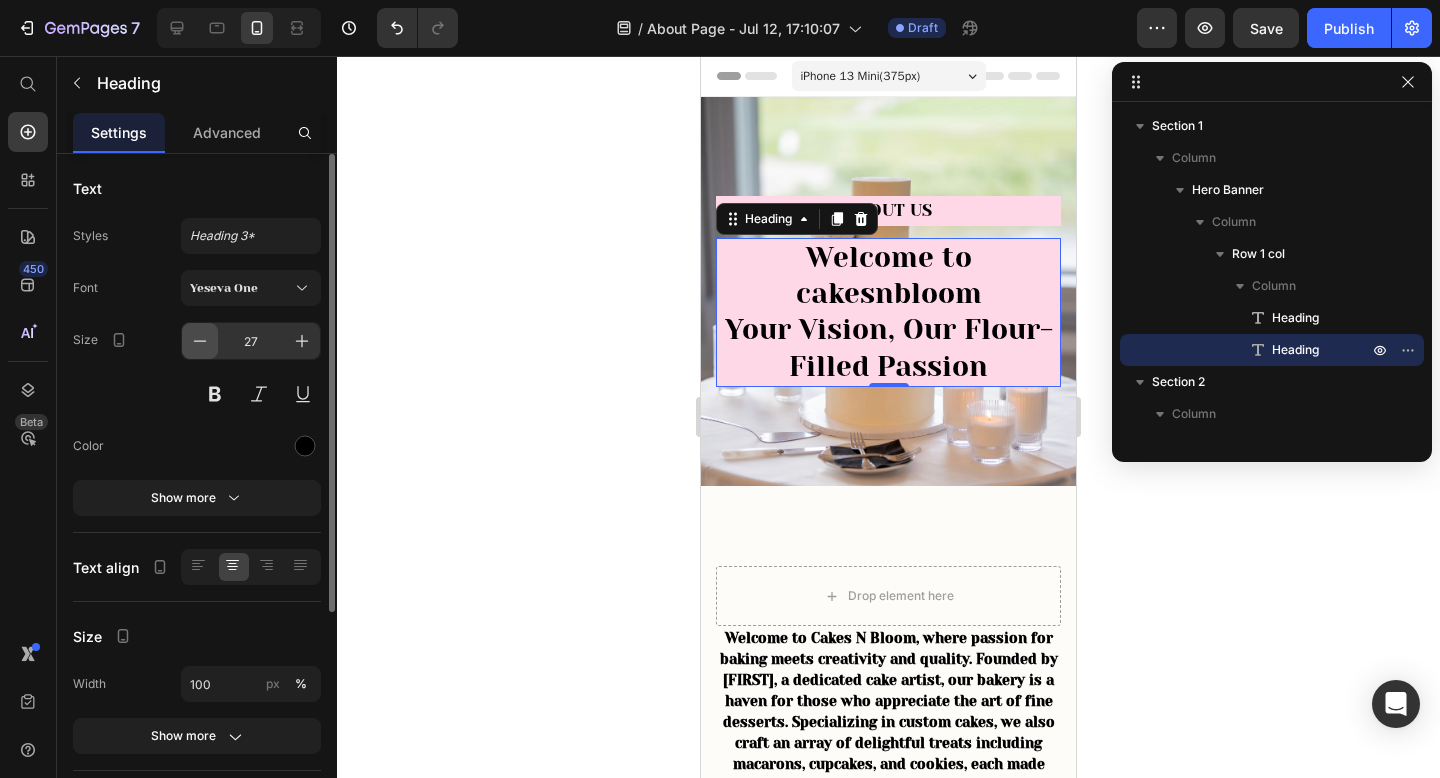 click 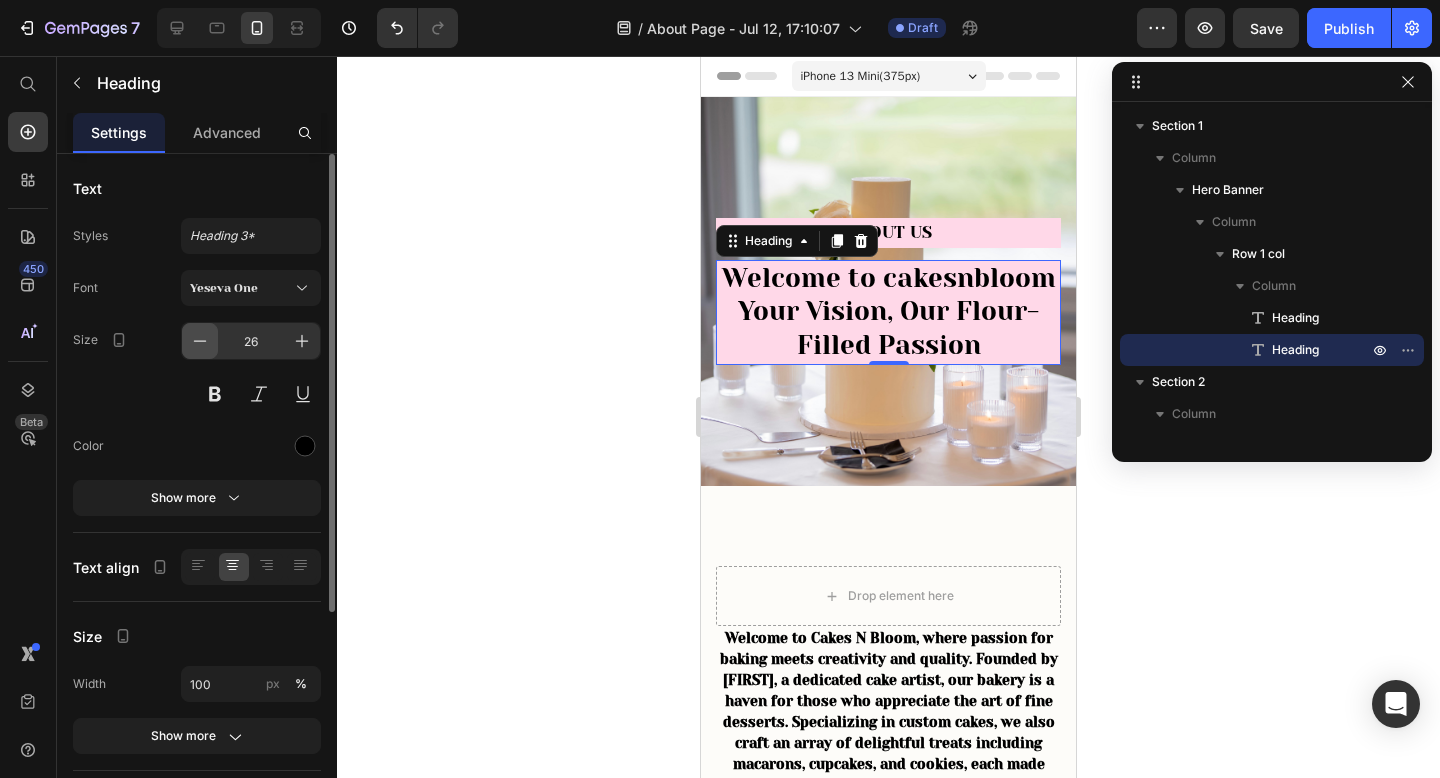 click 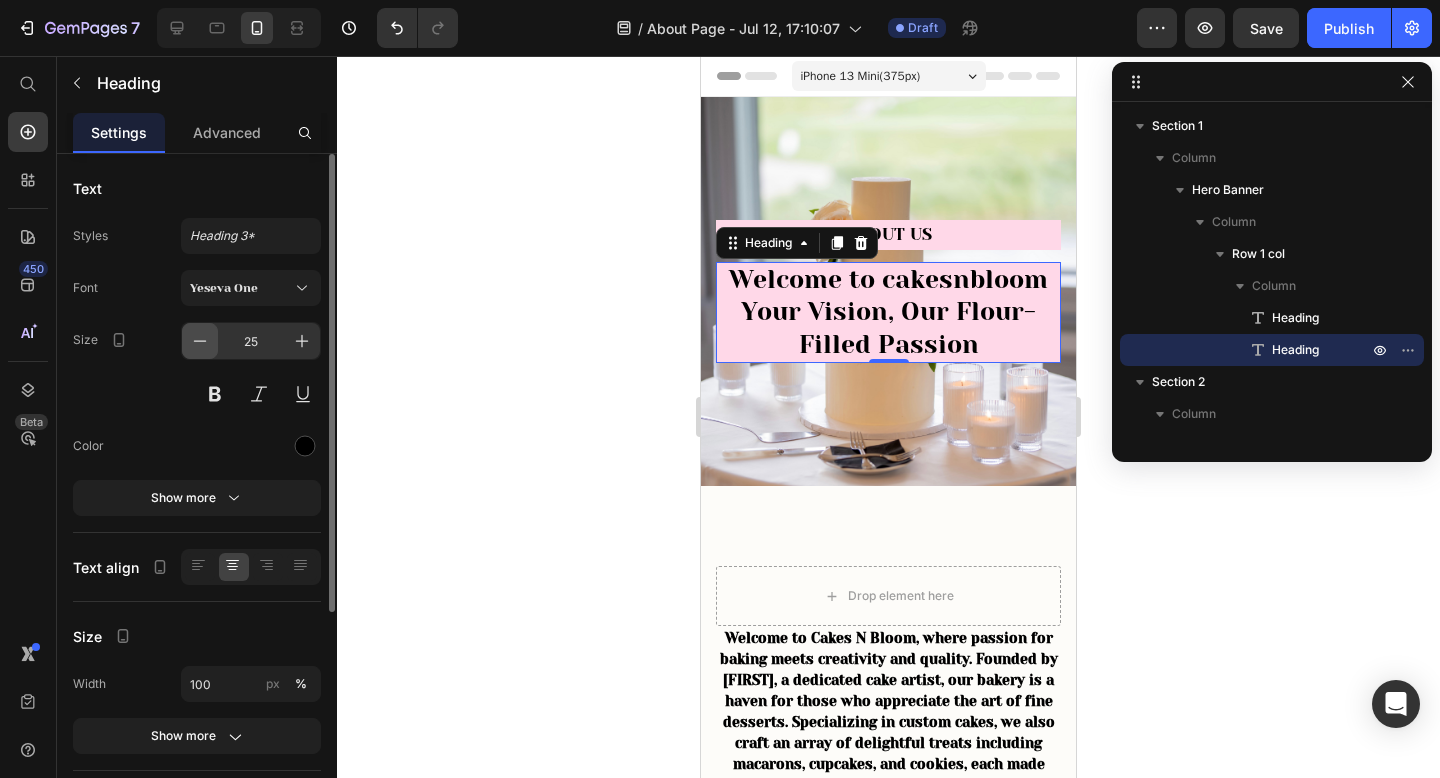 click 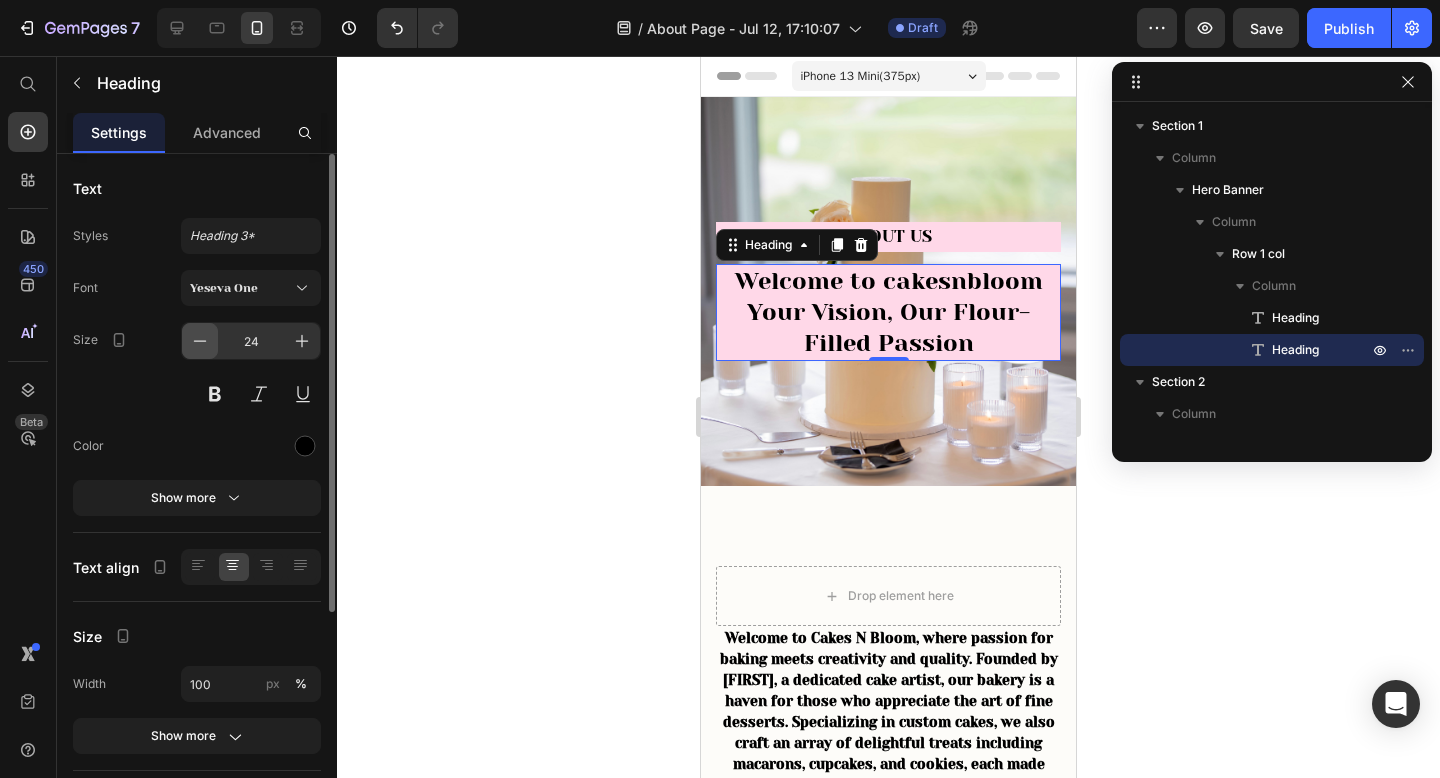click 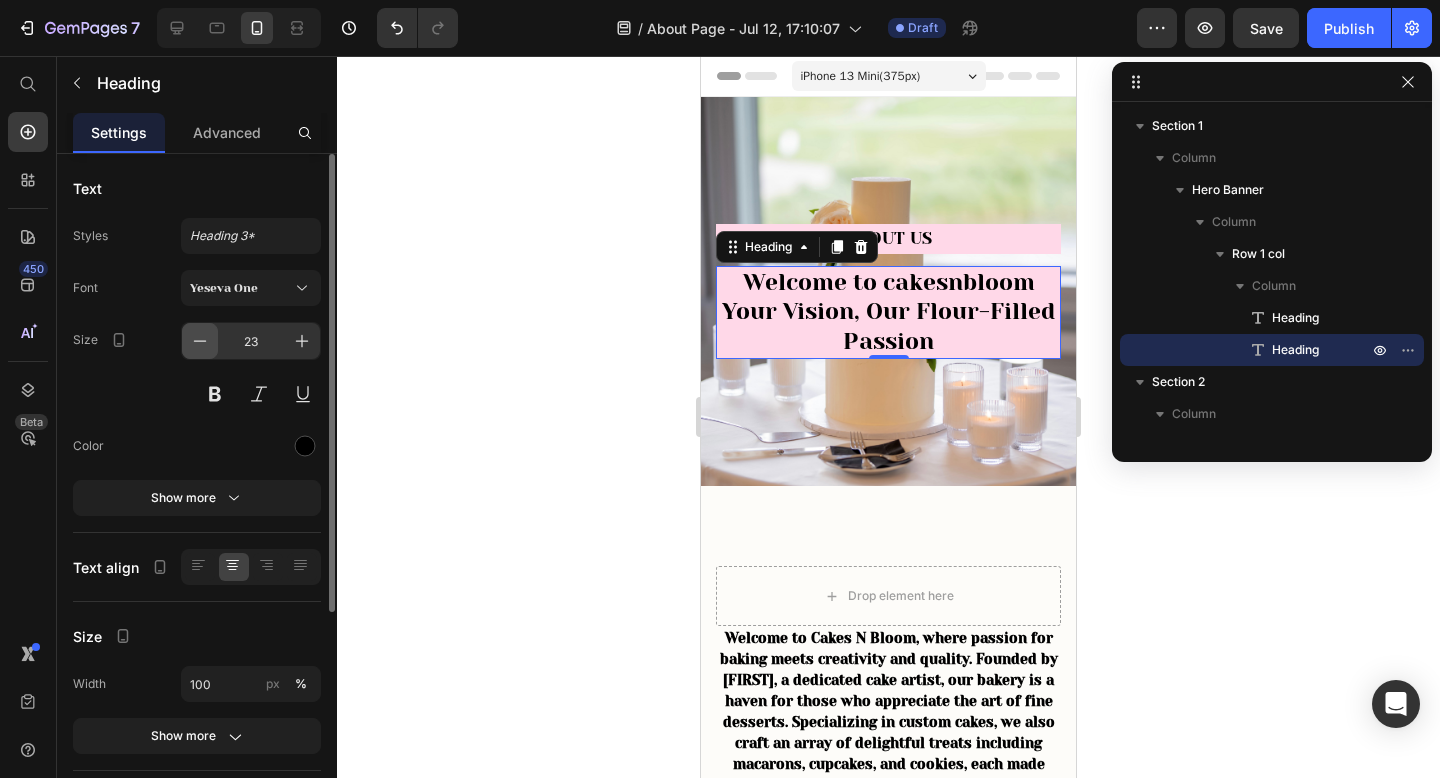 click 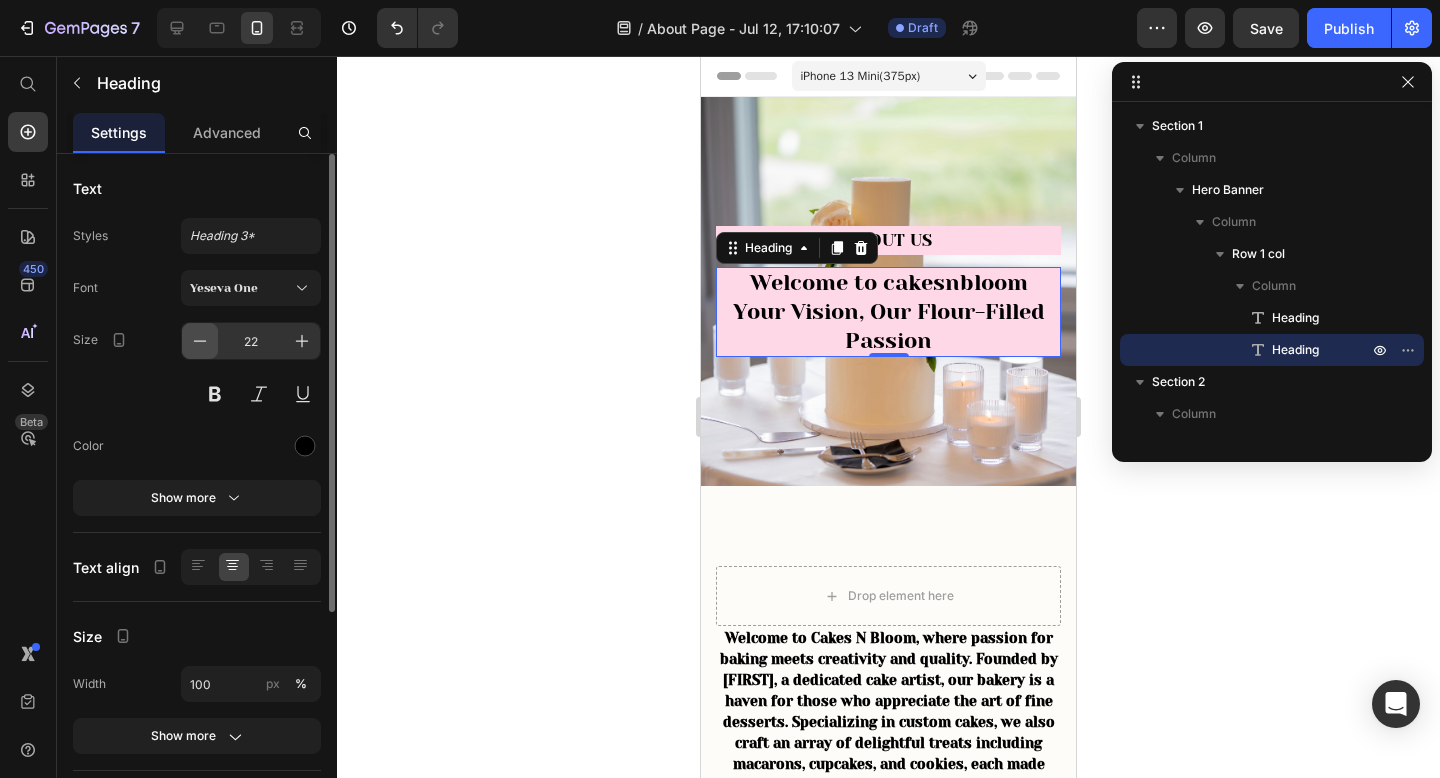 click 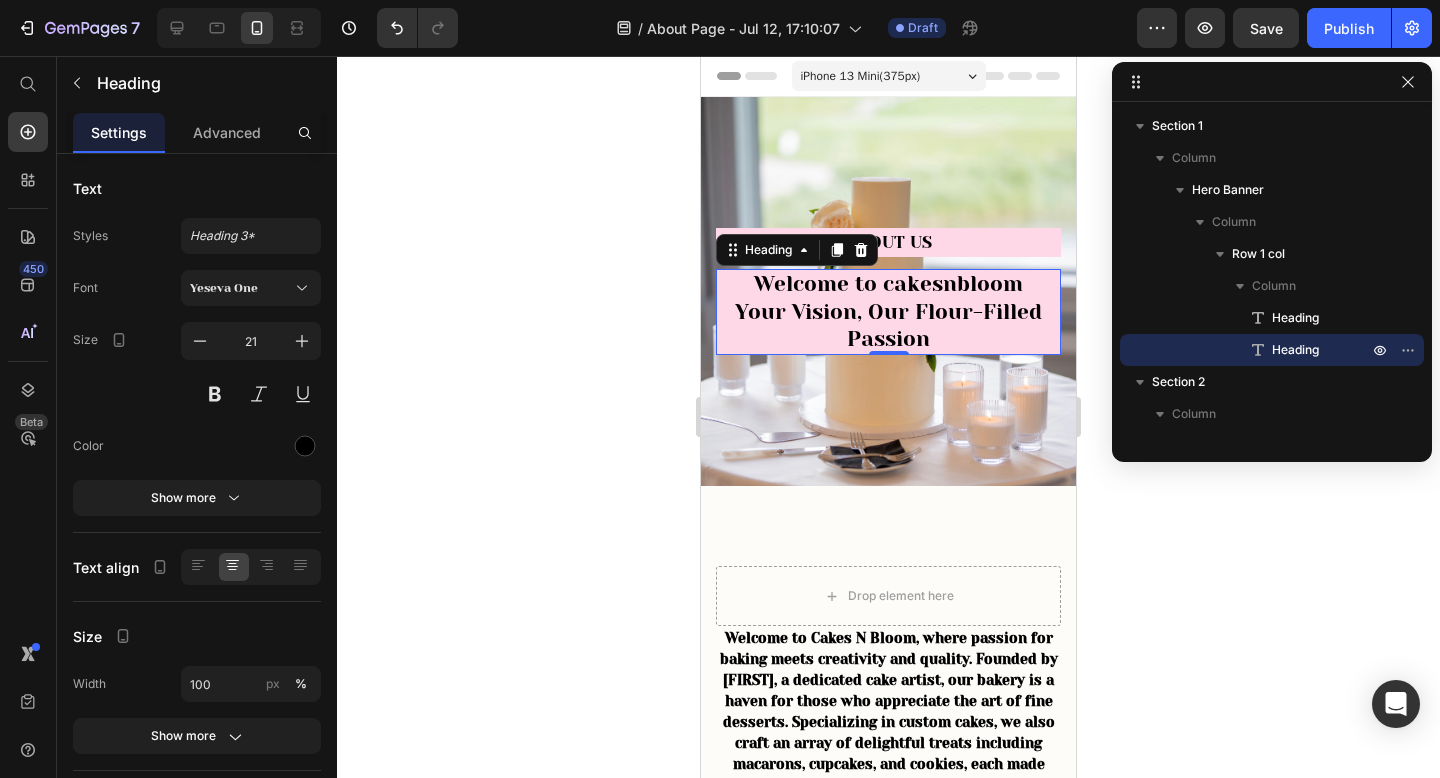 click on "Welcome to cakesnbloom Your Vision, Our Flour-Filled Passion" at bounding box center (888, 312) 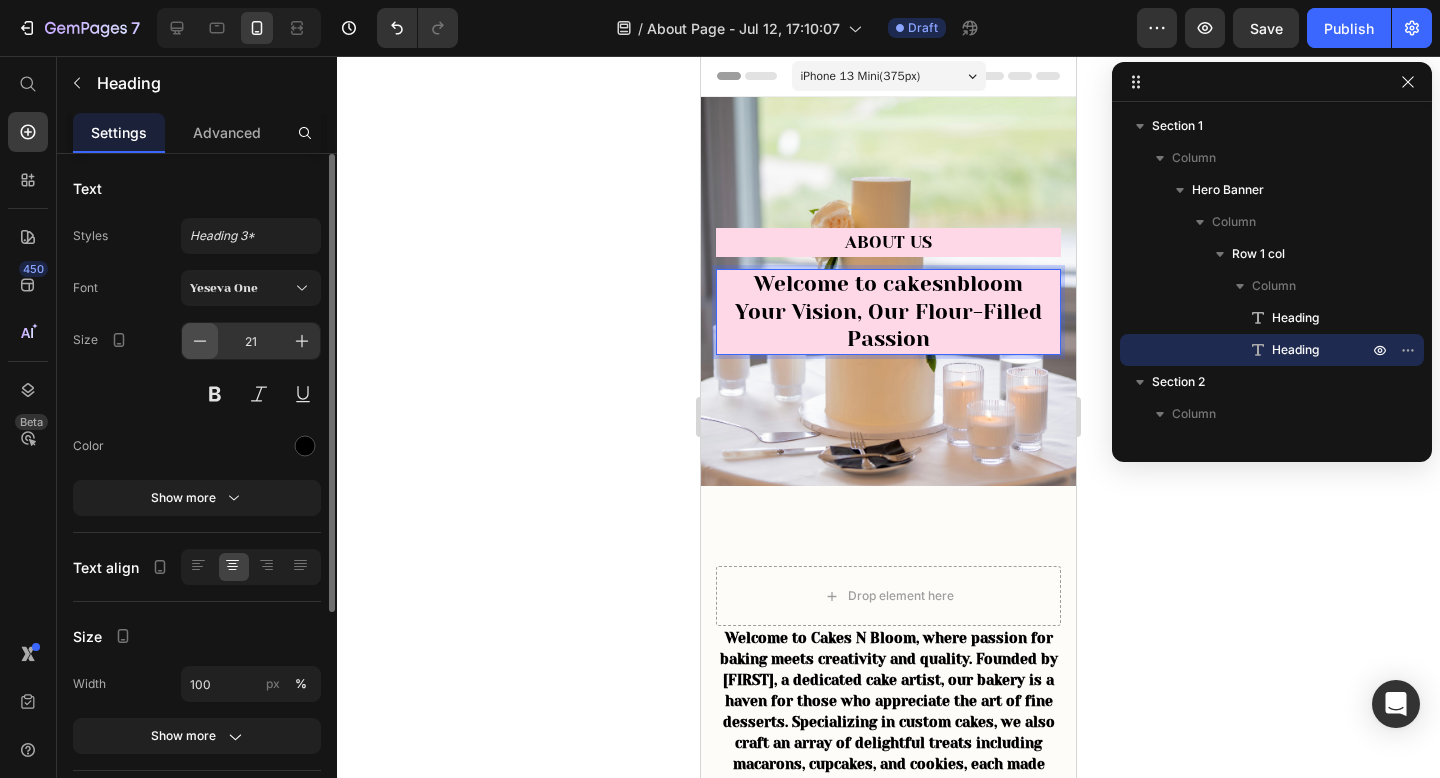 click 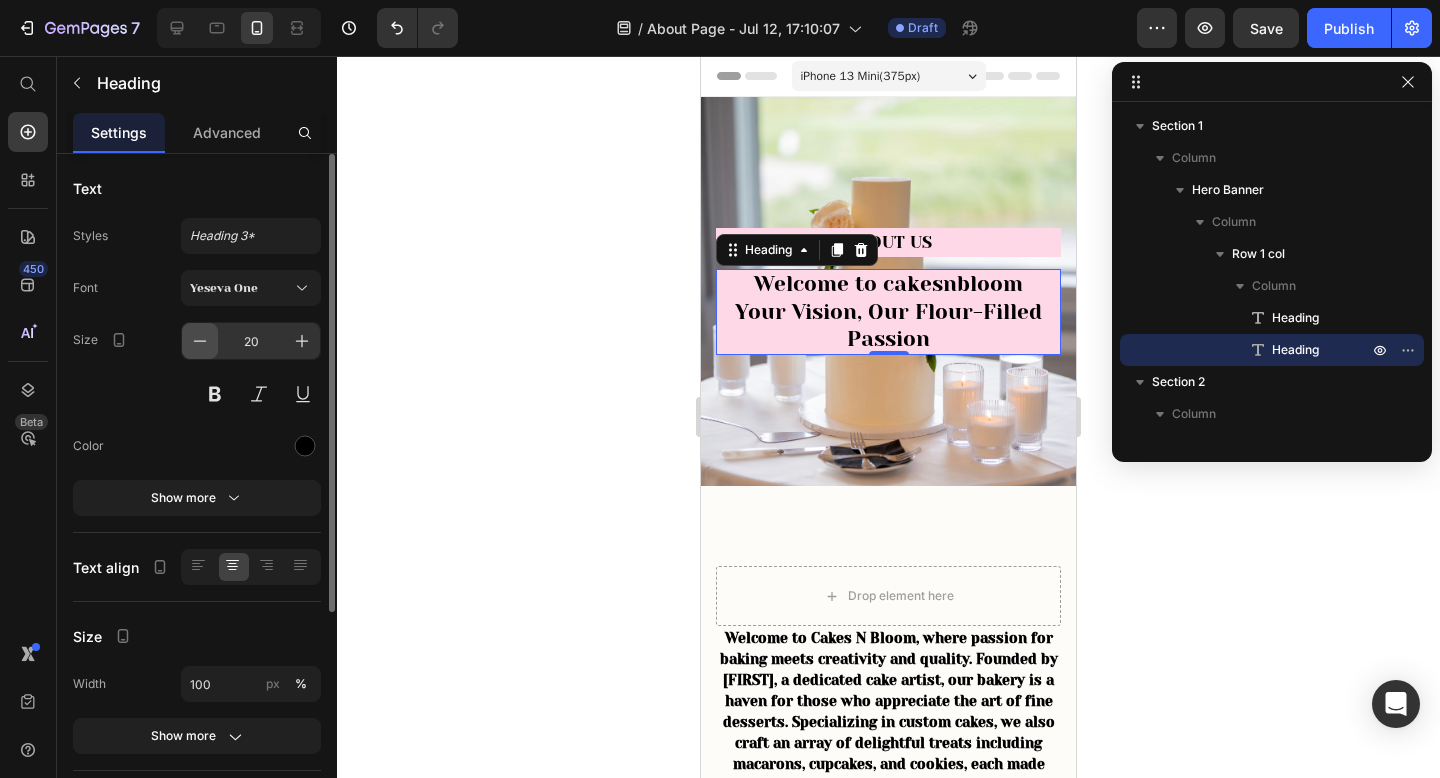 click 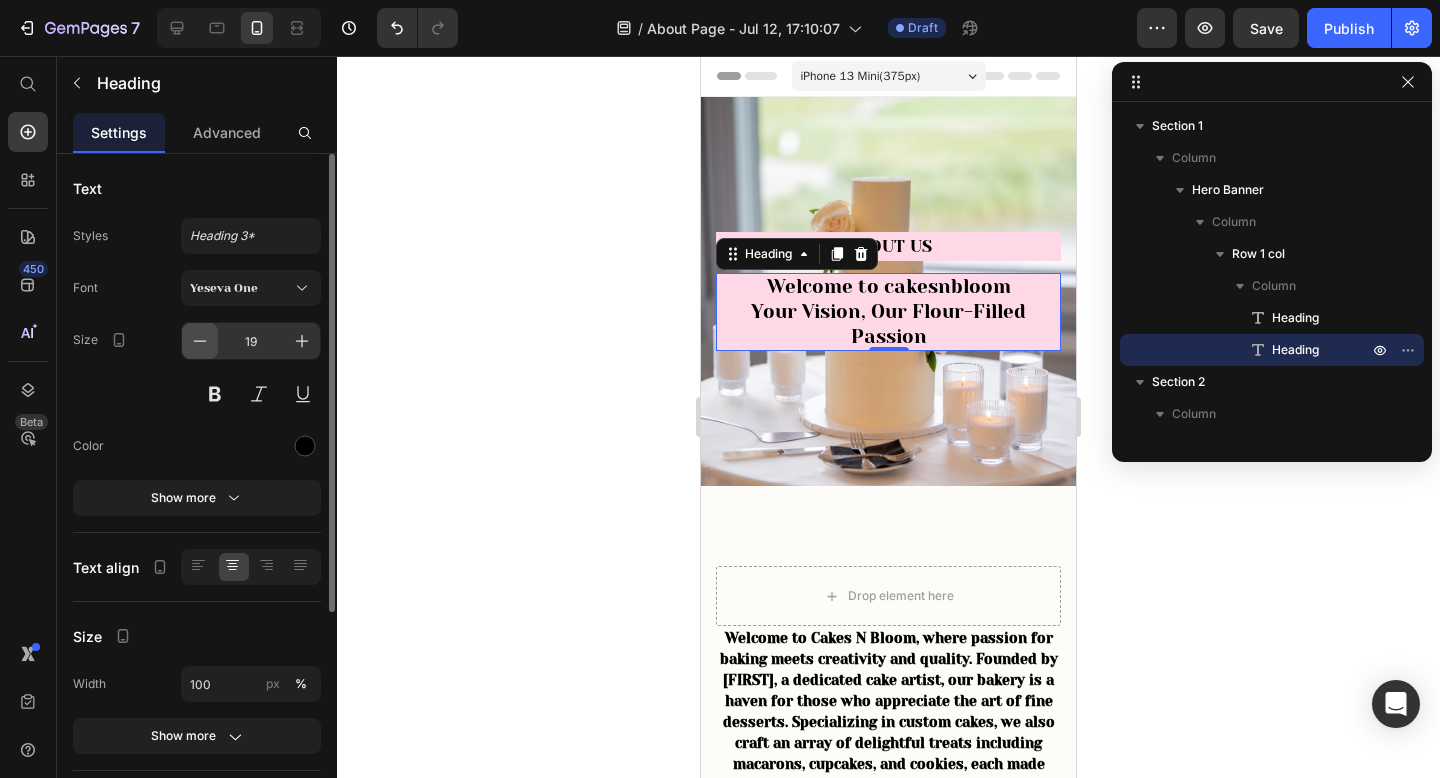 click 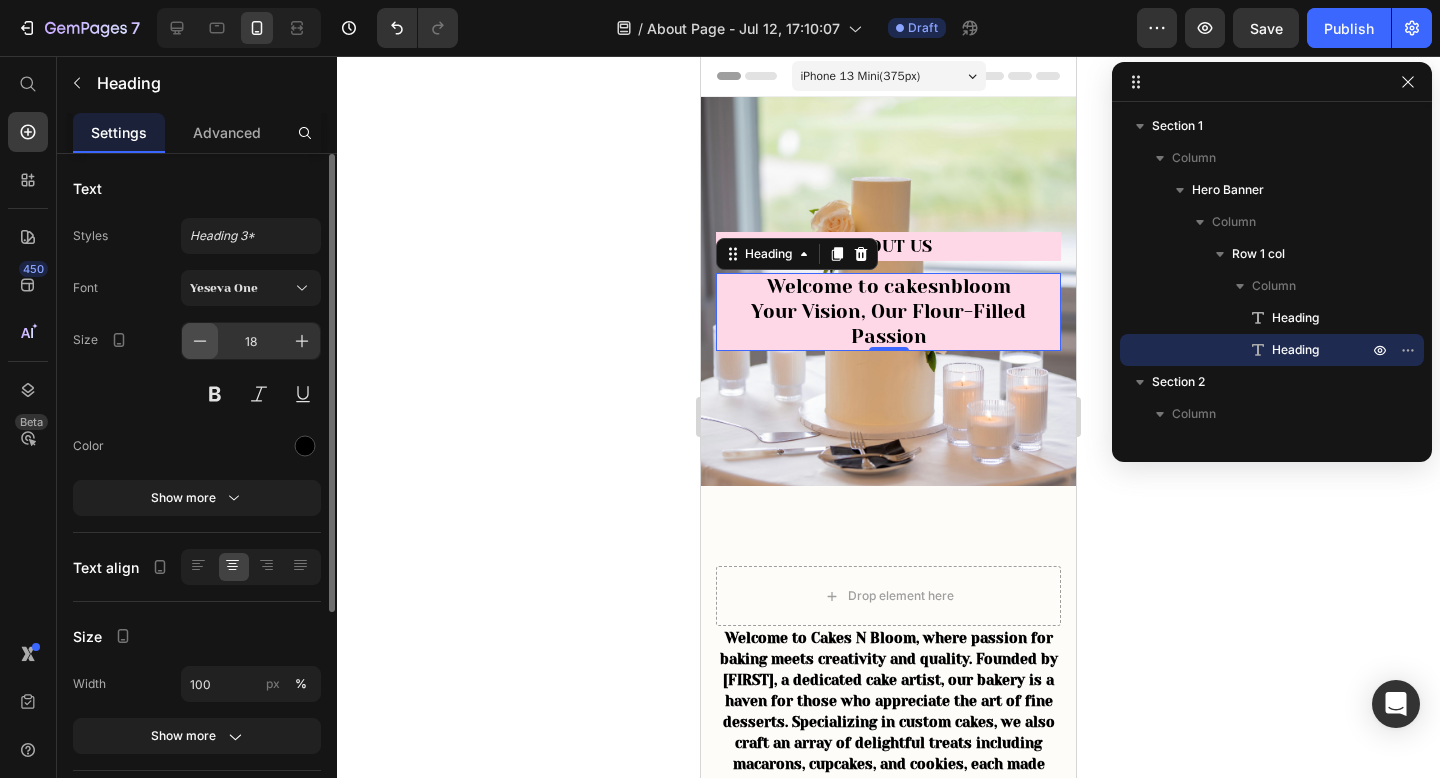 click 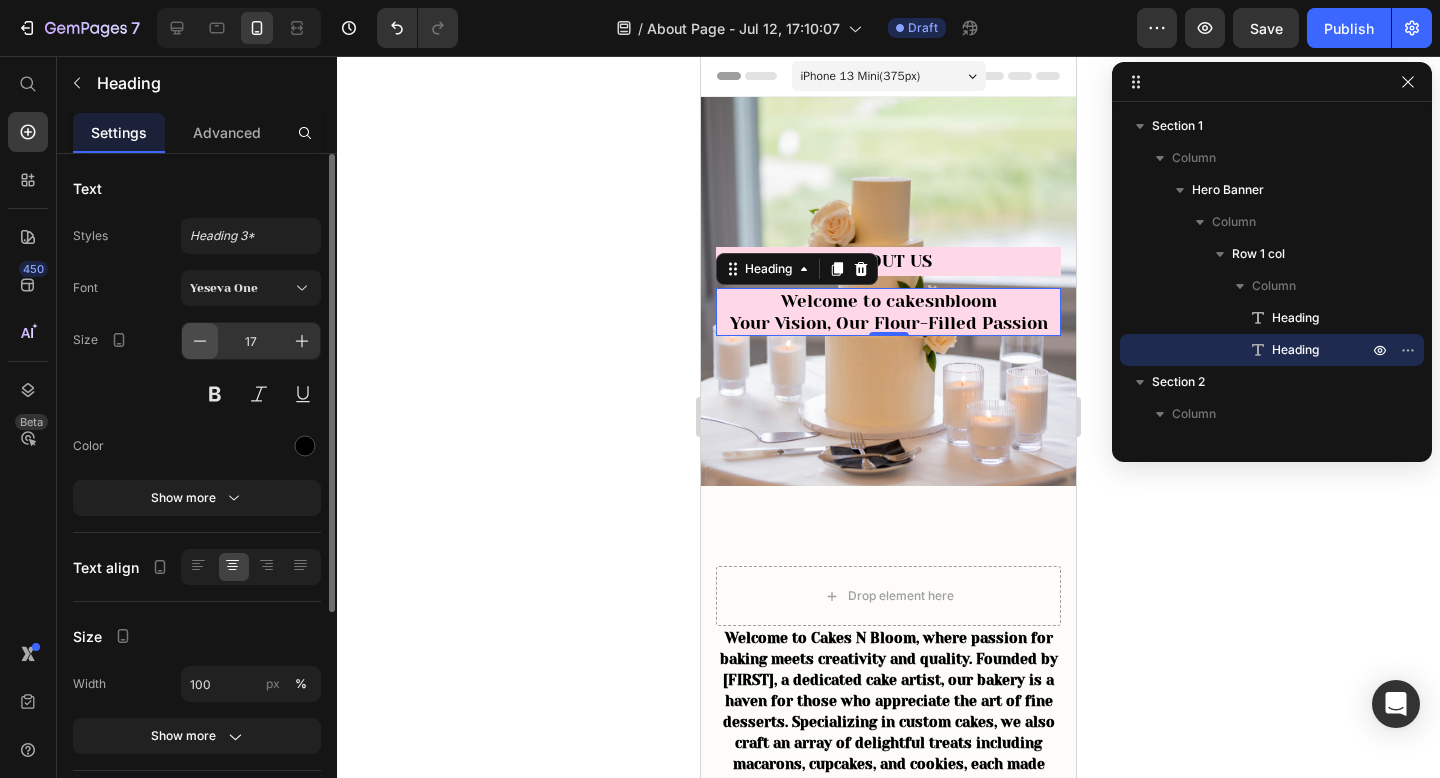 click 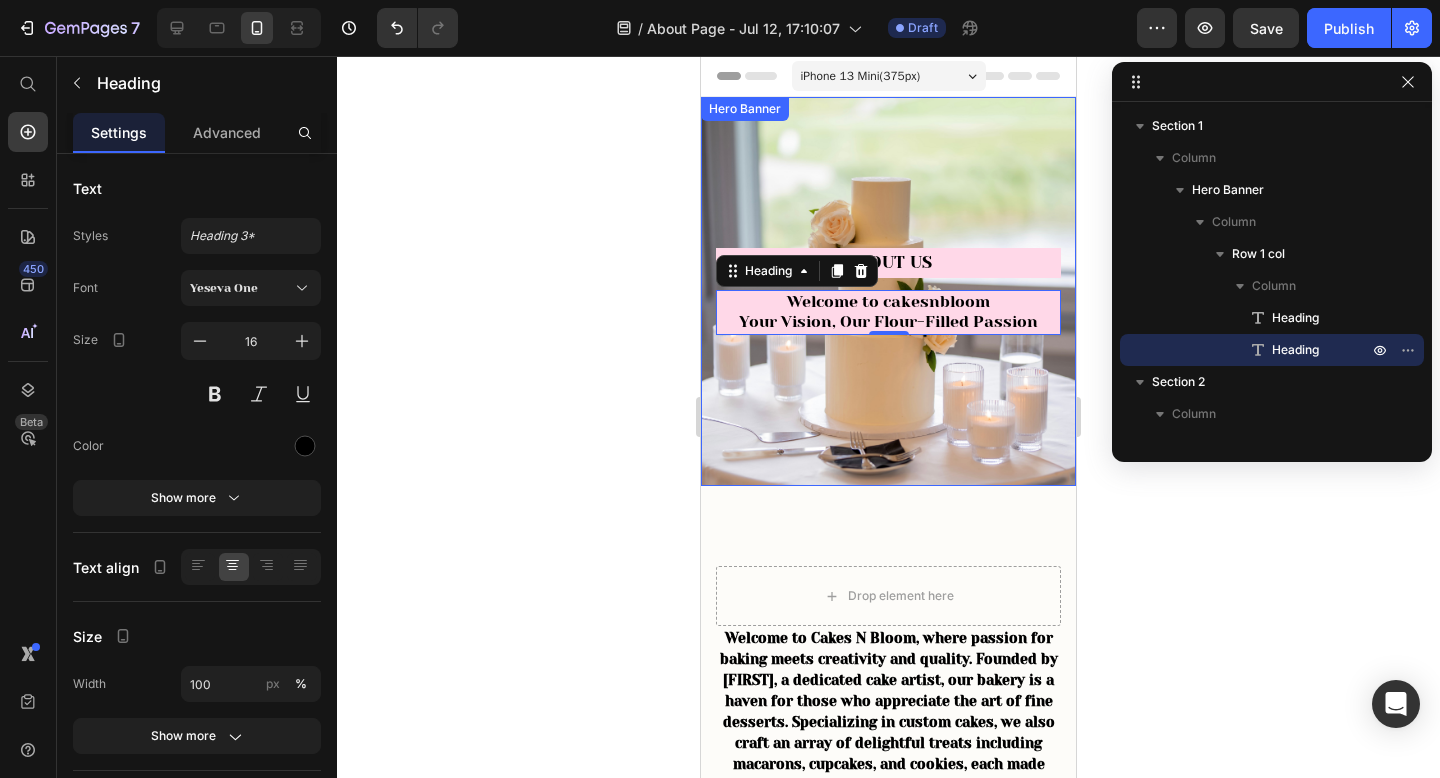 click on "About Us Heading Welcome to cakesnbloom Your Vision, Our Flour-Filled Passion Heading   0 Row" at bounding box center (888, 291) 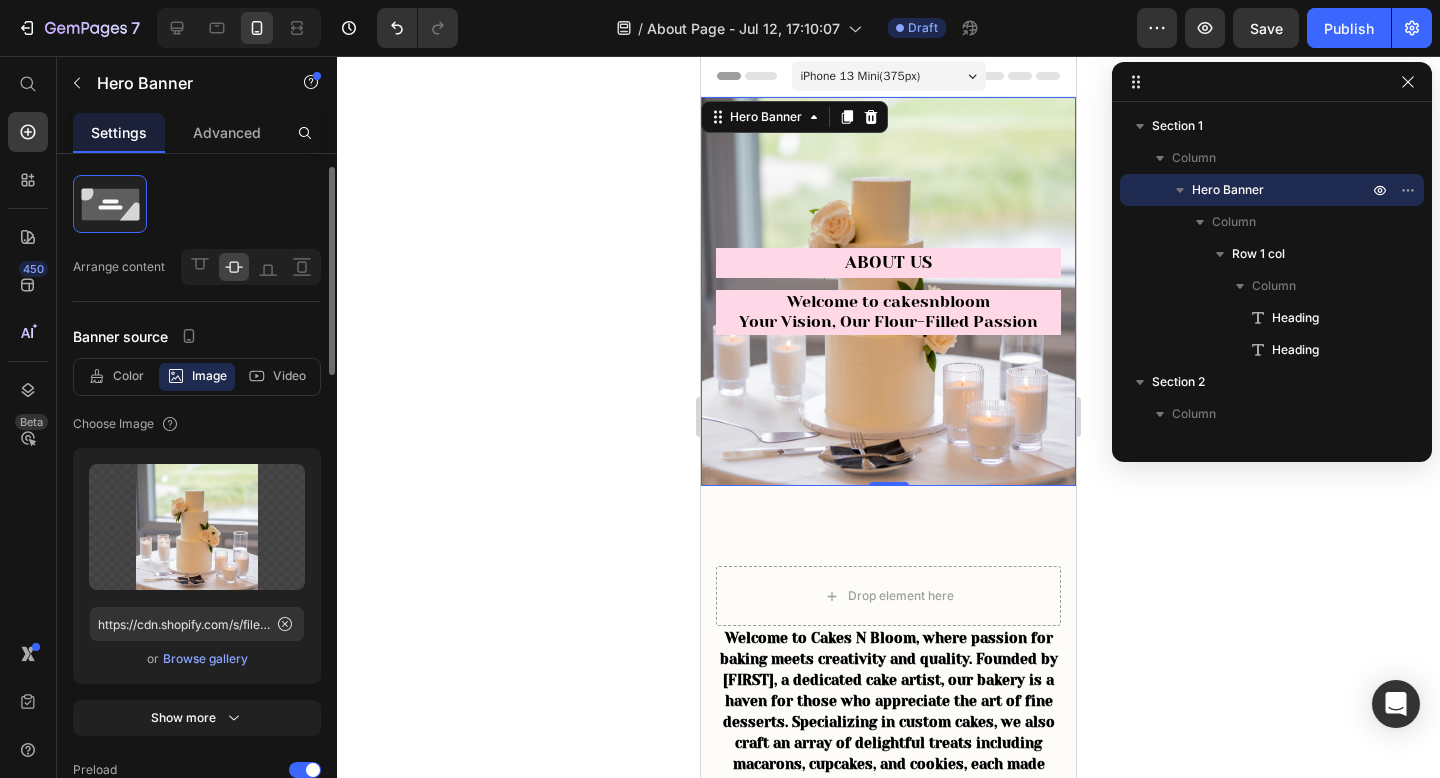 scroll, scrollTop: 0, scrollLeft: 0, axis: both 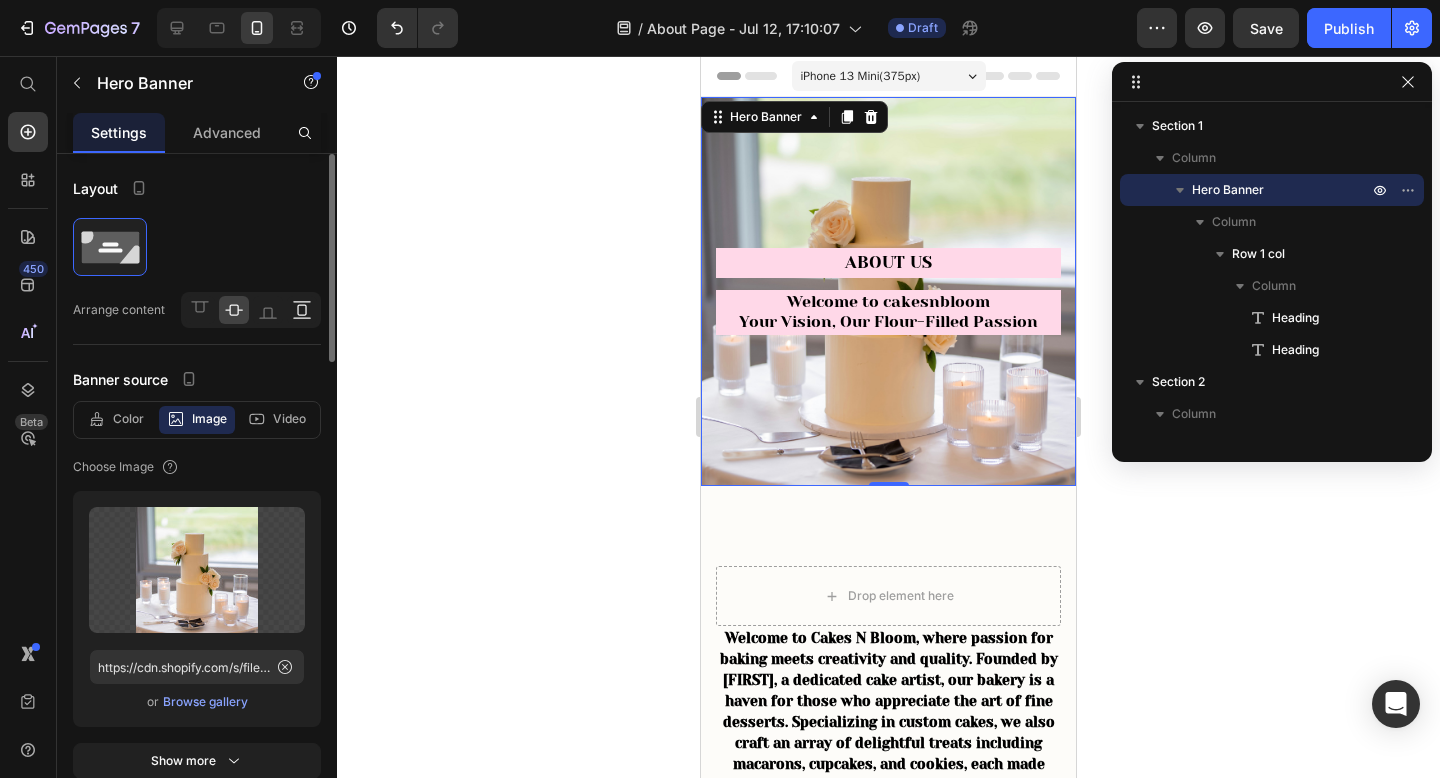 click 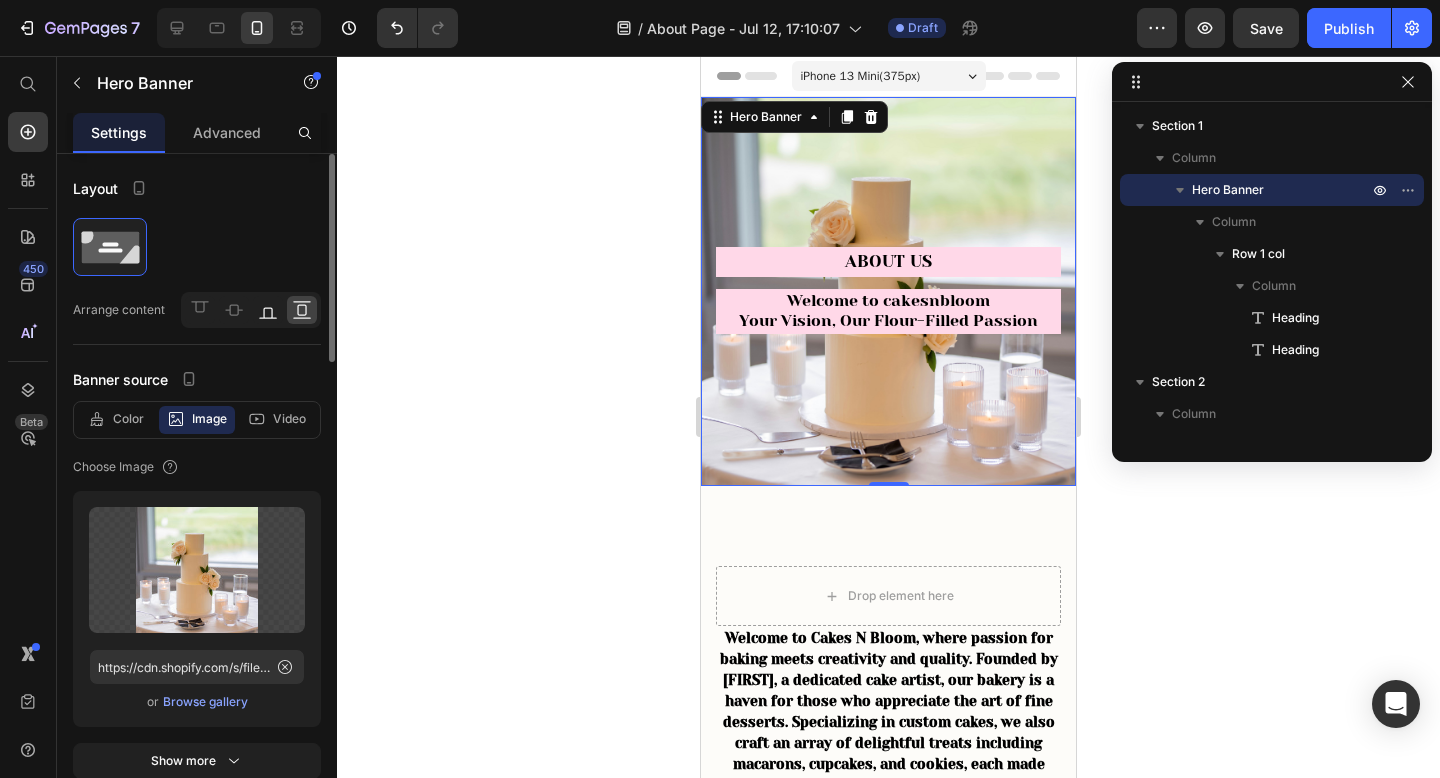 click 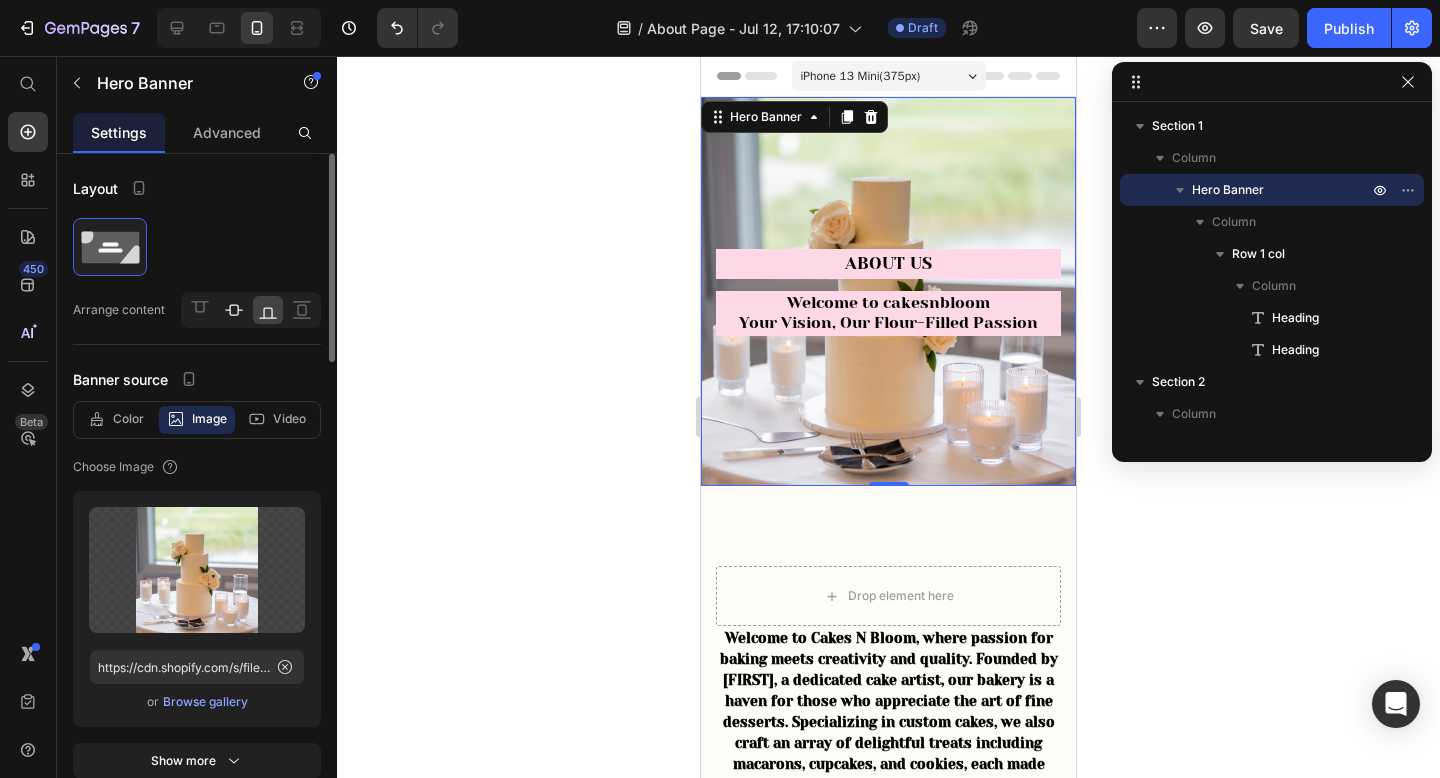 click 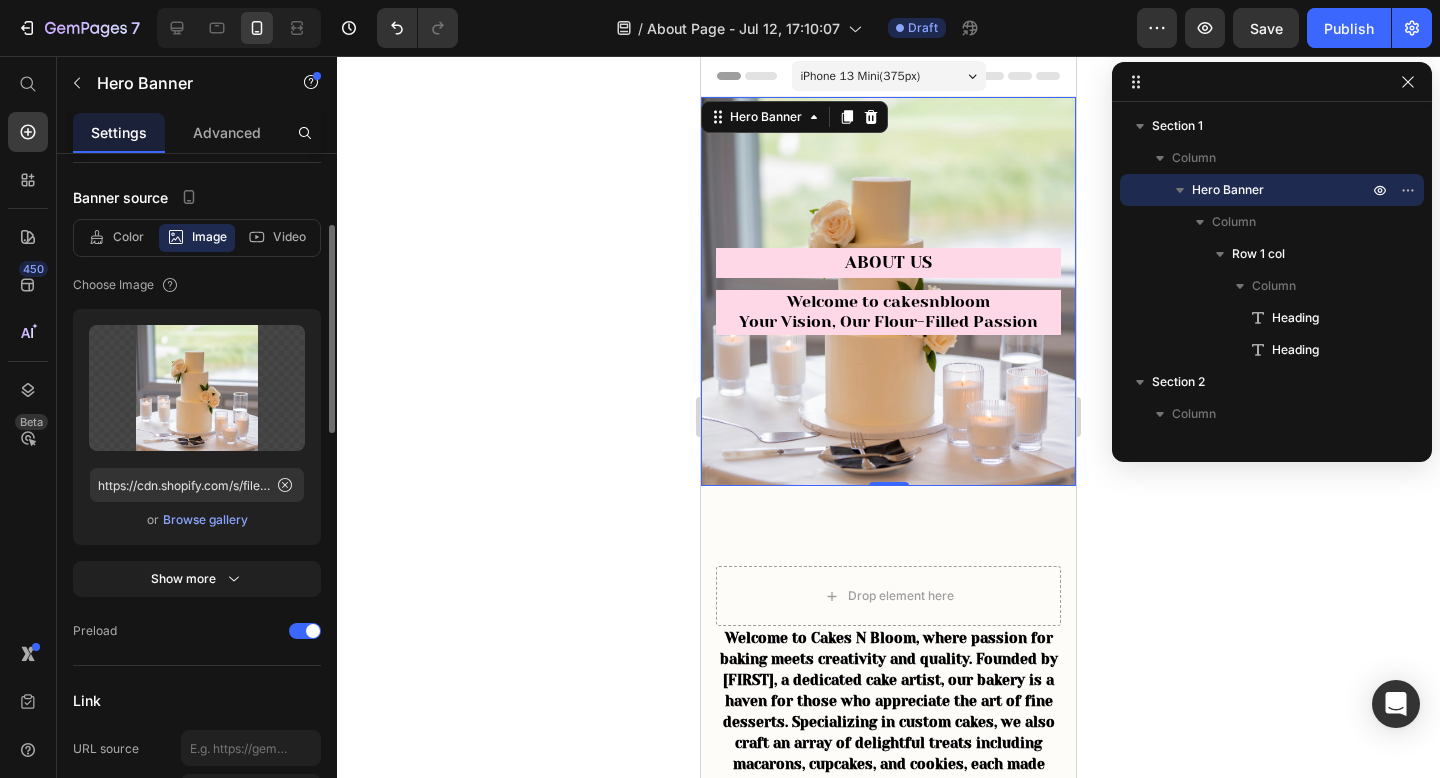 scroll, scrollTop: 241, scrollLeft: 0, axis: vertical 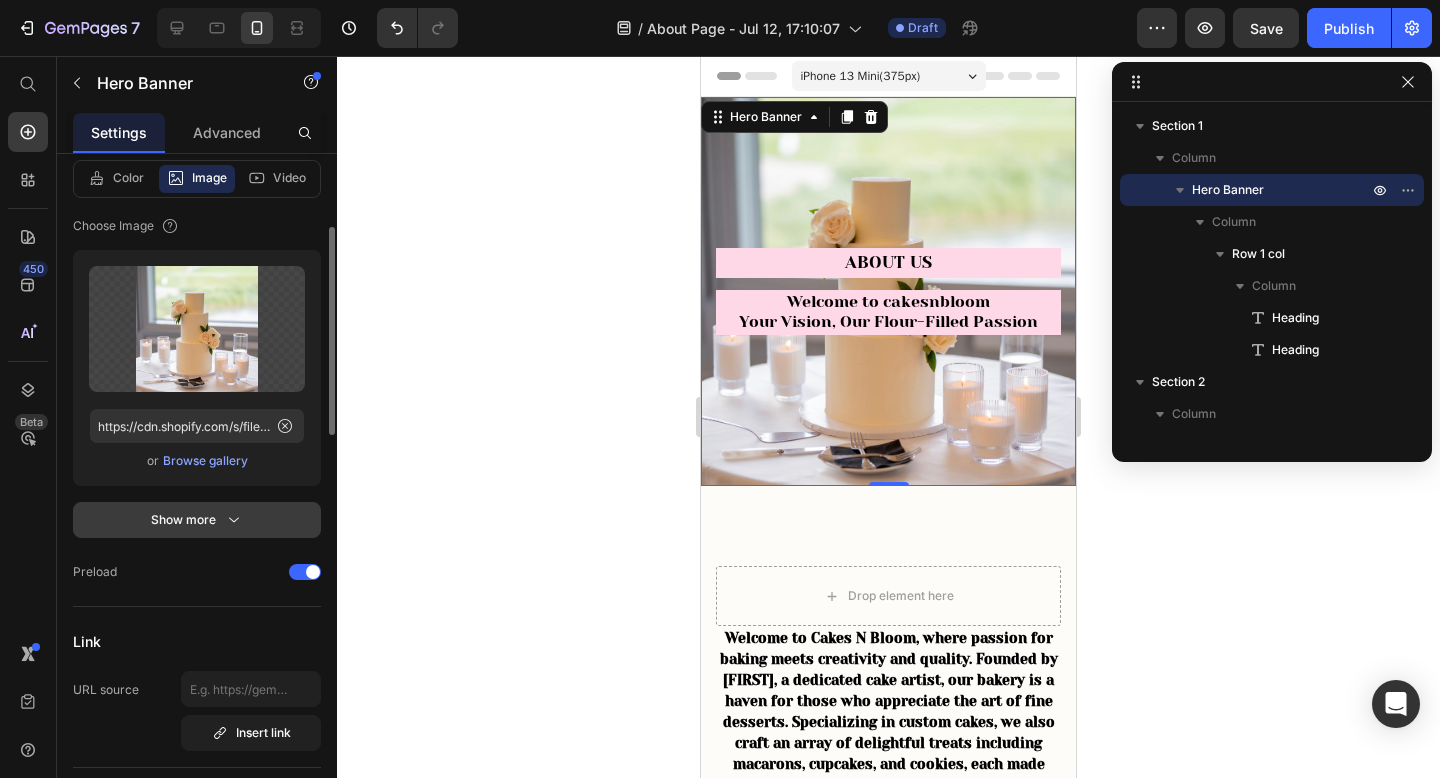 click on "Show more" at bounding box center [197, 520] 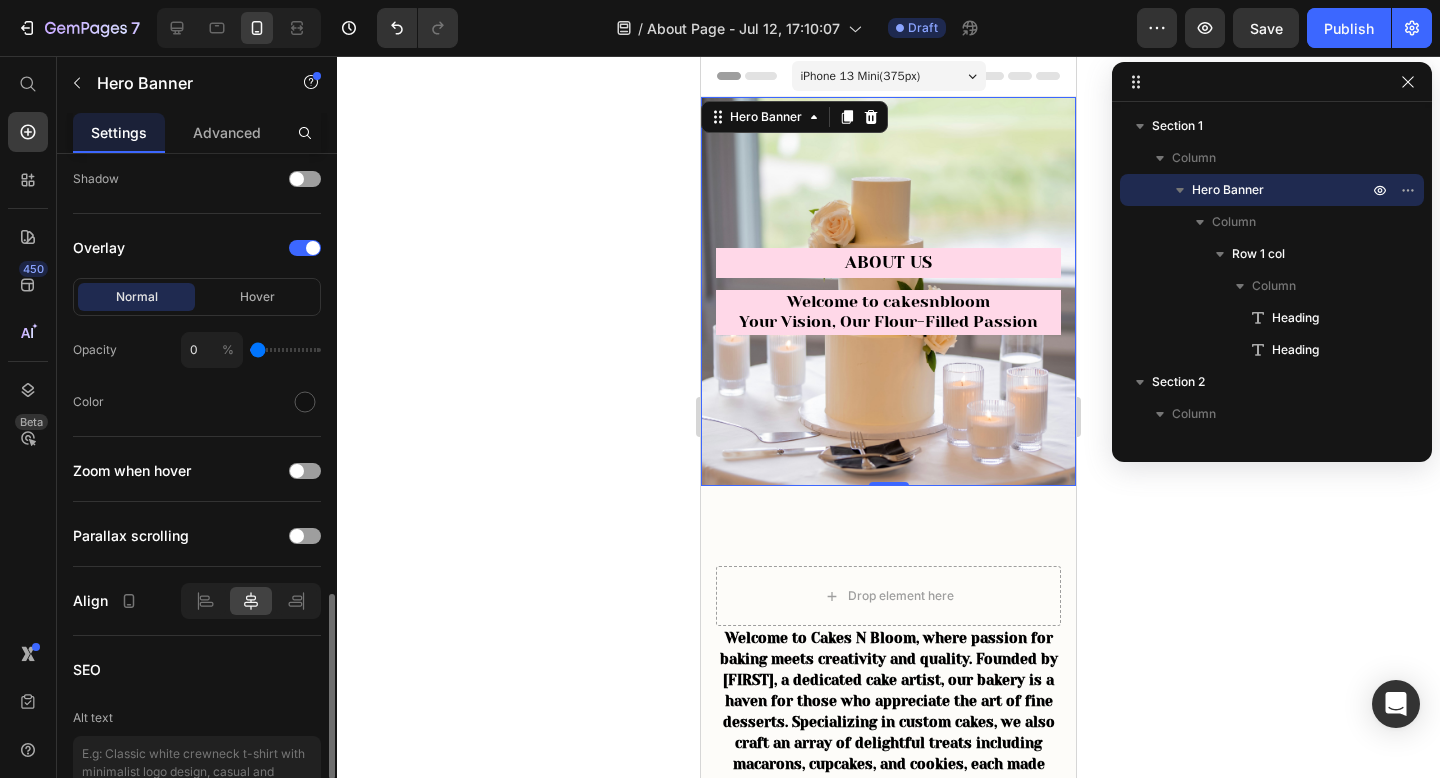 scroll, scrollTop: 1615, scrollLeft: 0, axis: vertical 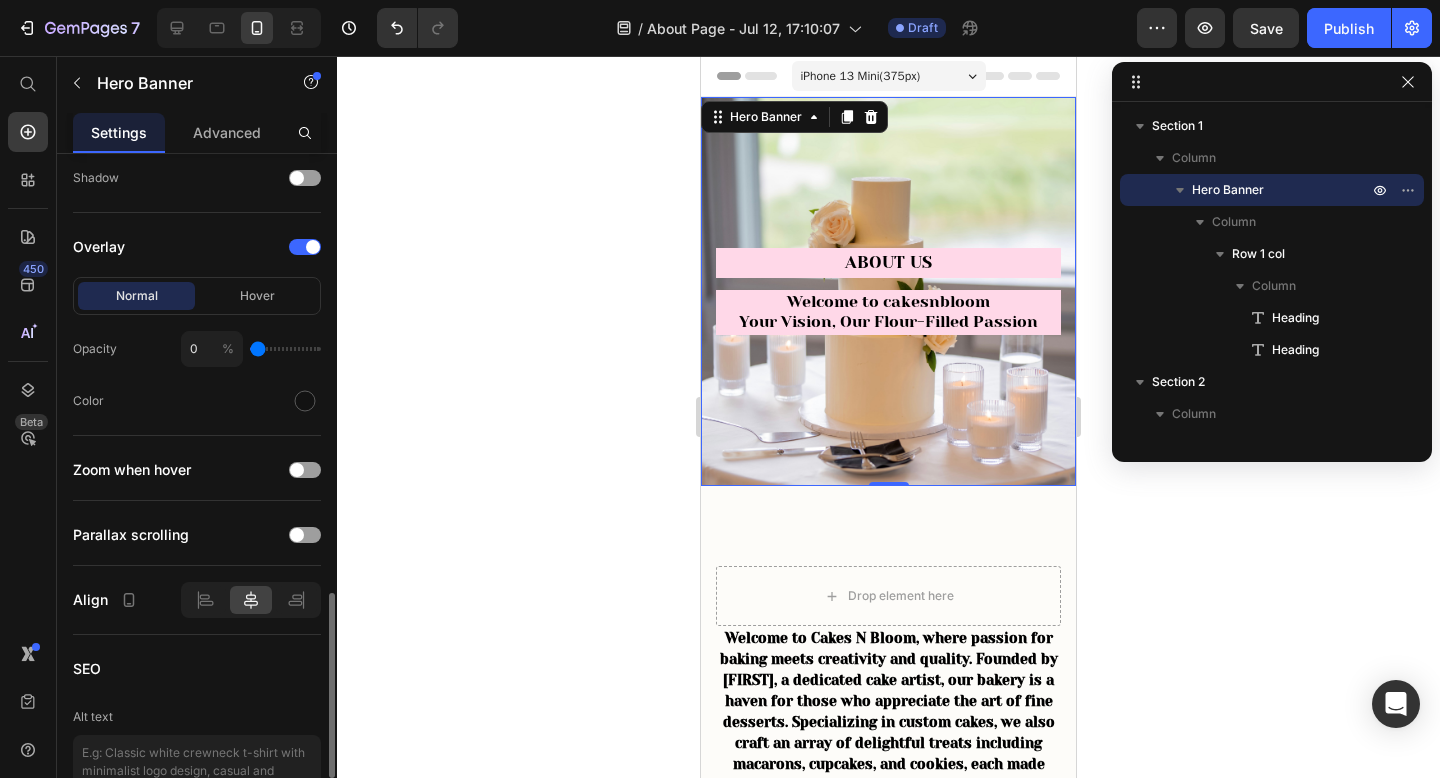 click on "About Us Heading Welcome to cakesnbloom Your Vision, Our Flour-Filled Passion Heading Row" at bounding box center (888, 291) 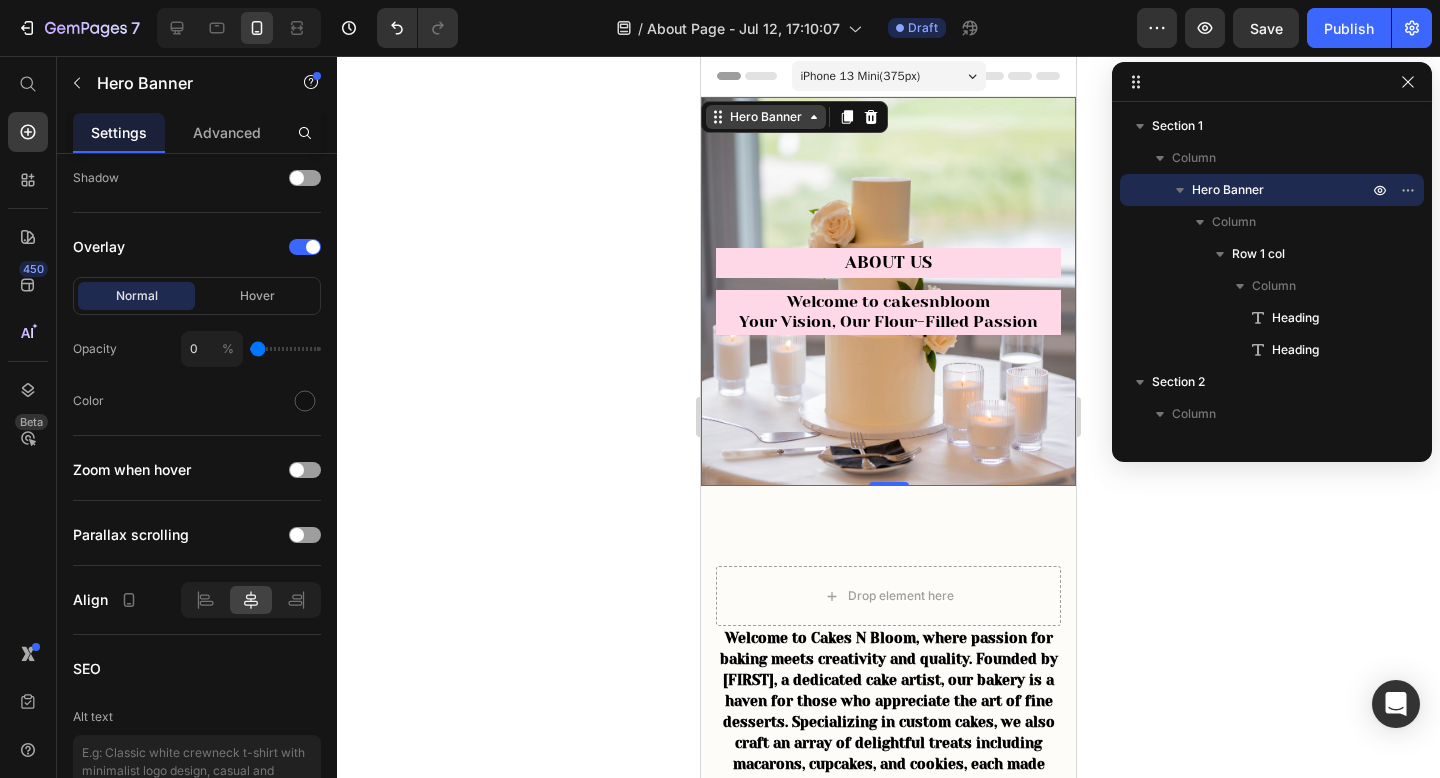 click 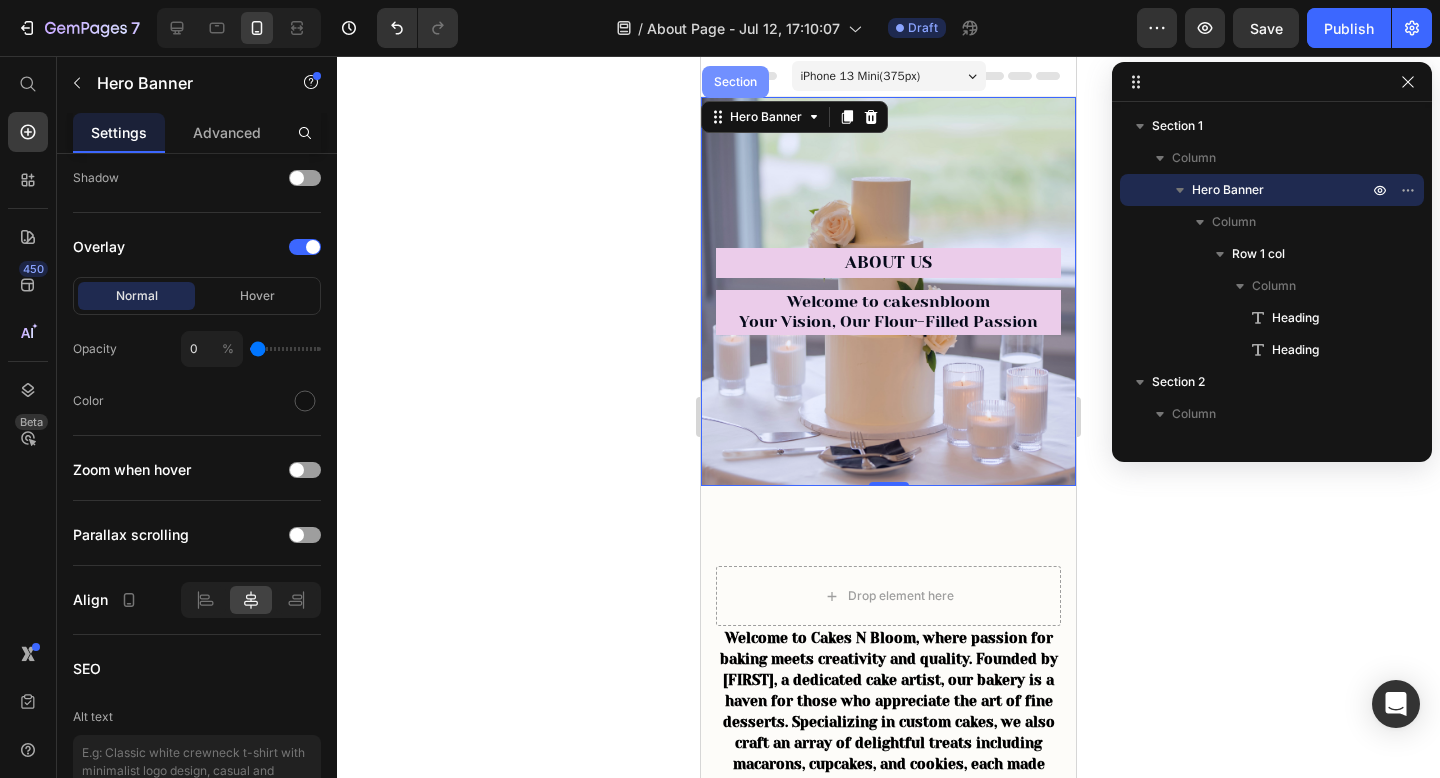 click on "Section" at bounding box center (735, 82) 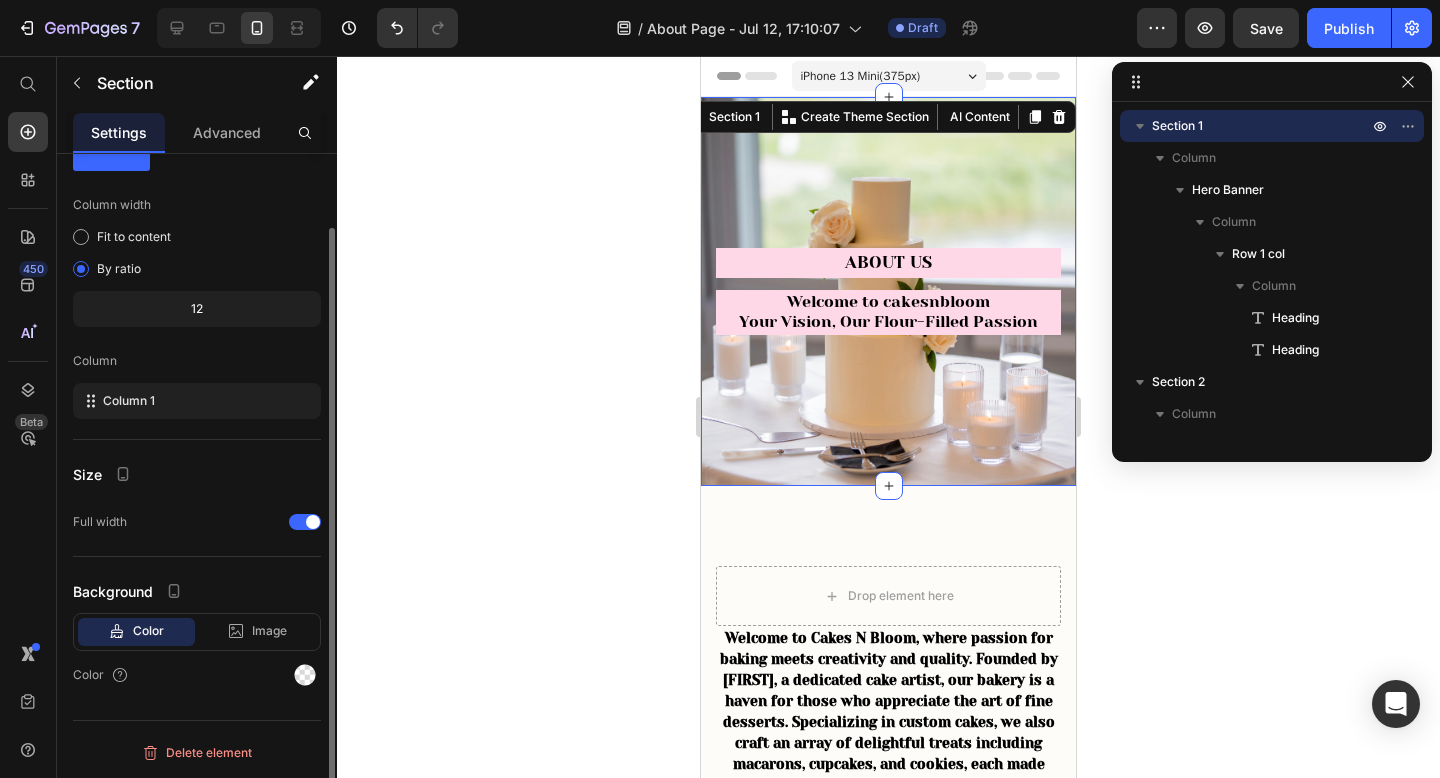 scroll, scrollTop: 0, scrollLeft: 0, axis: both 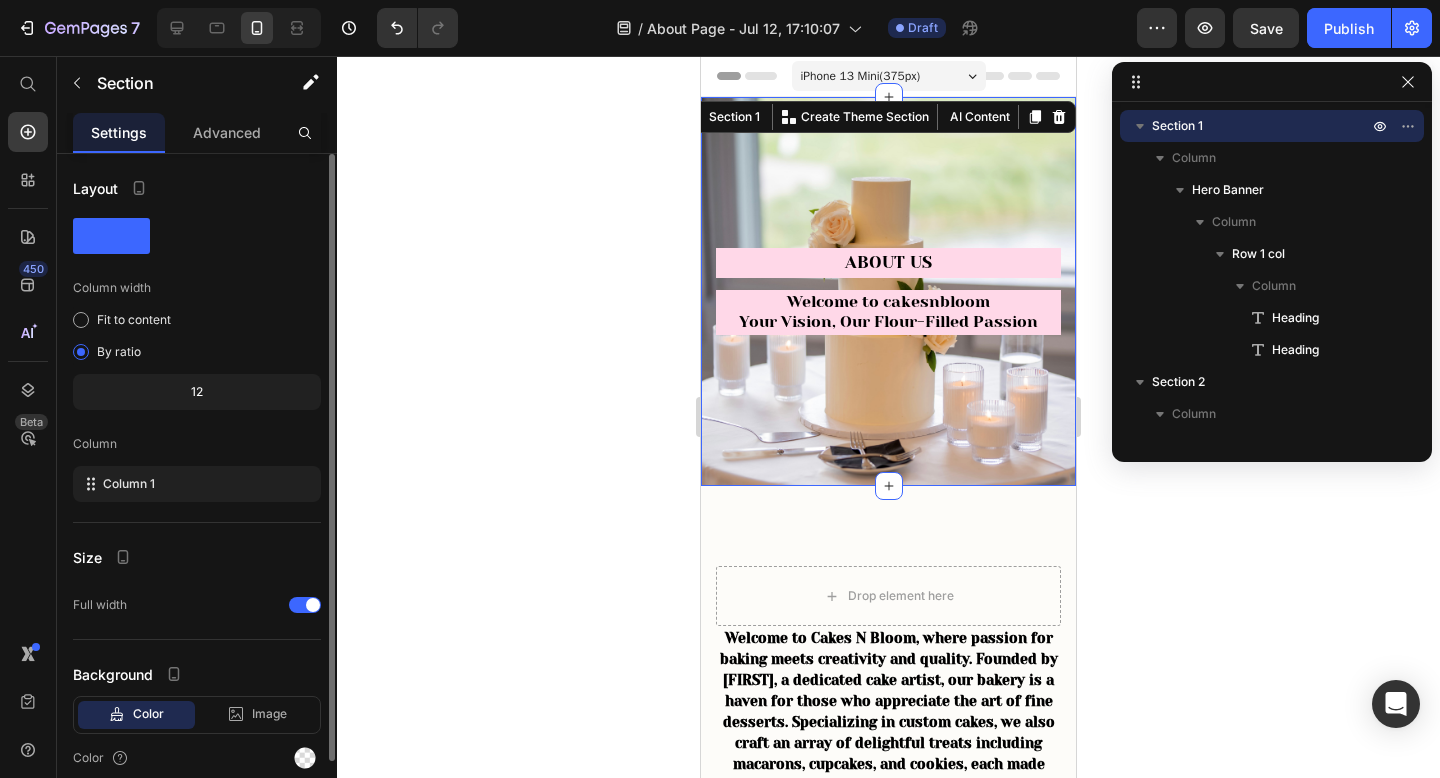 click on "12" 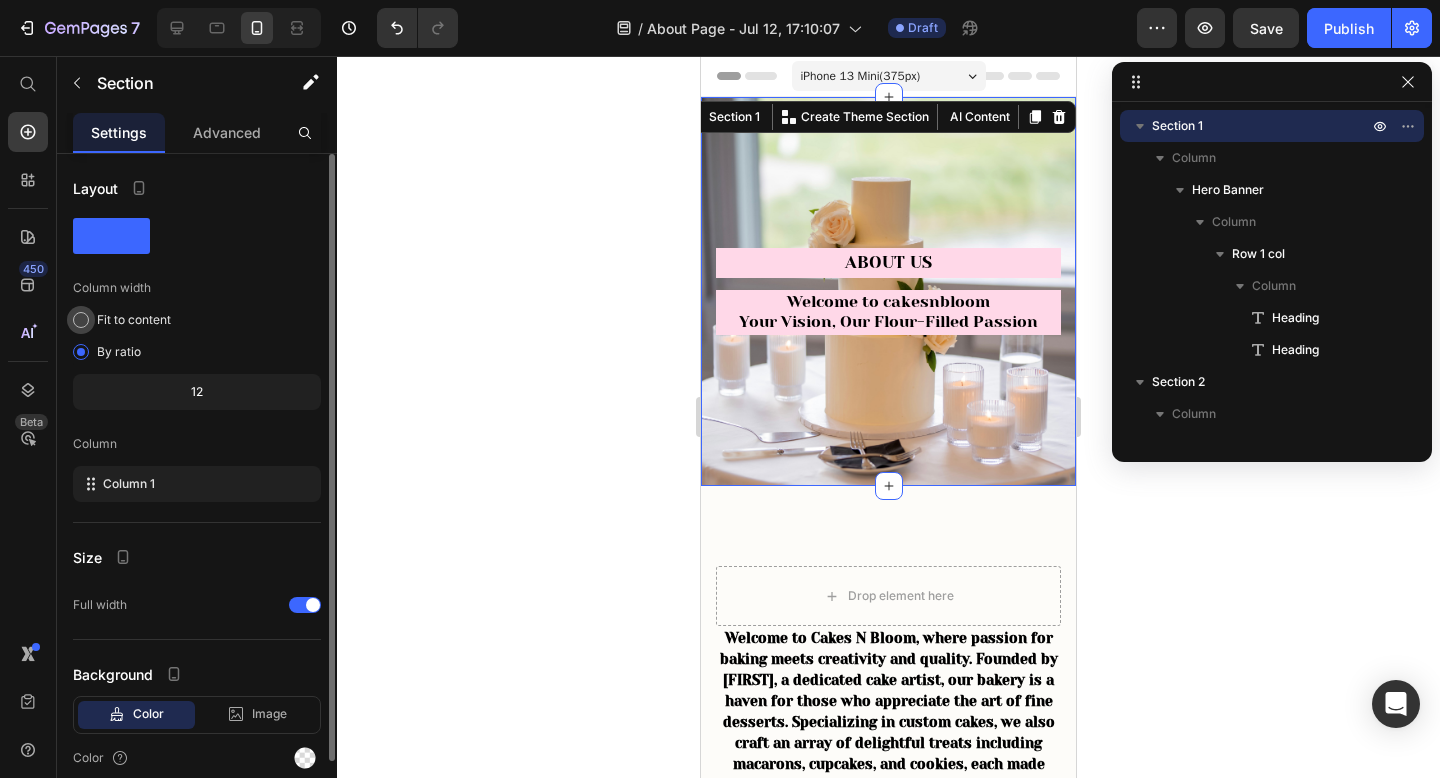 click on "Fit to content" at bounding box center [134, 320] 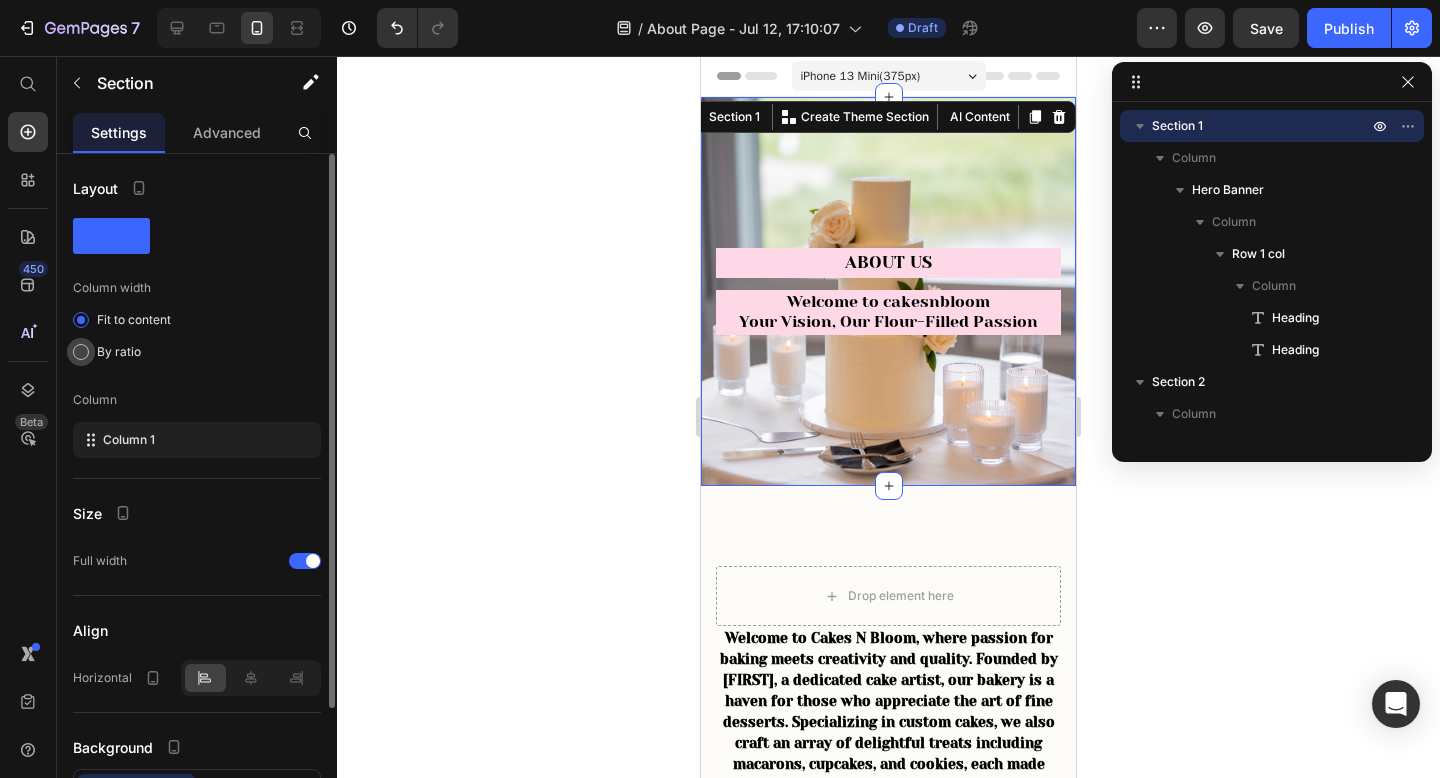 click on "By ratio" at bounding box center [119, 352] 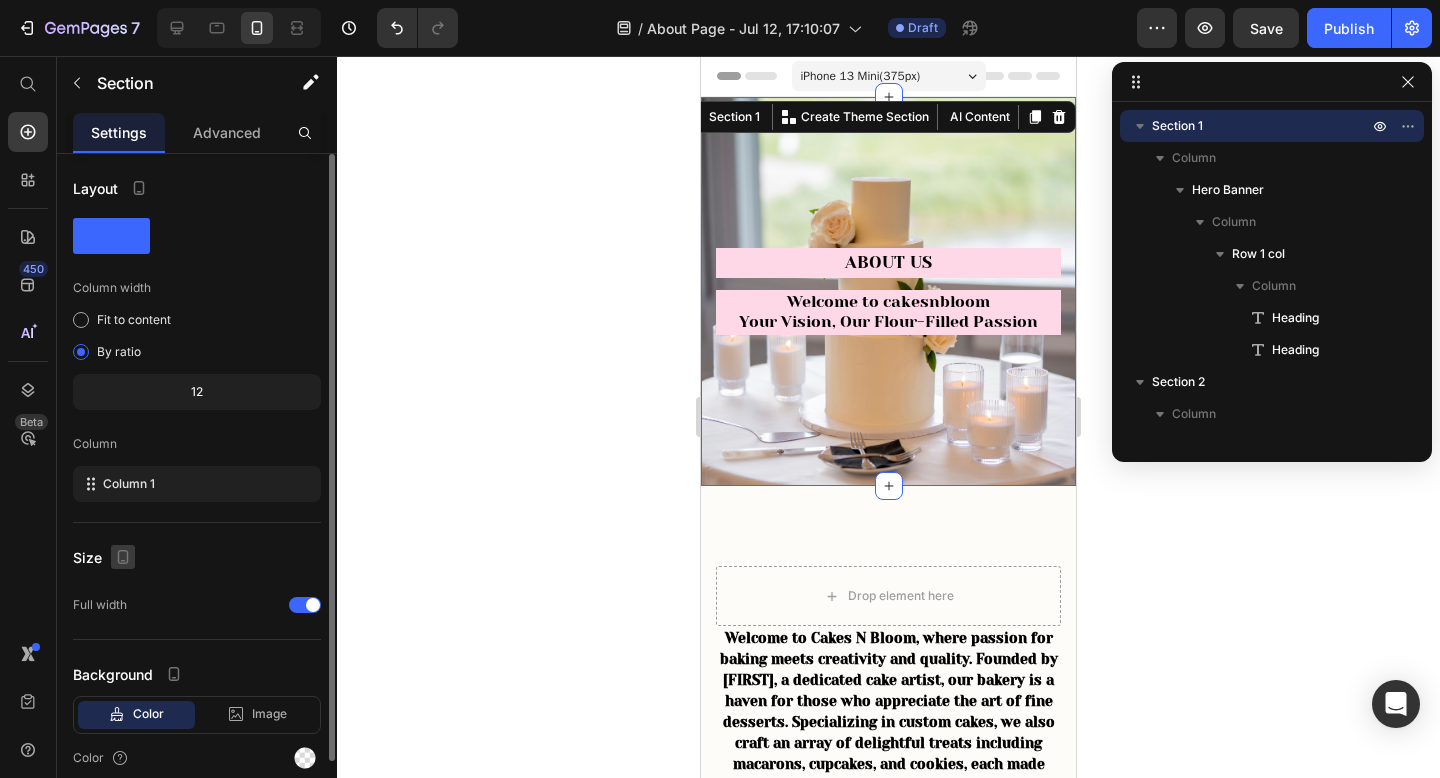 click 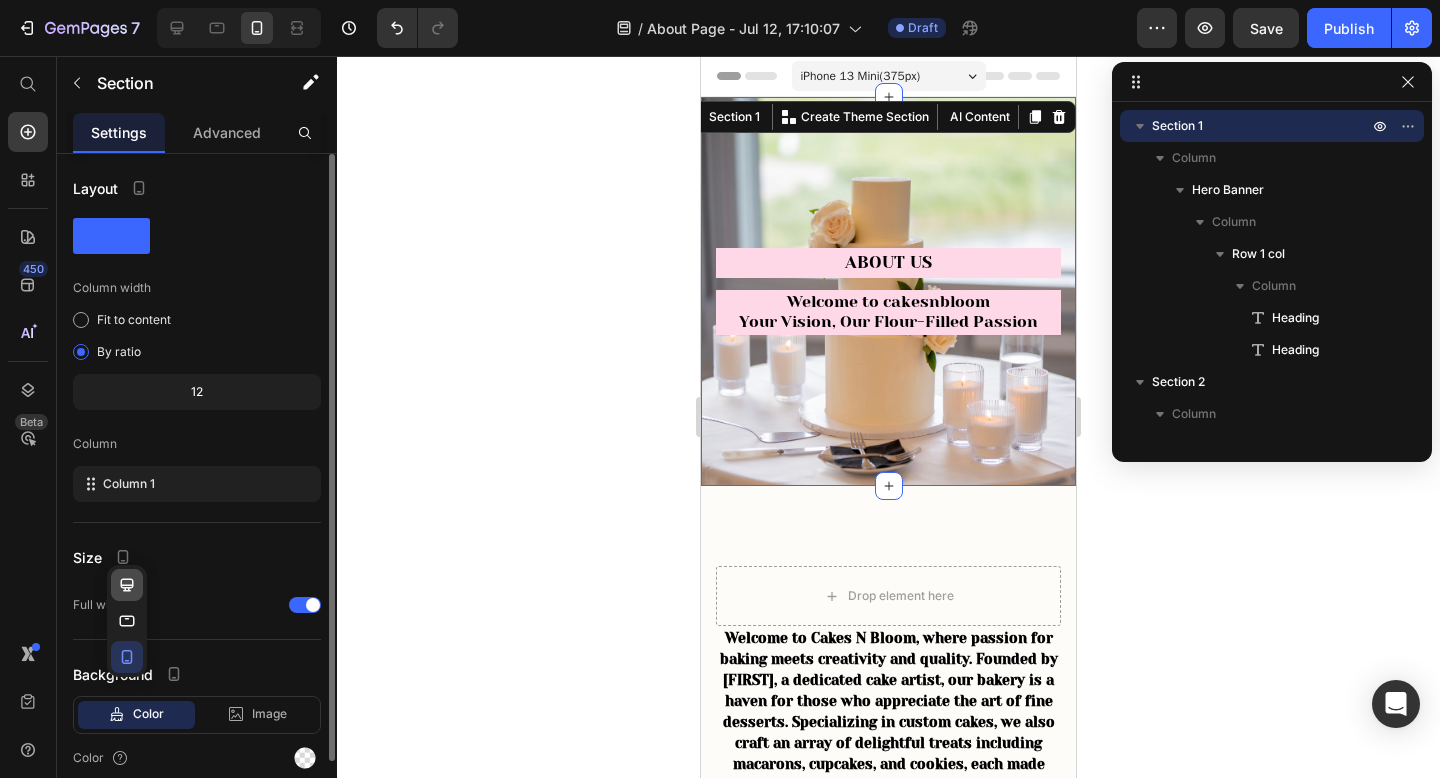 click 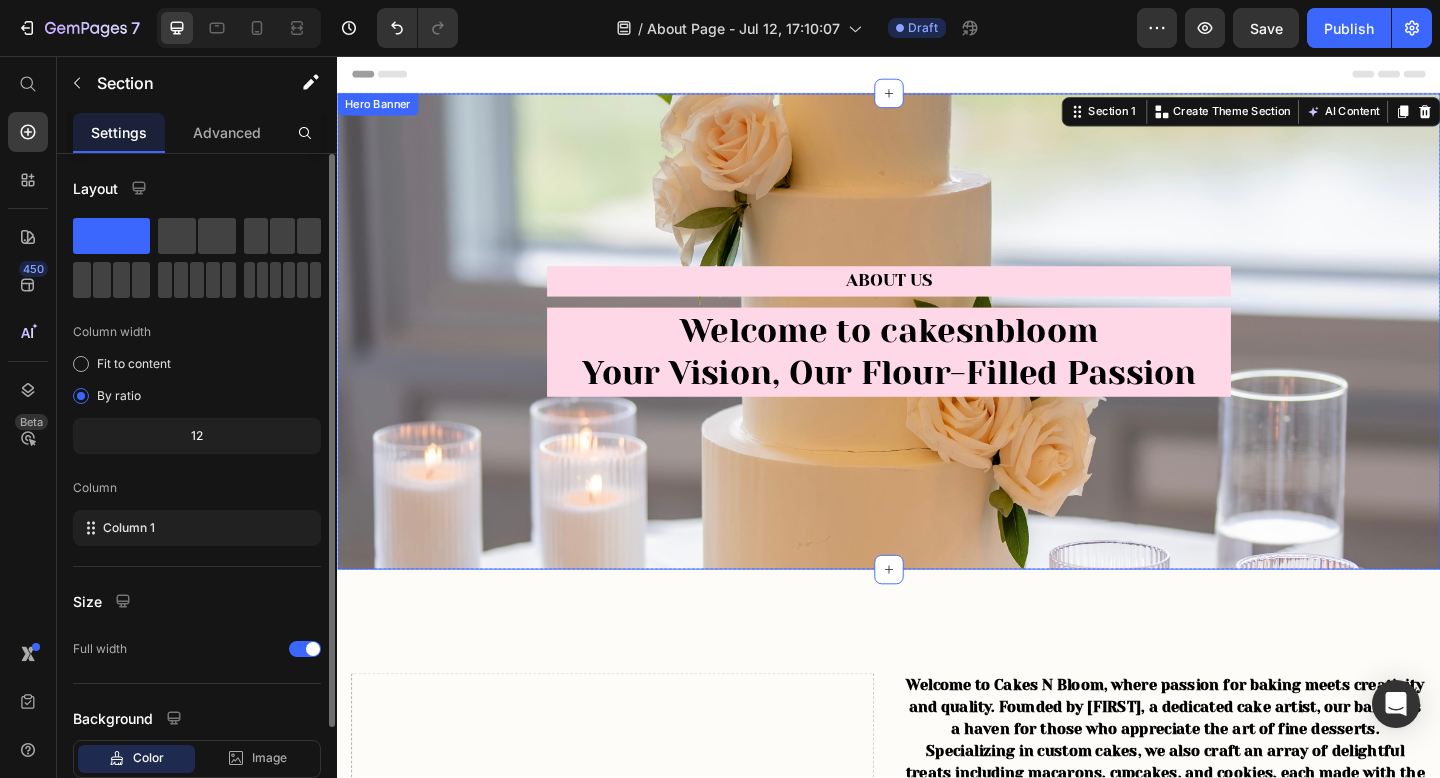 click on "About Us Heading Welcome to cakesnbloom Your Vision, Our Flour-Filled Passion Heading Row" at bounding box center (937, 356) 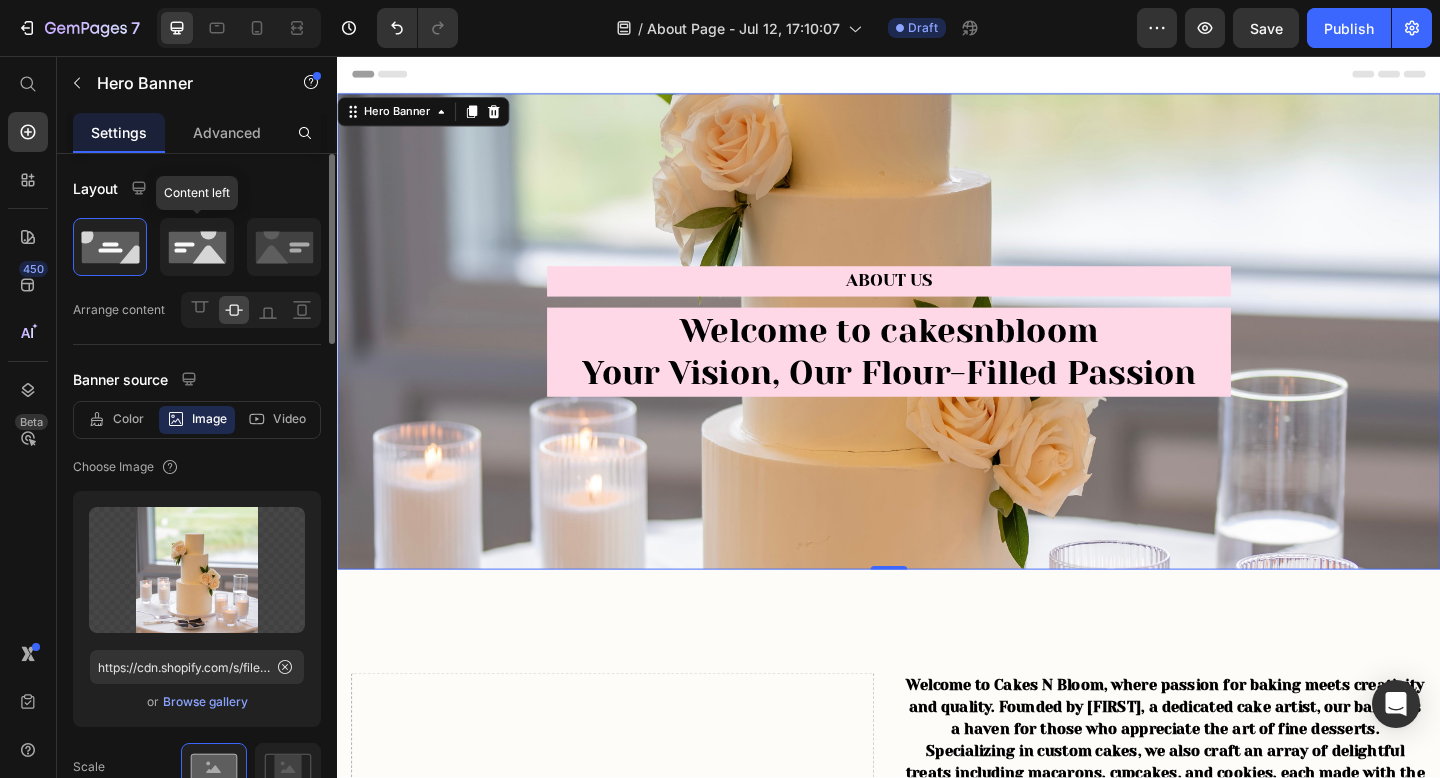 click 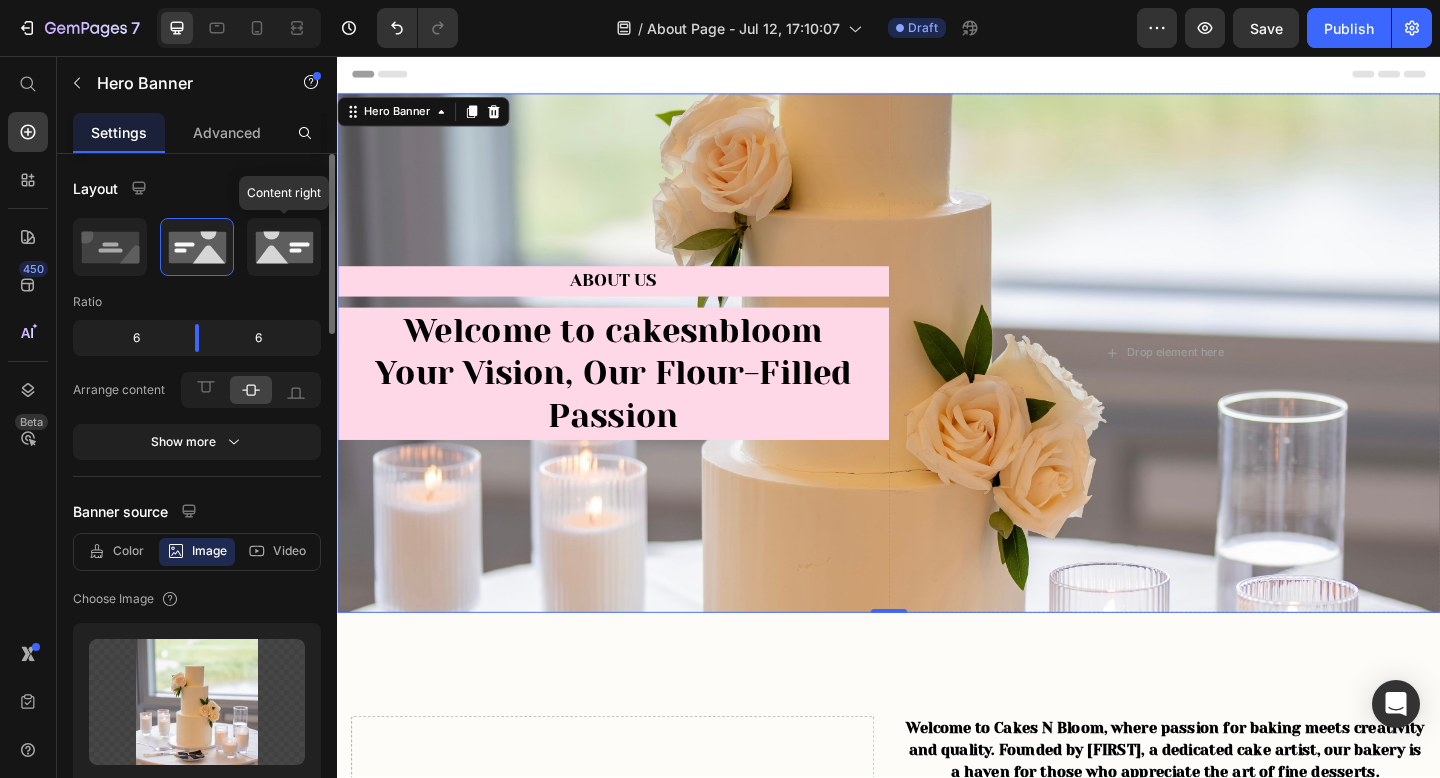 click 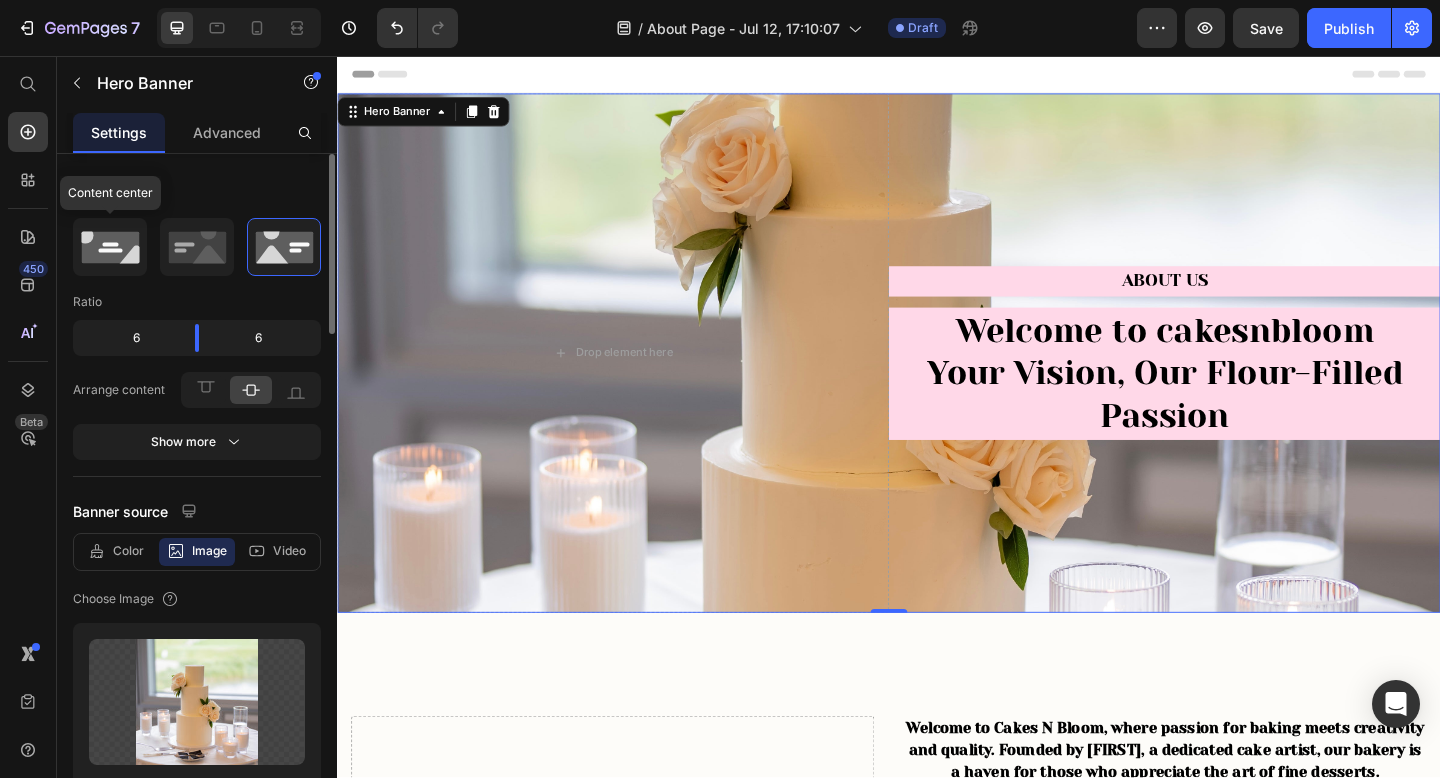 click 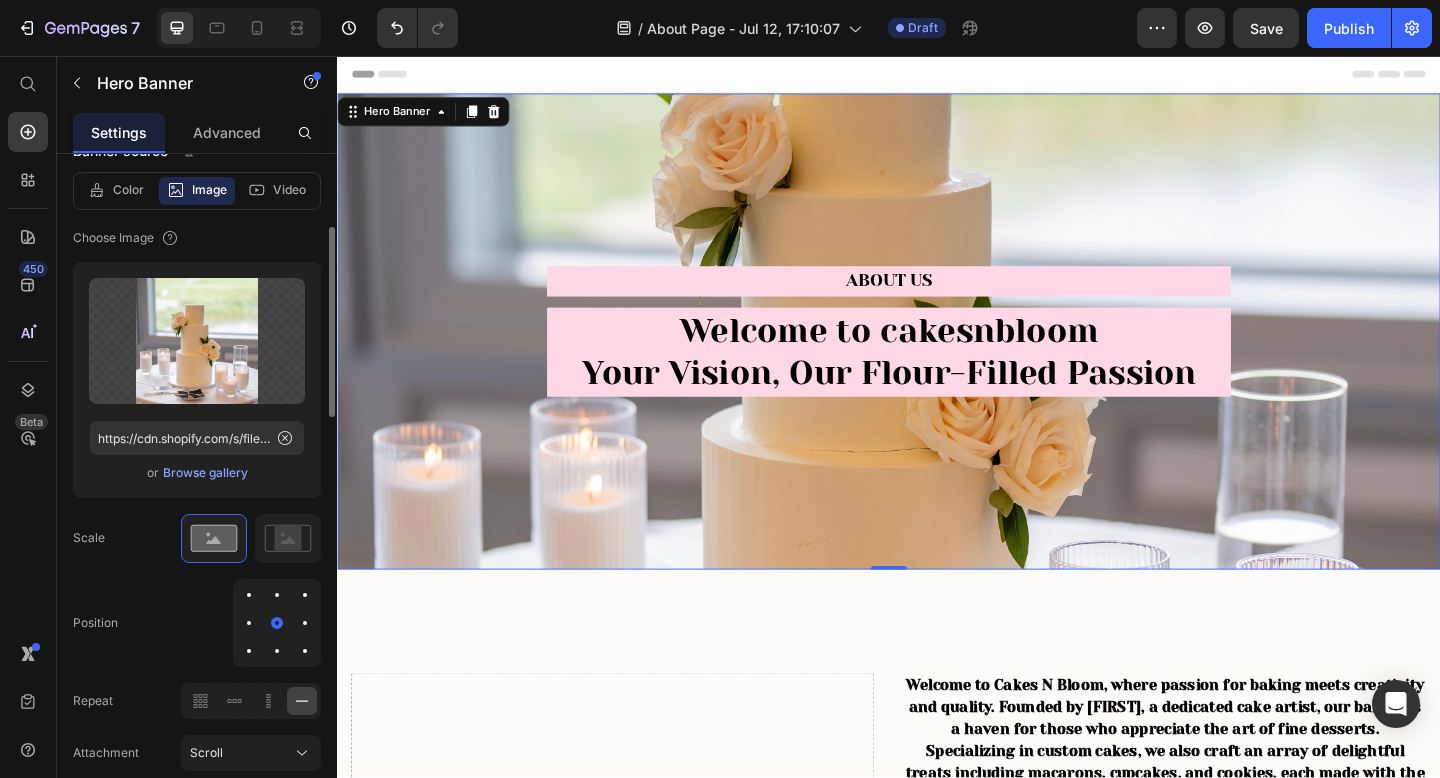scroll, scrollTop: 236, scrollLeft: 0, axis: vertical 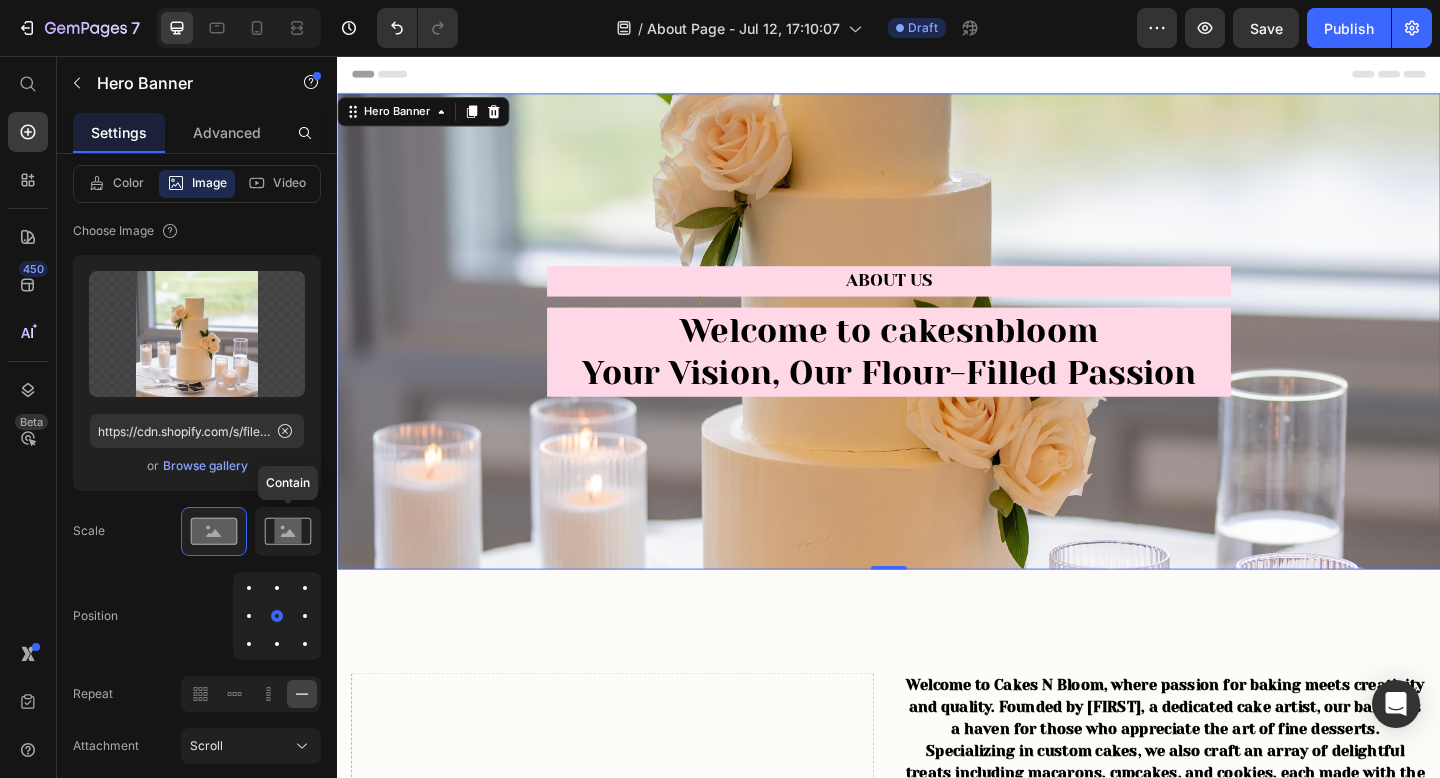 click 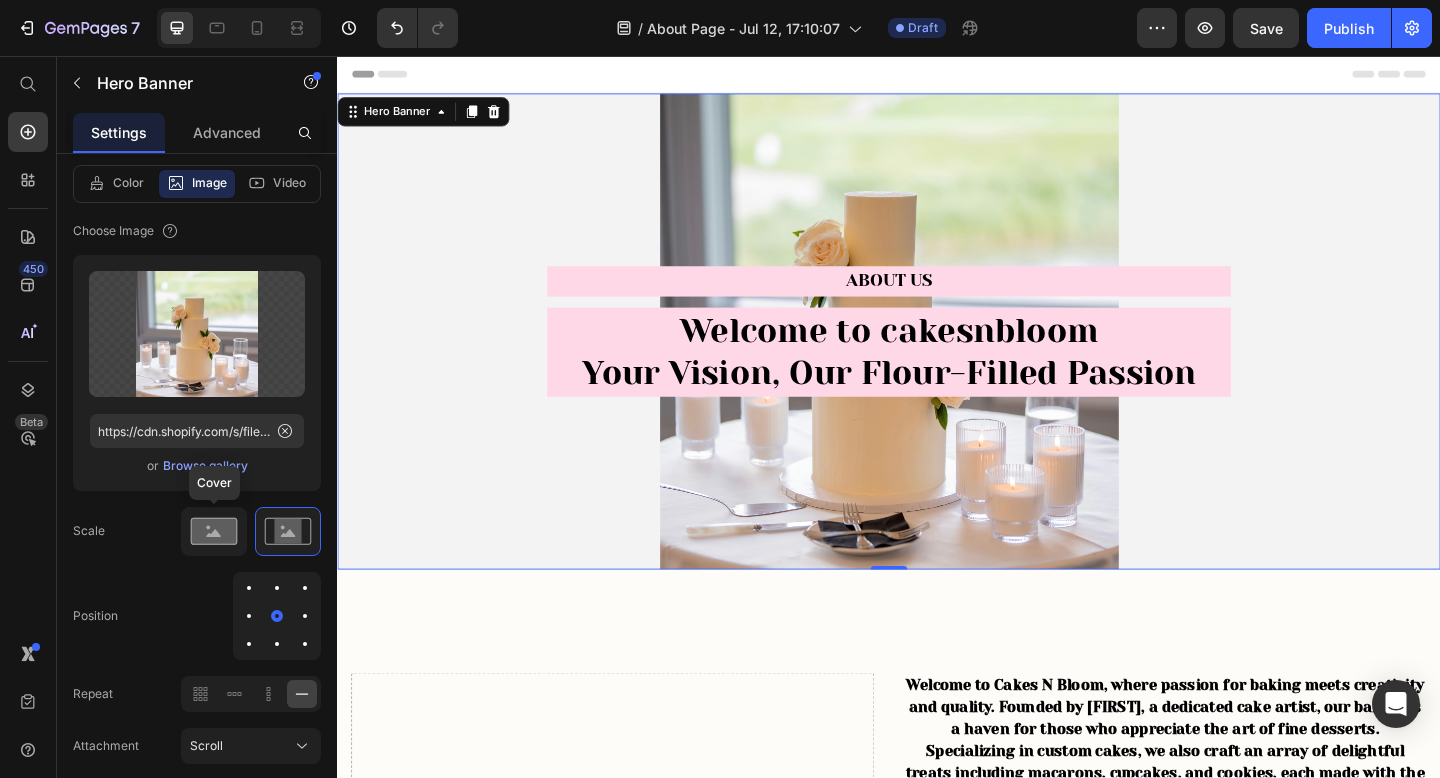 click 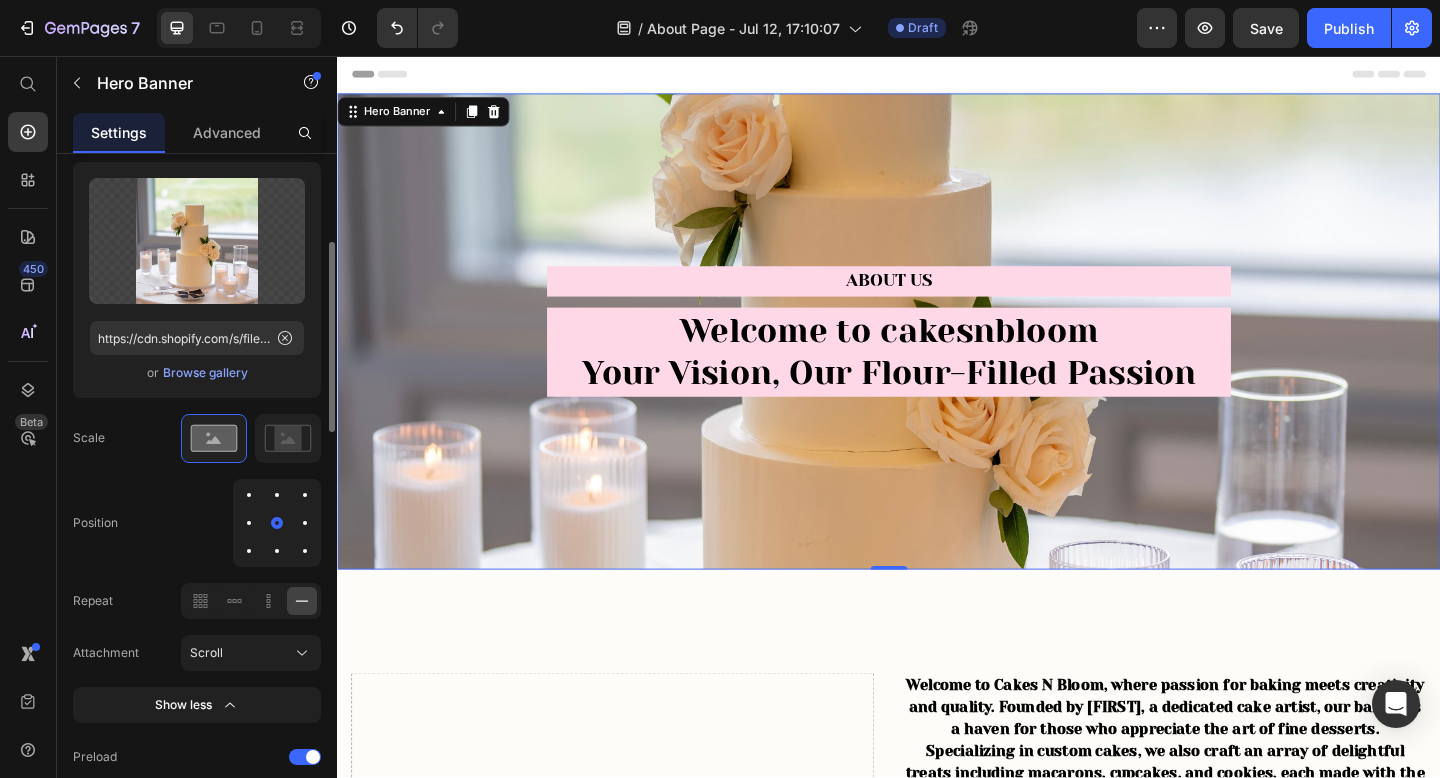 scroll, scrollTop: 340, scrollLeft: 0, axis: vertical 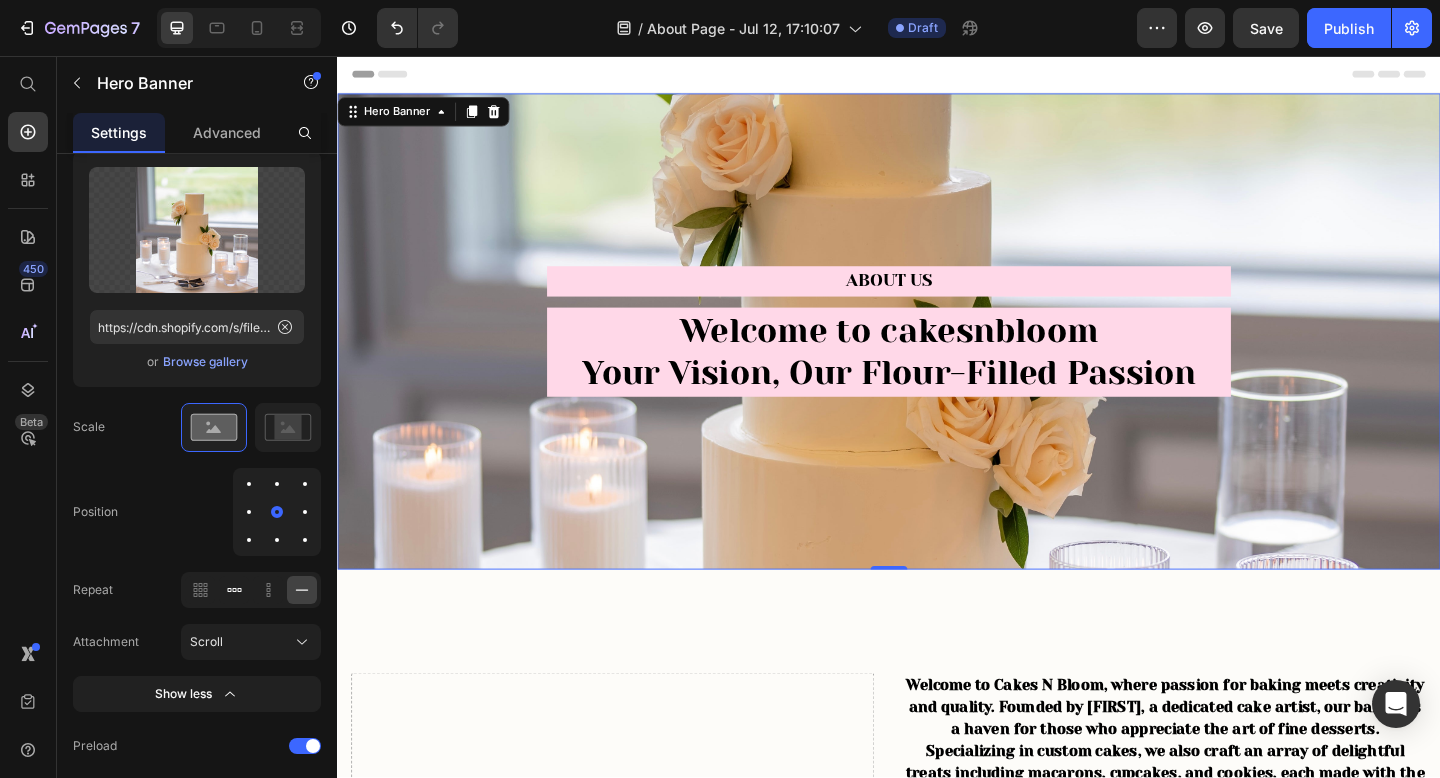click 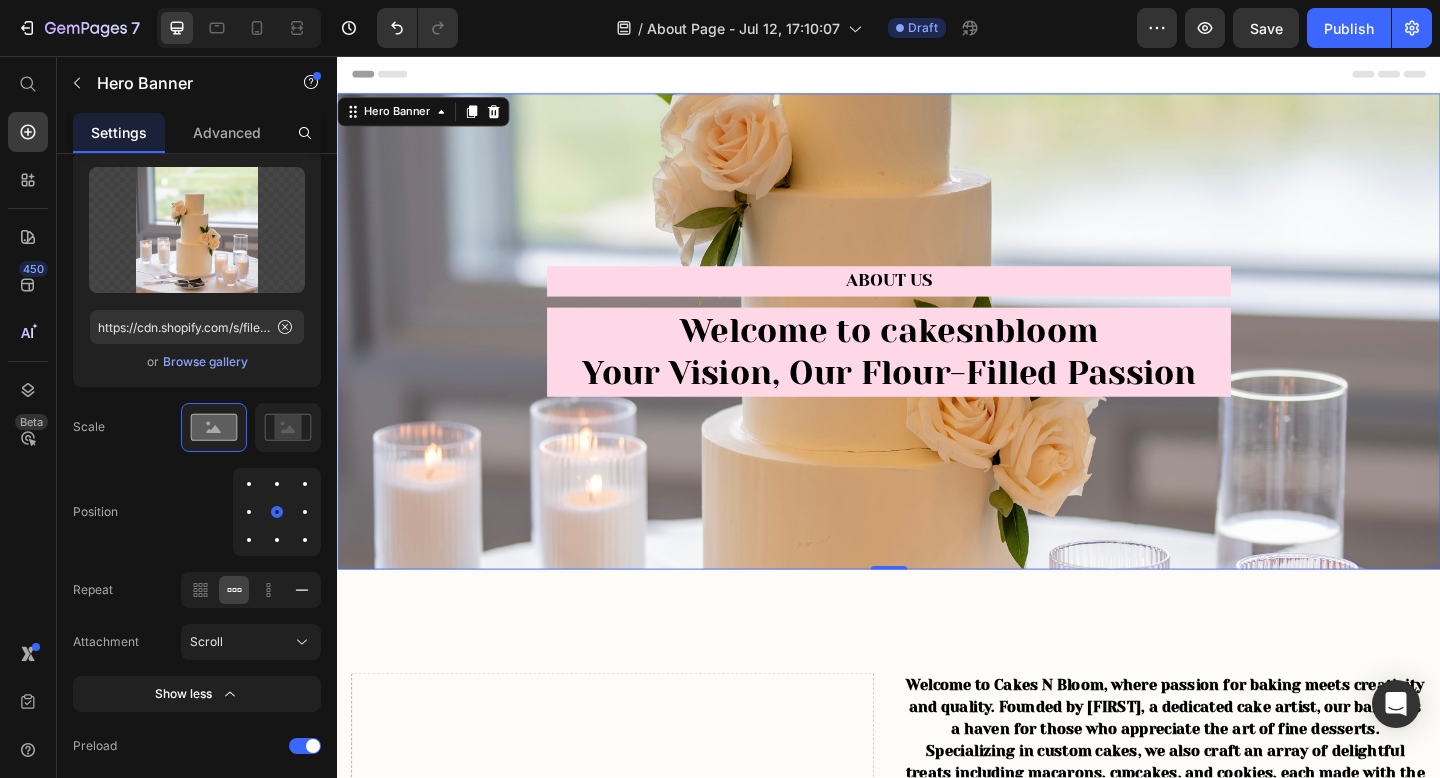 click 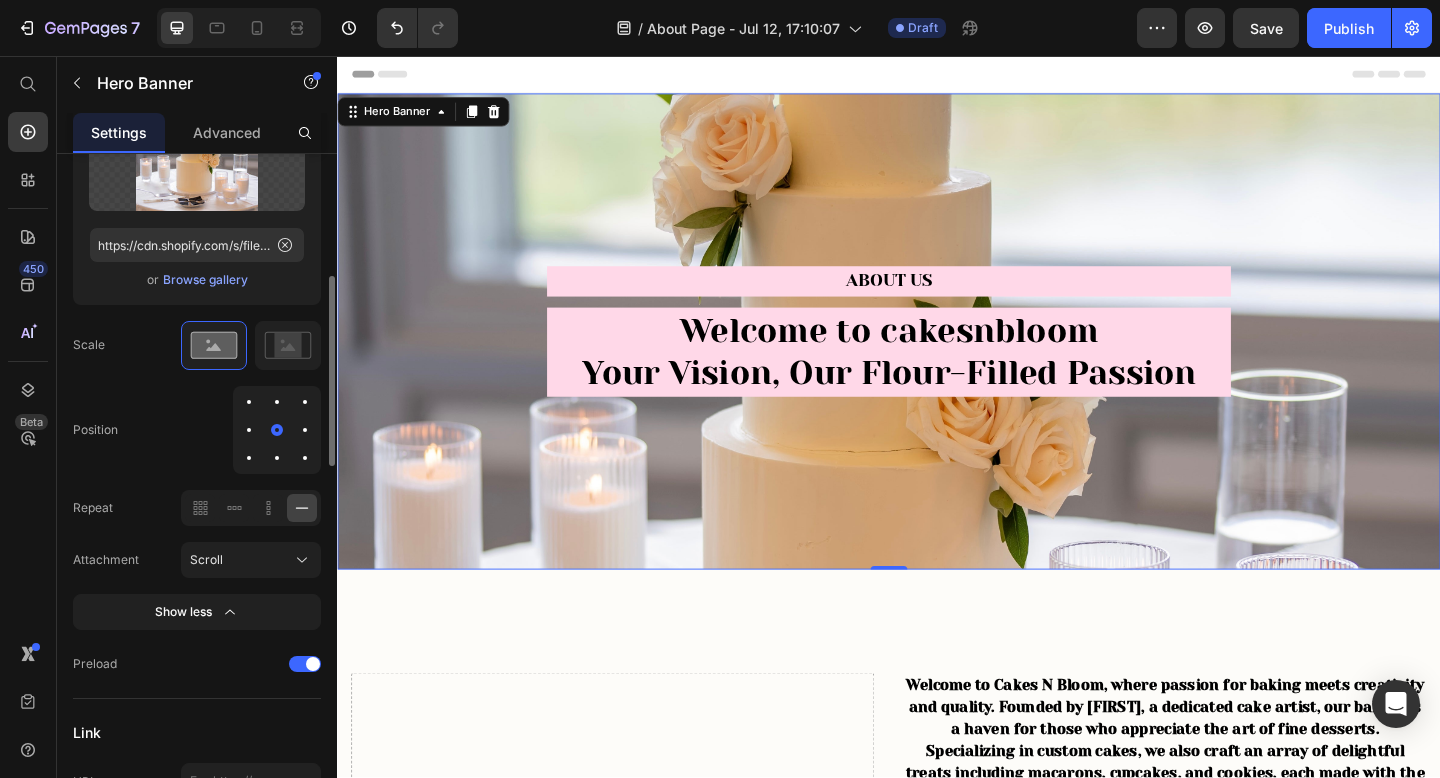 scroll, scrollTop: 436, scrollLeft: 0, axis: vertical 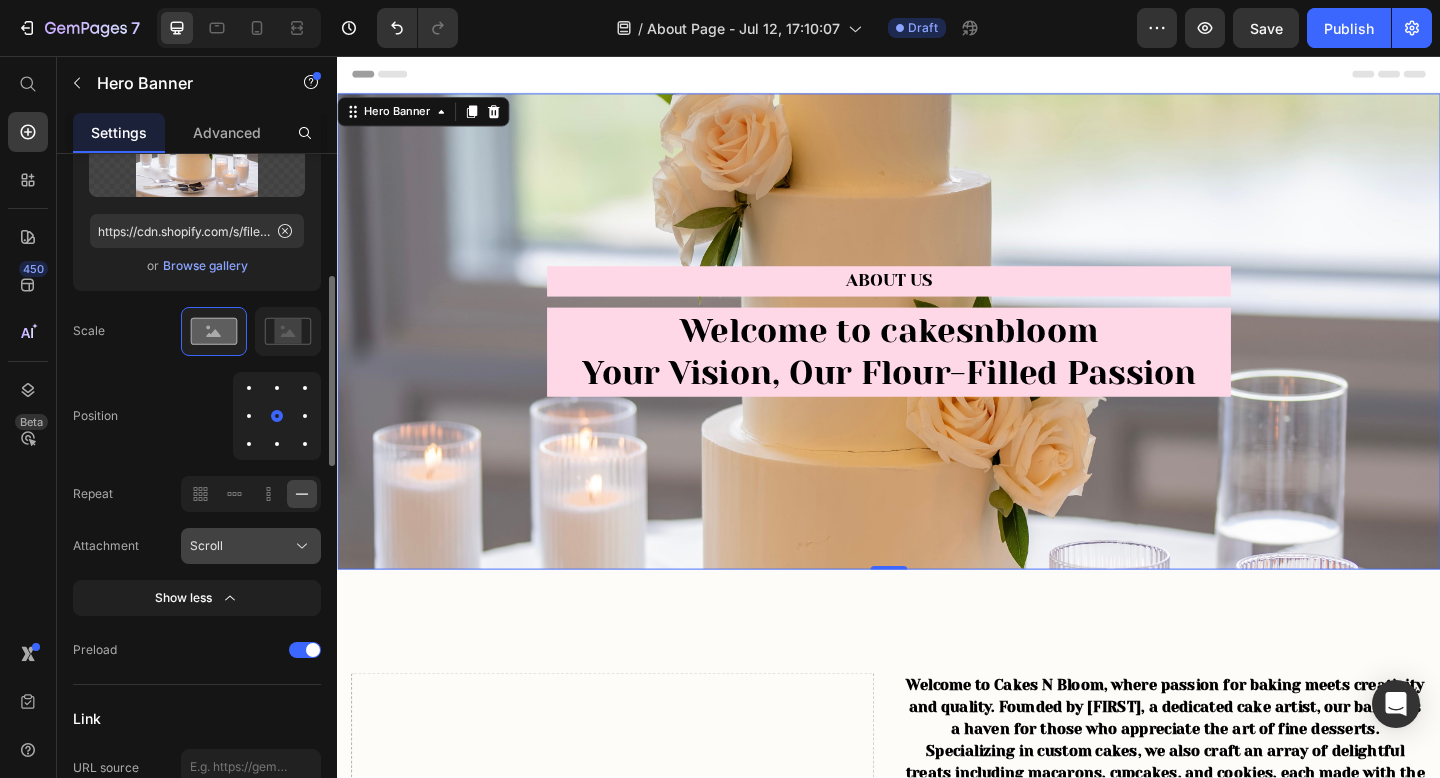 click on "Scroll" at bounding box center [206, 546] 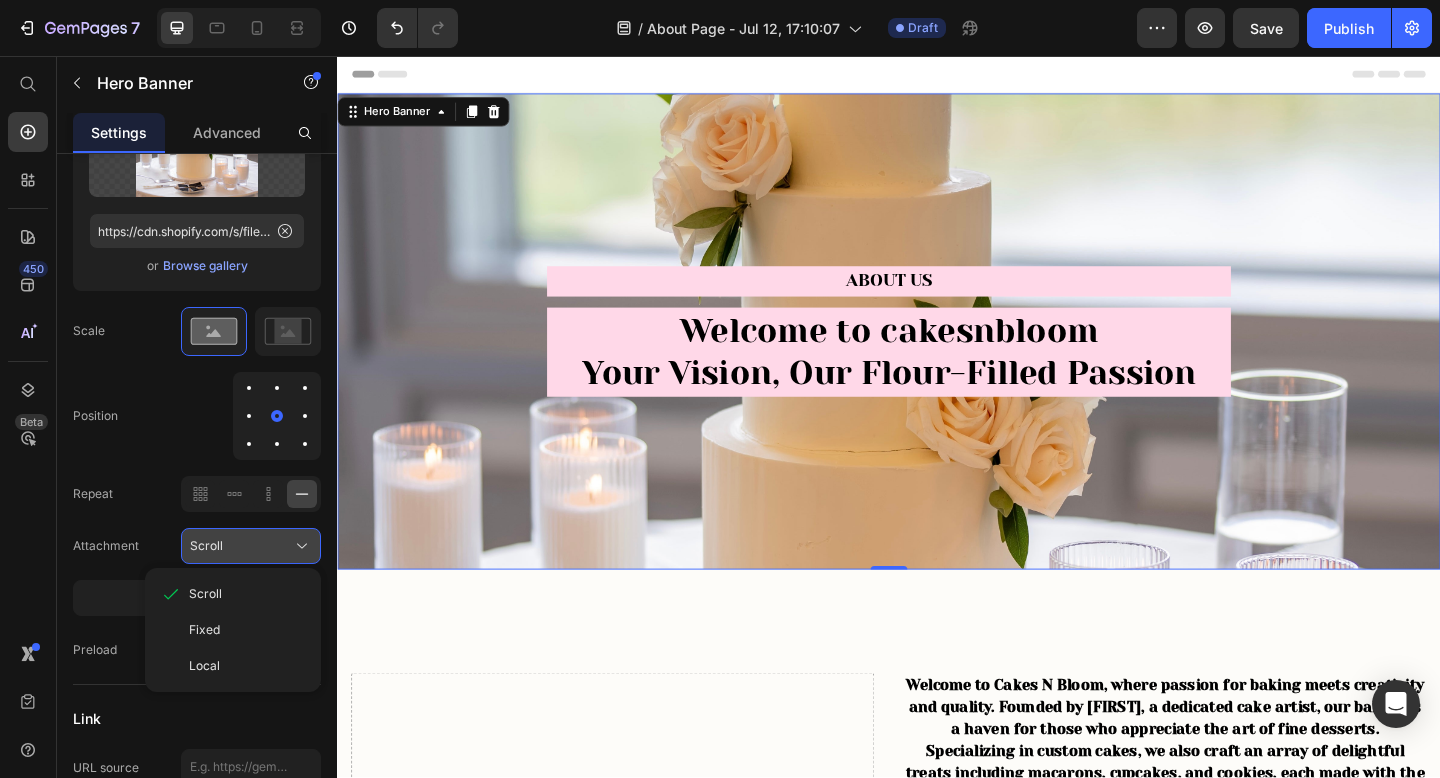 click on "Scroll" at bounding box center [206, 546] 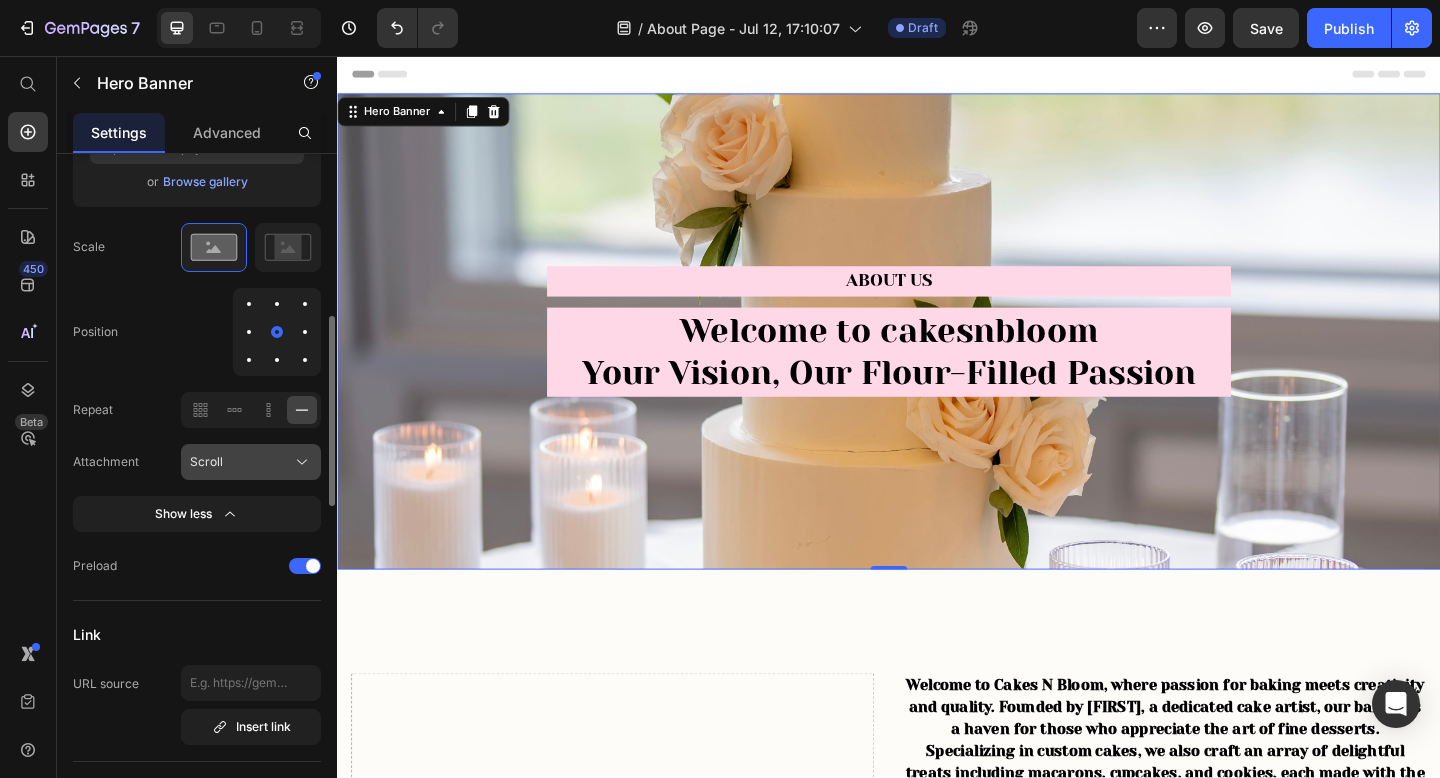 scroll, scrollTop: 543, scrollLeft: 0, axis: vertical 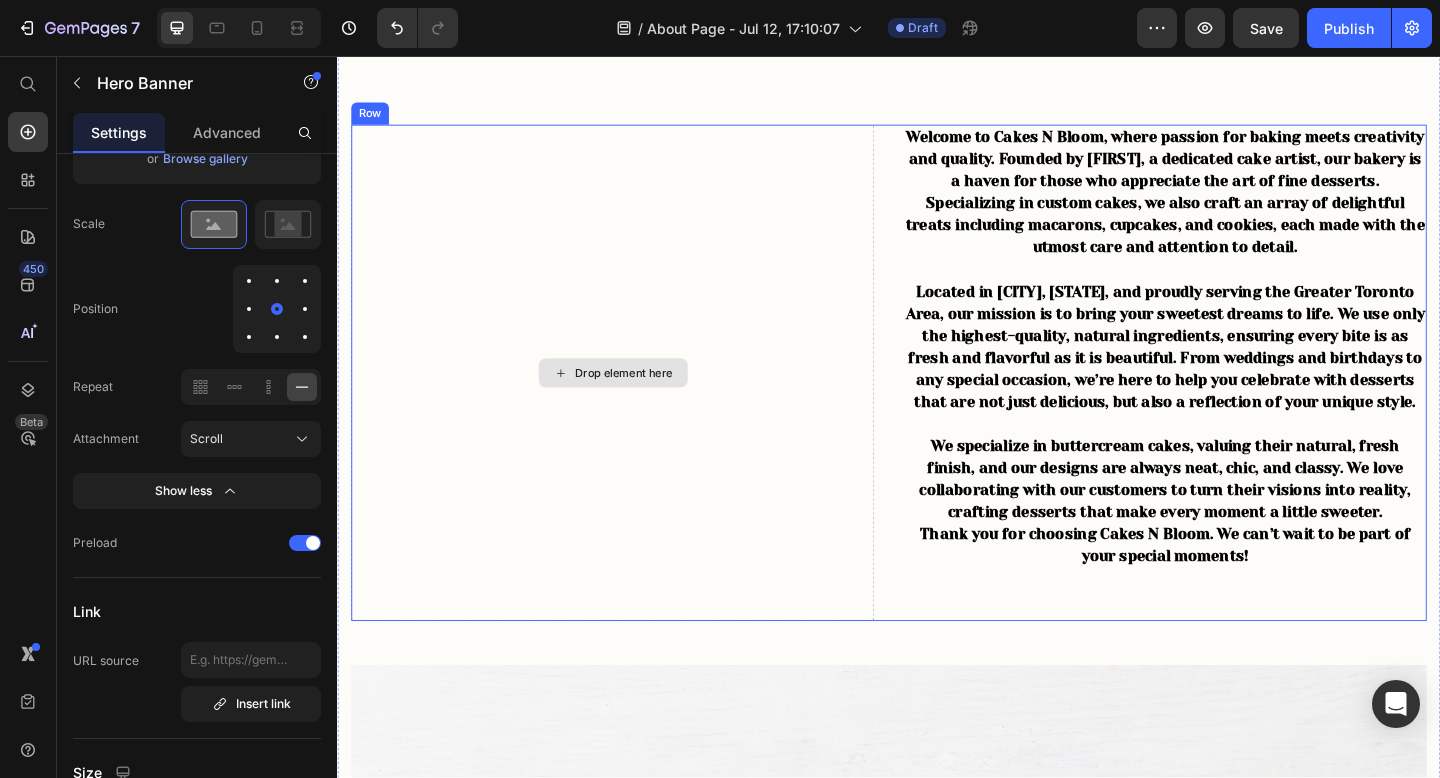 click on "Drop element here" at bounding box center (649, 401) 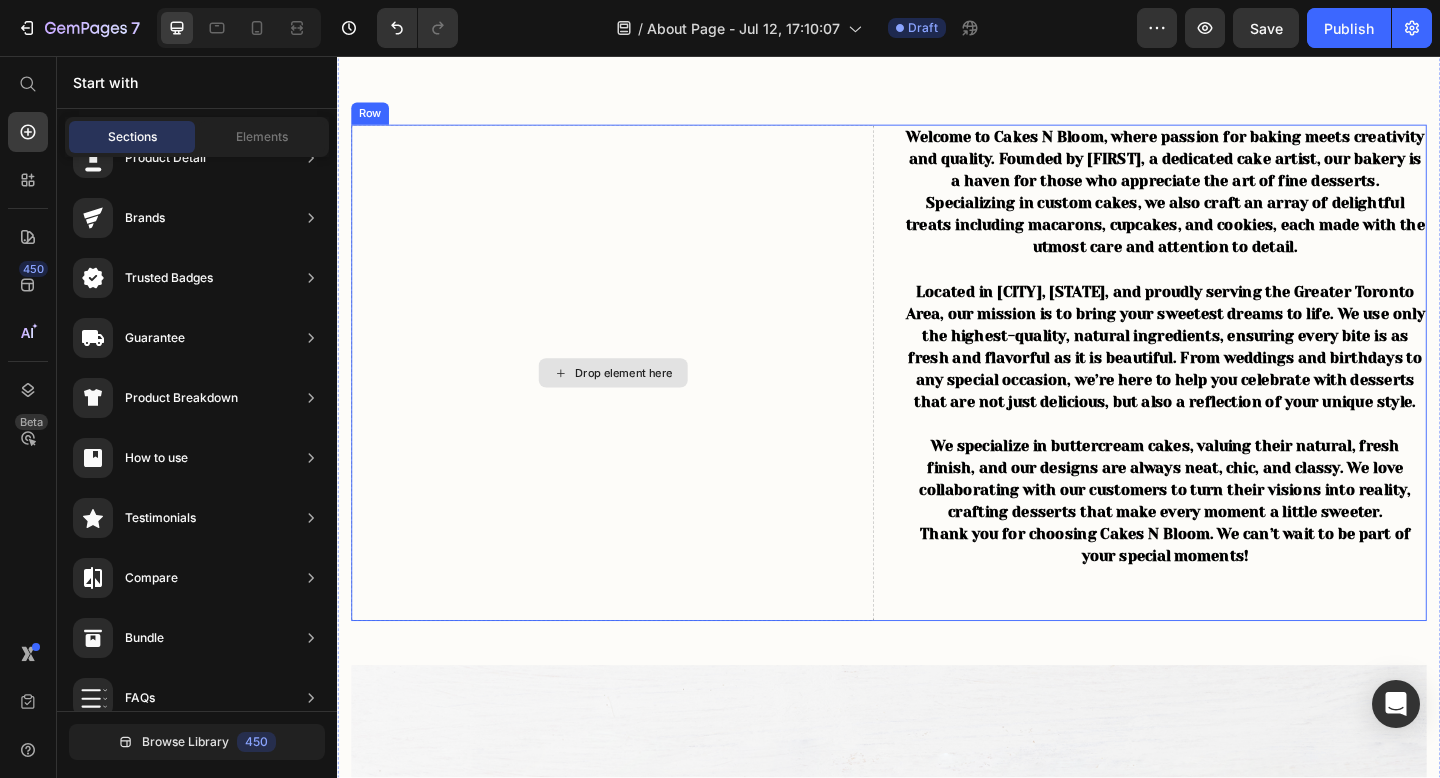 click on "Drop element here" at bounding box center [649, 401] 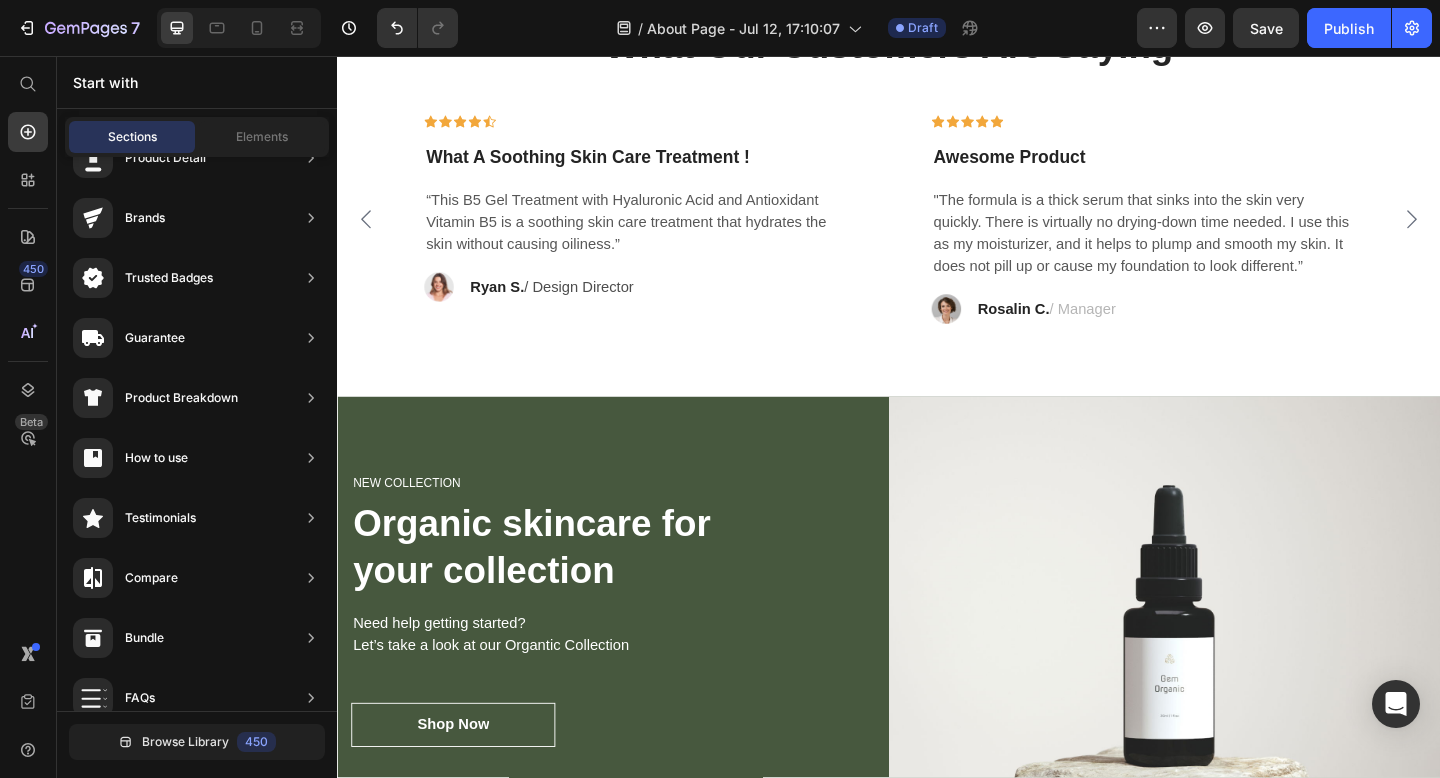 scroll, scrollTop: 3660, scrollLeft: 0, axis: vertical 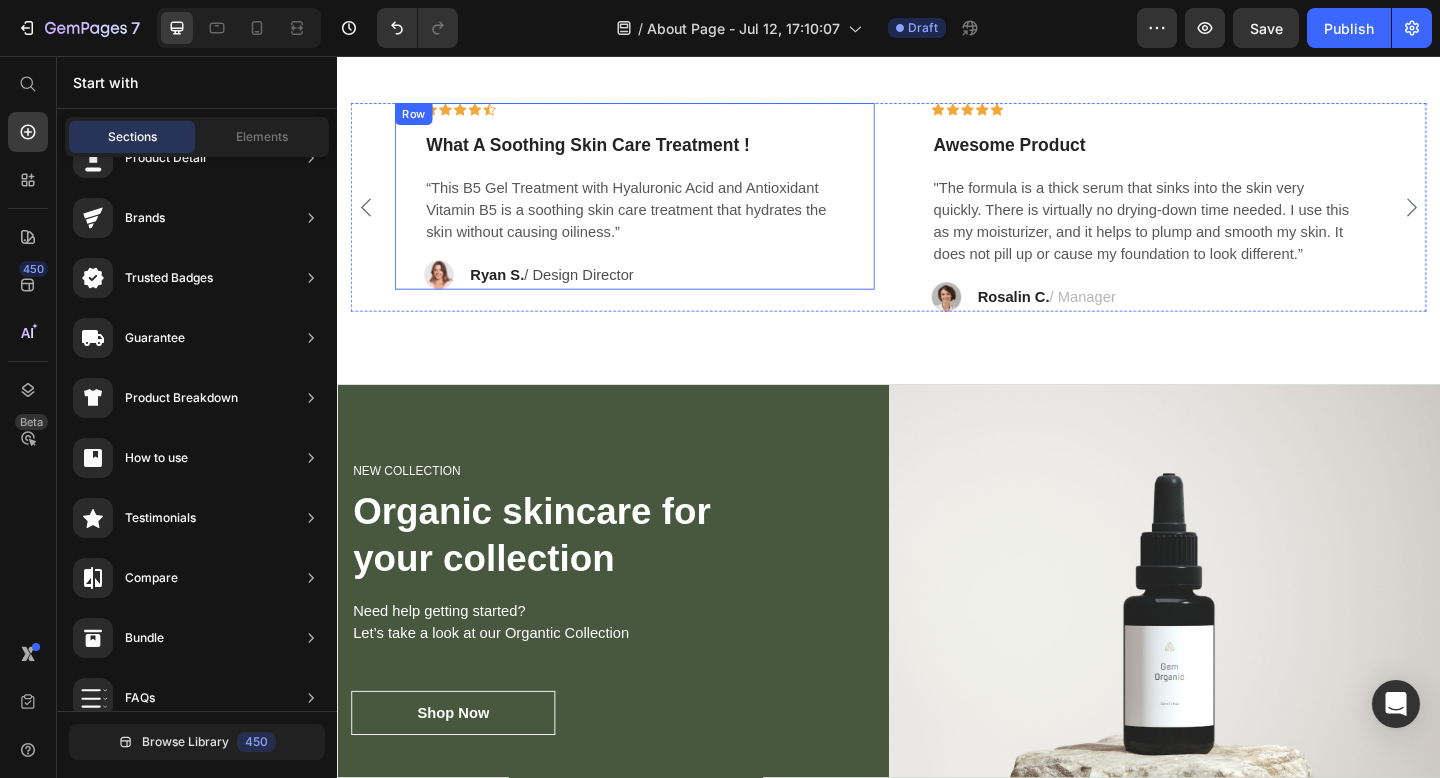 click on "Icon
Icon
Icon
Icon
Icon Row What A Soothing Skin Care Treatment ! Text block “This B5 Gel Treatment with Hyaluronic Acid and Antioxidant Vitamin B5 is a soothing skin care treatment that hydrates the skin without causing oiliness.” Text block Image Ryan S.  / Design Director Text block Row Row" at bounding box center (661, 208) 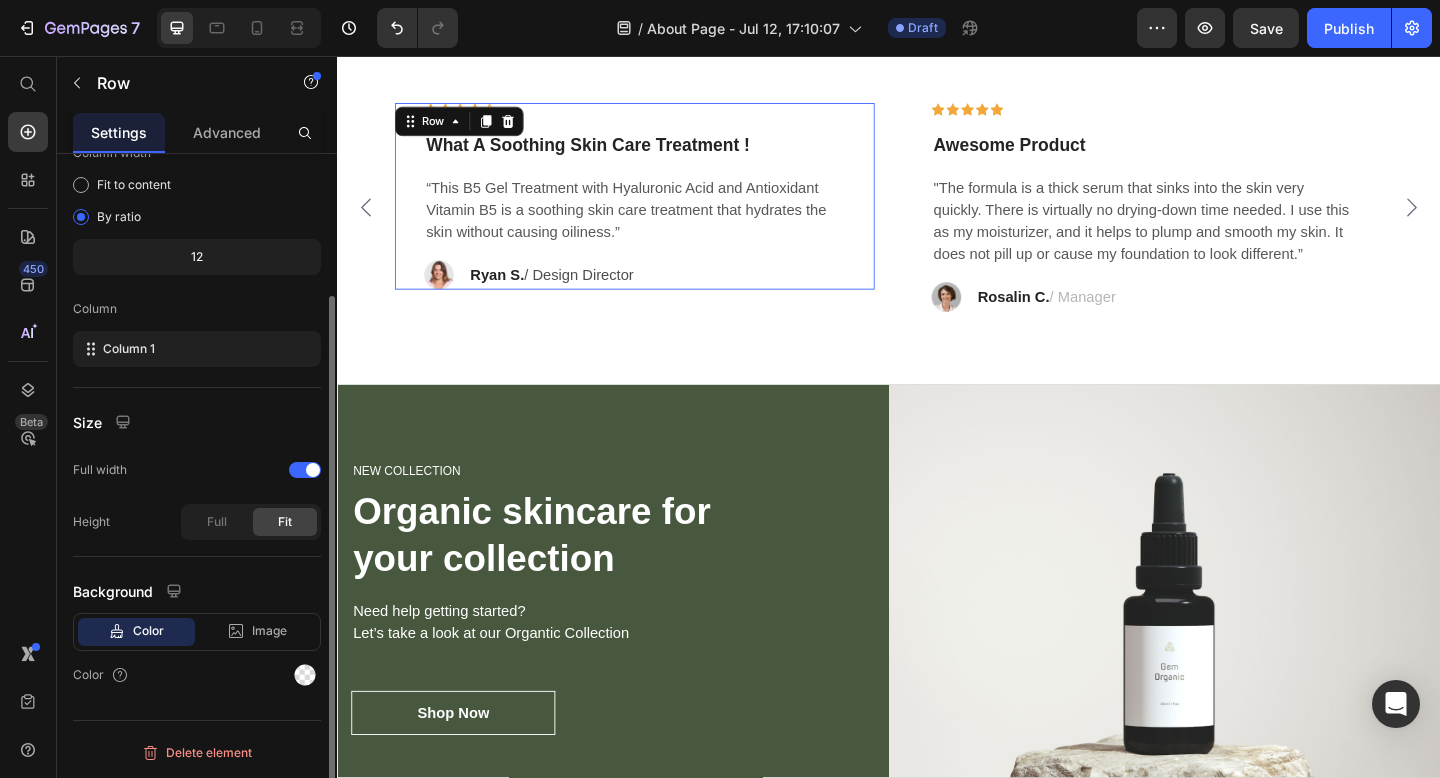 scroll, scrollTop: 0, scrollLeft: 0, axis: both 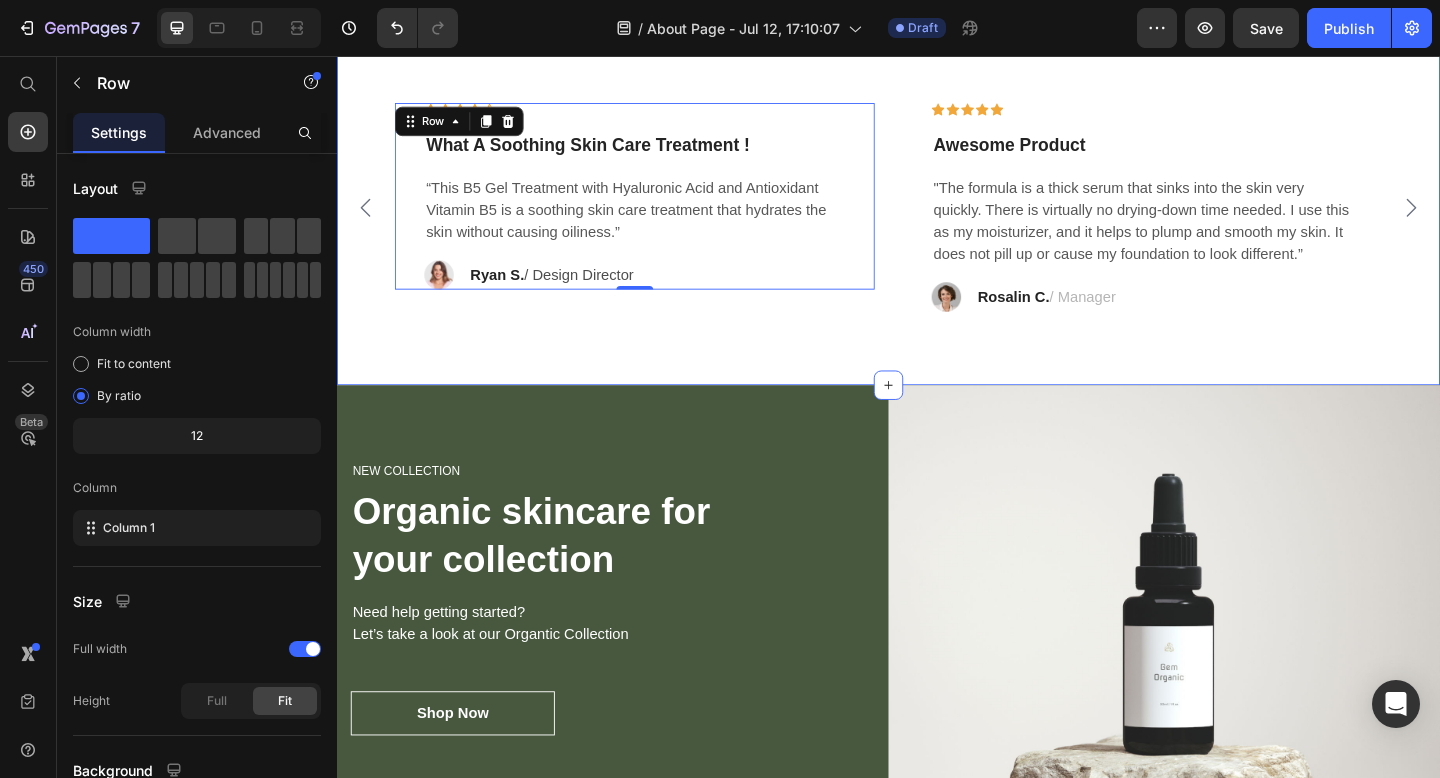click on "What Our Customers Are Saying Heading
Icon
Icon
Icon
Icon
Icon Row What A Soothing Skin Care Treatment ! Text block “This B5 Gel Treatment with Hyaluronic Acid and Antioxidant Vitamin B5 is a soothing skin care treatment that hydrates the skin without causing oiliness.” Text block Image [FIRST] [LAST]  / Design Director Text block Row Row   0
Icon
Icon
Icon
Icon
Icon Row Awesome Product Text block "The formula is a thick serum that sinks into the skin very quickly. There is virtually no drying-down time needed. I use this as my moisturizer, and it helps to plump and smooth my skin. It does not pill up or cause my foundation to look different.” Text block Image [FIRST] [LAST]  / Manager Text block Row Row
Icon
Icon
Icon
Icon
Icon Row Text block Text block Image" at bounding box center (937, 208) 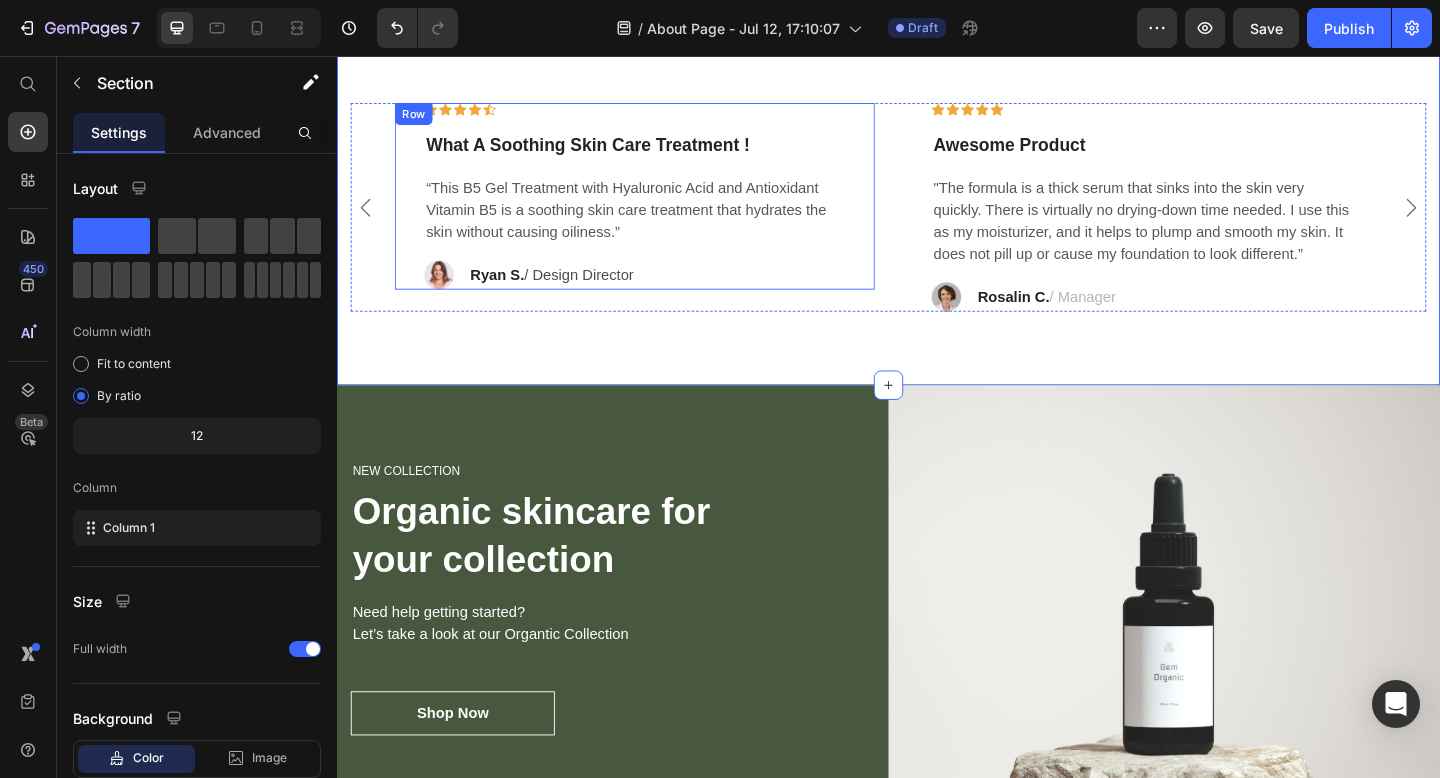 click on "Icon
Icon
Icon
Icon
Icon Row What A Soothing Skin Care Treatment ! Text block “This B5 Gel Treatment with Hyaluronic Acid and Antioxidant Vitamin B5 is a soothing skin care treatment that hydrates the skin without causing oiliness.” Text block Image [FIRST] [LAST]  / Design Director Text block Row" at bounding box center [661, 208] 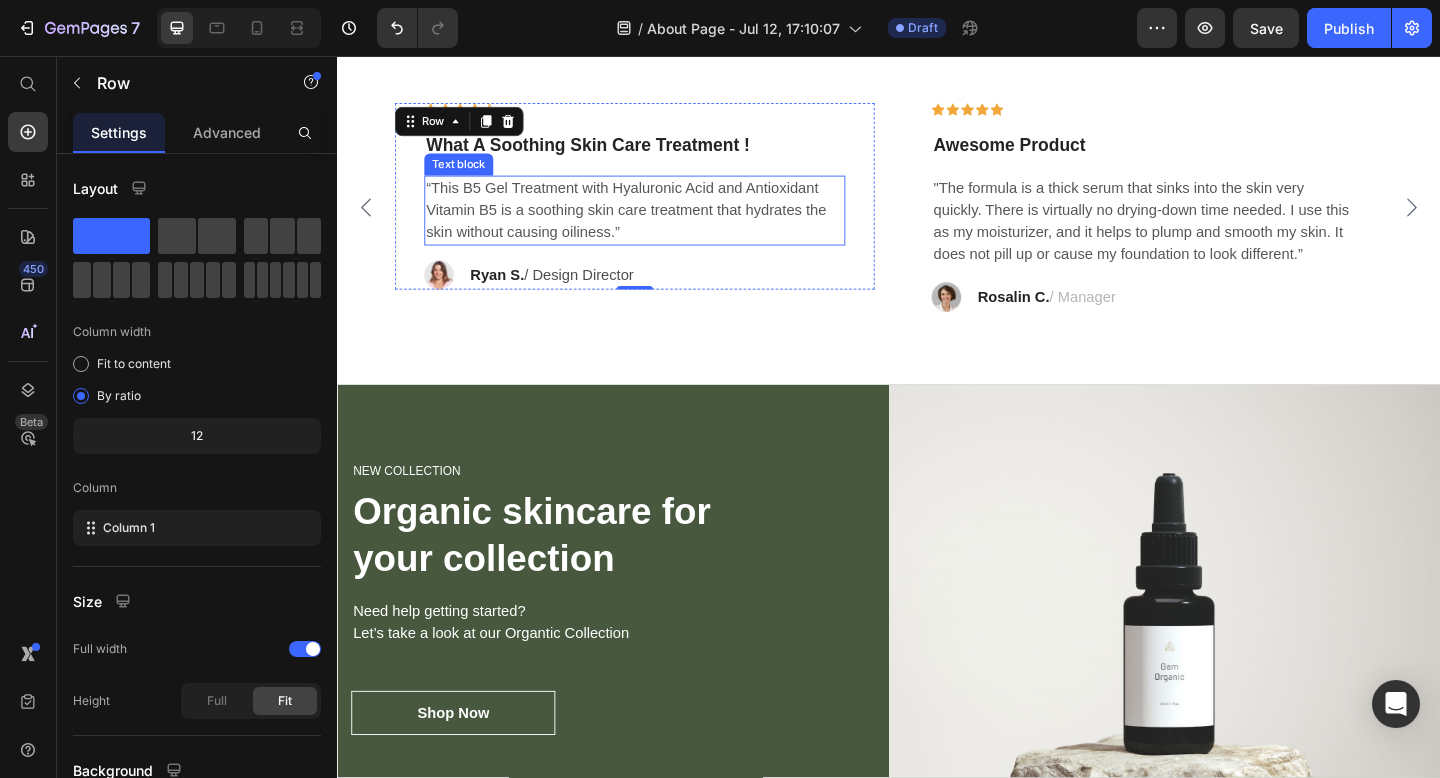 click on "“This B5 Gel Treatment with Hyaluronic Acid and Antioxidant Vitamin B5 is a soothing skin care treatment that hydrates the skin without causing oiliness.”" at bounding box center [661, 224] 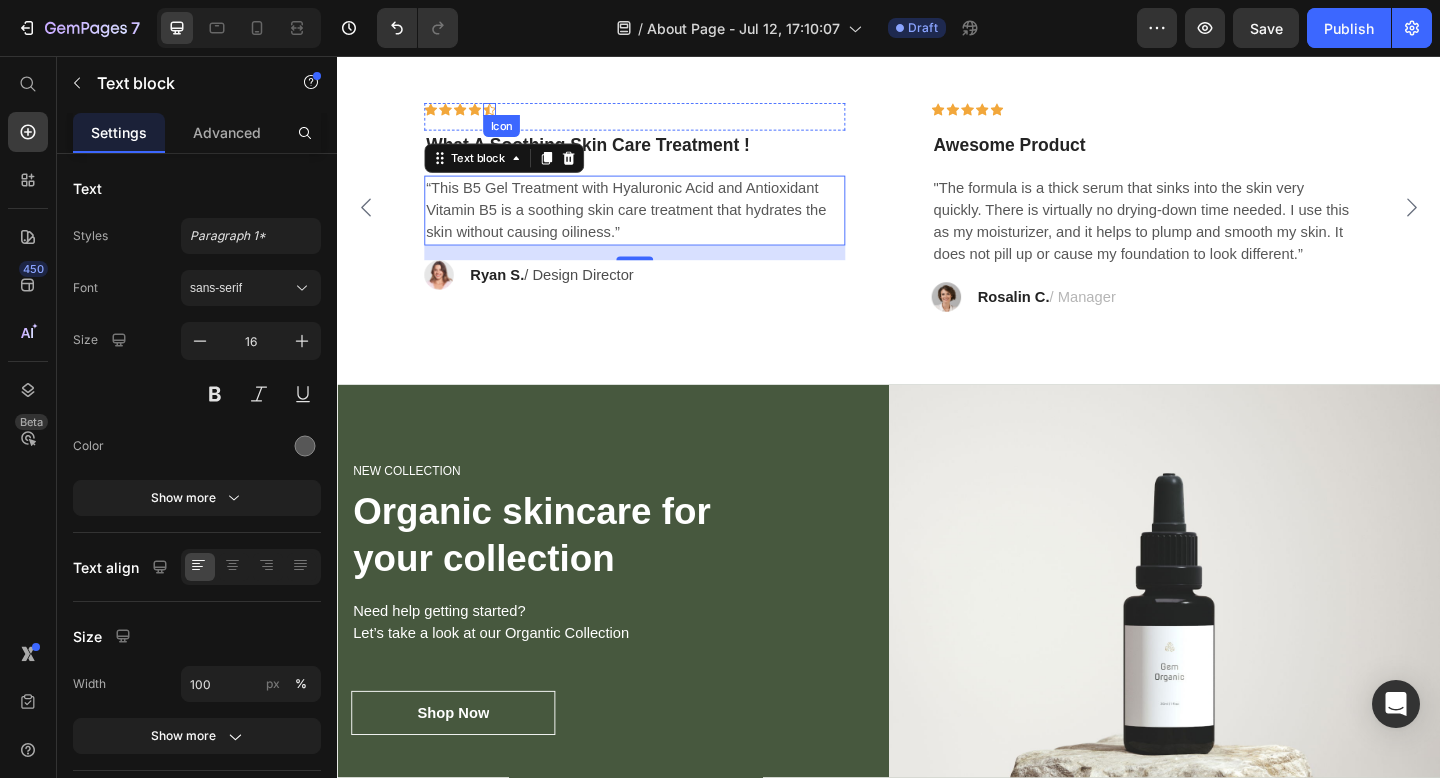 click 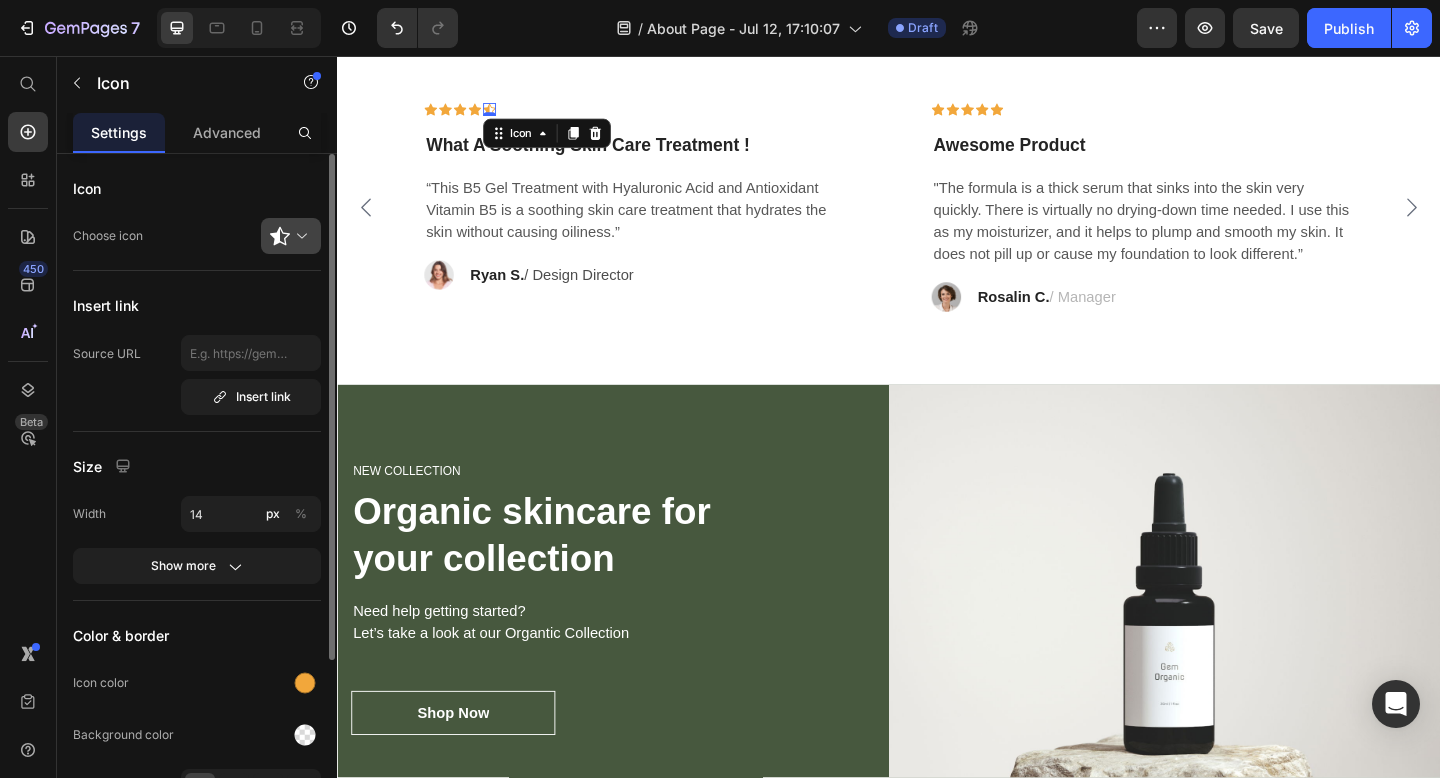 click at bounding box center [299, 236] 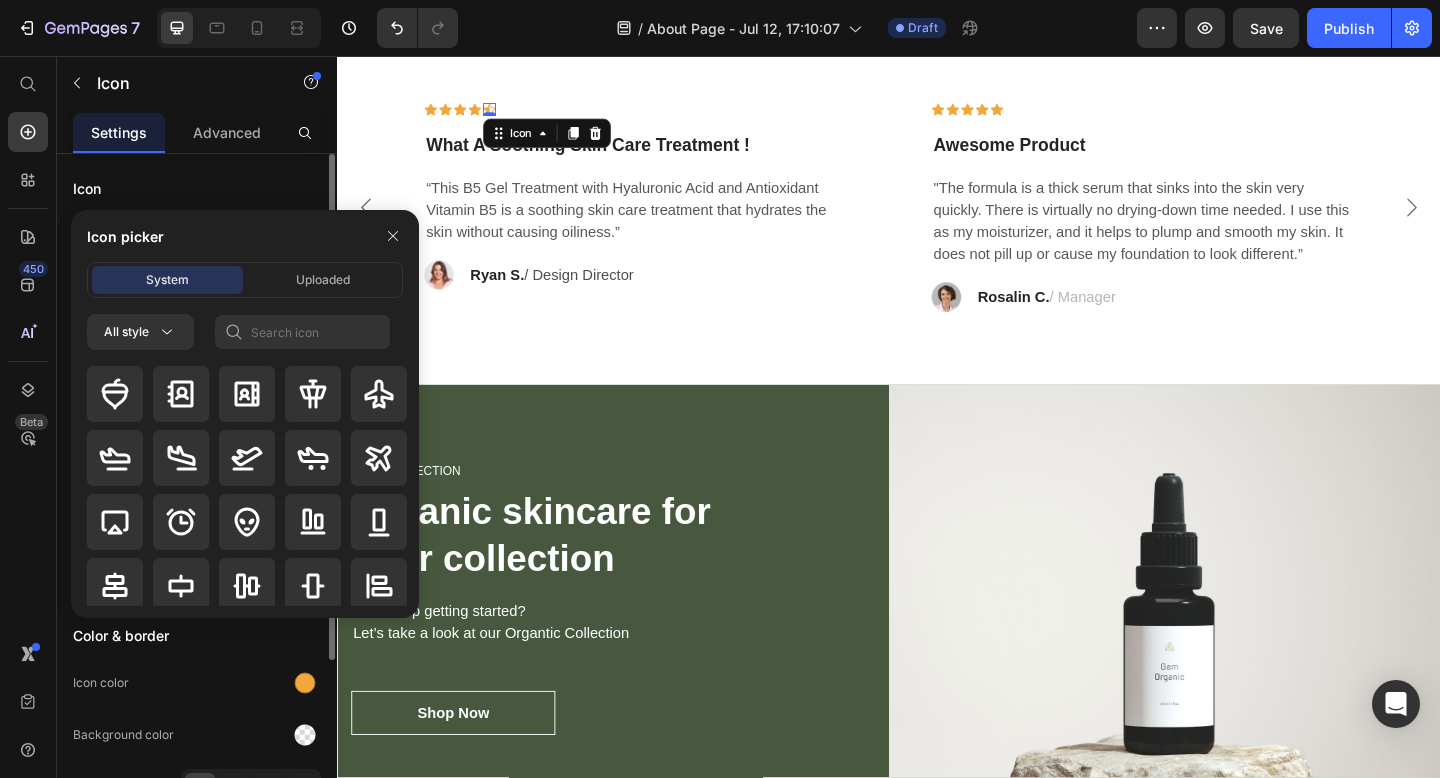 click on "Icon" at bounding box center (197, 188) 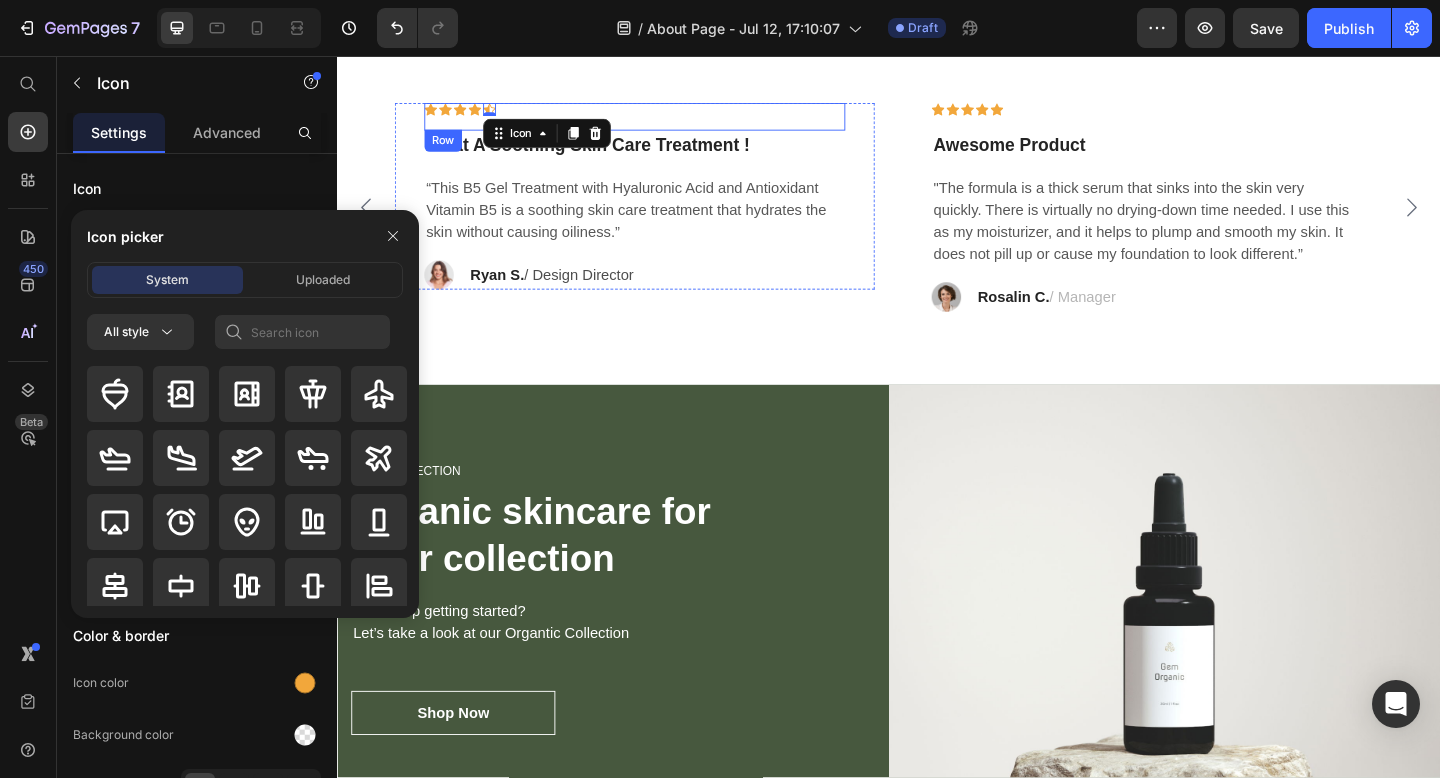 click on "Icon
Icon
Icon
Icon
Icon   0 Row" at bounding box center (661, 122) 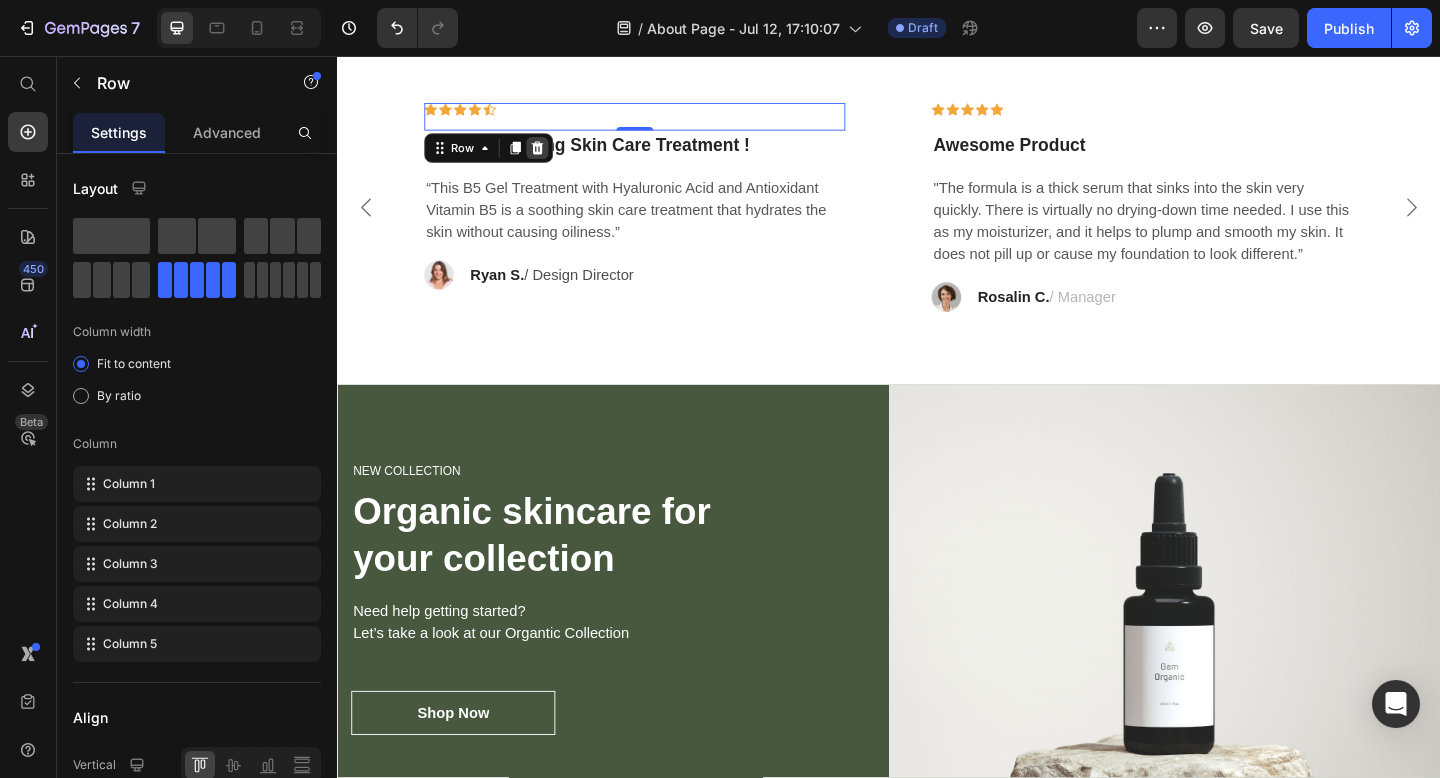 click 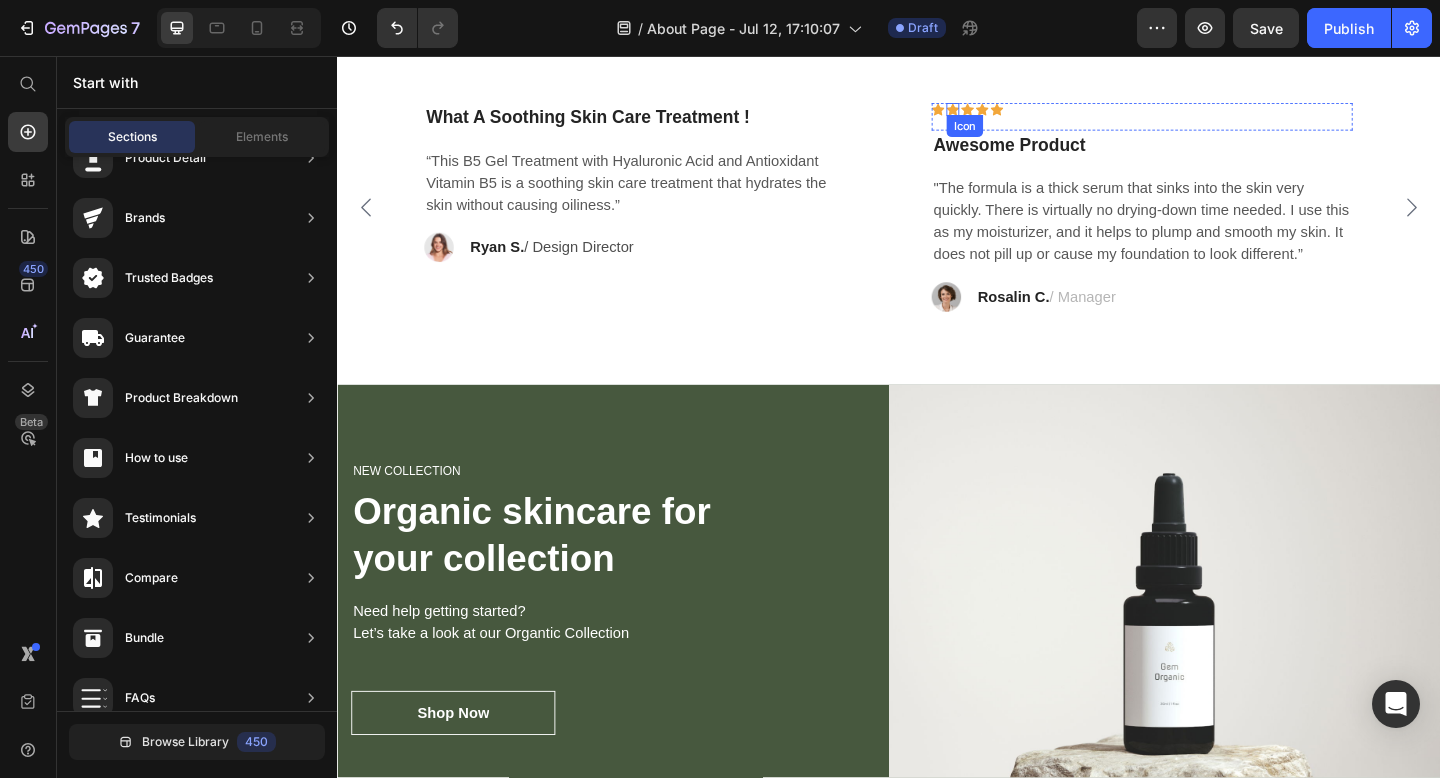 click 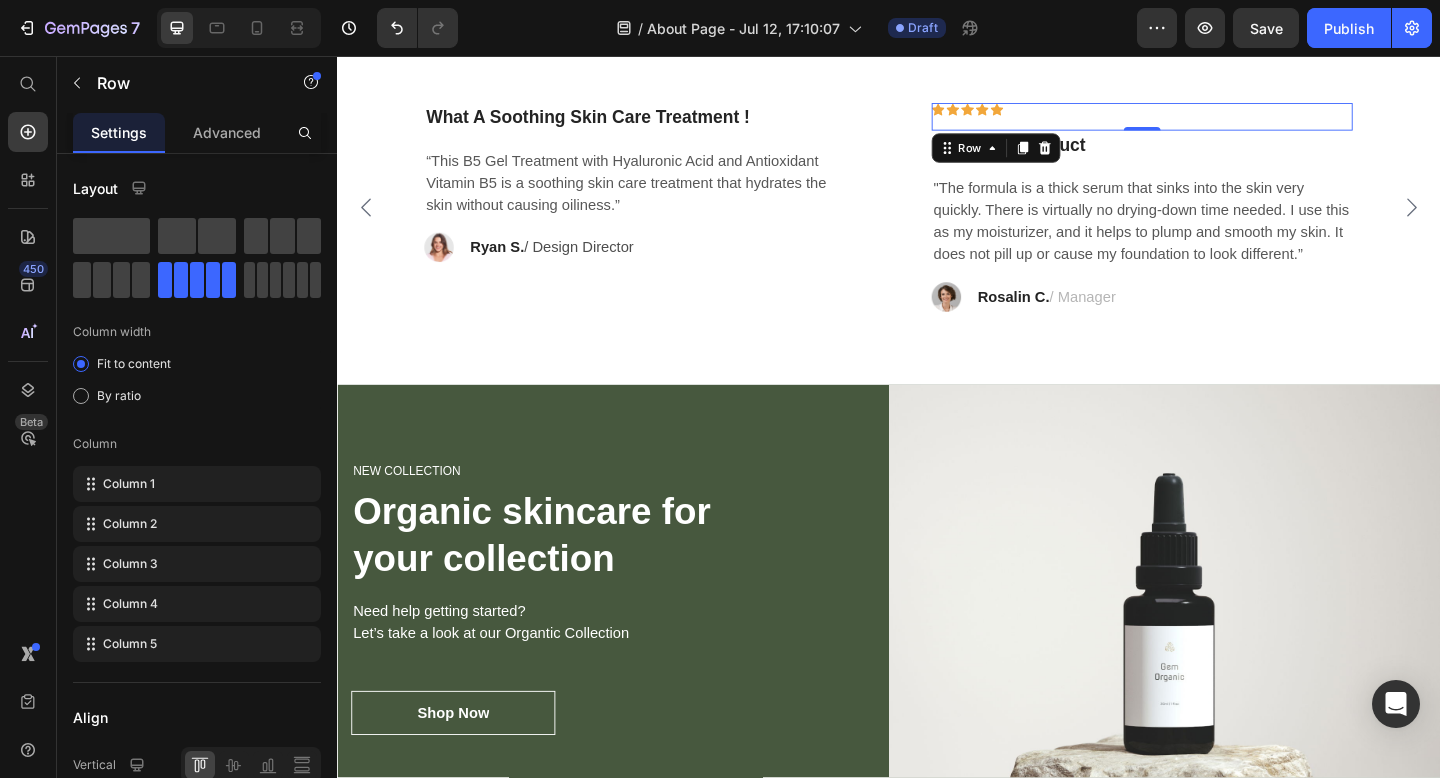 click on "Icon
Icon
Icon
Icon
Icon Row   0" at bounding box center (1213, 122) 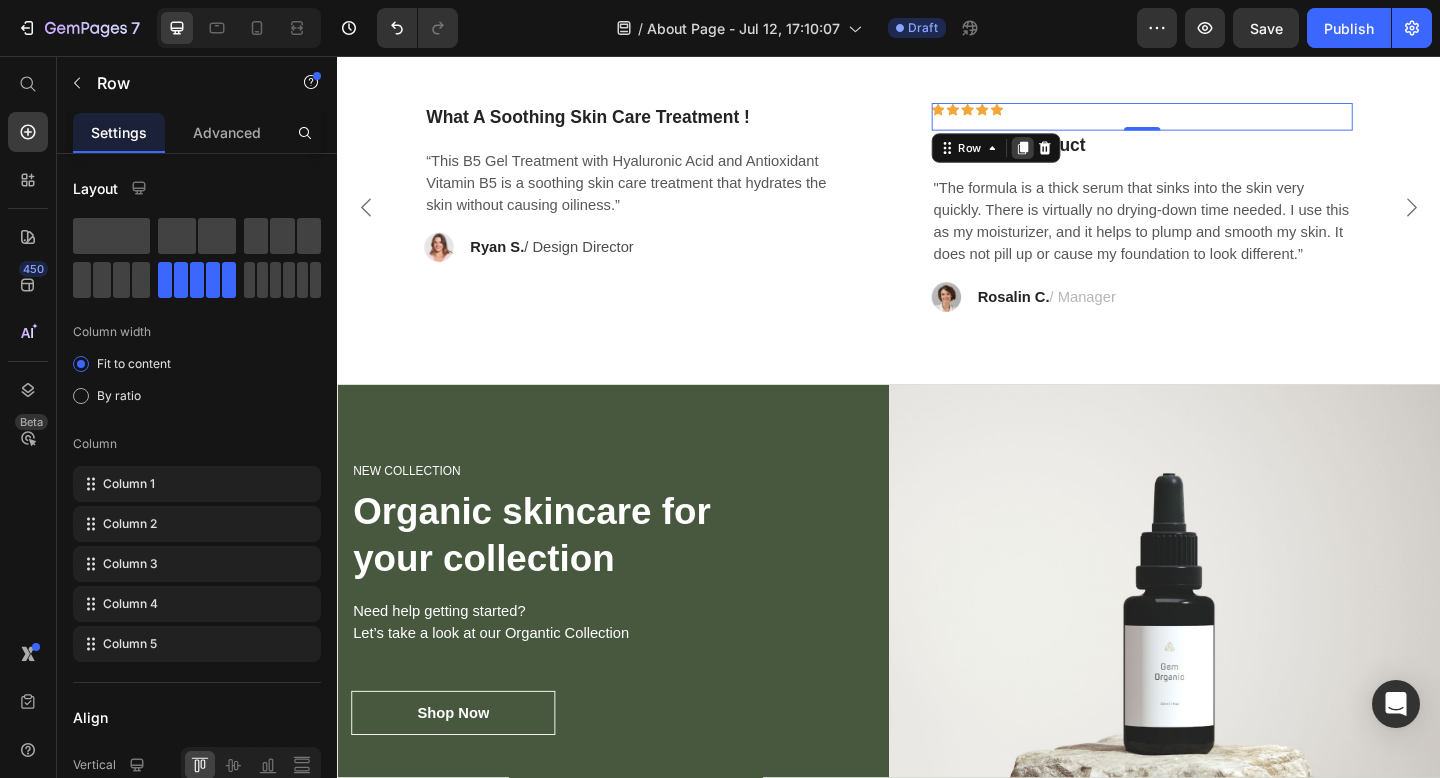 click 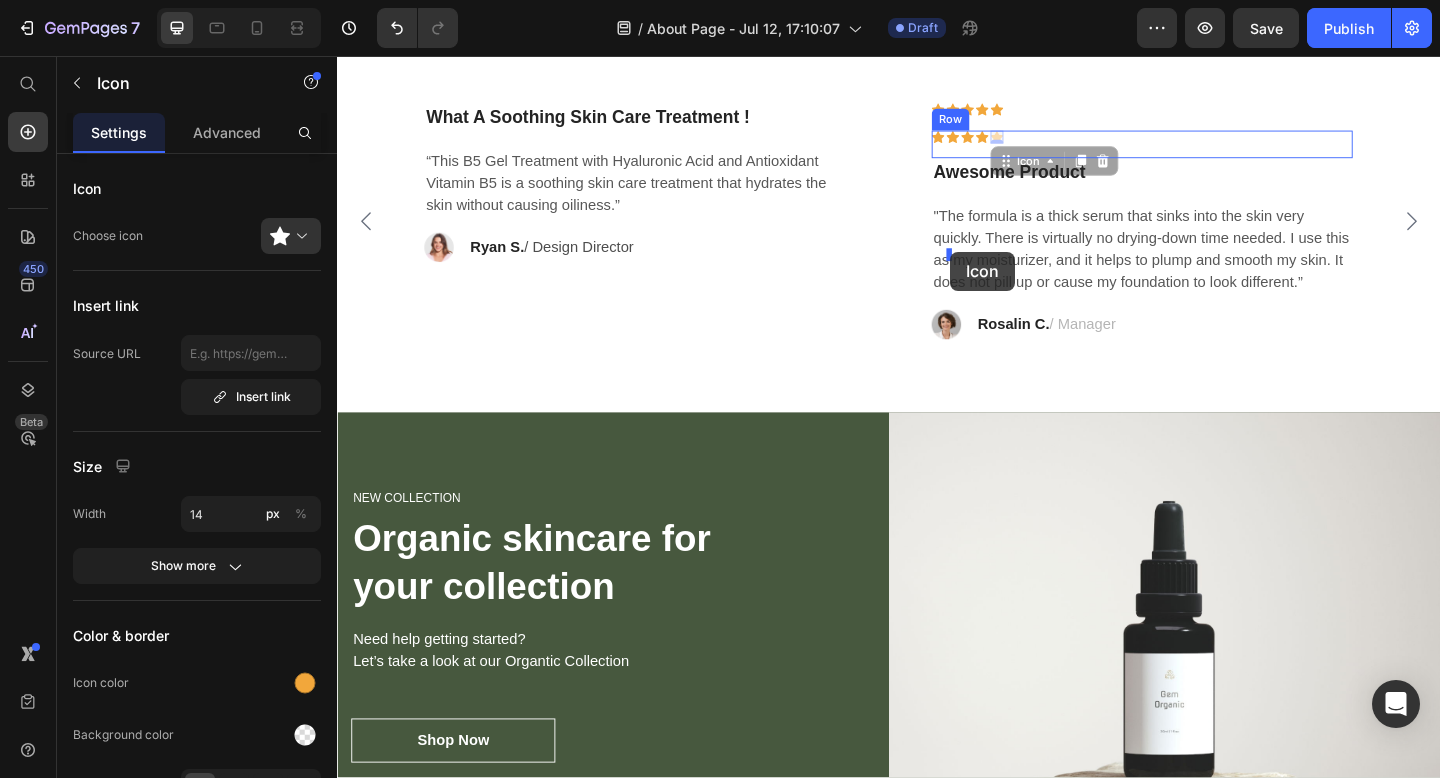 drag, startPoint x: 1049, startPoint y: 274, endPoint x: 1004, endPoint y: 269, distance: 45.276924 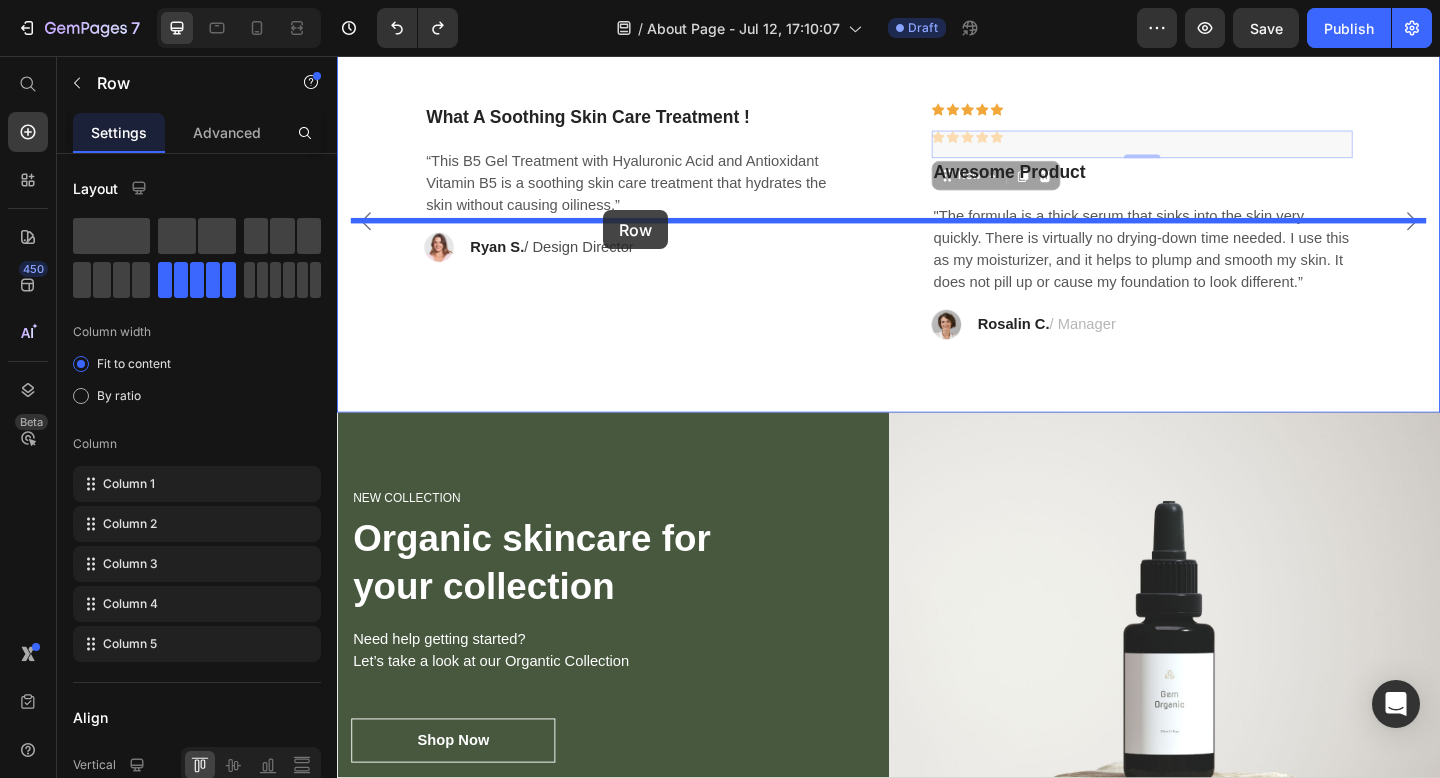 drag, startPoint x: 1085, startPoint y: 274, endPoint x: 626, endPoint y: 224, distance: 461.71527 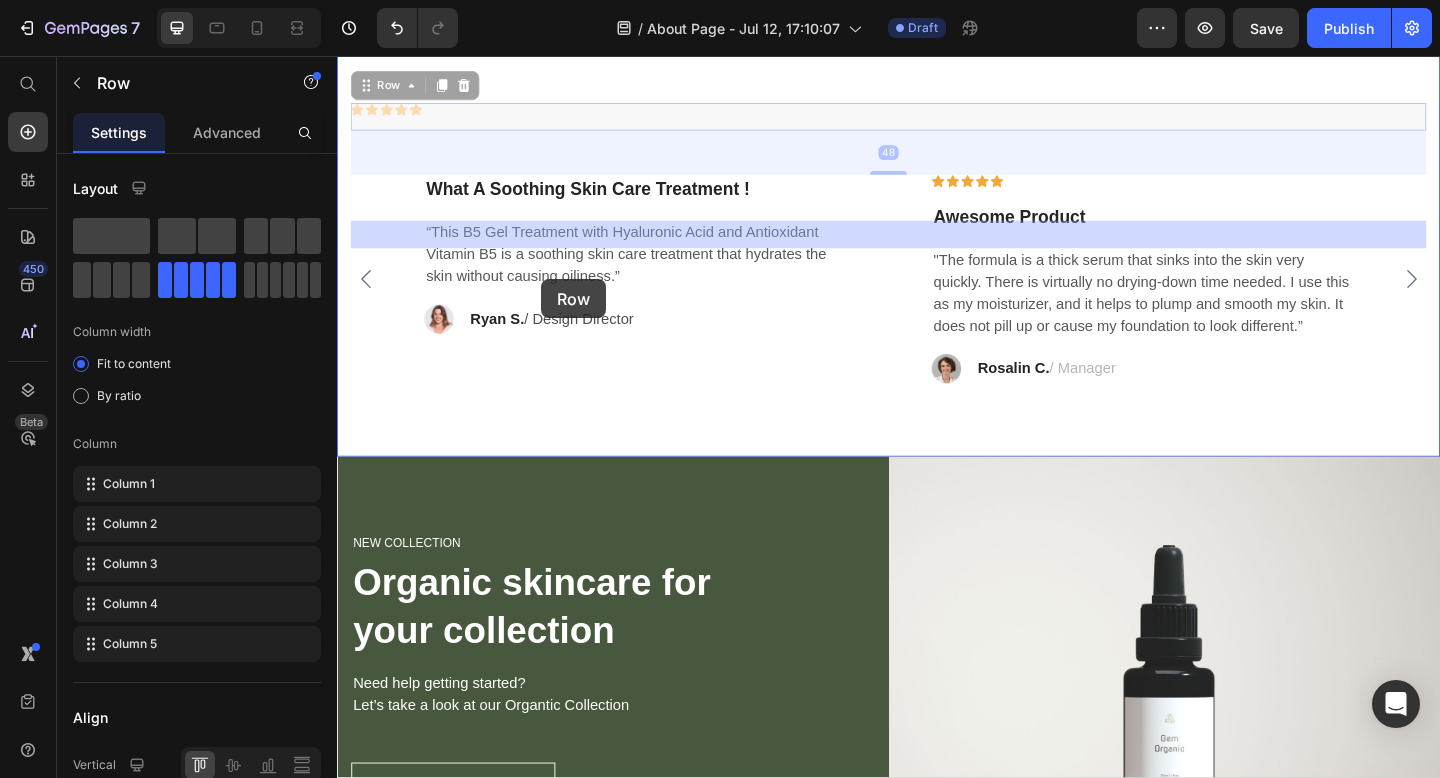 drag, startPoint x: 485, startPoint y: 247, endPoint x: 559, endPoint y: 299, distance: 90.44335 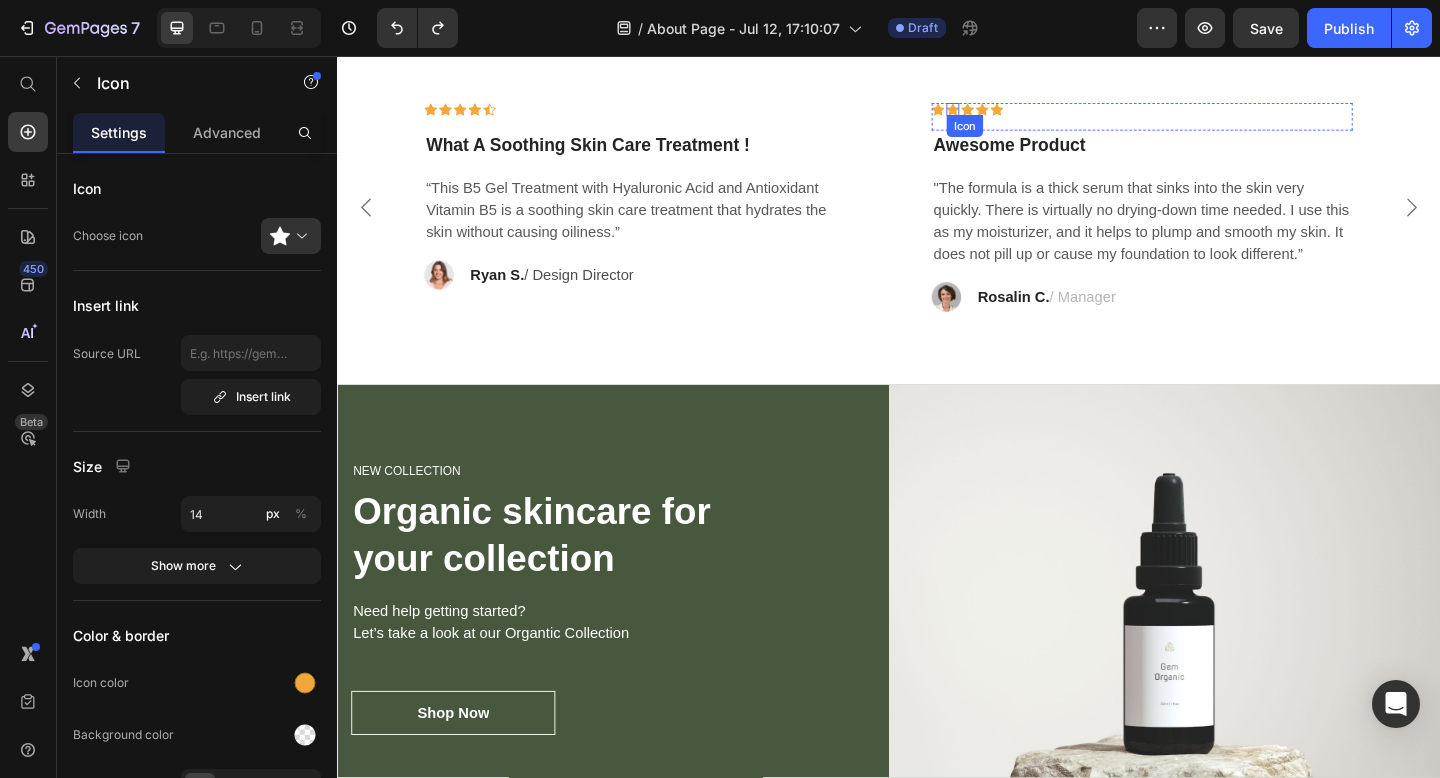 click on "Icon" at bounding box center [1007, 114] 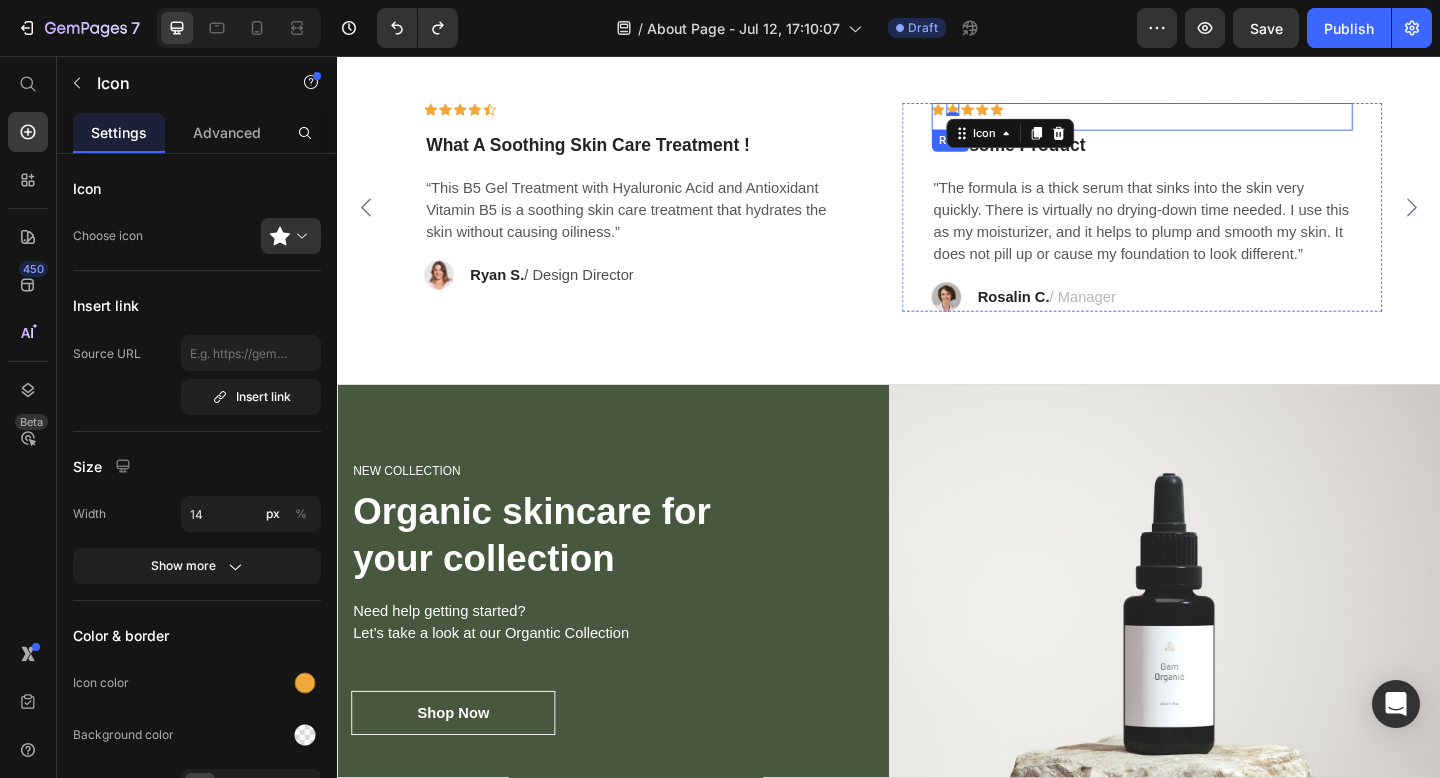 click on "Icon
Icon   0
Icon
Icon
Icon Row" at bounding box center (1213, 122) 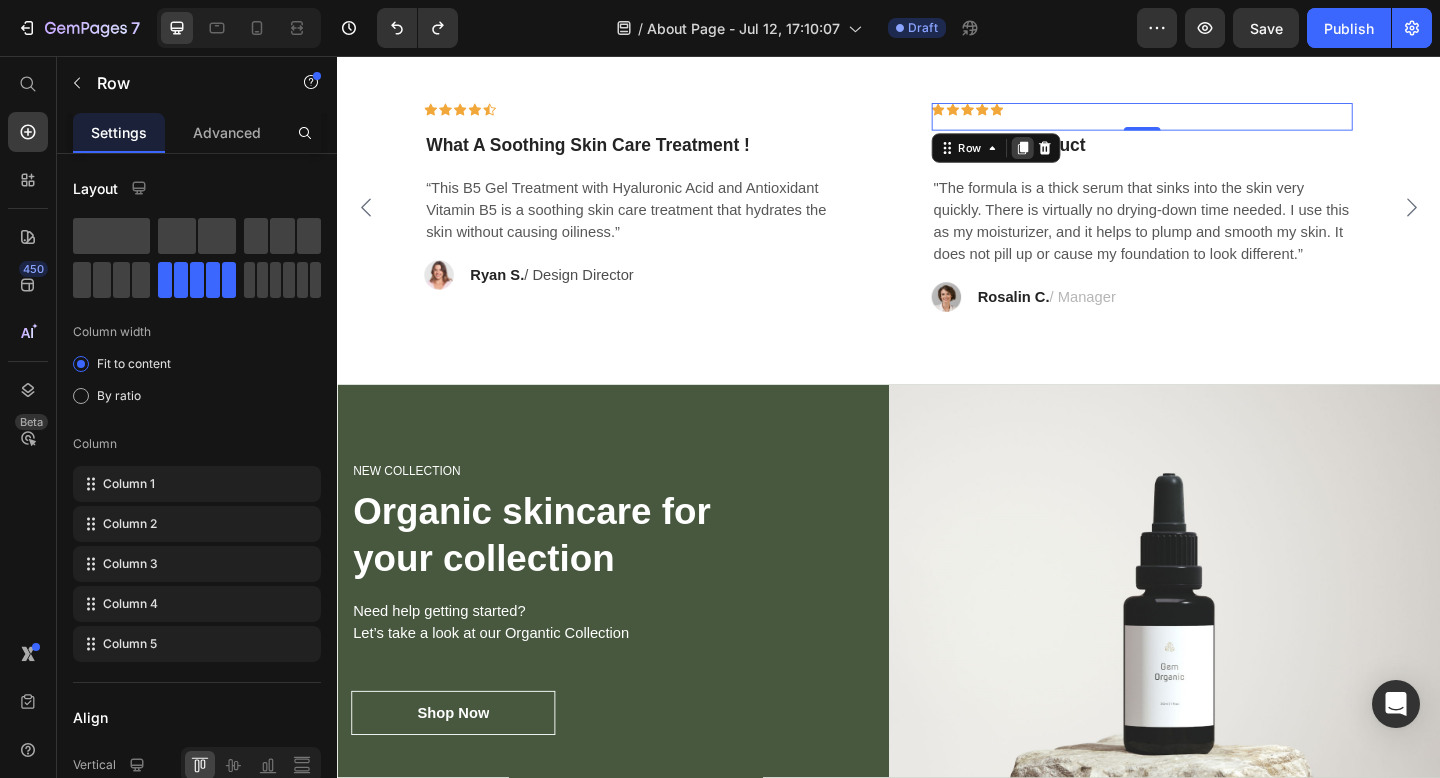 click at bounding box center [1083, 156] 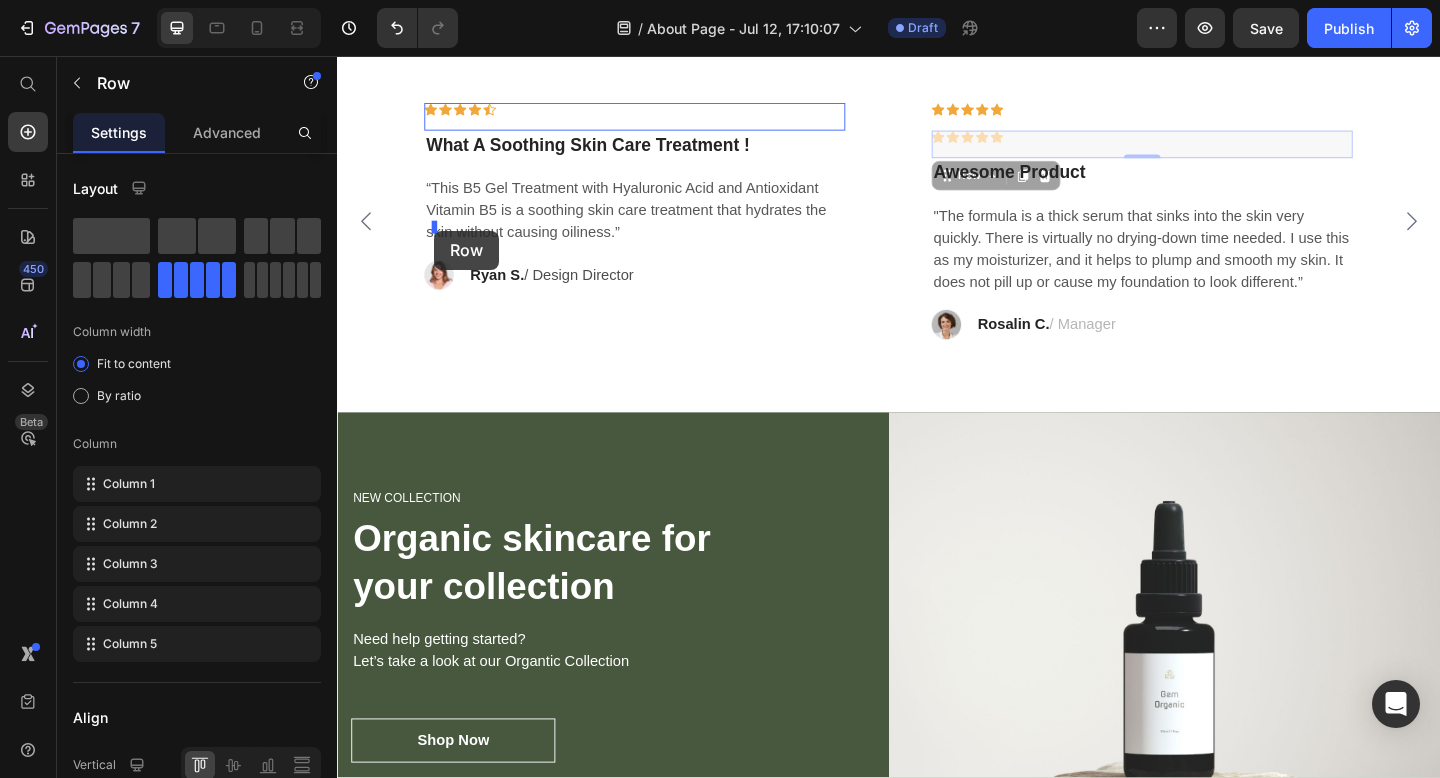 drag, startPoint x: 1098, startPoint y: 286, endPoint x: 442, endPoint y: 246, distance: 657.2184 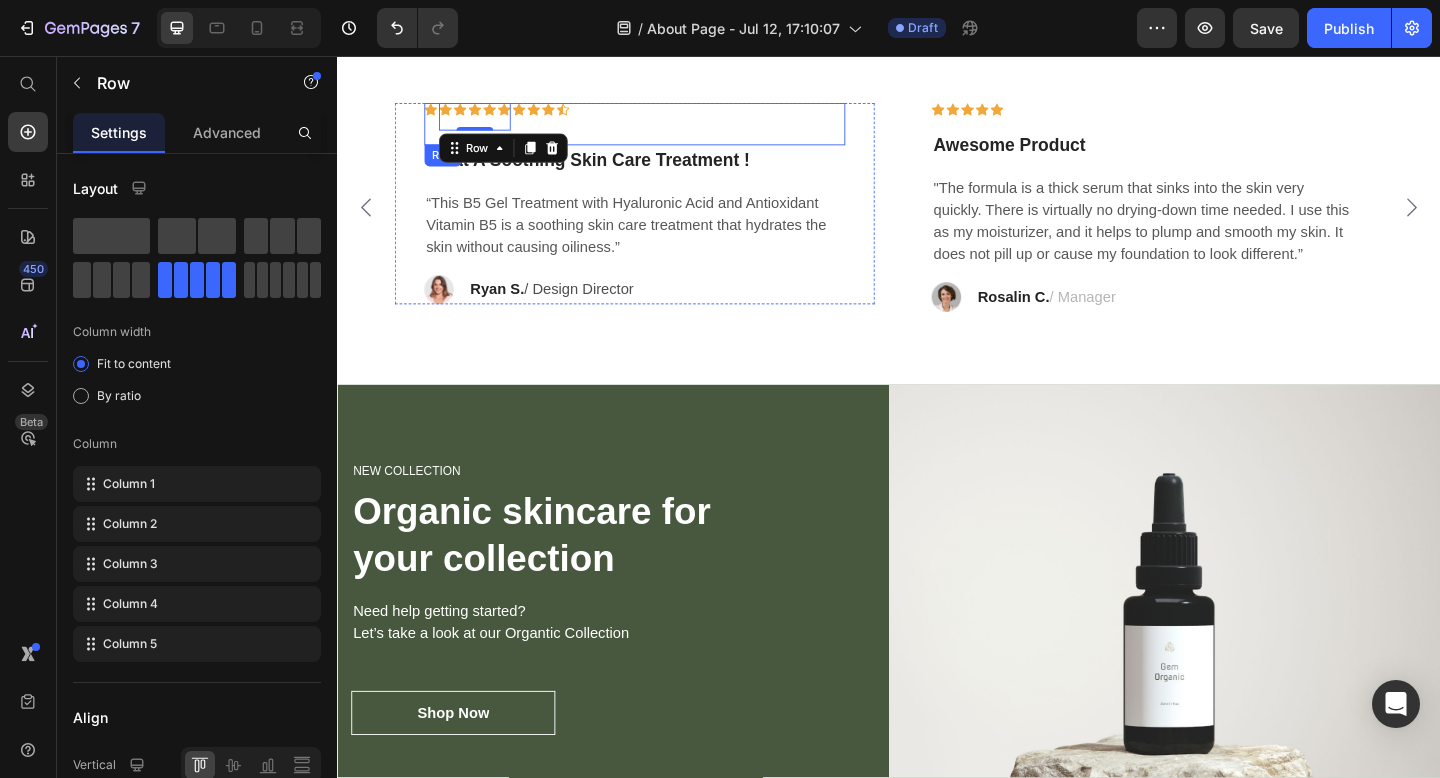 click on "Icon
Icon
Icon
Icon
Icon
Icon Row   0
Icon
Icon
Icon
Icon Row" at bounding box center [661, 130] 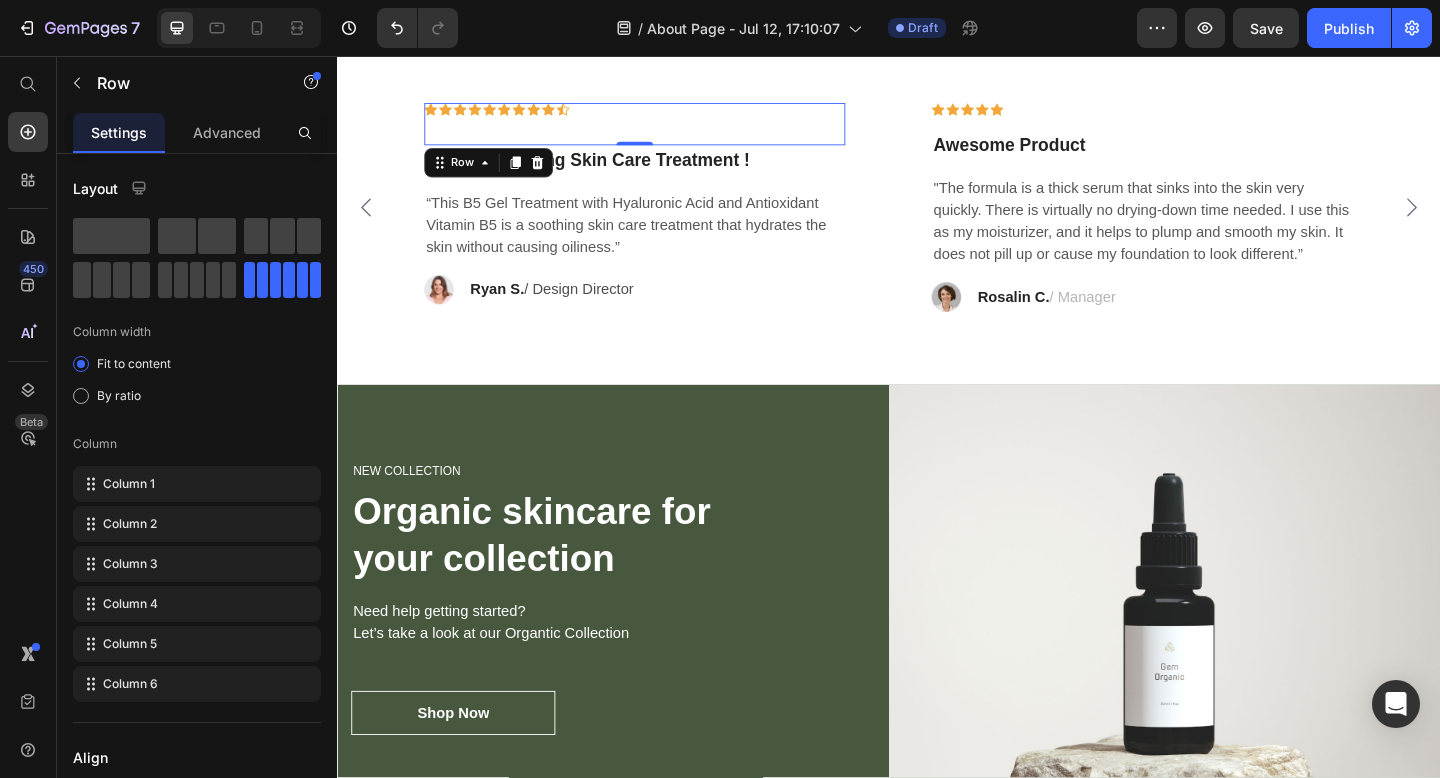 click on "Icon
Icon
Icon
Icon
Icon
Icon Row
Icon
Icon
Icon
Icon Row   0" at bounding box center (661, 130) 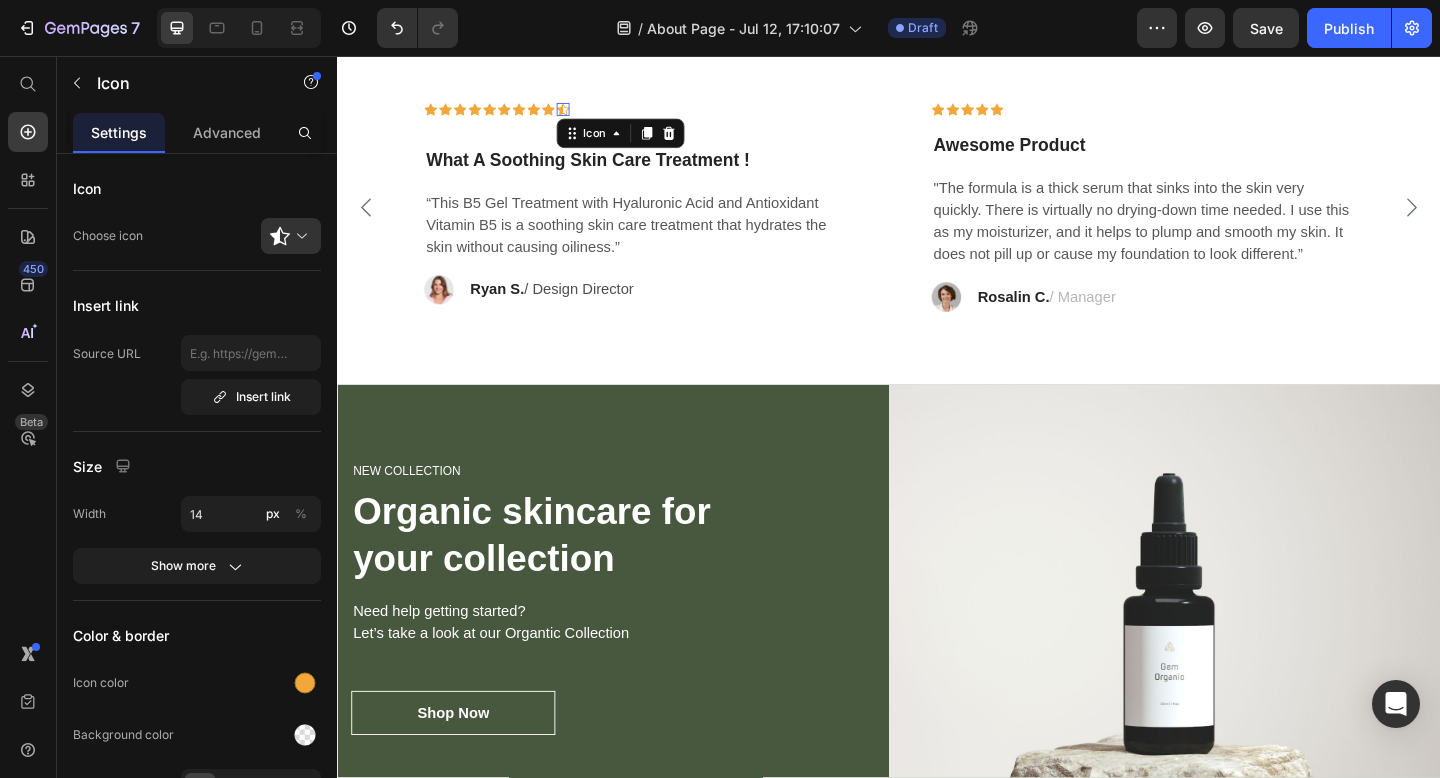 click on "Icon   0" at bounding box center [583, 114] 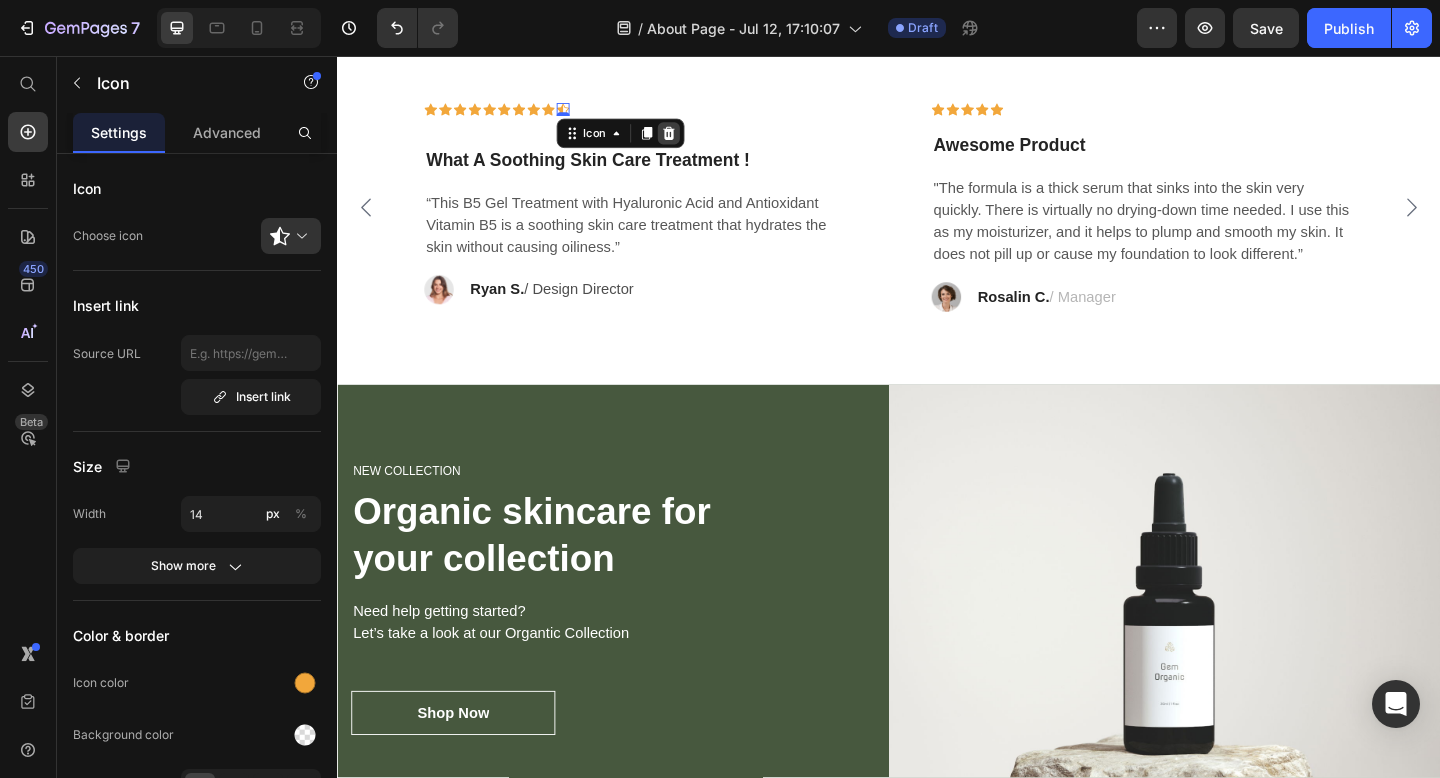 click 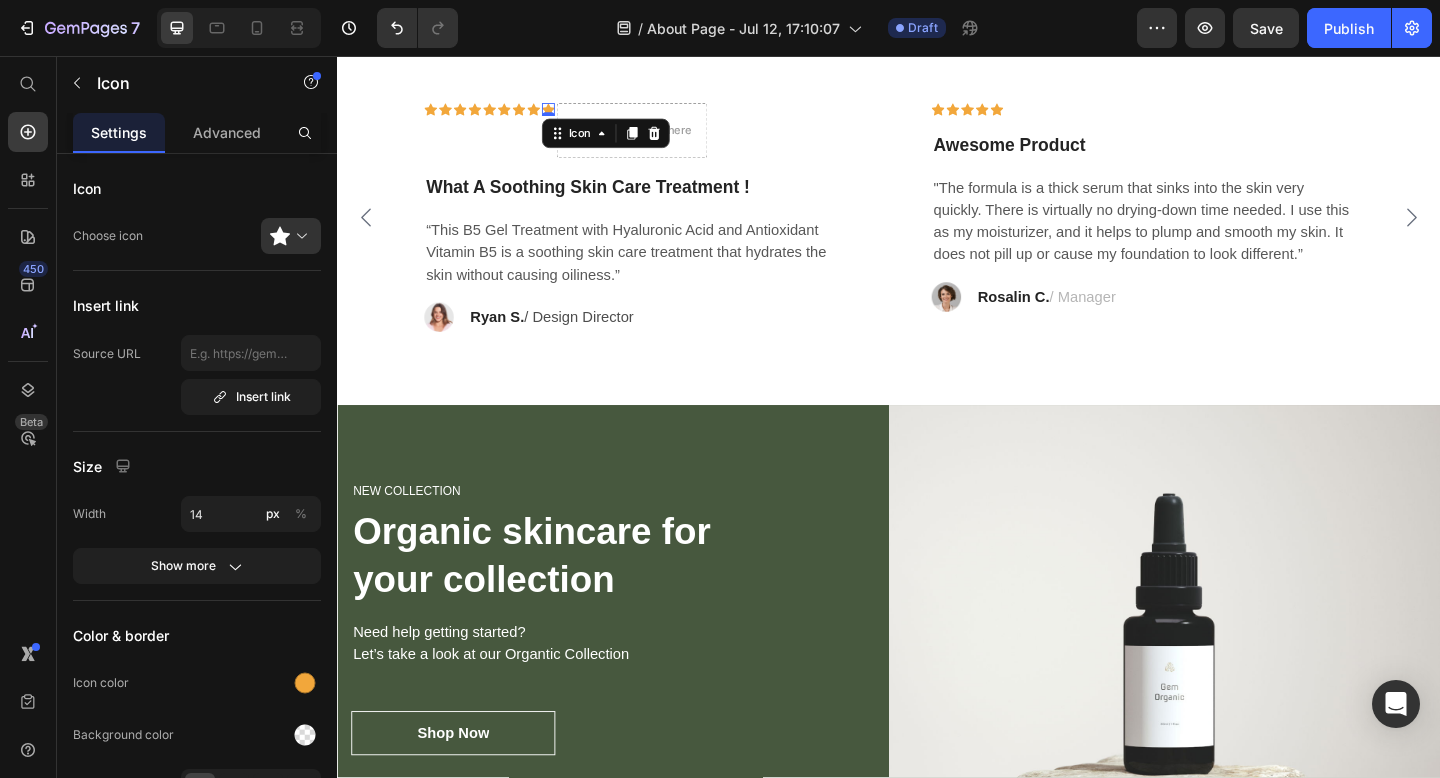 click on "Icon   0" at bounding box center (567, 114) 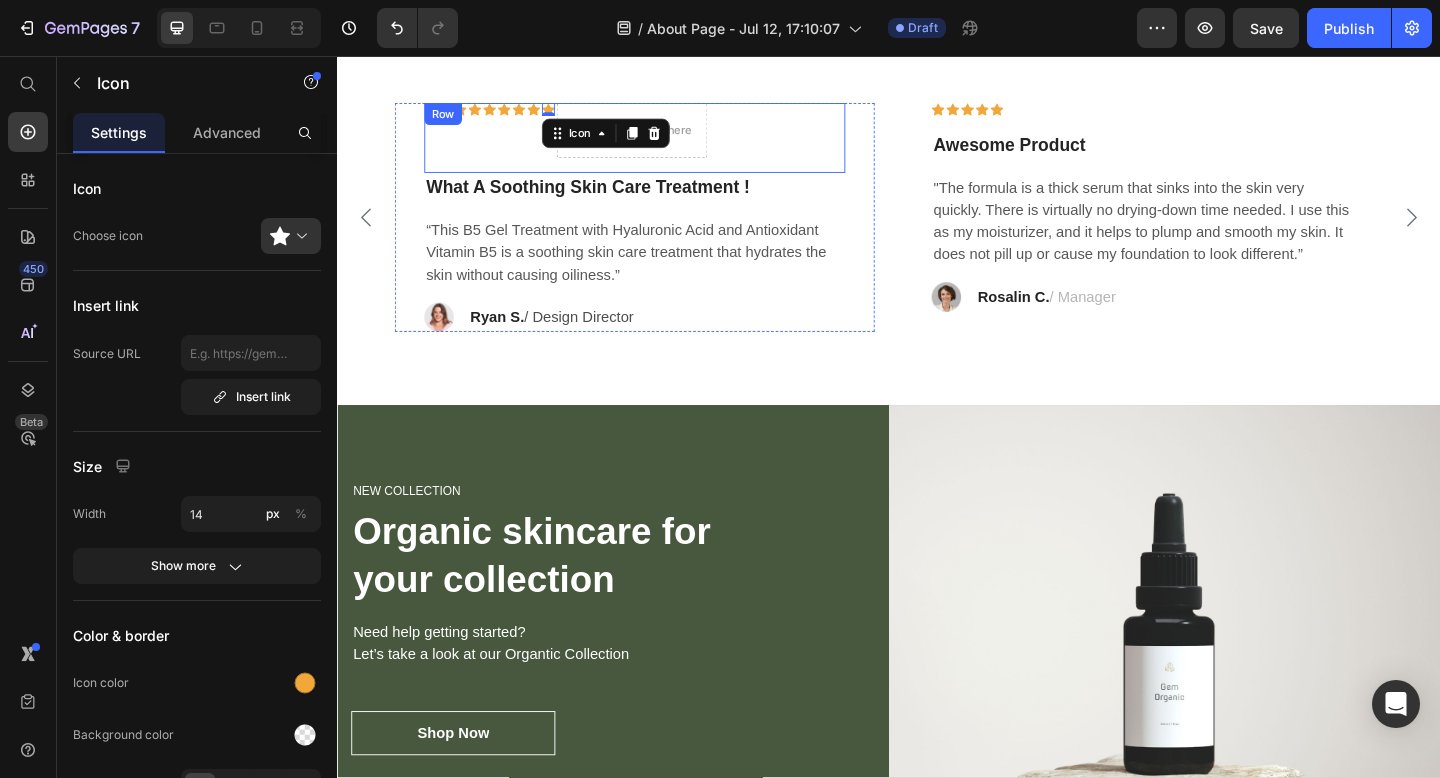 click on "Icon
Icon
Icon
Icon
Icon Row" at bounding box center [487, 137] 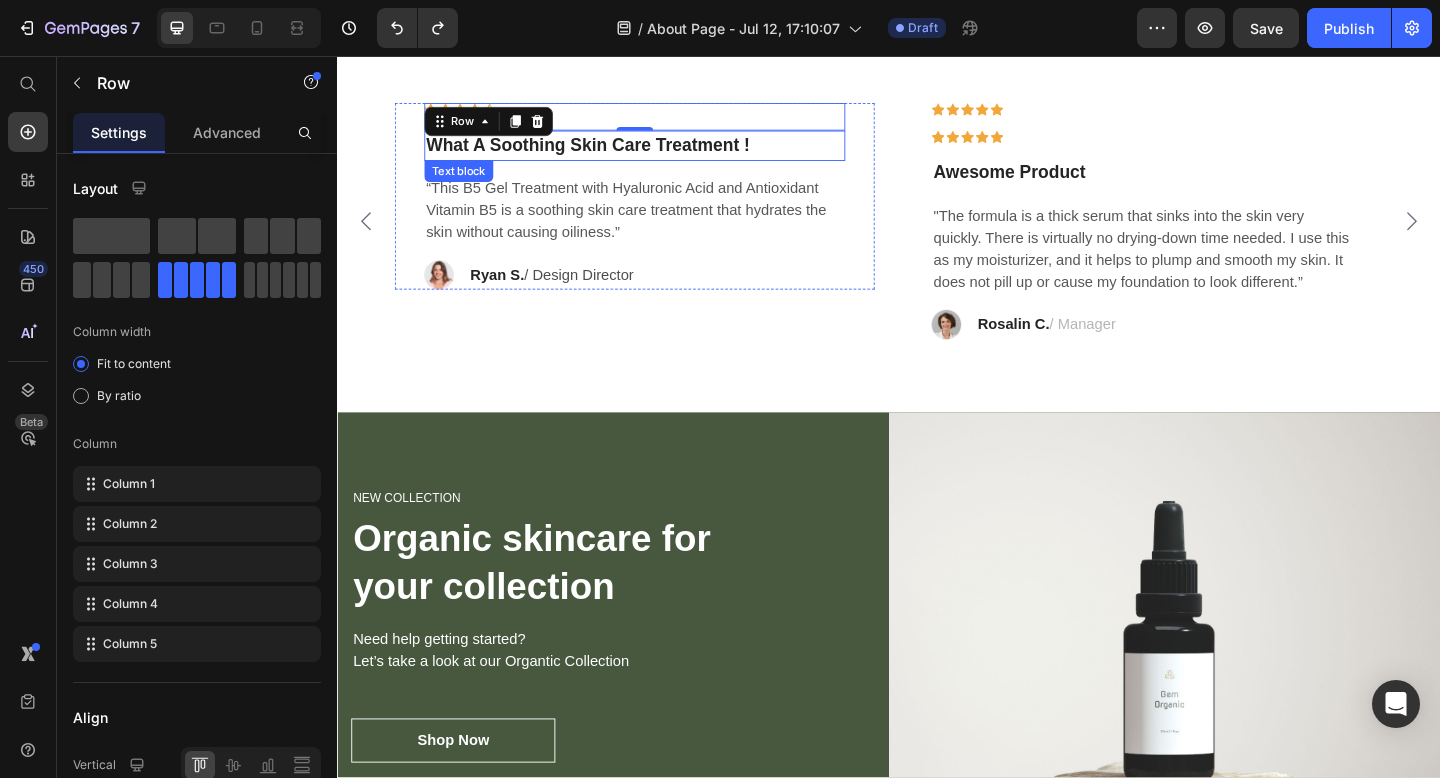 click on "What A Soothing Skin Care Treatment !" at bounding box center [661, 153] 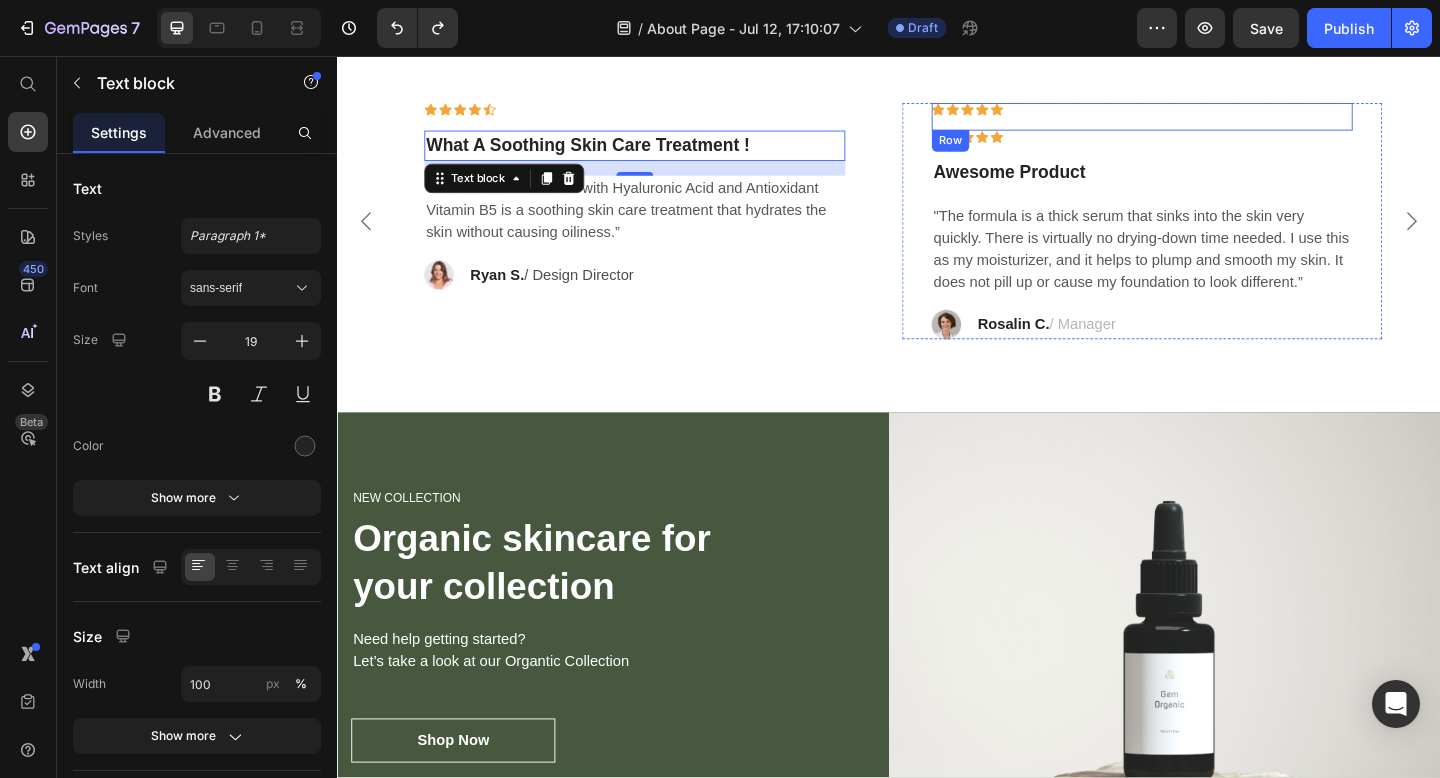 click on "Icon
Icon
Icon
Icon
Icon Row" at bounding box center (1213, 122) 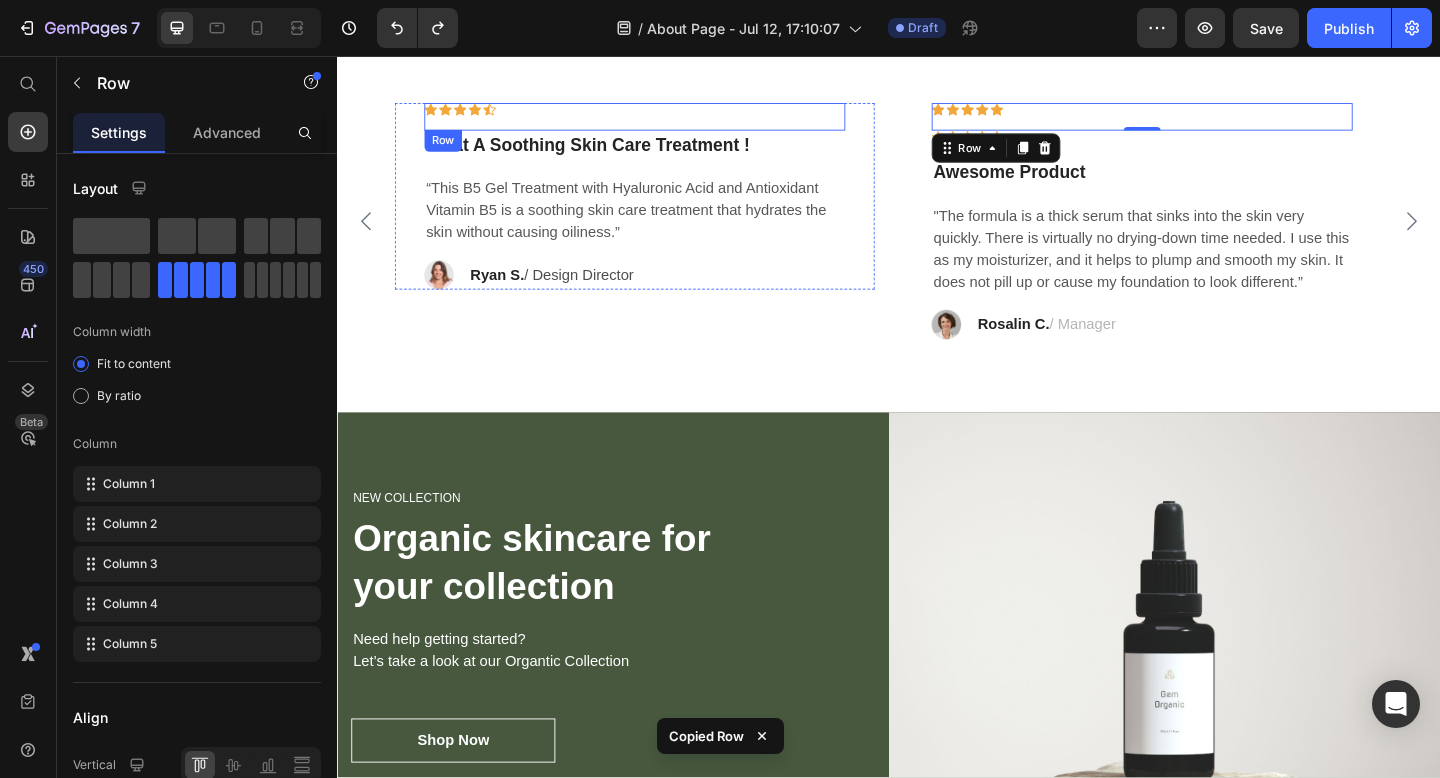 click on "Icon
Icon
Icon
Icon
Icon Row" at bounding box center (661, 122) 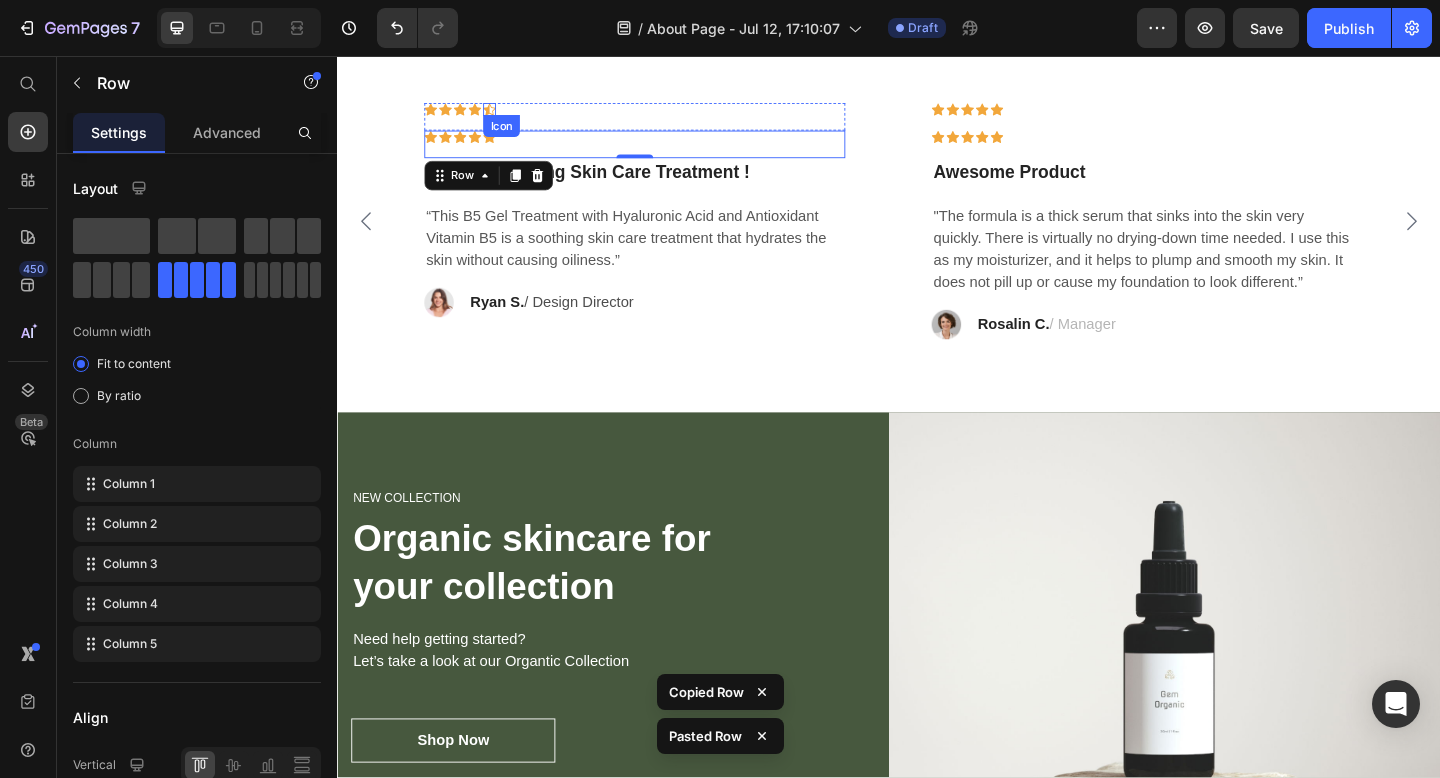 click 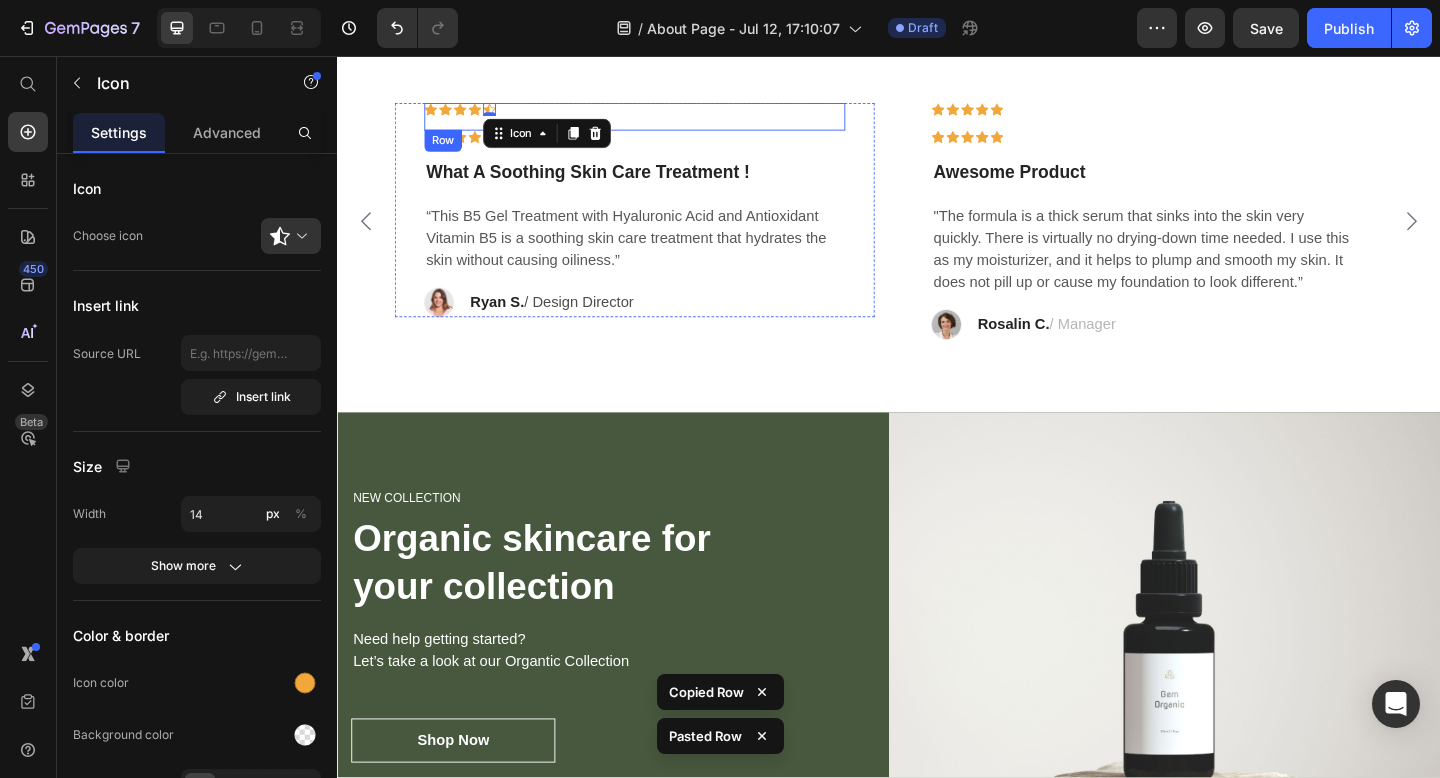 click on "Icon
Icon
Icon
Icon
Icon   0 Row" at bounding box center [661, 122] 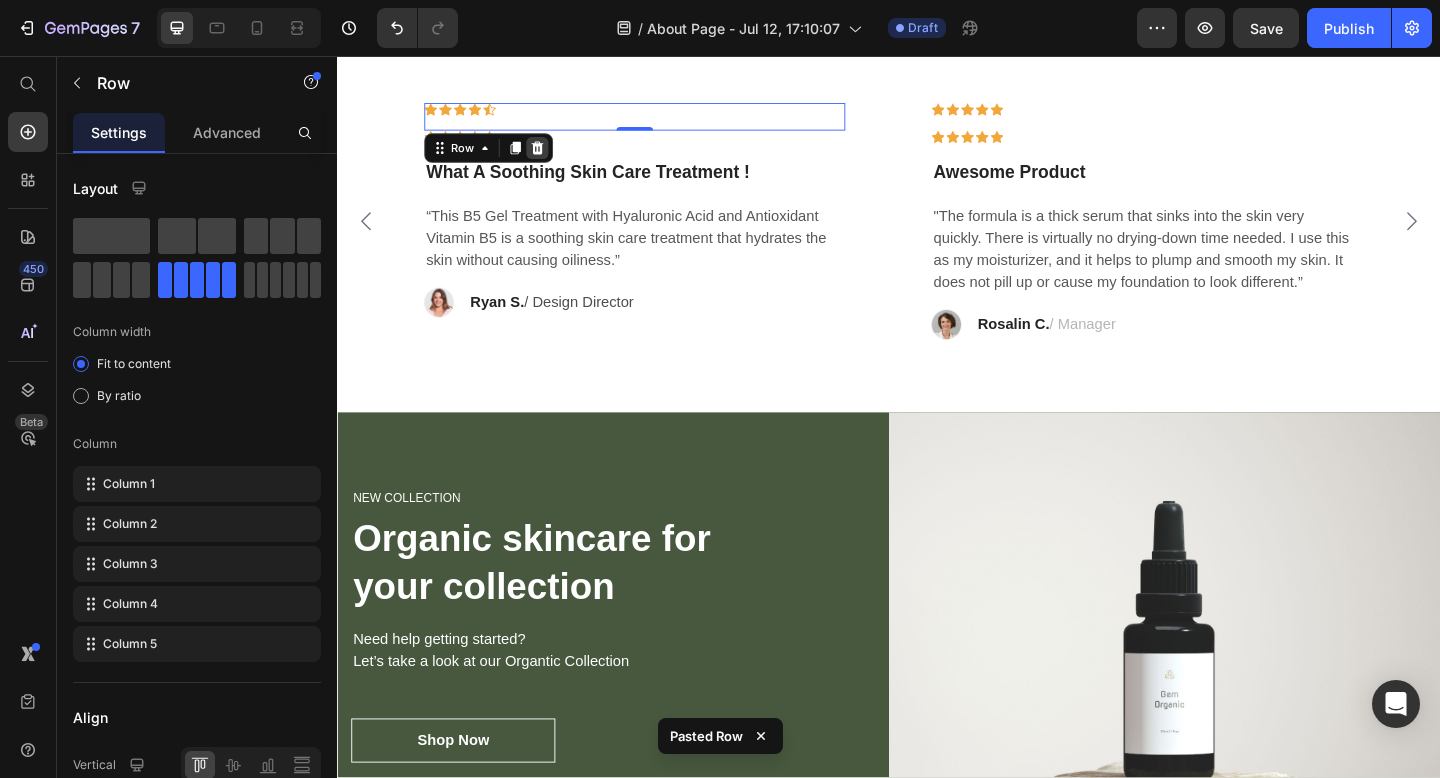 click at bounding box center [555, 156] 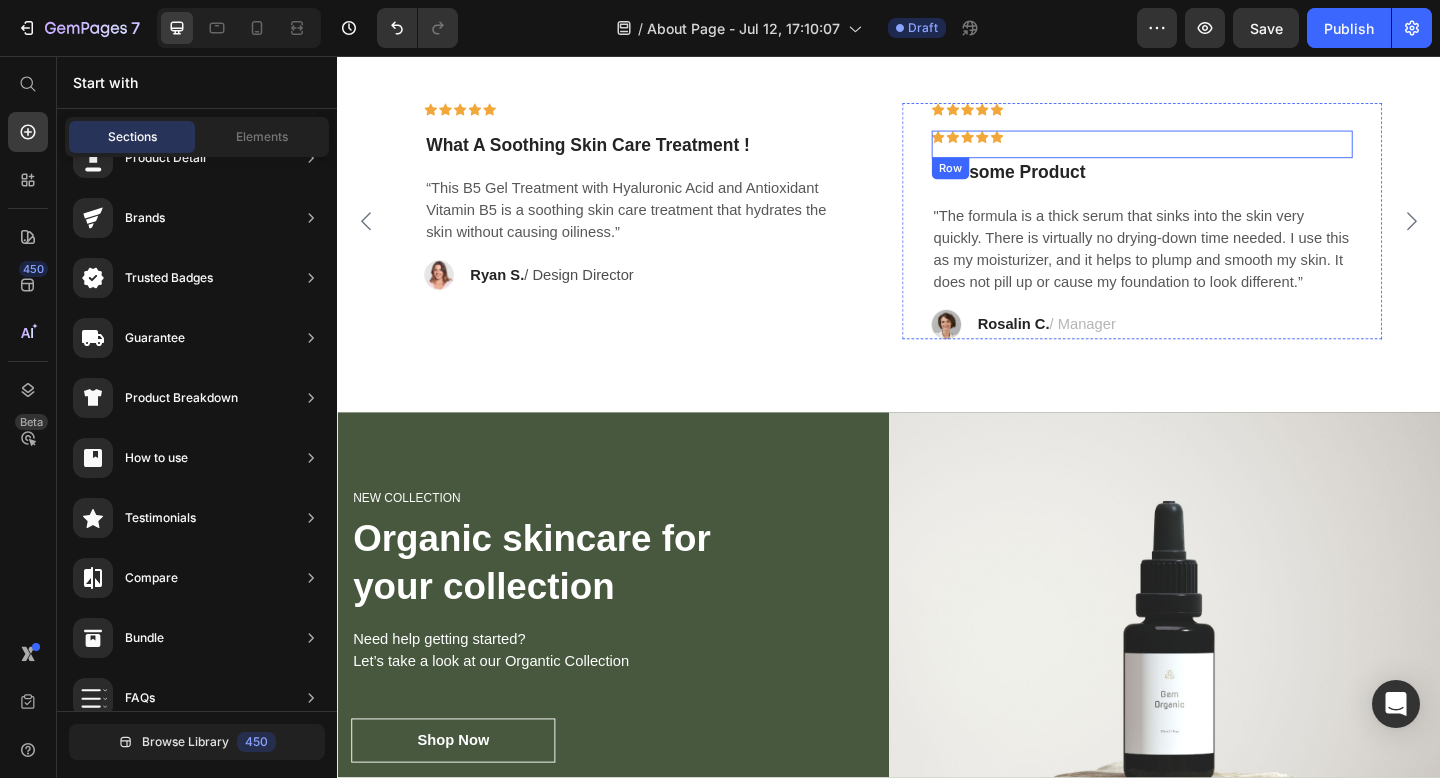 click on "Icon
Icon
Icon
Icon
Icon Row" at bounding box center (1213, 152) 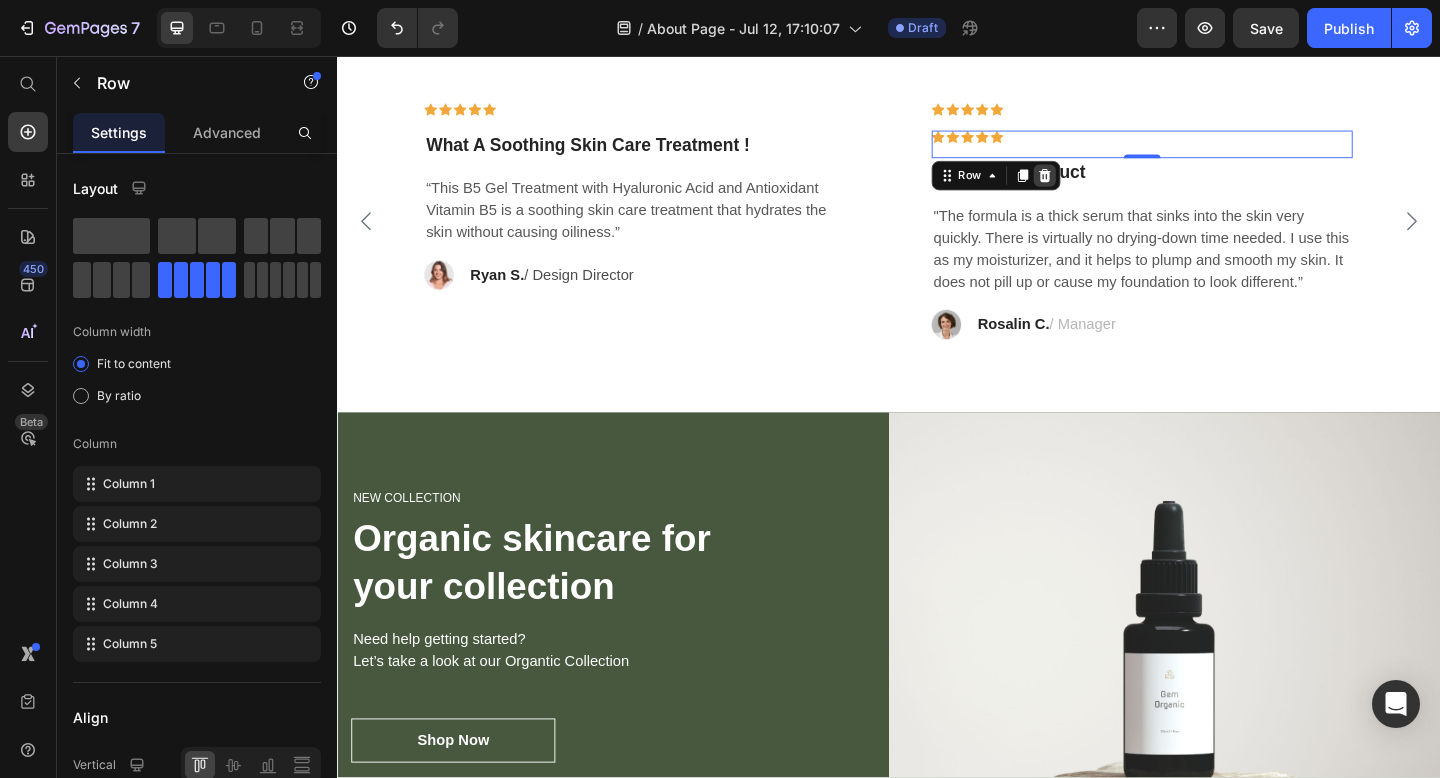 click 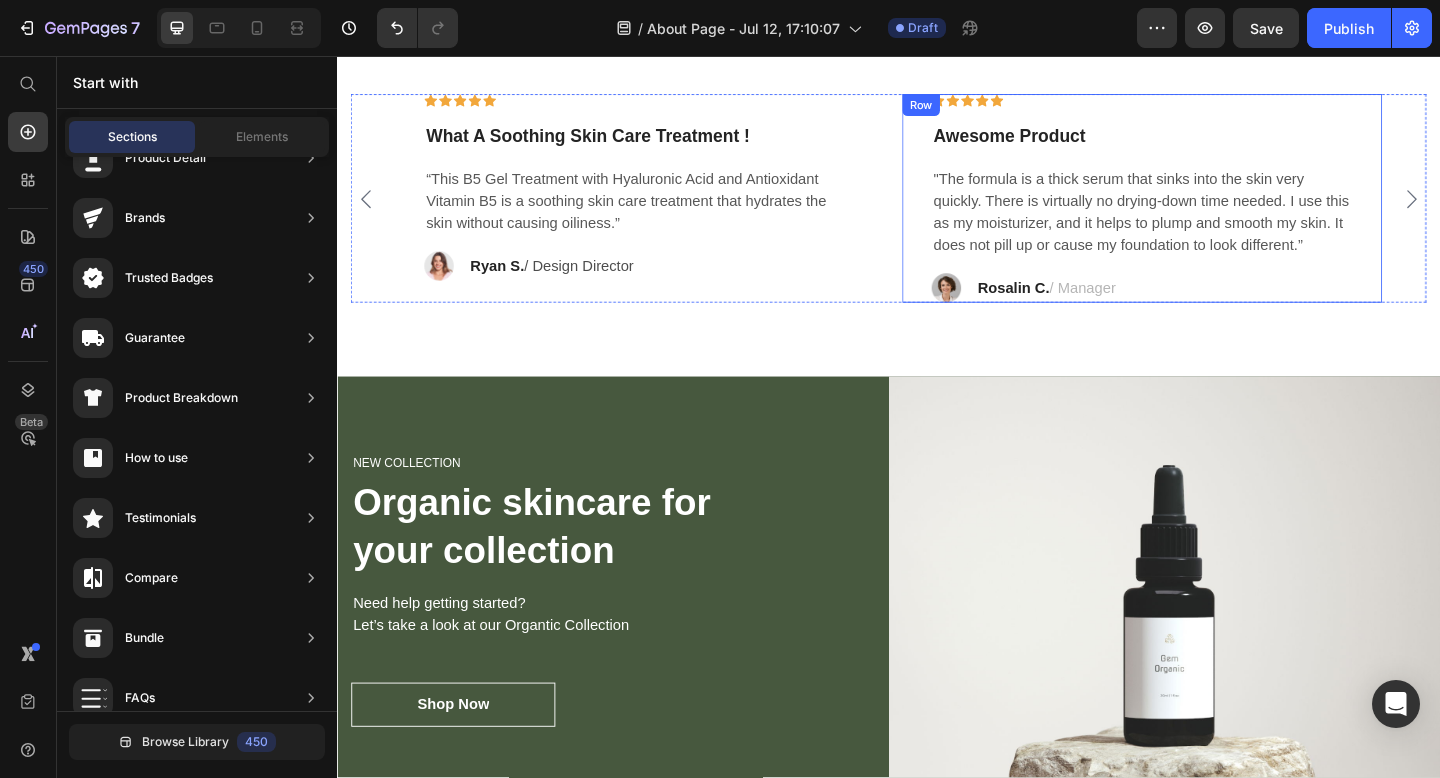 scroll, scrollTop: 3676, scrollLeft: 0, axis: vertical 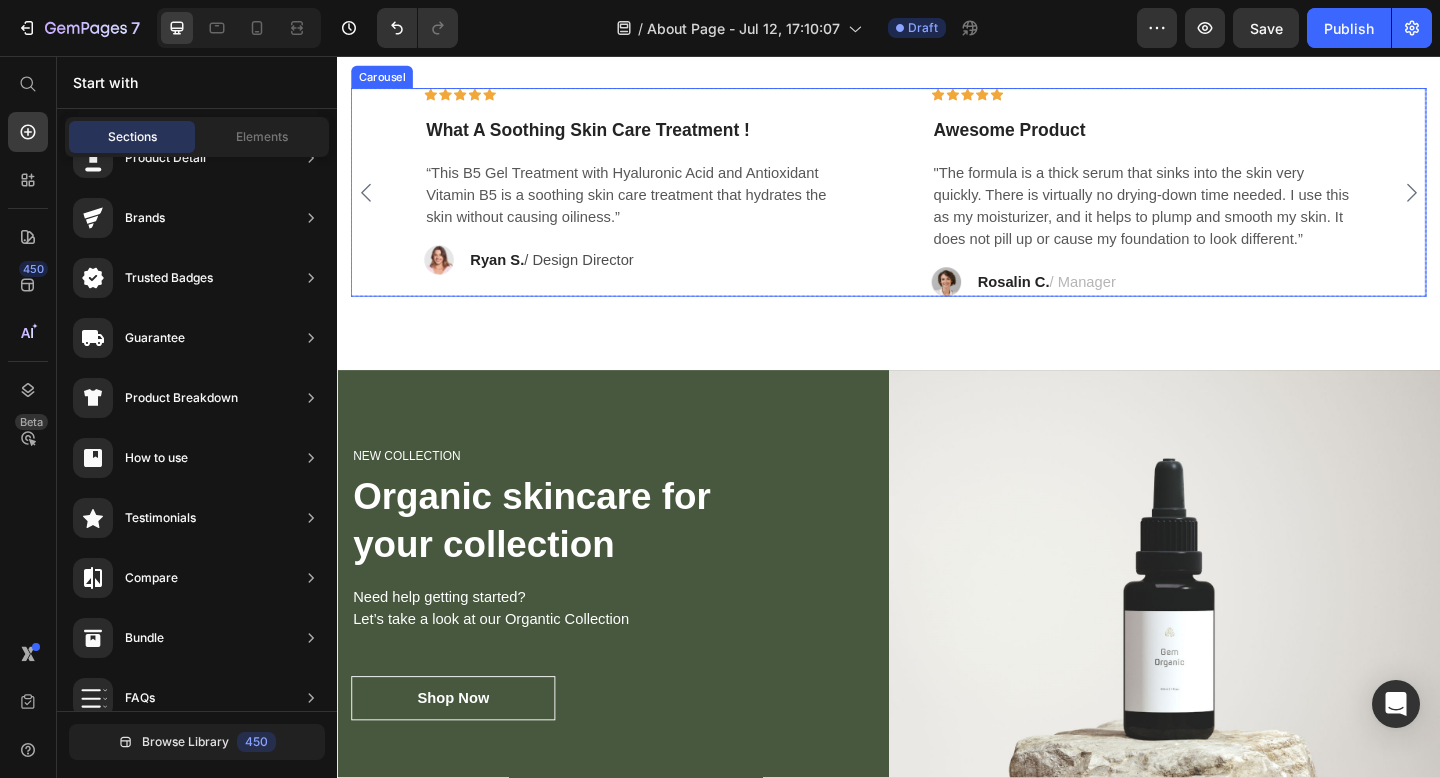 click 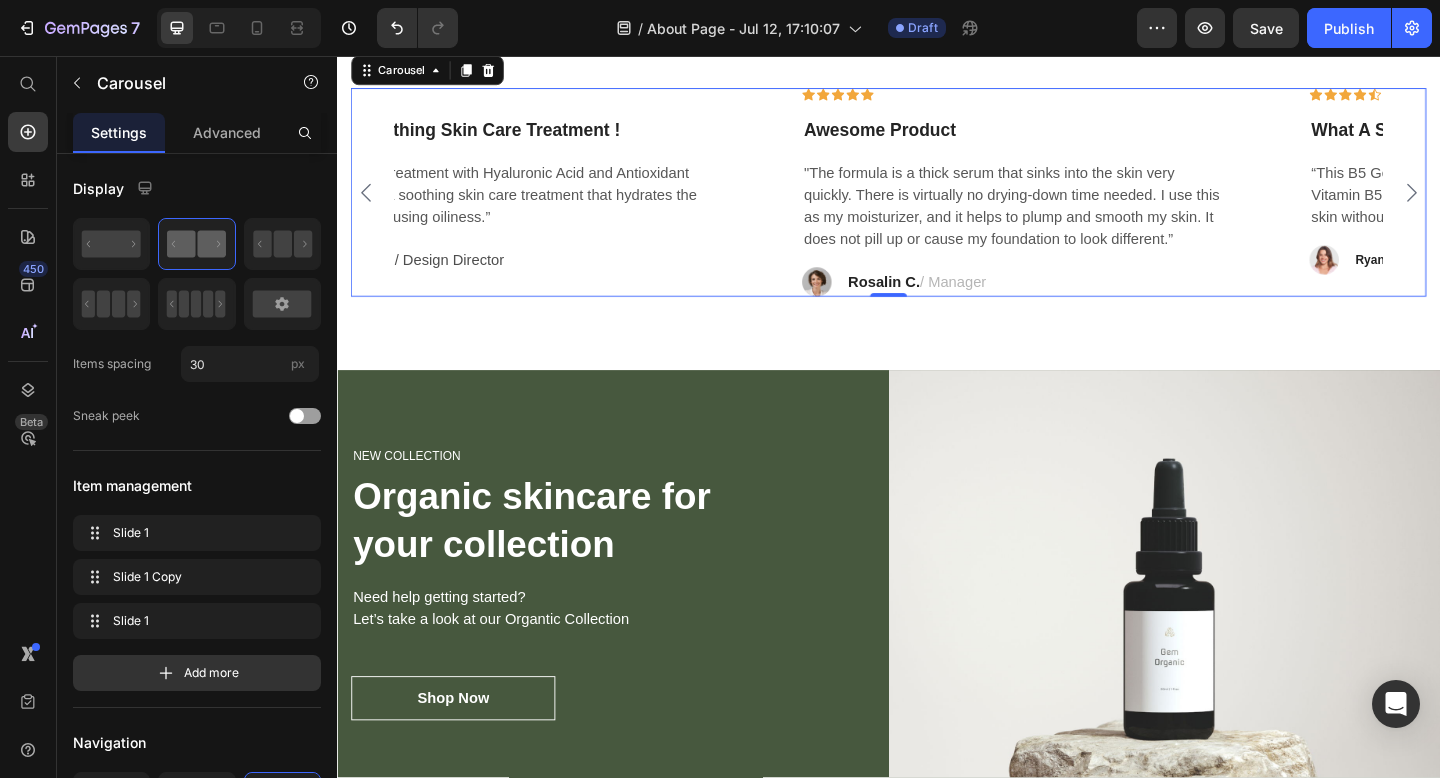 click 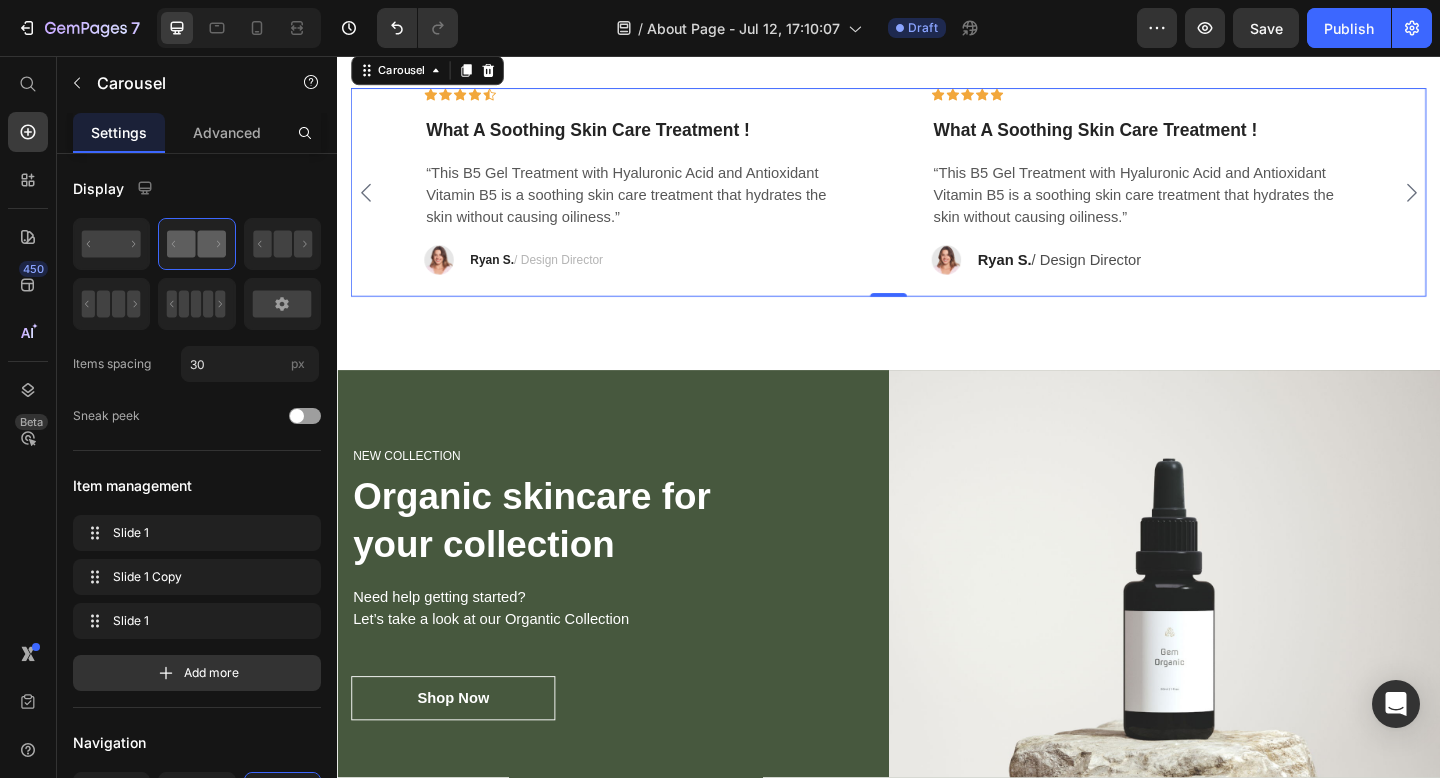 click 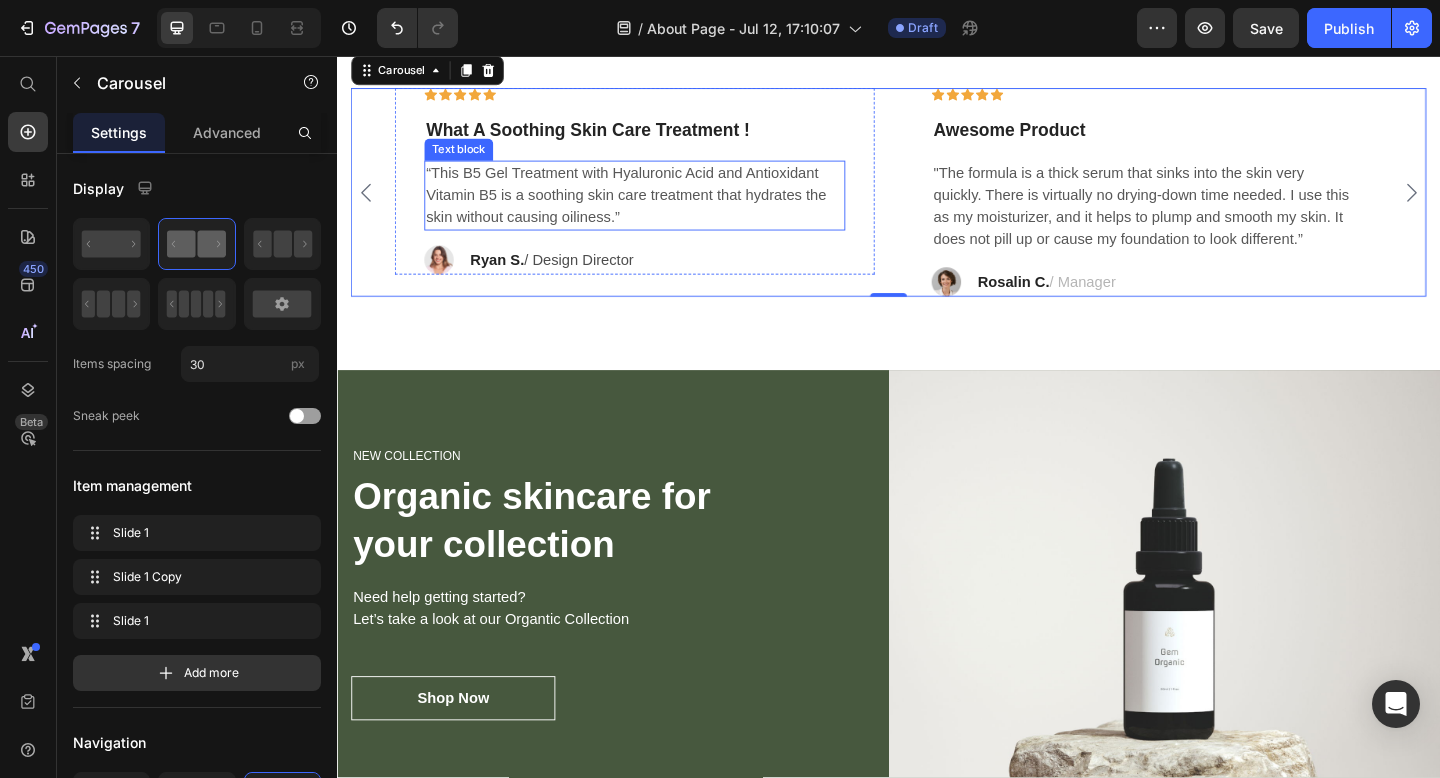 click on "“This B5 Gel Treatment with Hyaluronic Acid and Antioxidant Vitamin B5 is a soothing skin care treatment that hydrates the skin without causing oiliness.”" at bounding box center [661, 208] 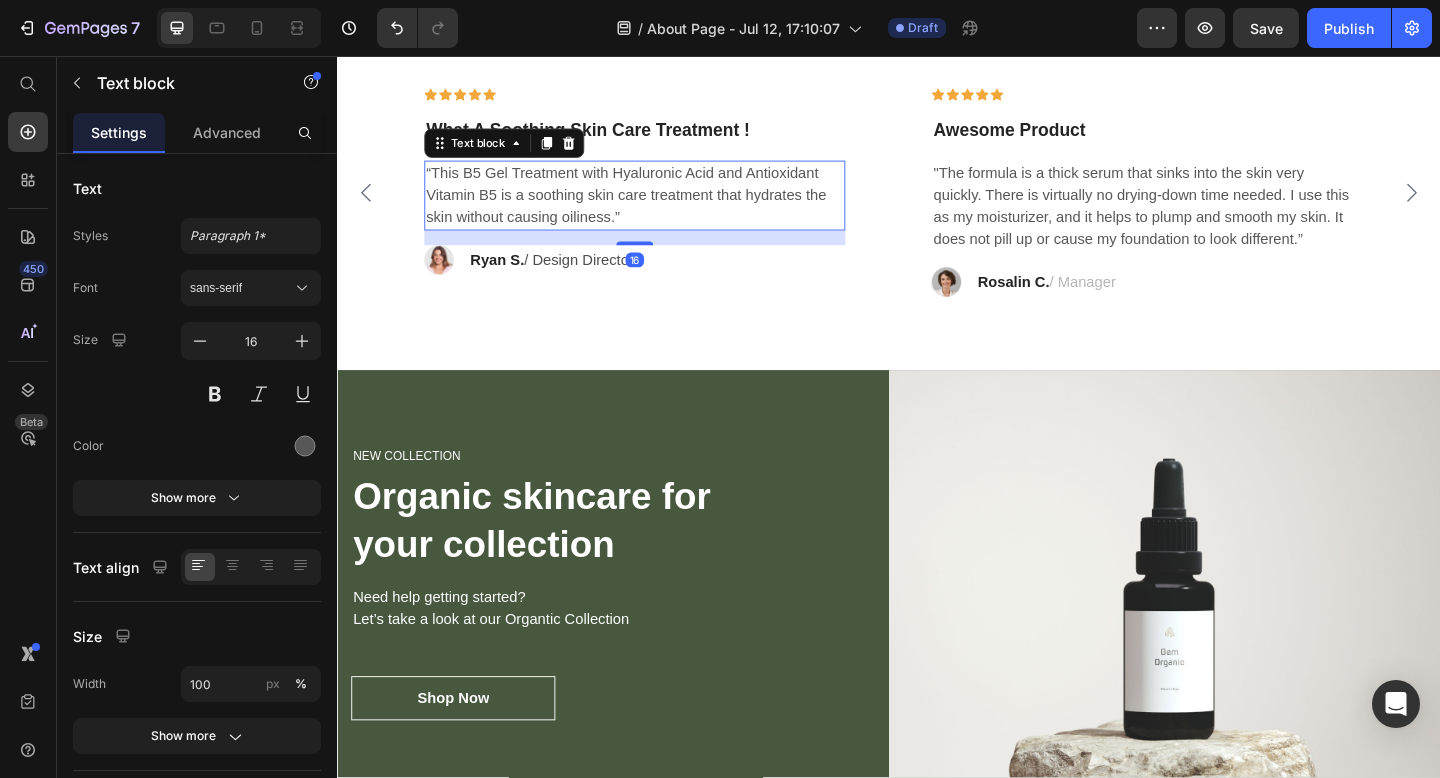 click on "“This B5 Gel Treatment with Hyaluronic Acid and Antioxidant Vitamin B5 is a soothing skin care treatment that hydrates the skin without causing oiliness.”" at bounding box center (661, 208) 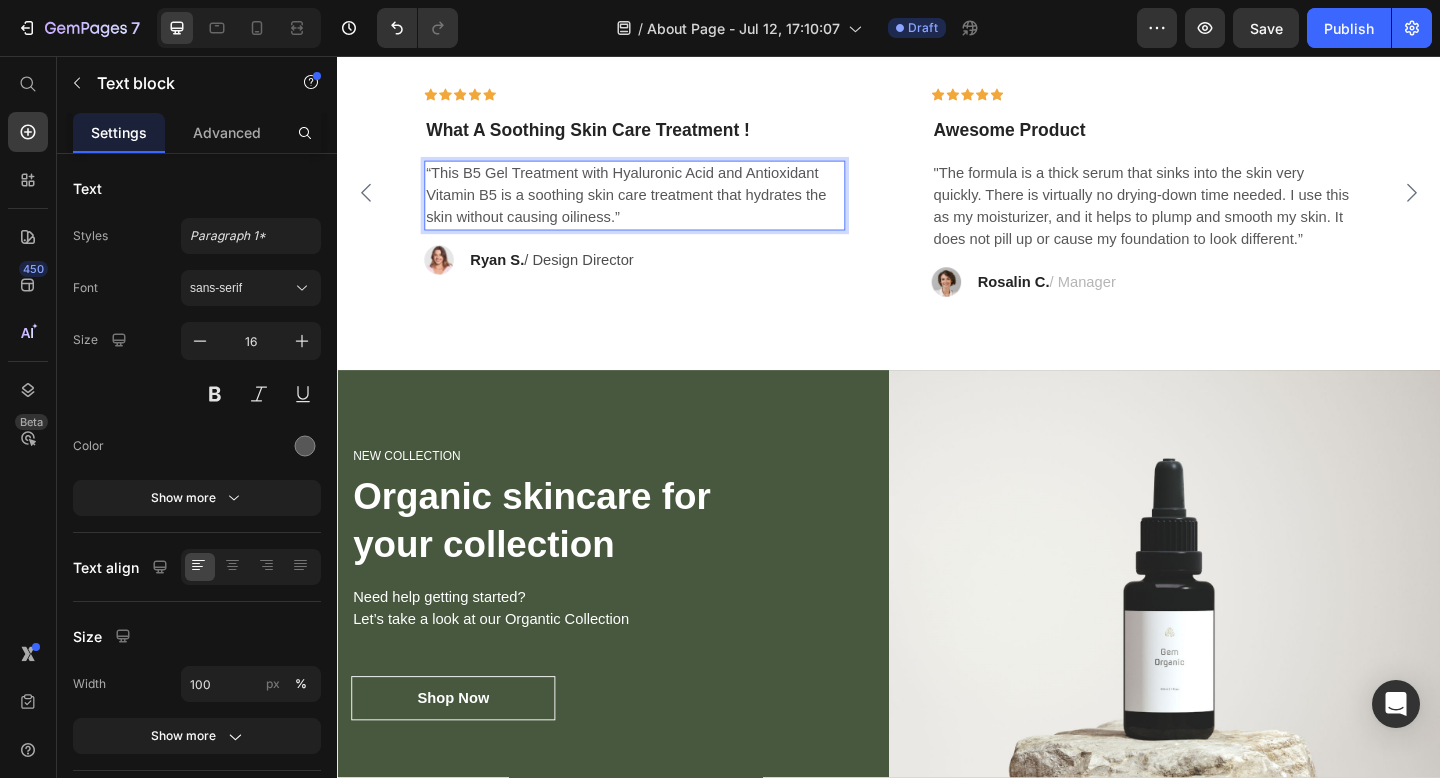 click on "“This B5 Gel Treatment with Hyaluronic Acid and Antioxidant Vitamin B5 is a soothing skin care treatment that hydrates the skin without causing oiliness.”" at bounding box center [661, 208] 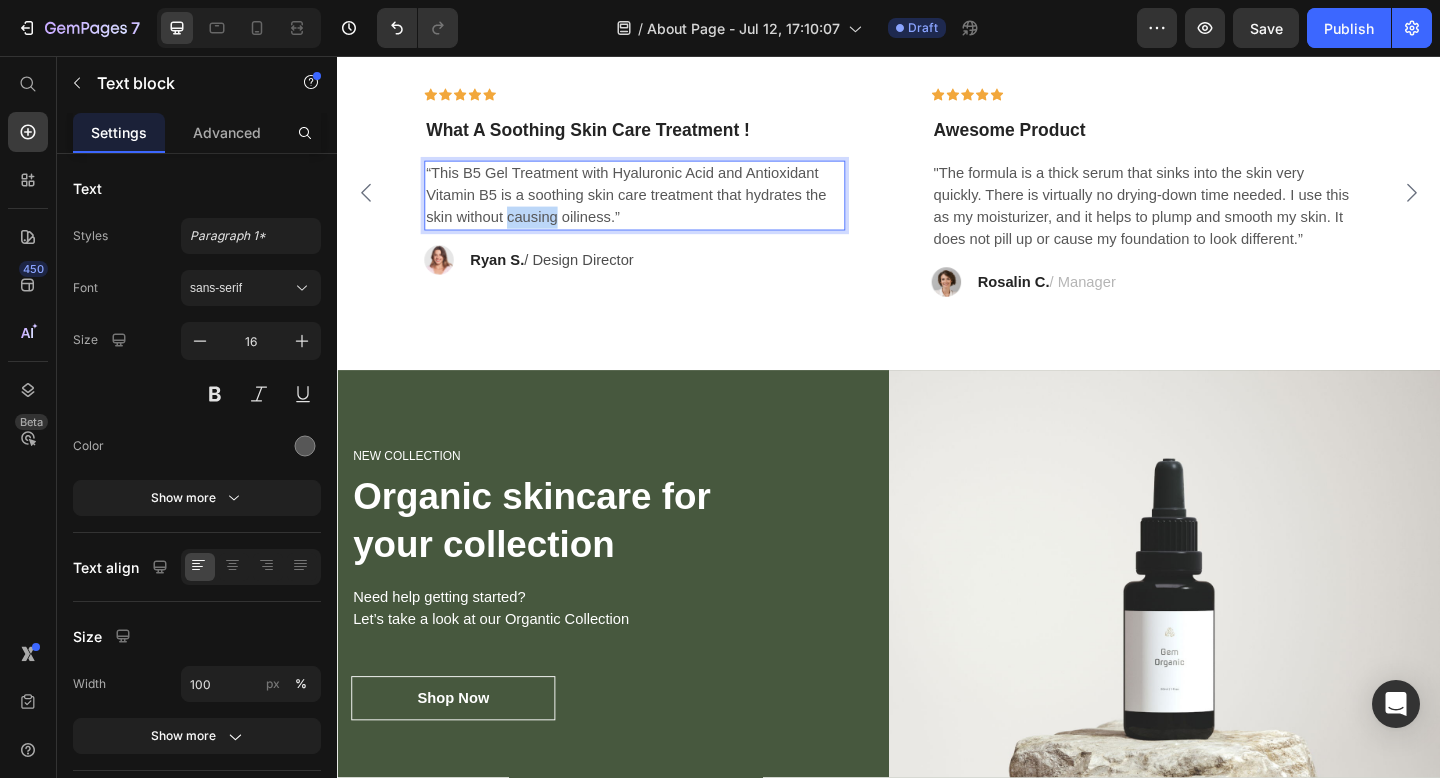 click on "“This B5 Gel Treatment with Hyaluronic Acid and Antioxidant Vitamin B5 is a soothing skin care treatment that hydrates the skin without causing oiliness.”" at bounding box center [661, 208] 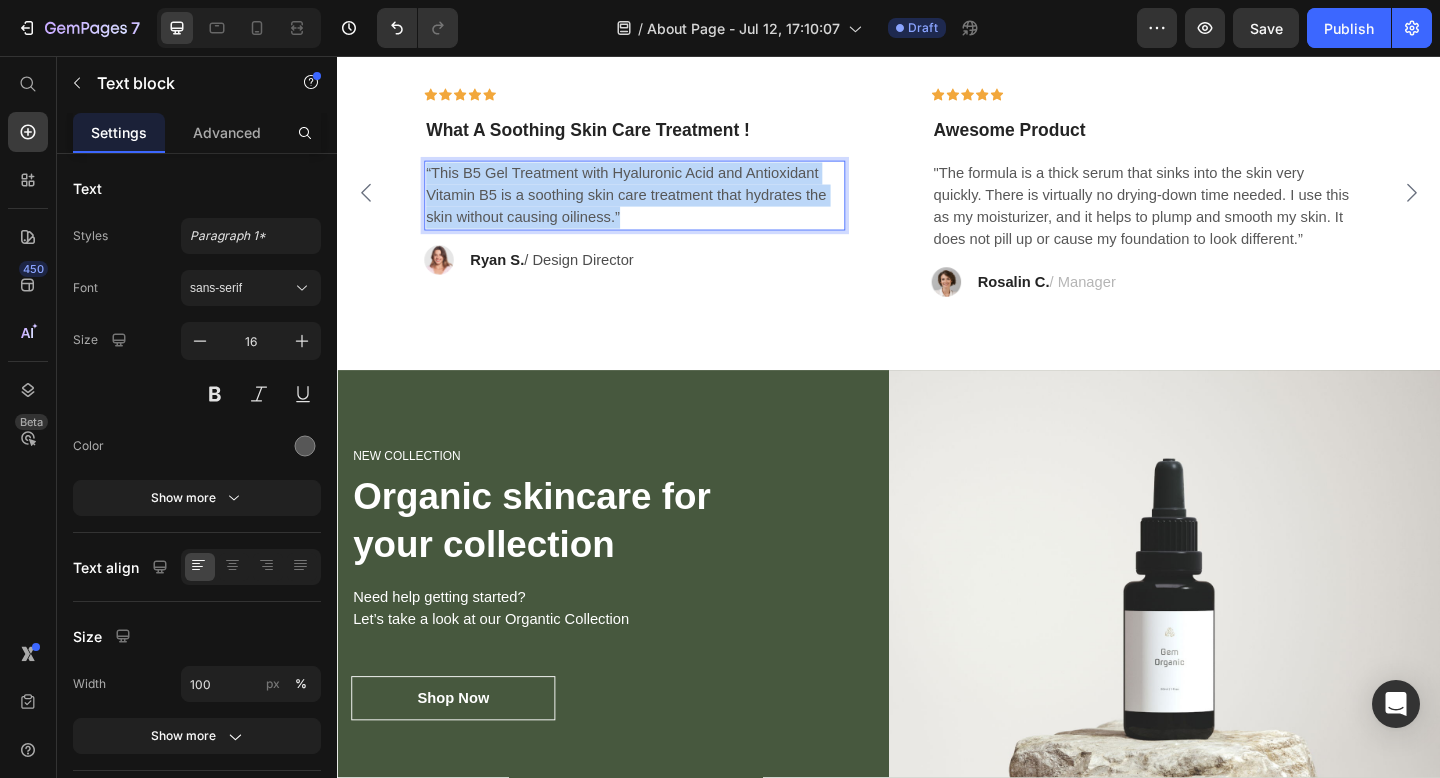 click on "“This B5 Gel Treatment with Hyaluronic Acid and Antioxidant Vitamin B5 is a soothing skin care treatment that hydrates the skin without causing oiliness.”" at bounding box center [661, 208] 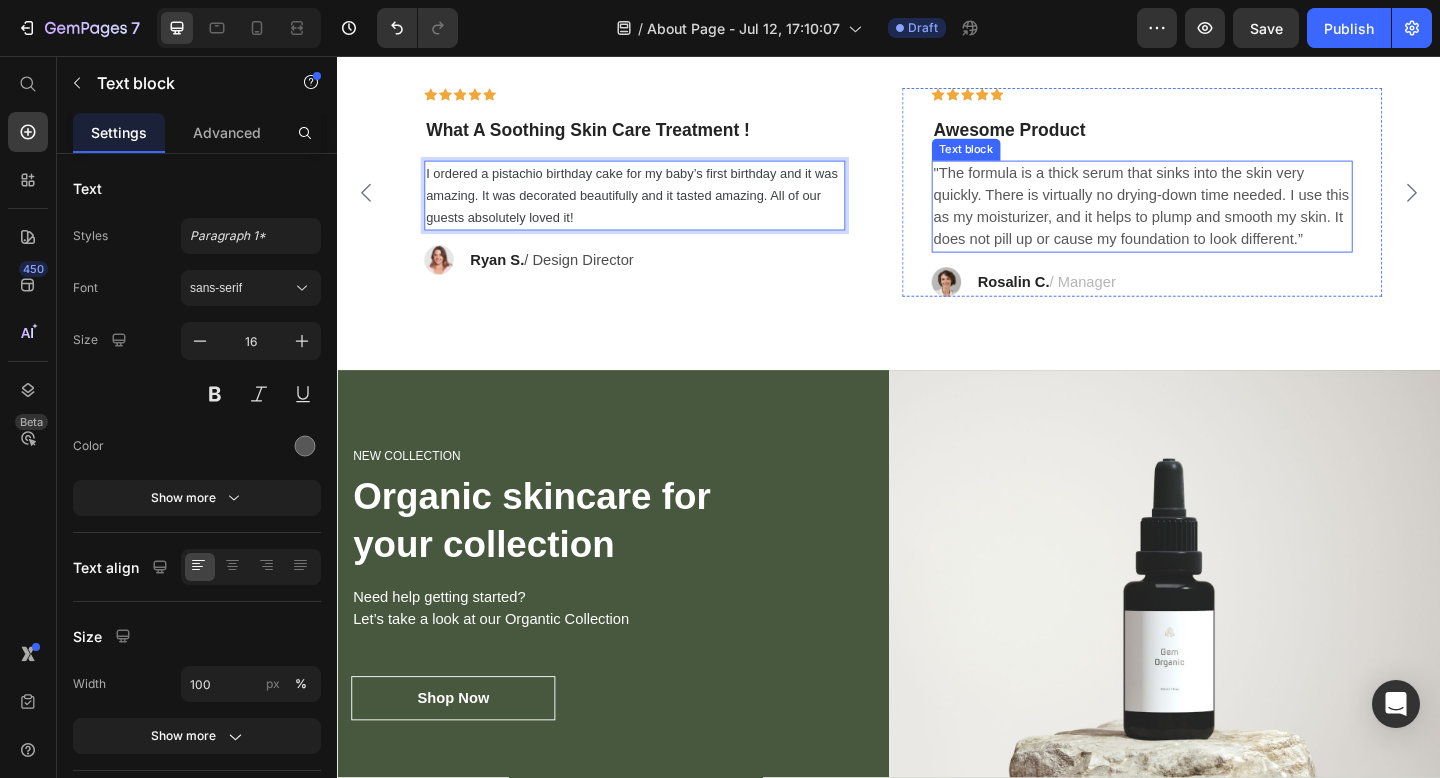 click on ""The formula is a thick serum that sinks into the skin very quickly. There is virtually no drying-down time needed. I use this as my moisturizer, and it helps to plump and smooth my skin. It does not pill up or cause my foundation to look different.”" at bounding box center [1213, 220] 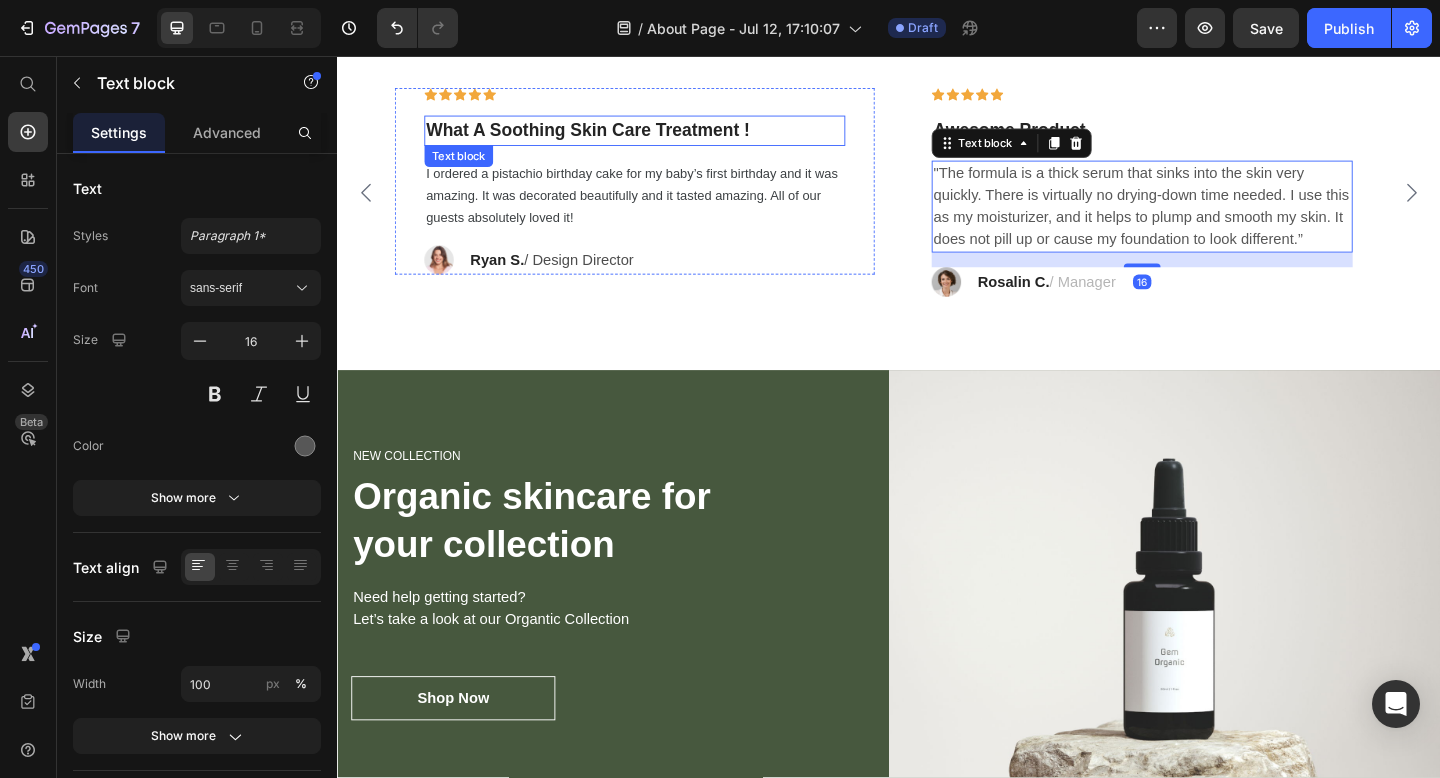 click on "What A Soothing Skin Care Treatment !" at bounding box center [661, 137] 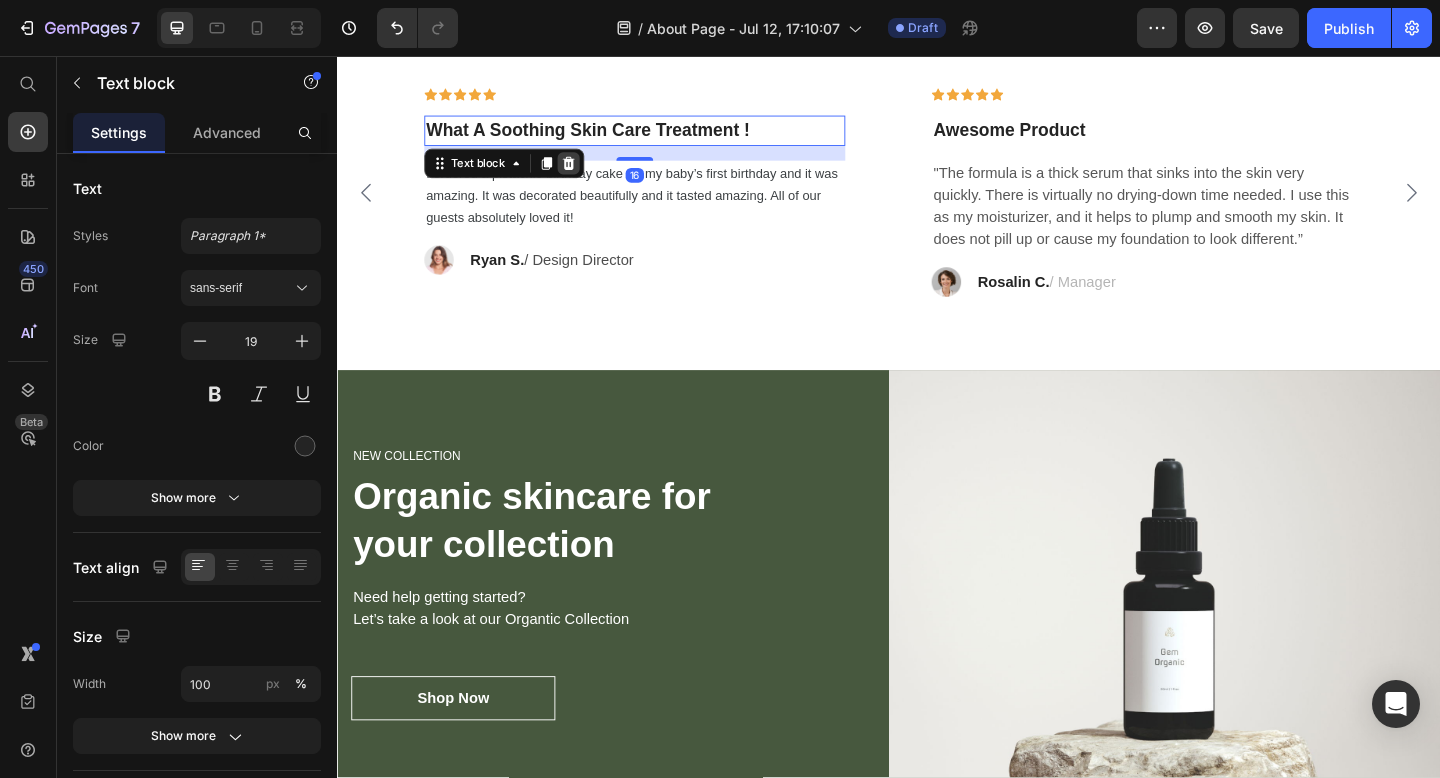 click 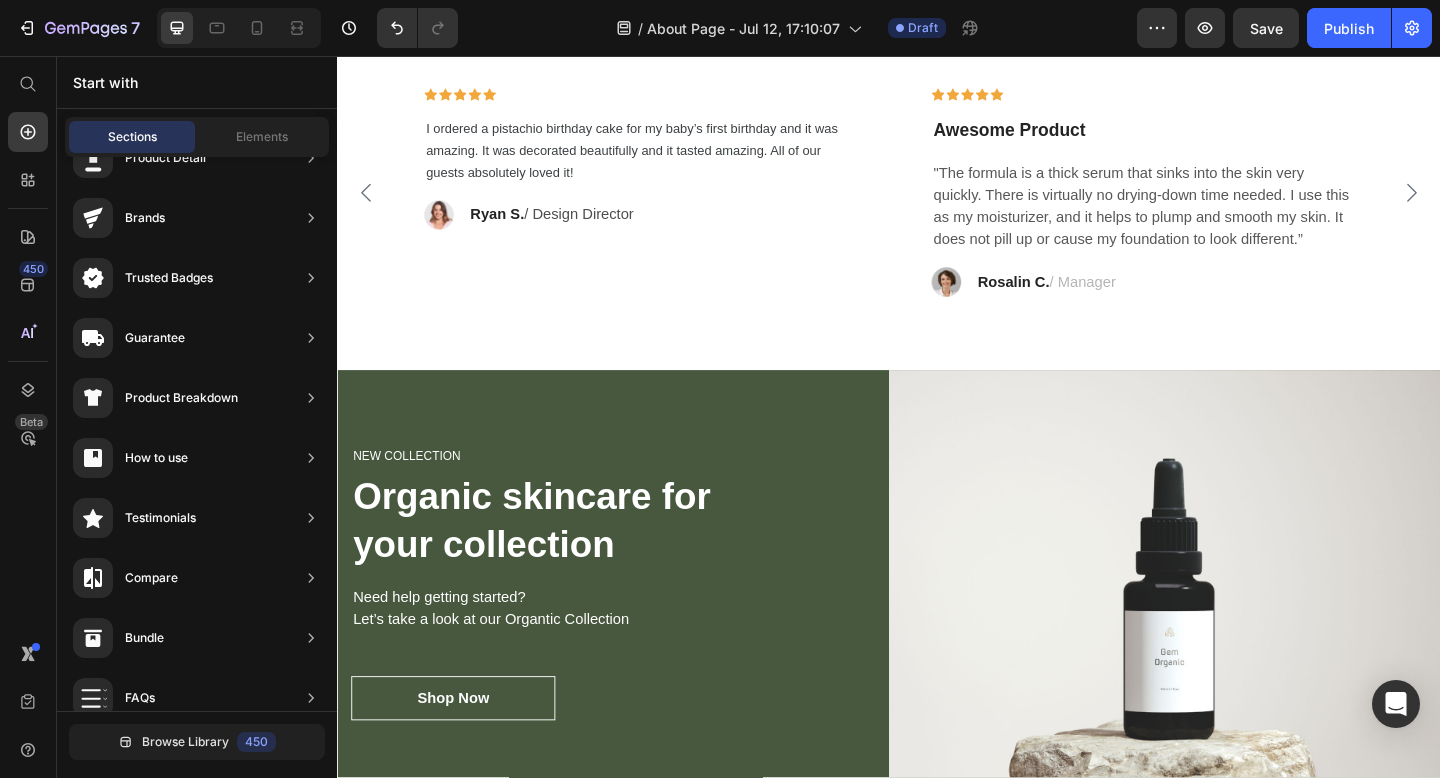 click on "I ordered a pistachio birthday cake for my baby’s first birthday and it was amazing. It was decorated beautifully and it tasted amazing. All of our guests absolutely loved it!" at bounding box center [658, 159] 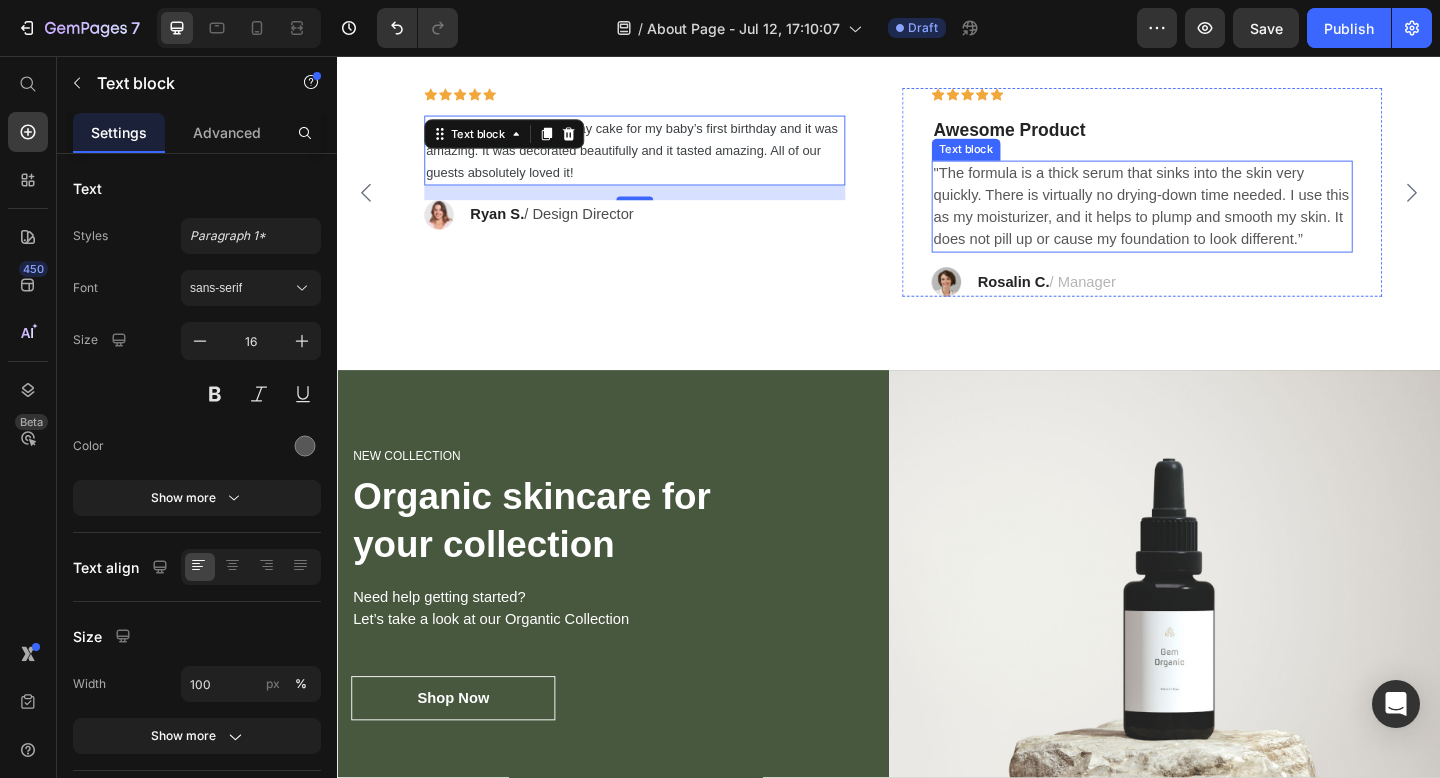 click on ""The formula is a thick serum that sinks into the skin very quickly. There is virtually no drying-down time needed. I use this as my moisturizer, and it helps to plump and smooth my skin. It does not pill up or cause my foundation to look different.”" at bounding box center (1213, 220) 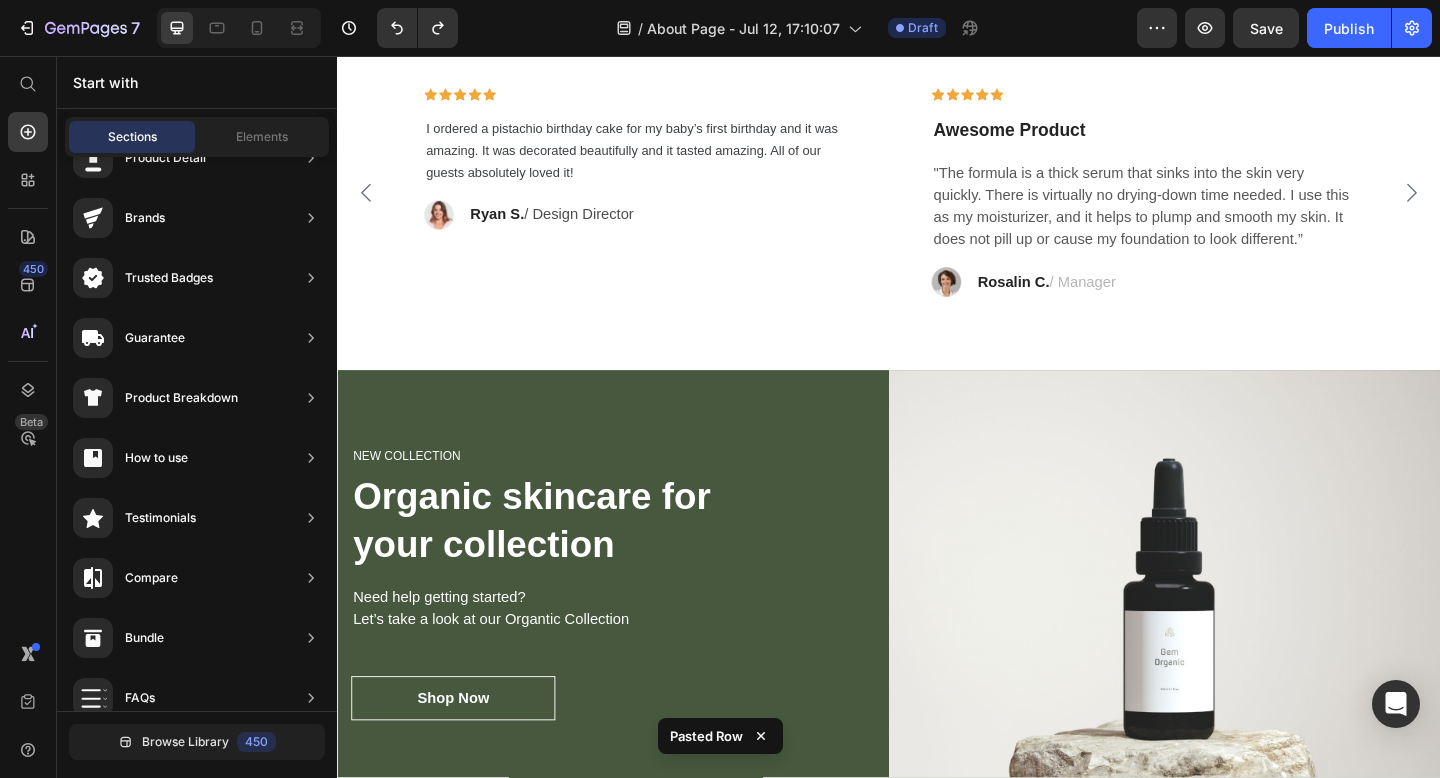 click on ""The formula is a thick serum that sinks into the skin very quickly. There is virtually no drying-down time needed. I use this as my moisturizer, and it helps to plump and smooth my skin. It does not pill up or cause my foundation to look different.”" at bounding box center (1213, 220) 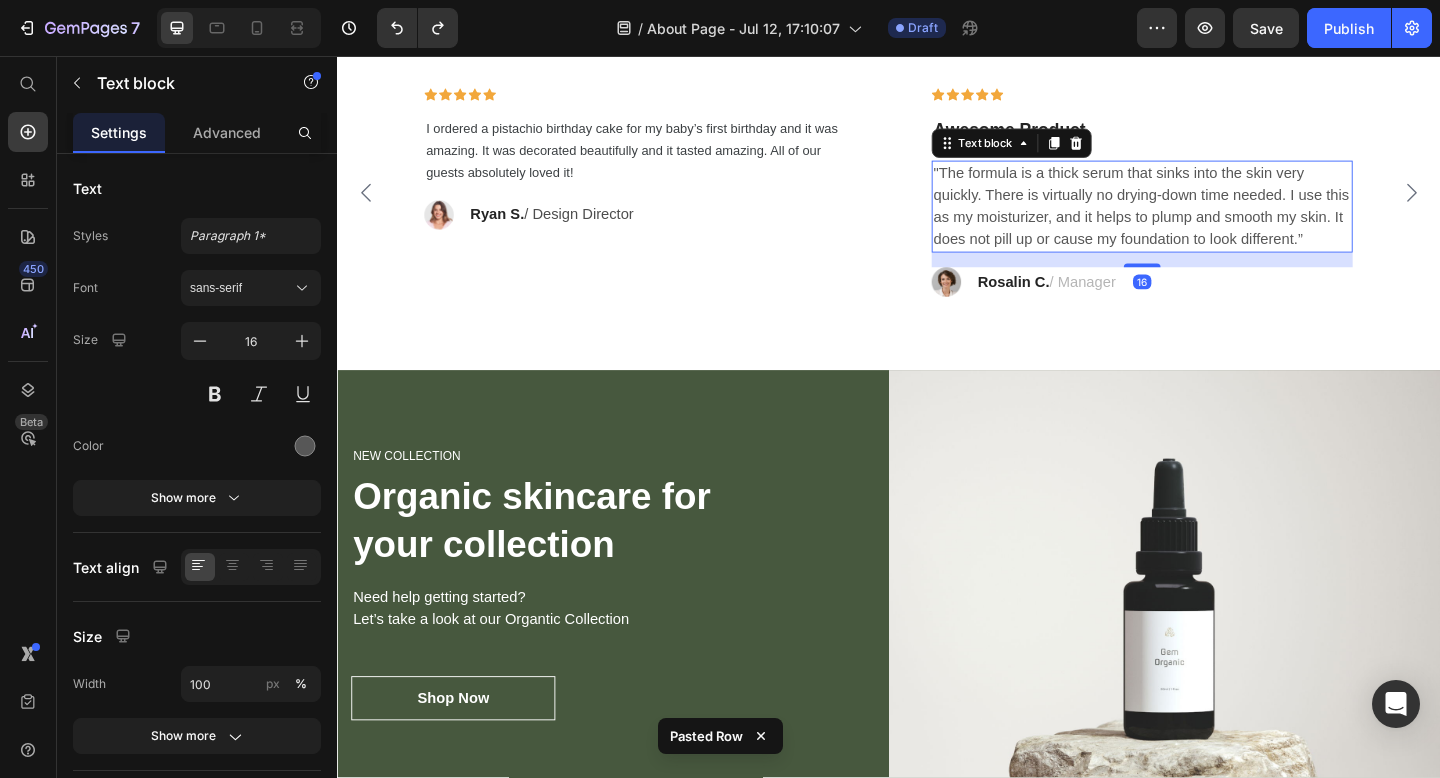 click on ""The formula is a thick serum that sinks into the skin very quickly. There is virtually no drying-down time needed. I use this as my moisturizer, and it helps to plump and smooth my skin. It does not pill up or cause my foundation to look different.”" at bounding box center [1213, 220] 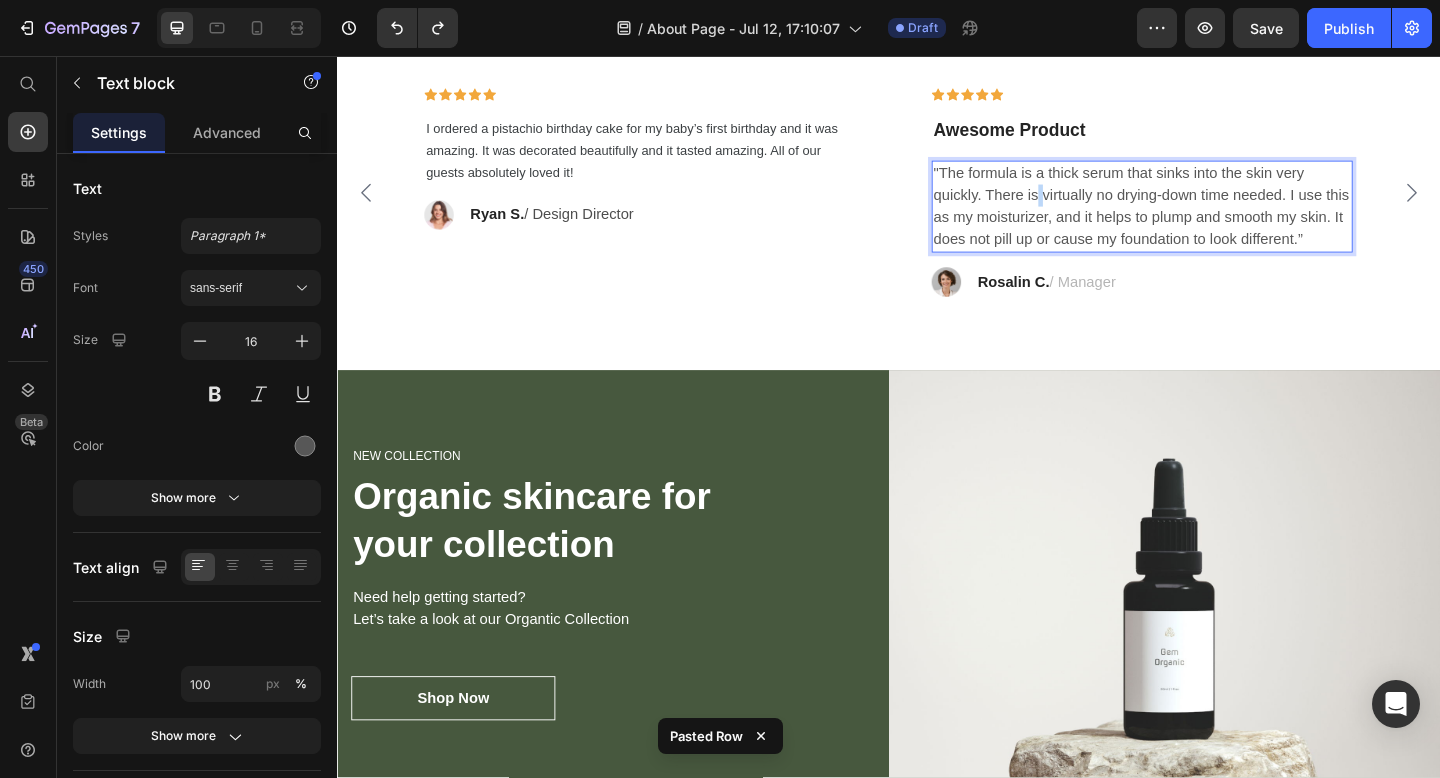 click on ""The formula is a thick serum that sinks into the skin very quickly. There is virtually no drying-down time needed. I use this as my moisturizer, and it helps to plump and smooth my skin. It does not pill up or cause my foundation to look different.”" at bounding box center [1213, 220] 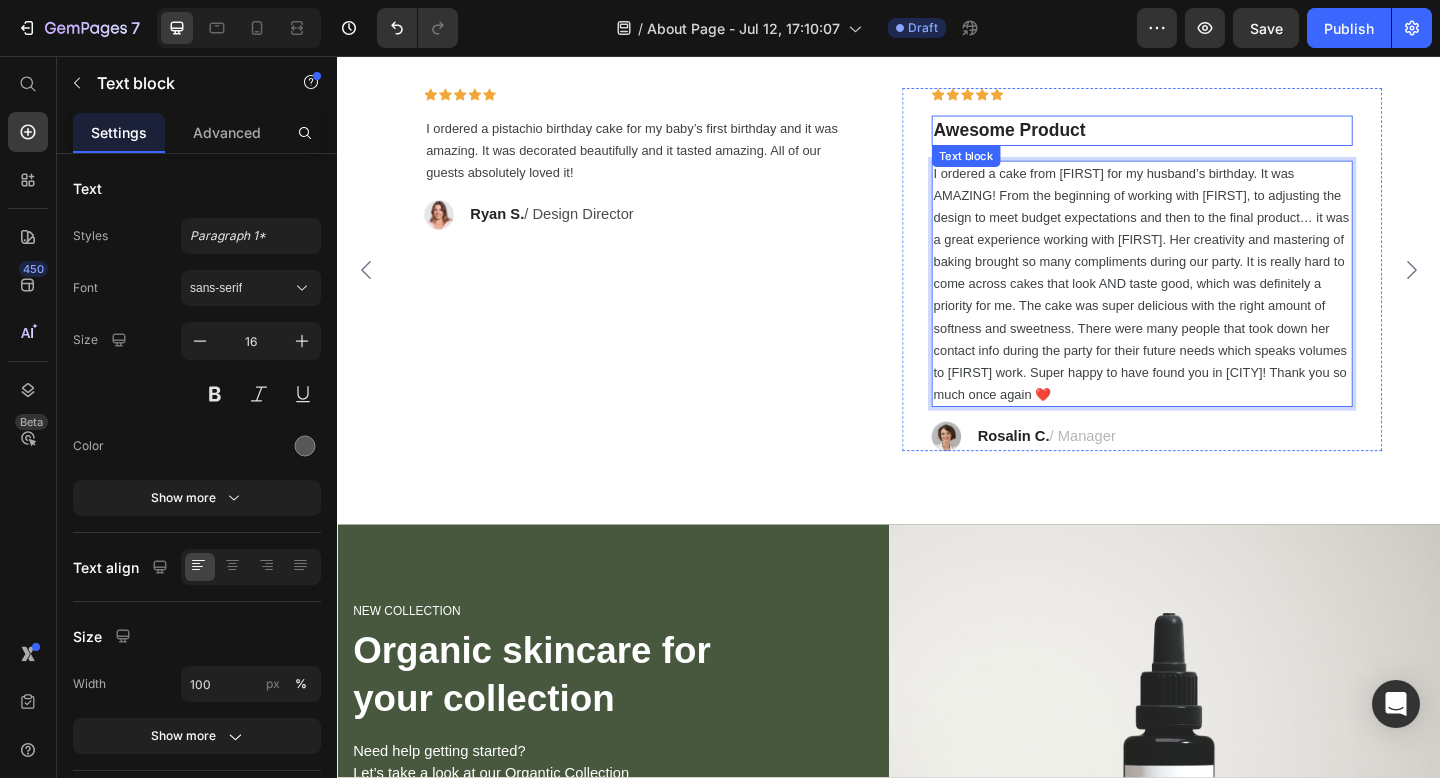 click on "Awesome Product" at bounding box center (1213, 137) 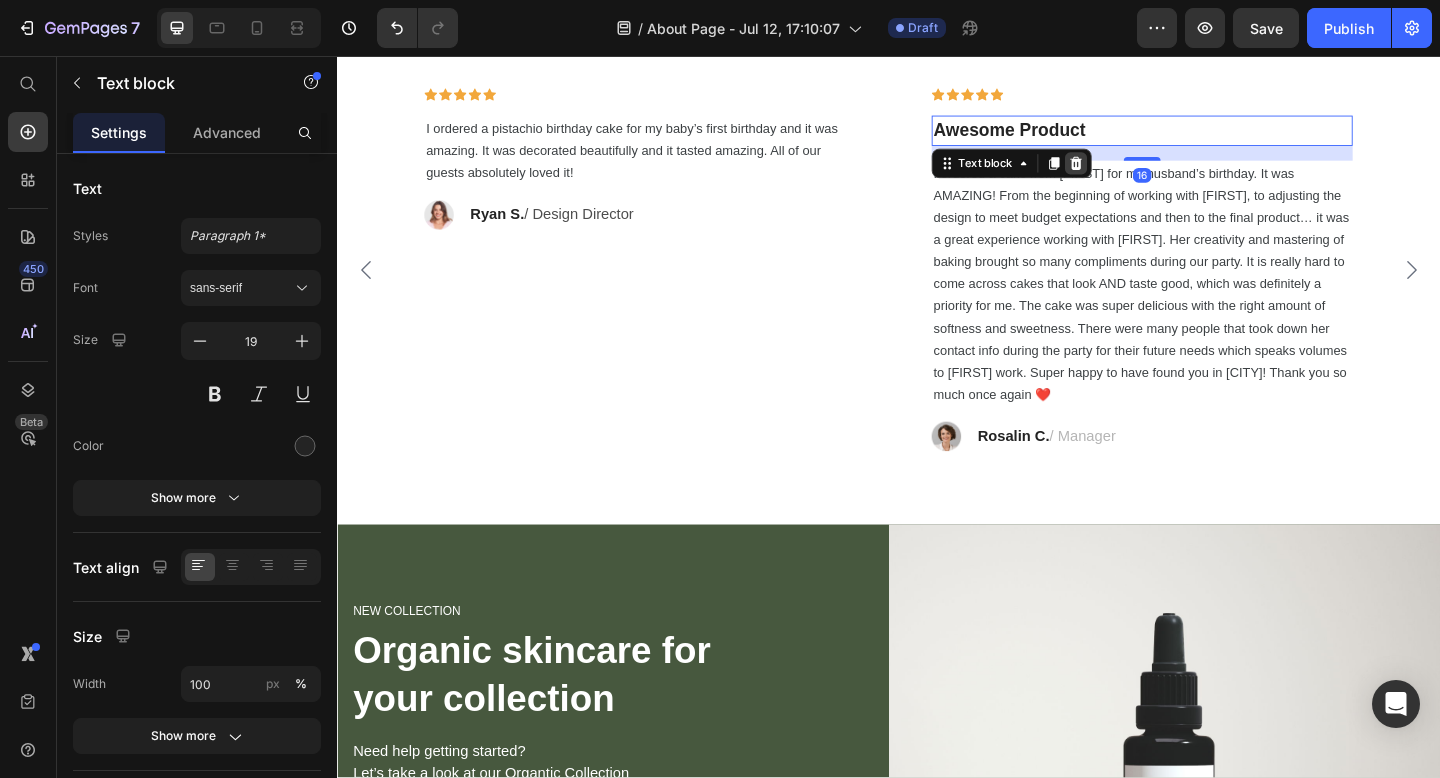 click 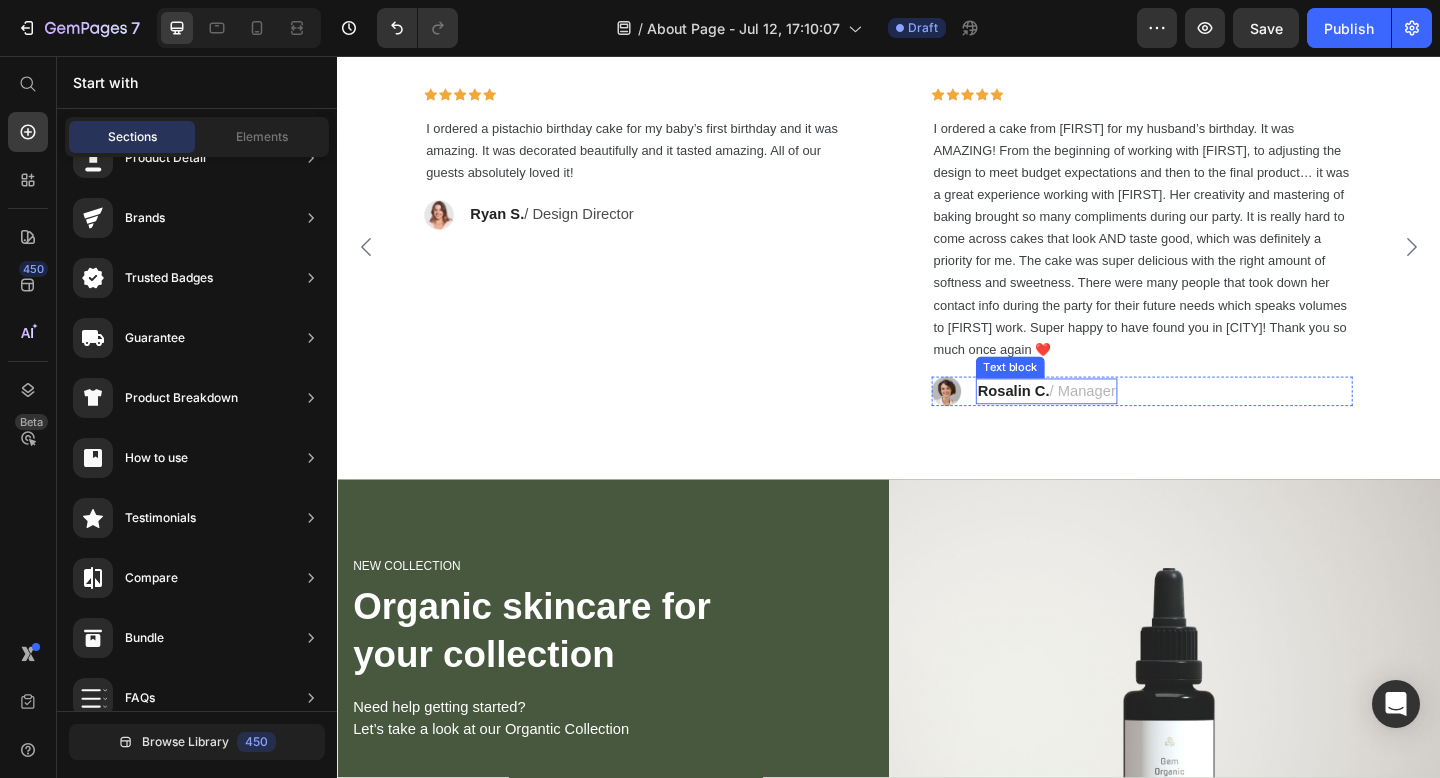 click on "/ Manager" at bounding box center [1148, 420] 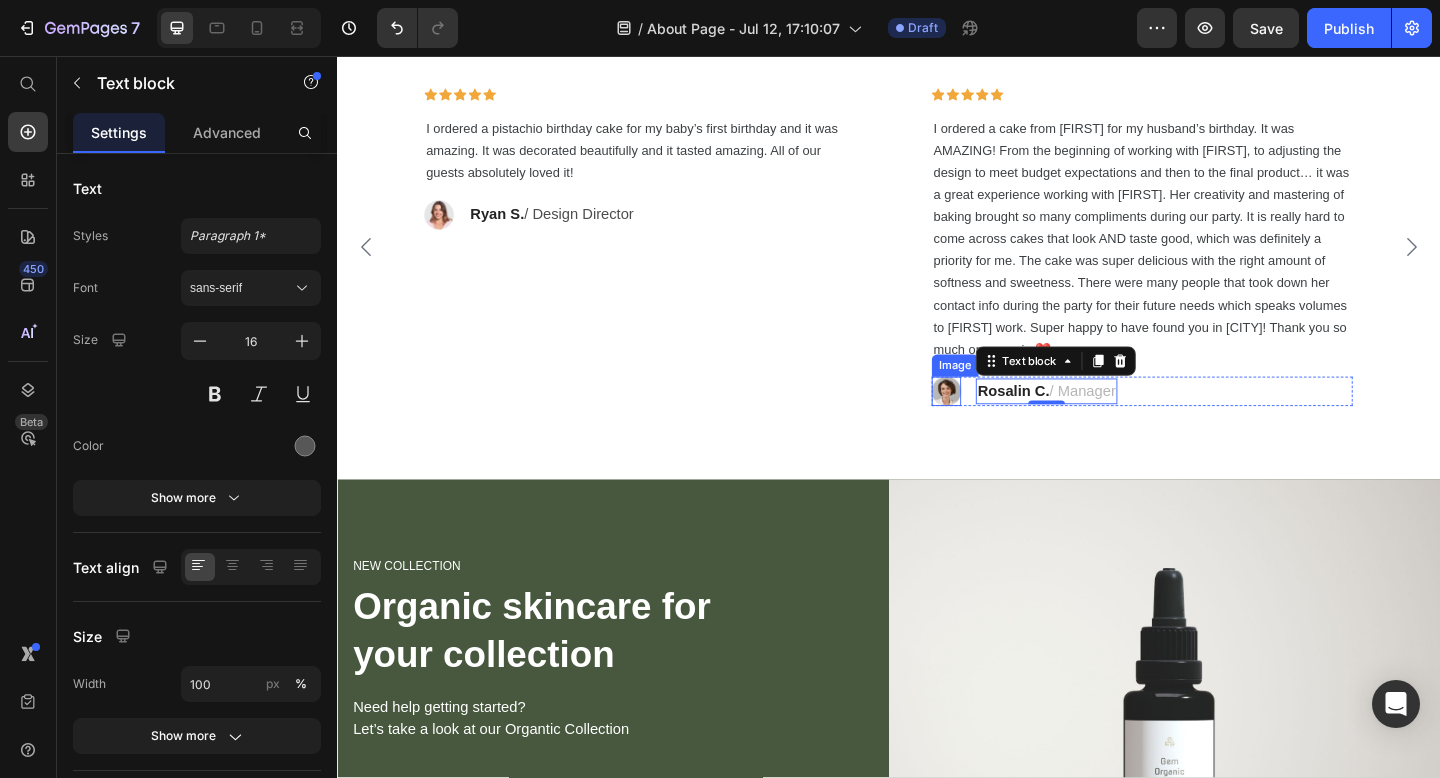 click at bounding box center (1000, 421) 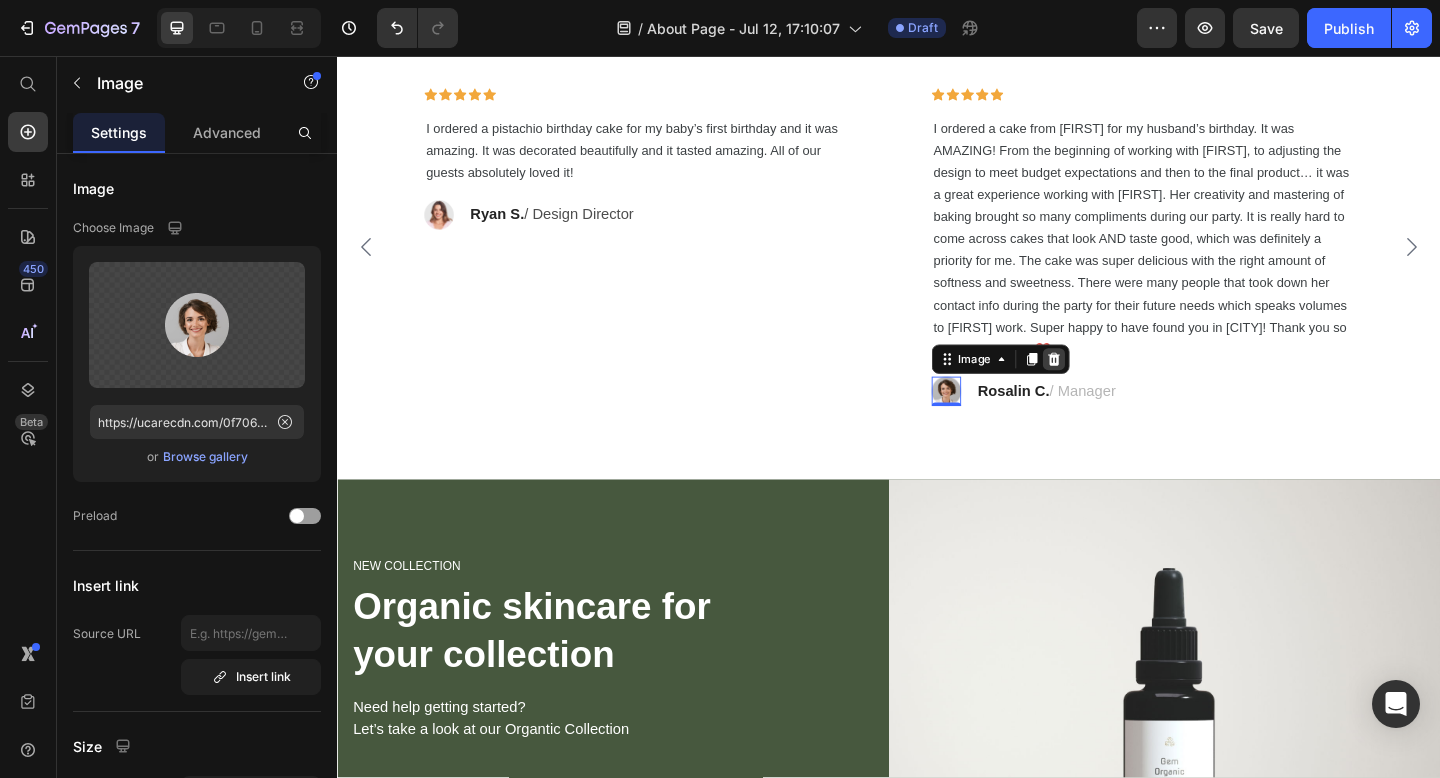 click 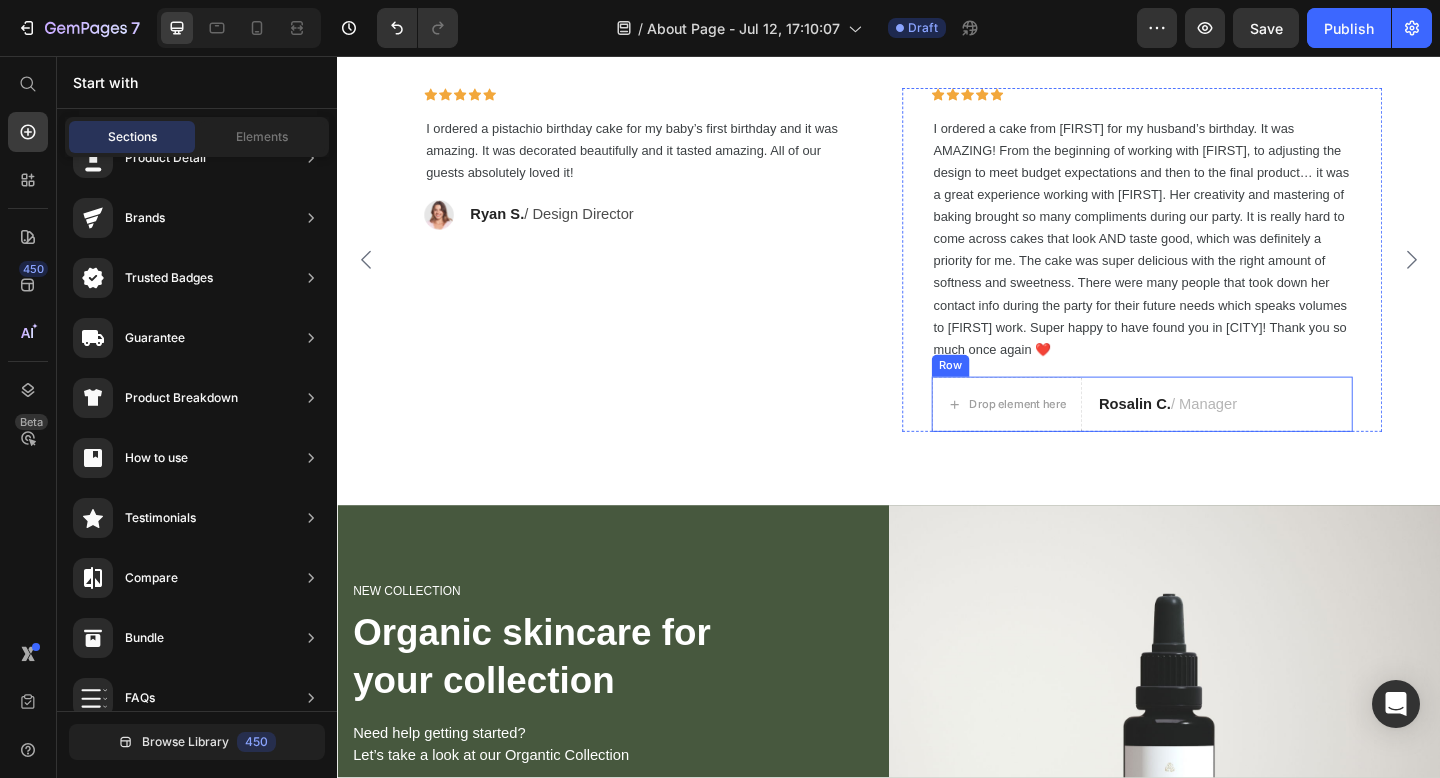 click on "Drop element here [FIRST] [LAST]  / Manager Text block Row" at bounding box center [1213, 435] 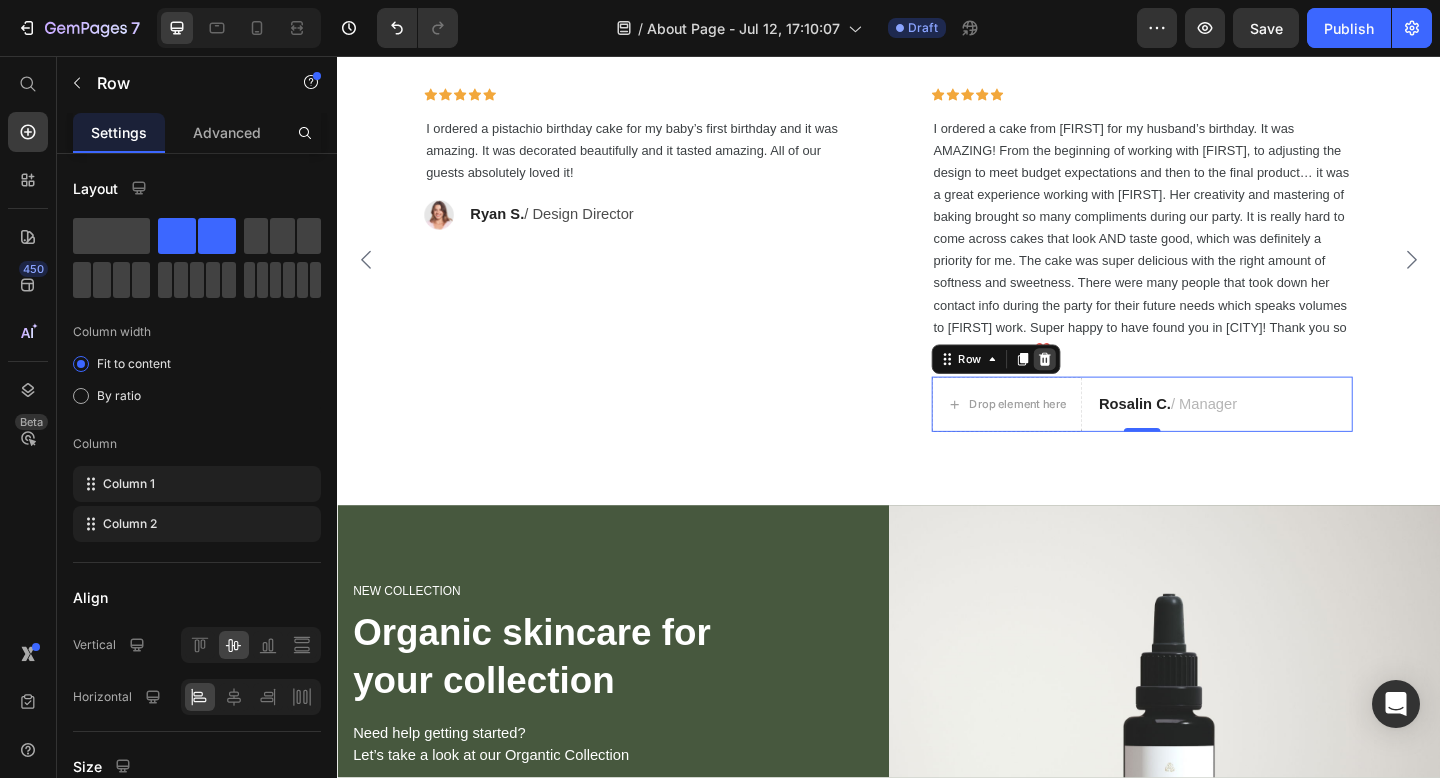click 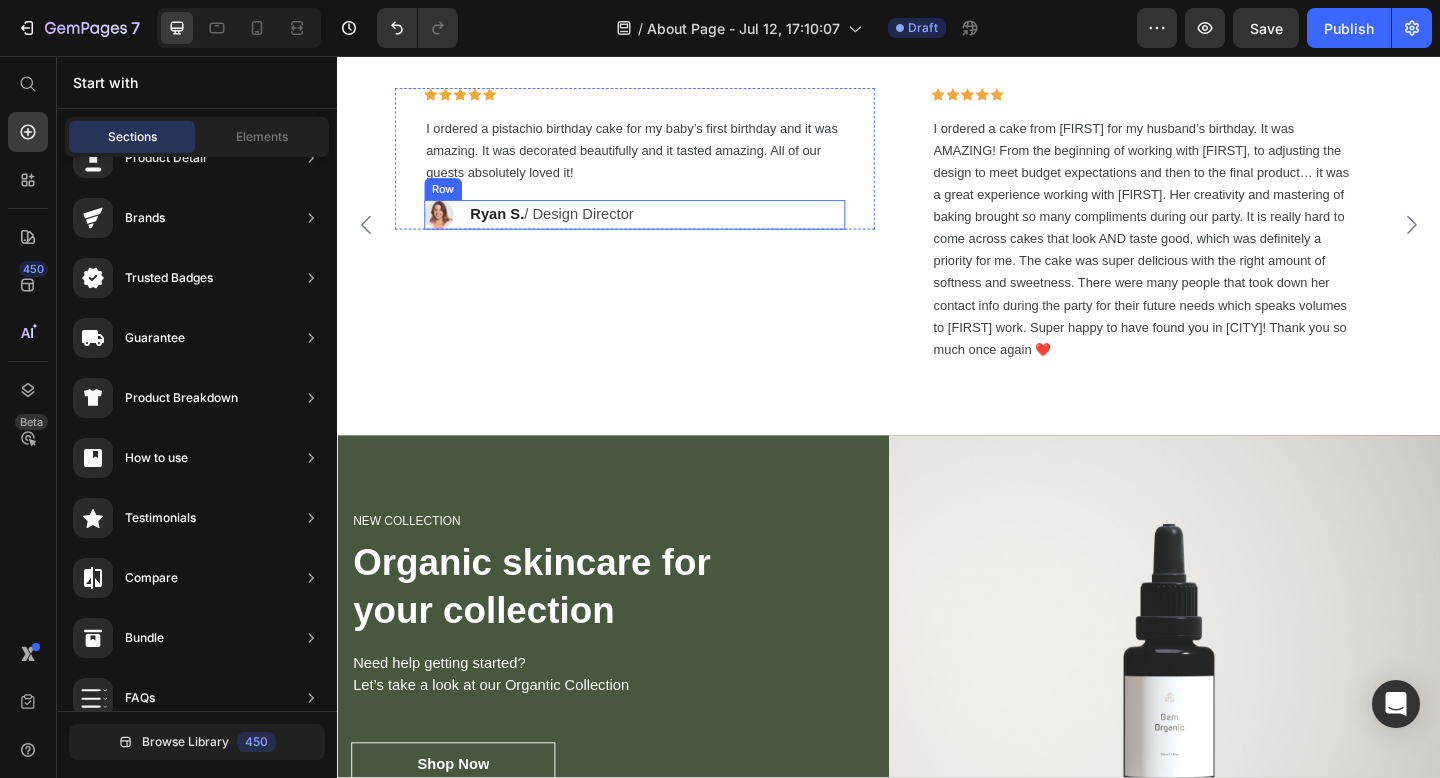 click on "Image [FIRST] [LAST]  / Design Director Text block Row" at bounding box center [661, 229] 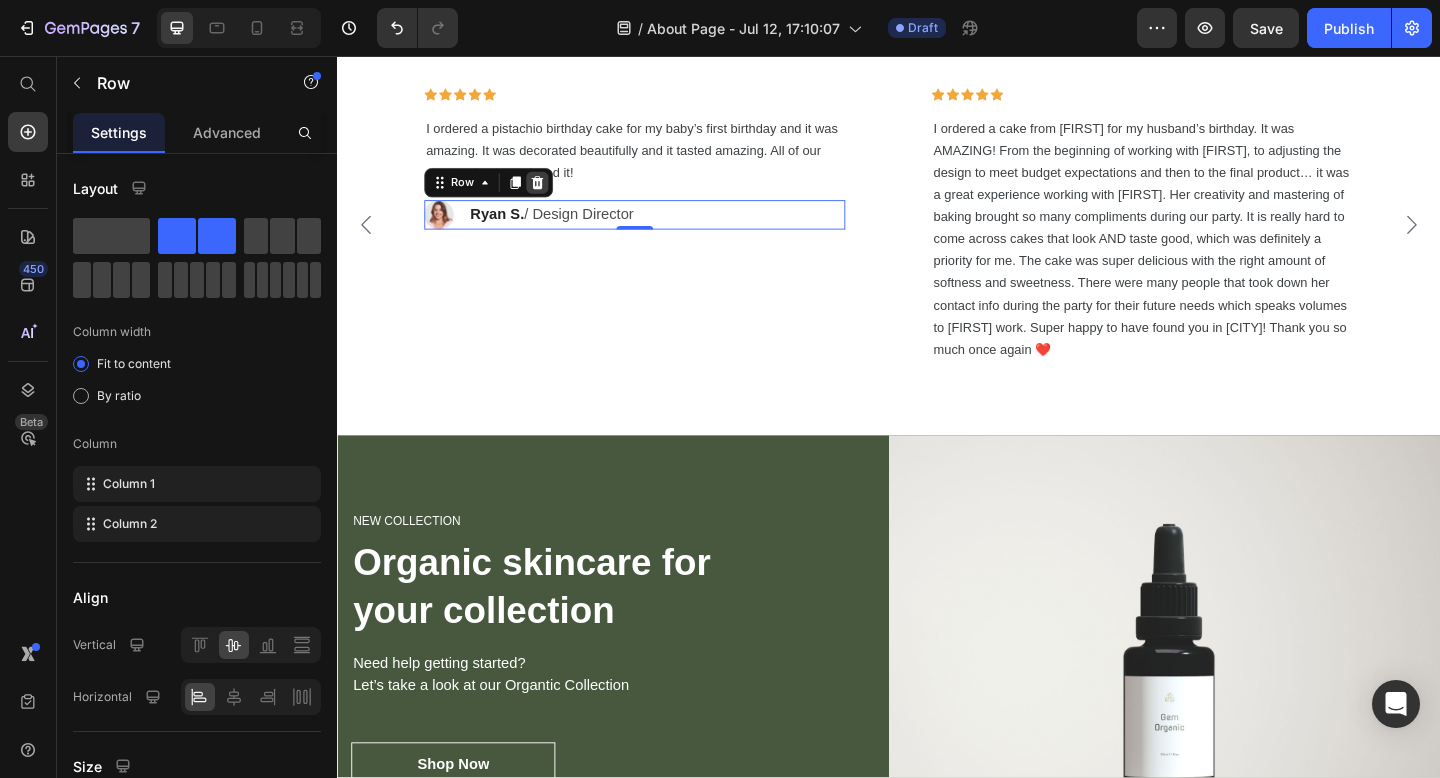click 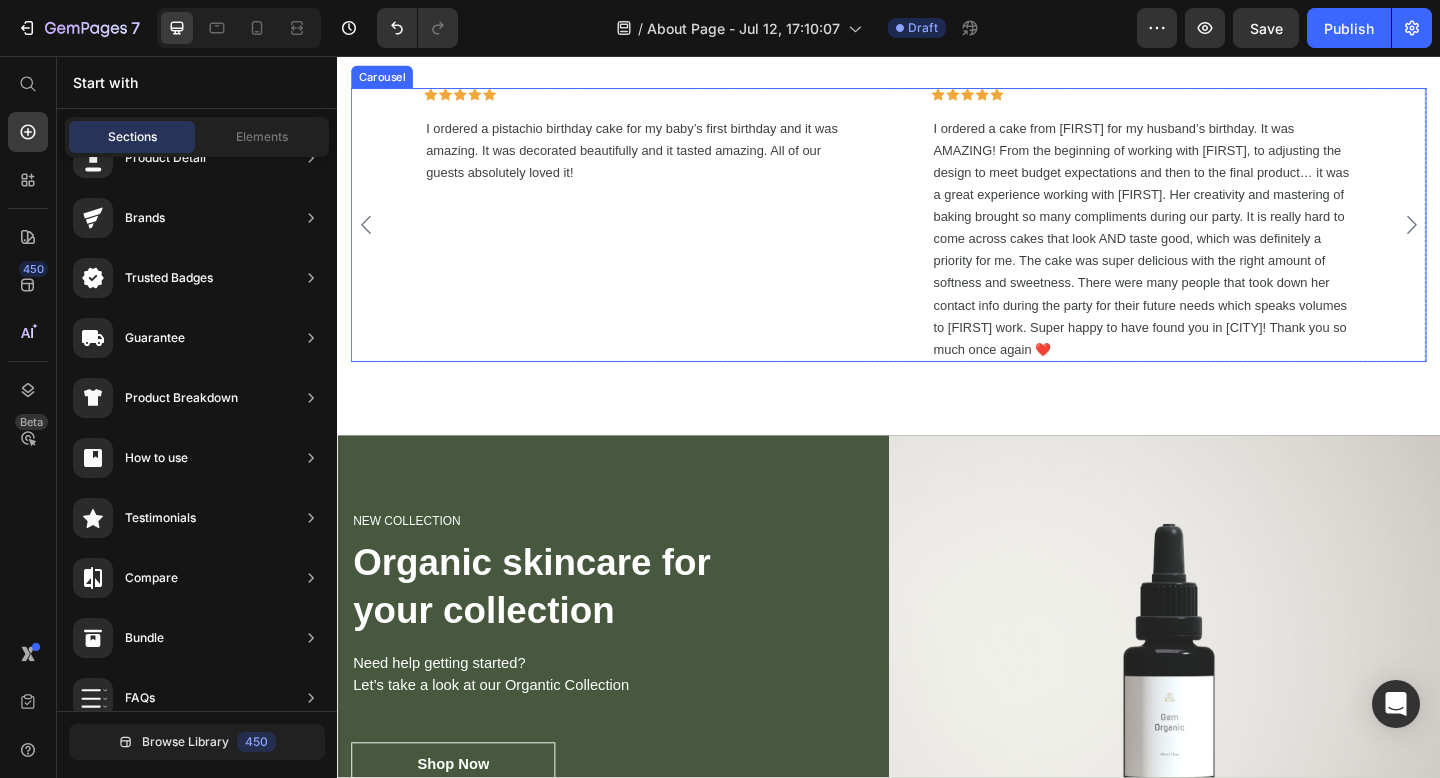 click 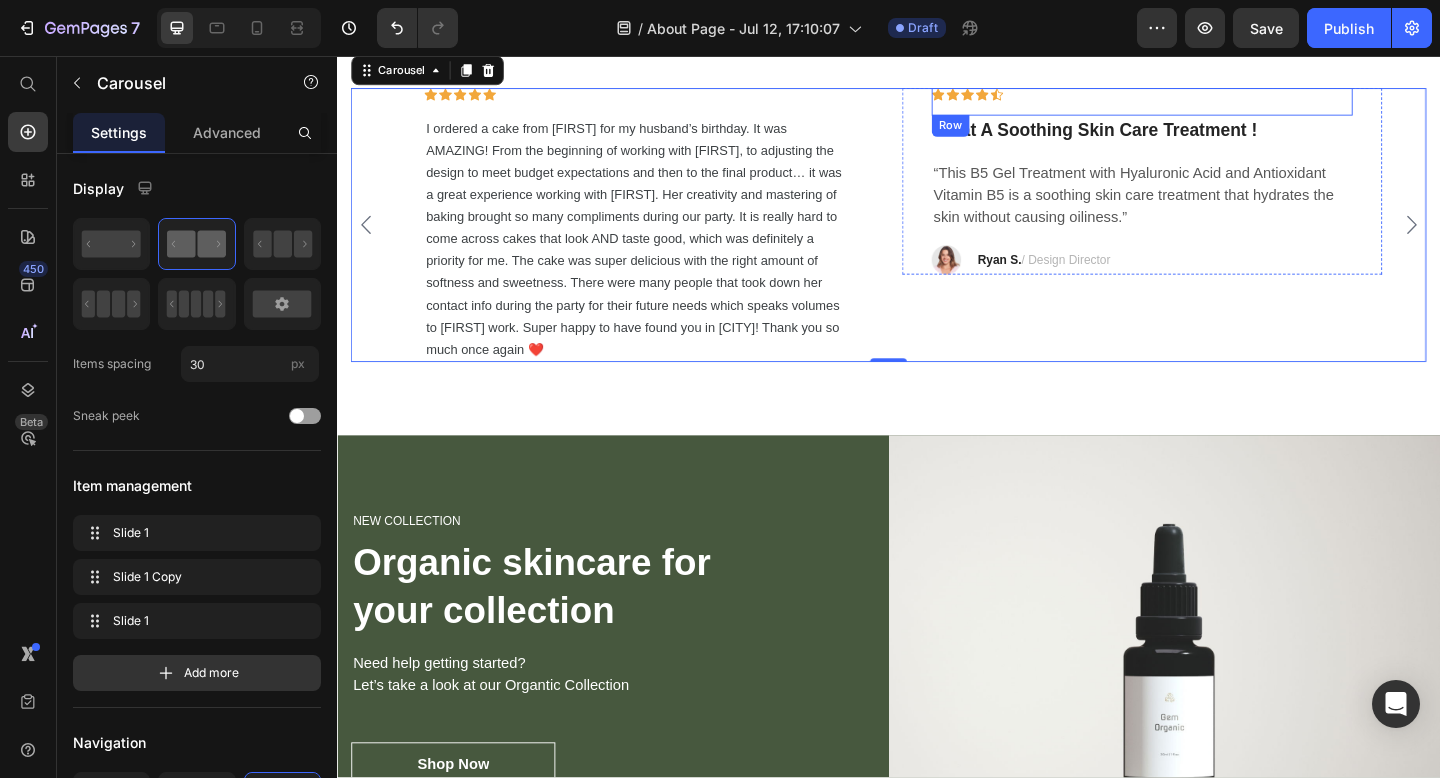 click on "Icon
Icon
Icon
Icon
Icon Row" at bounding box center [1213, 106] 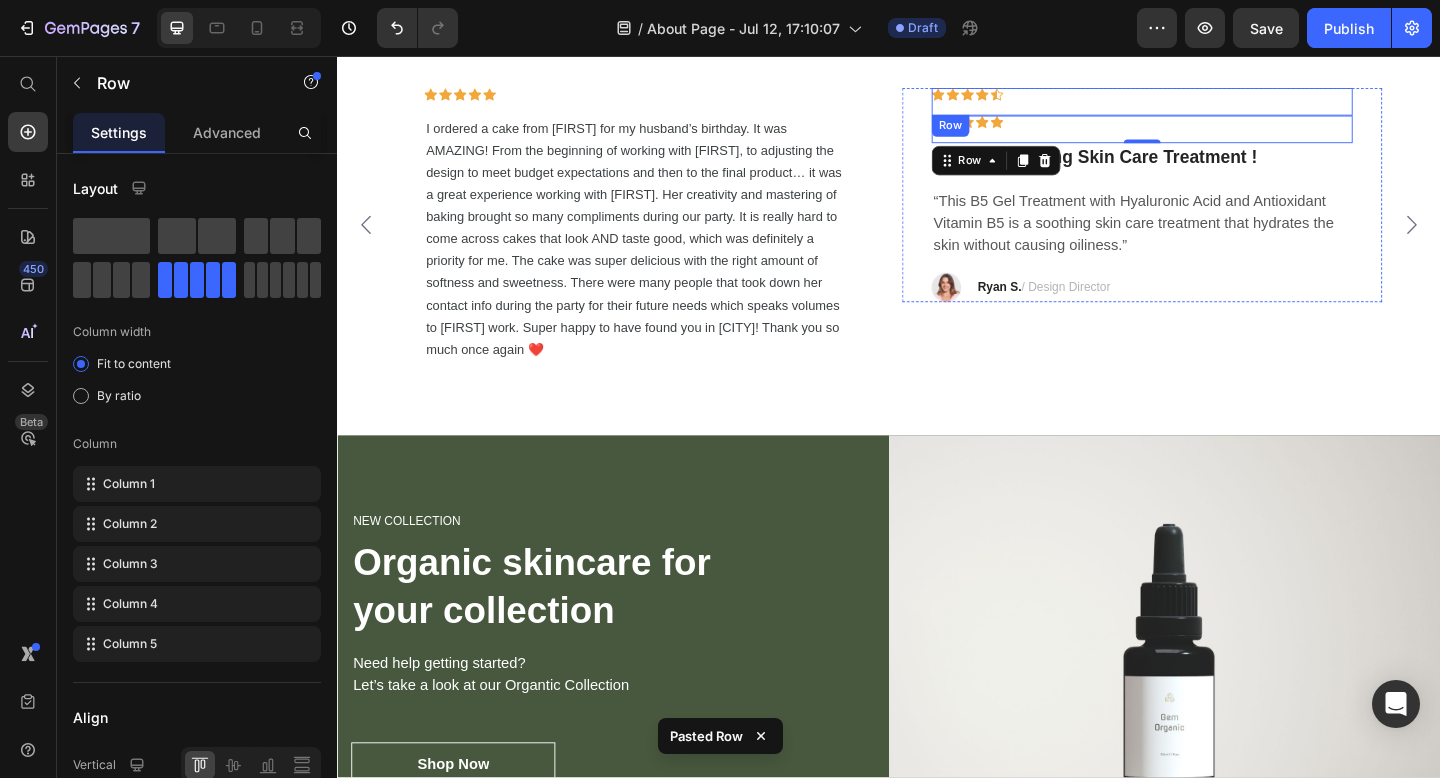 click on "Icon
Icon
Icon
Icon
Icon Row" at bounding box center [1213, 106] 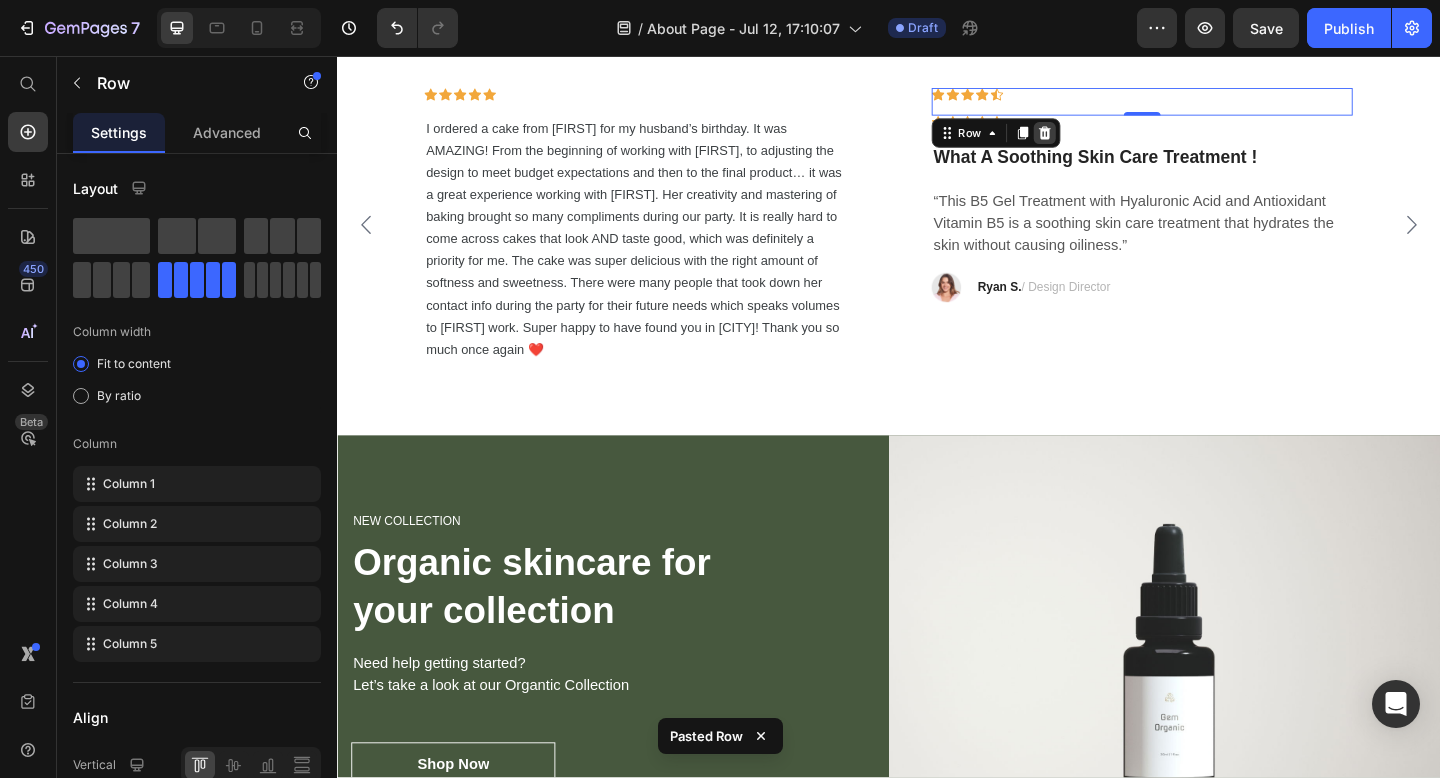 click 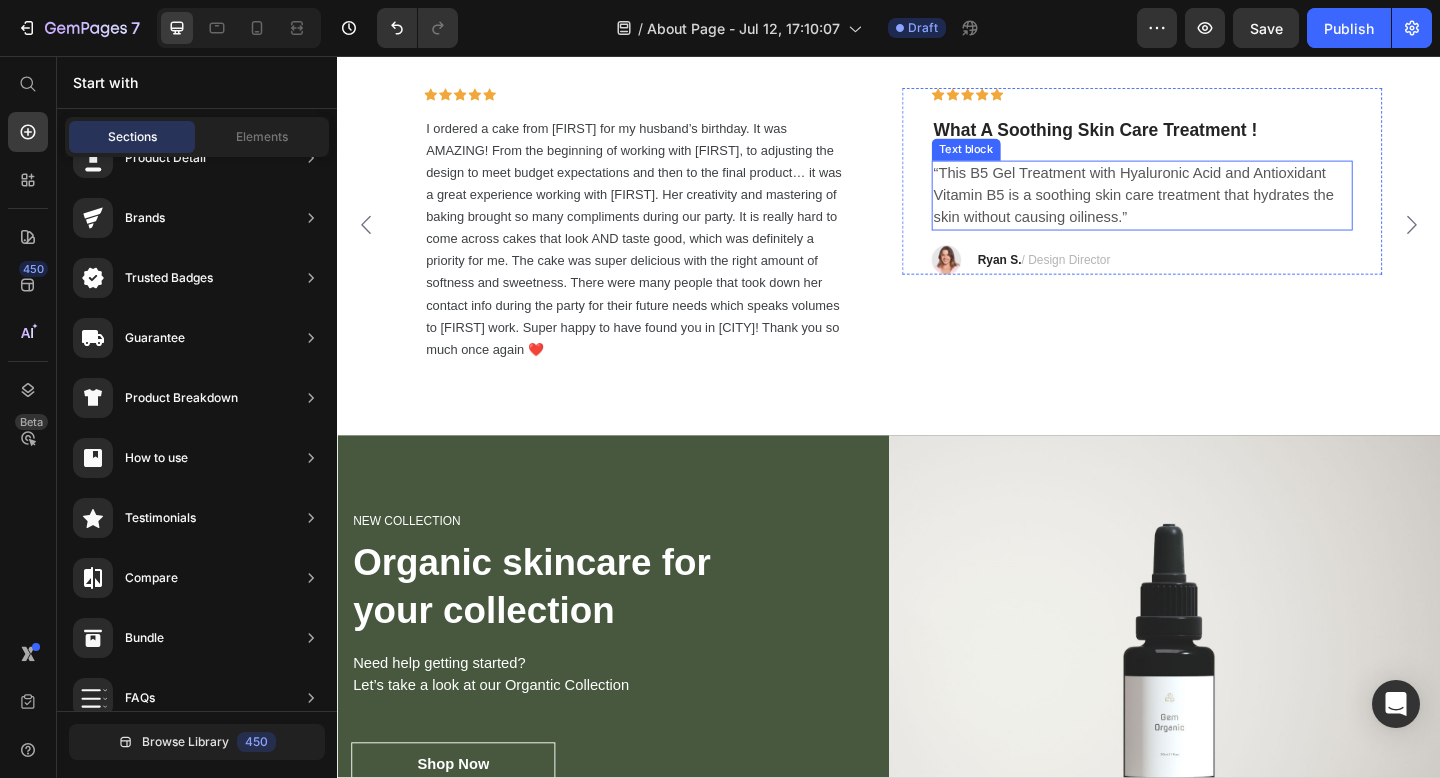 click on "“This B5 Gel Treatment with Hyaluronic Acid and Antioxidant Vitamin B5 is a soothing skin care treatment that hydrates the skin without causing oiliness.”" at bounding box center [1213, 208] 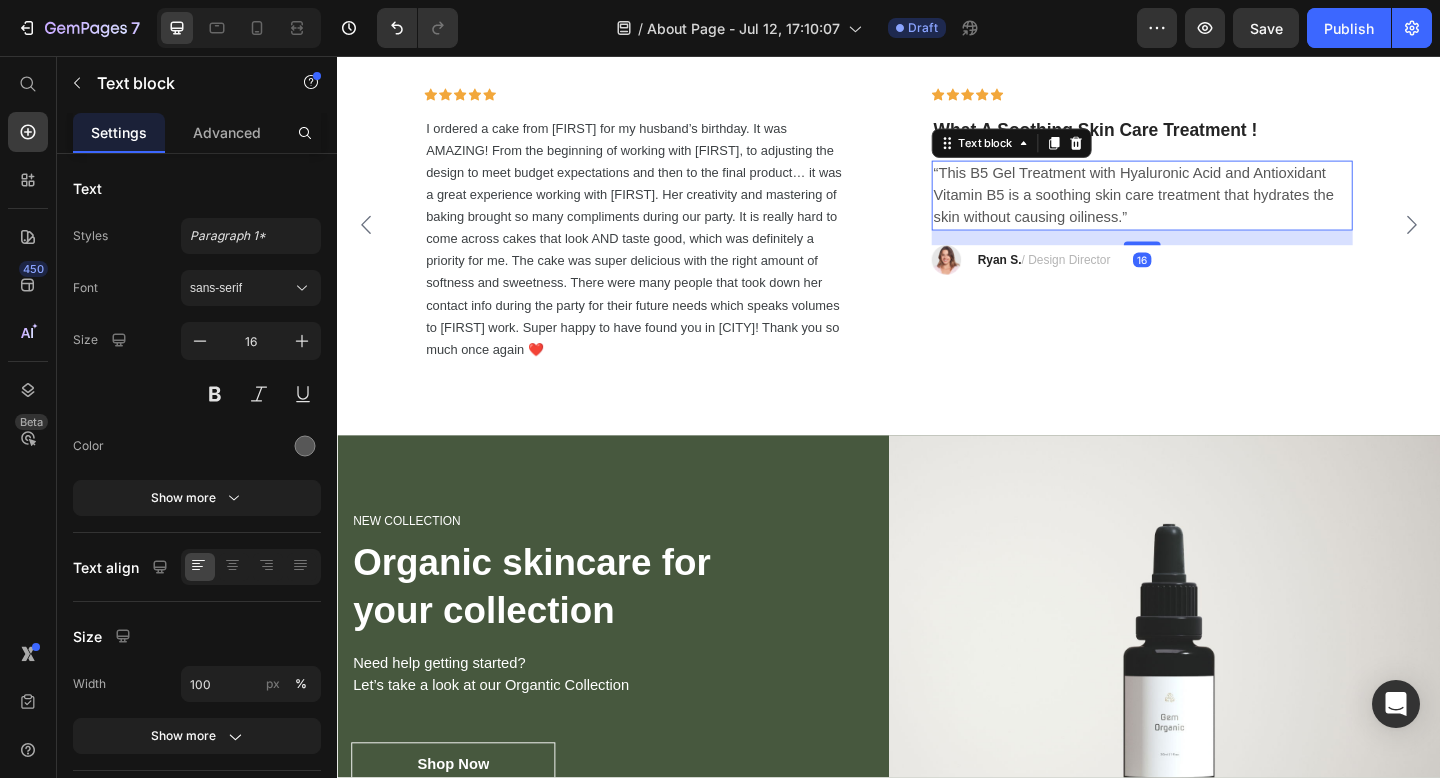 click on "“This B5 Gel Treatment with Hyaluronic Acid and Antioxidant Vitamin B5 is a soothing skin care treatment that hydrates the skin without causing oiliness.”" at bounding box center (1213, 208) 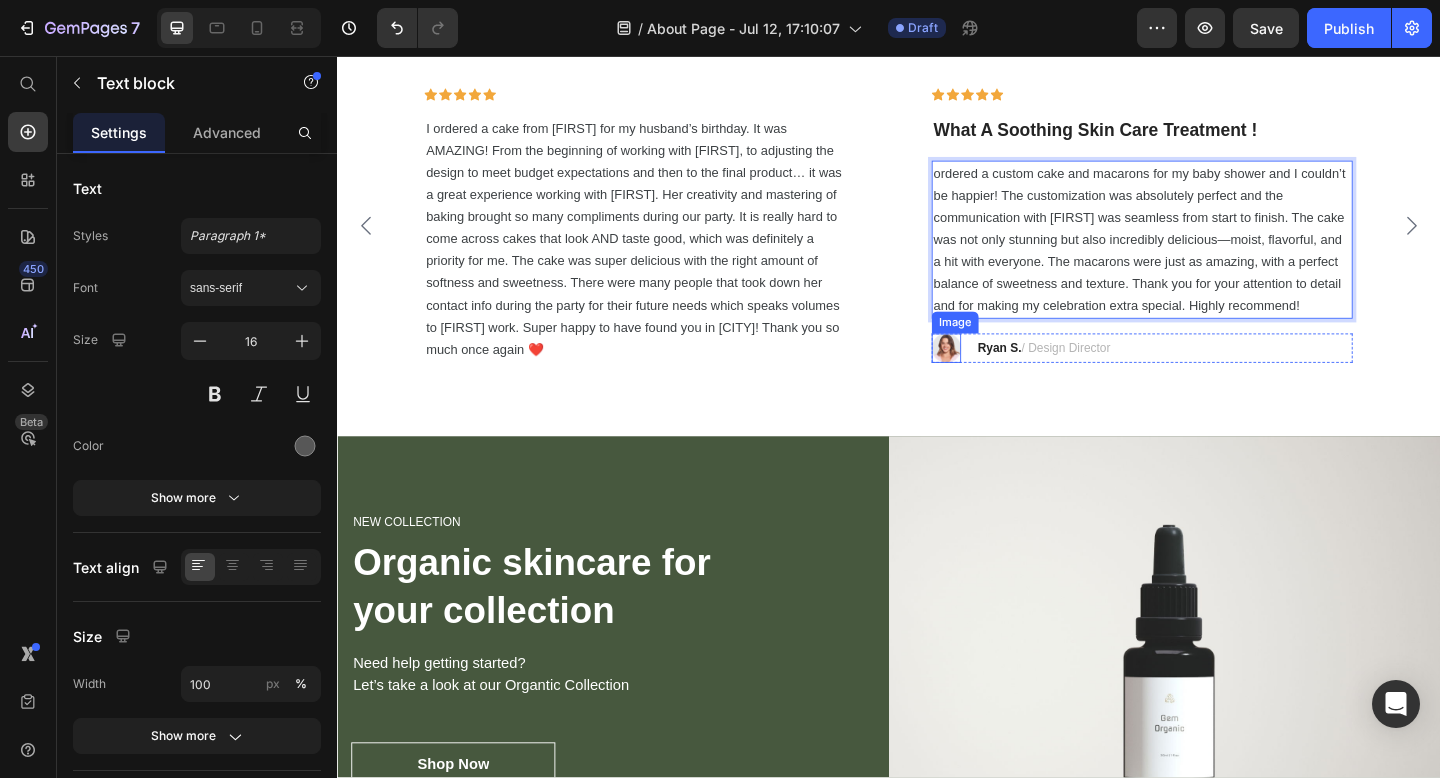 click at bounding box center (1000, 374) 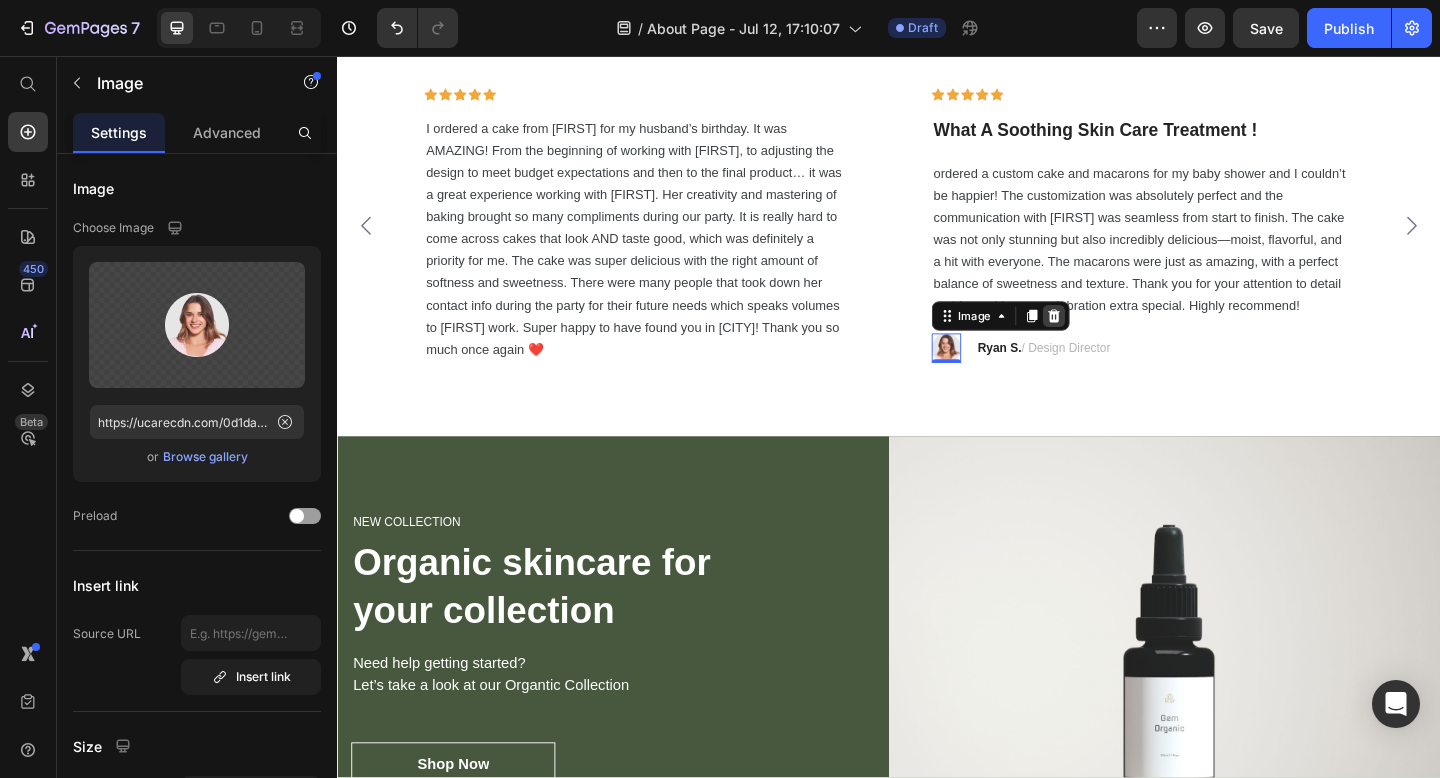 click 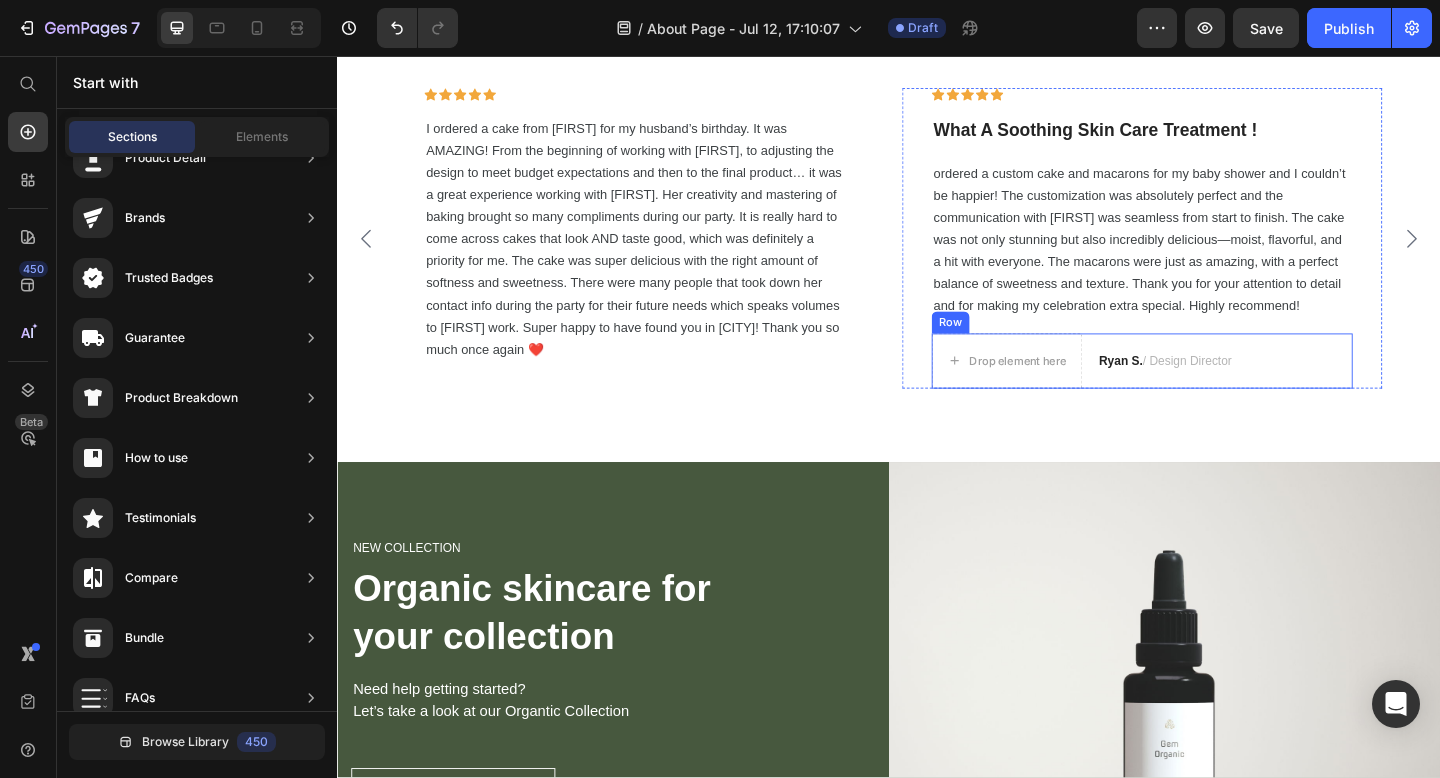 click on "Drop element here [FIRST] [LAST]  / Design Director Text block Row" at bounding box center [1213, 388] 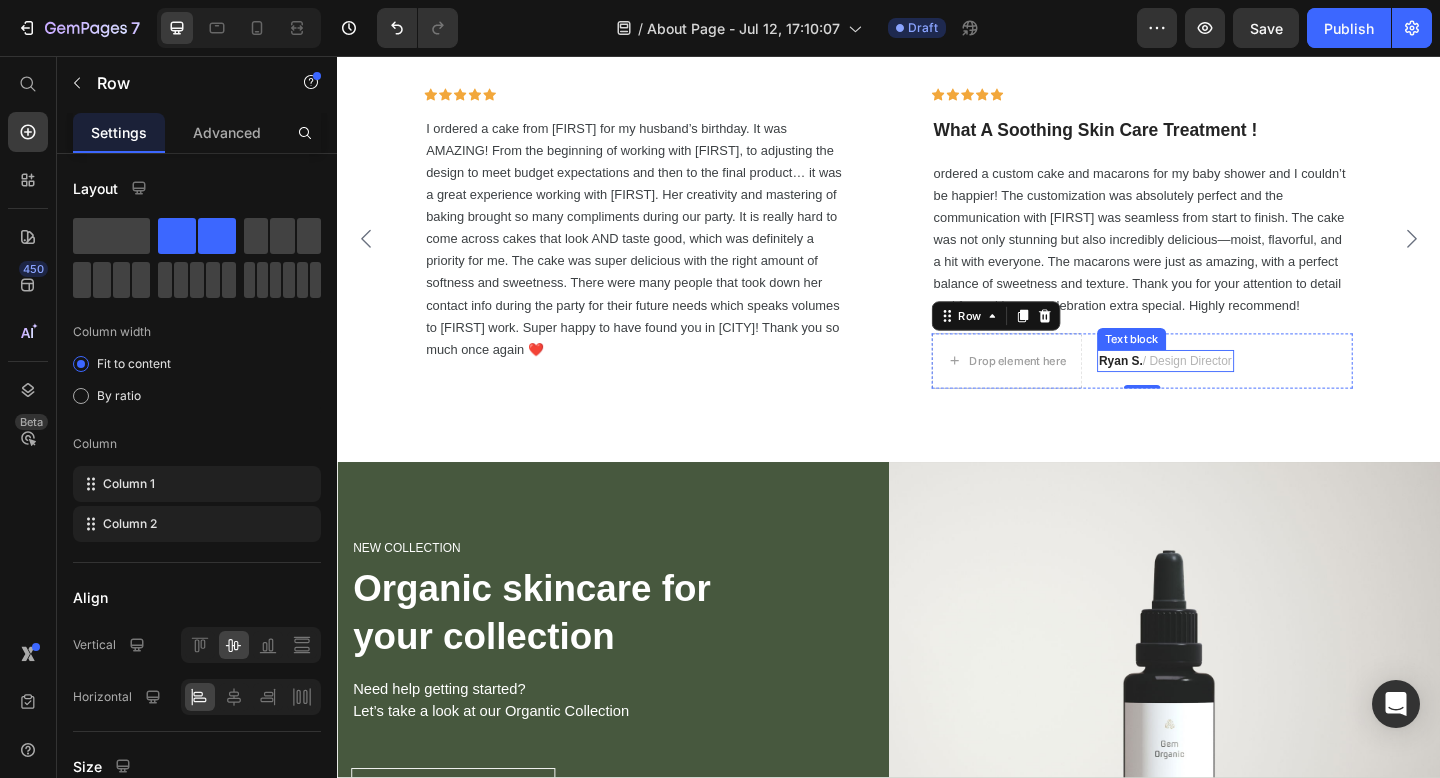 click on "Ryan S." at bounding box center [1190, 387] 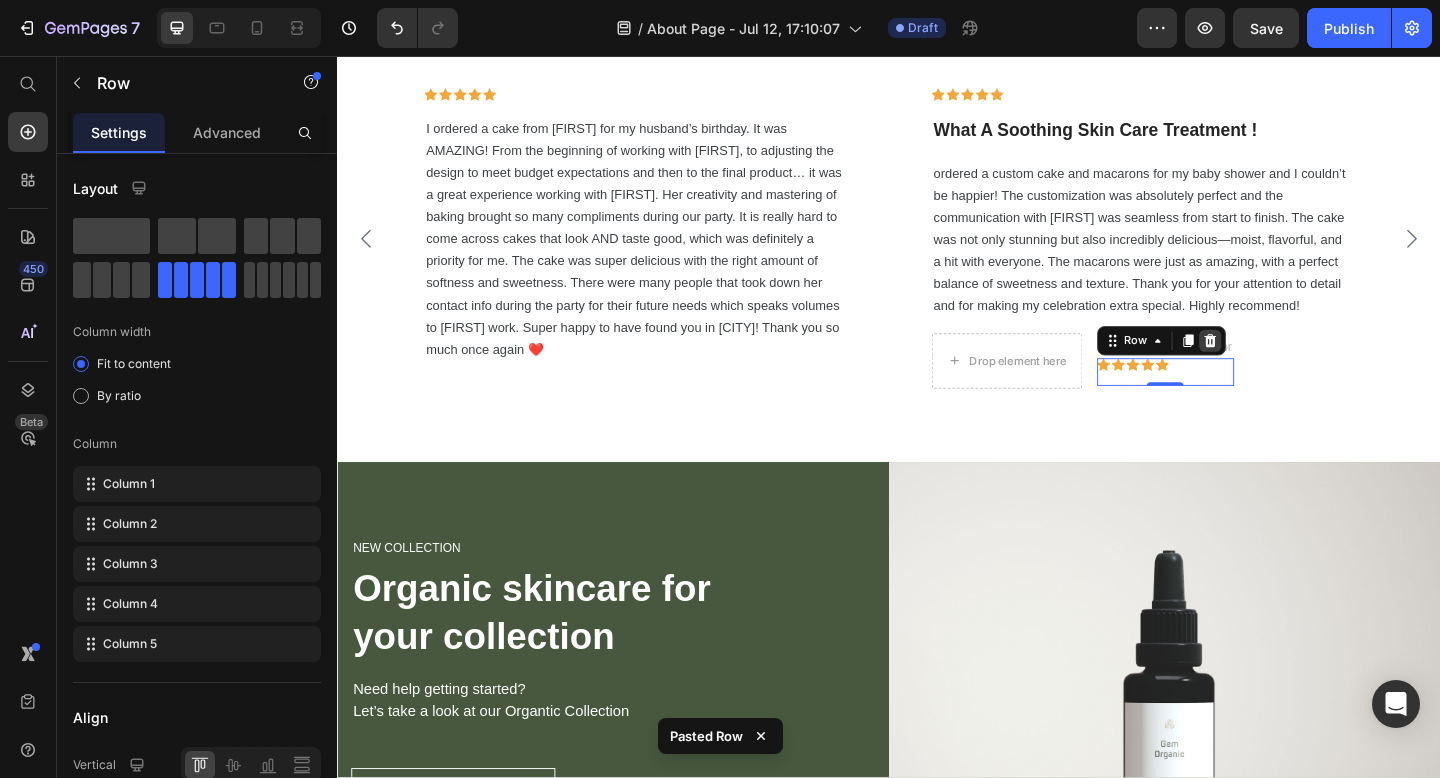 click 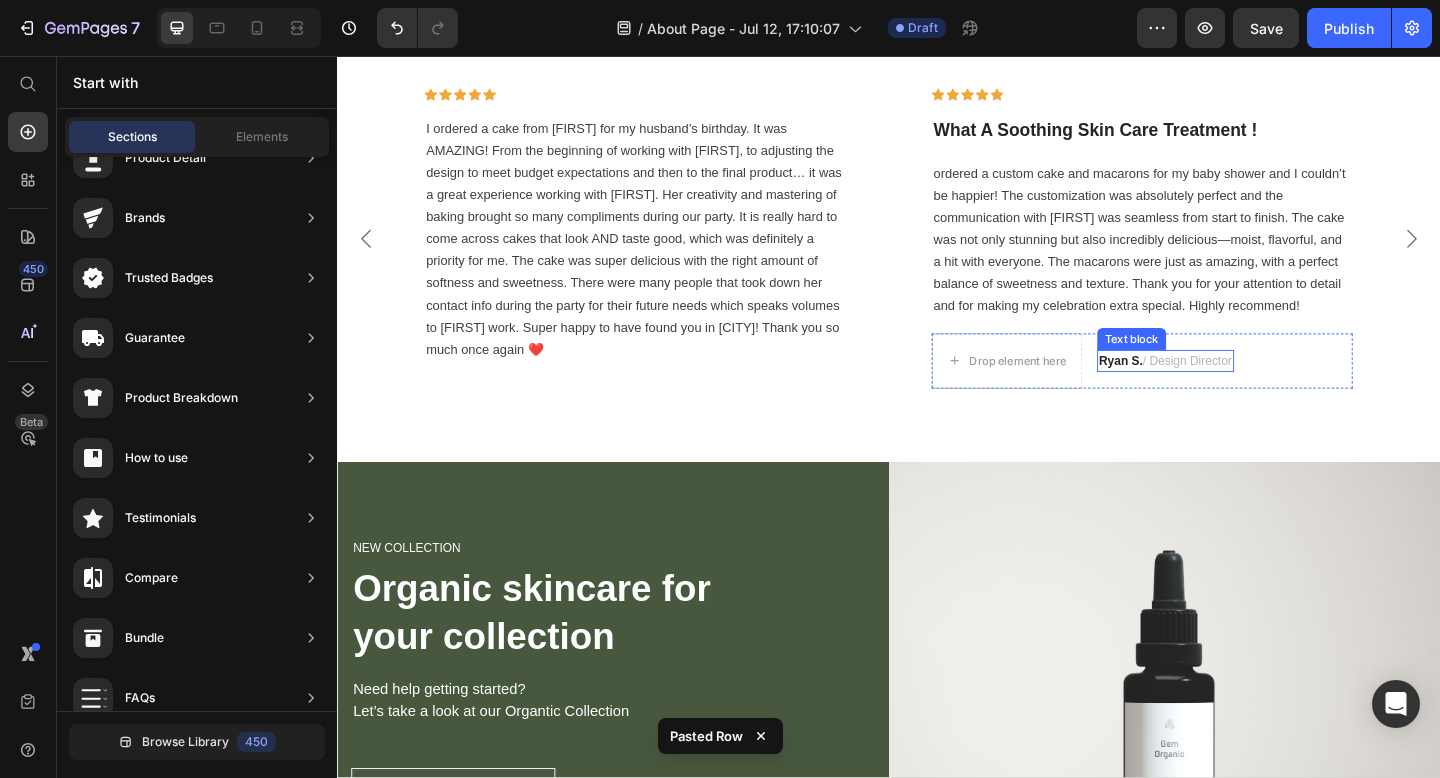 click on "[FIRST] [LAST]  / Design Director" at bounding box center (1238, 388) 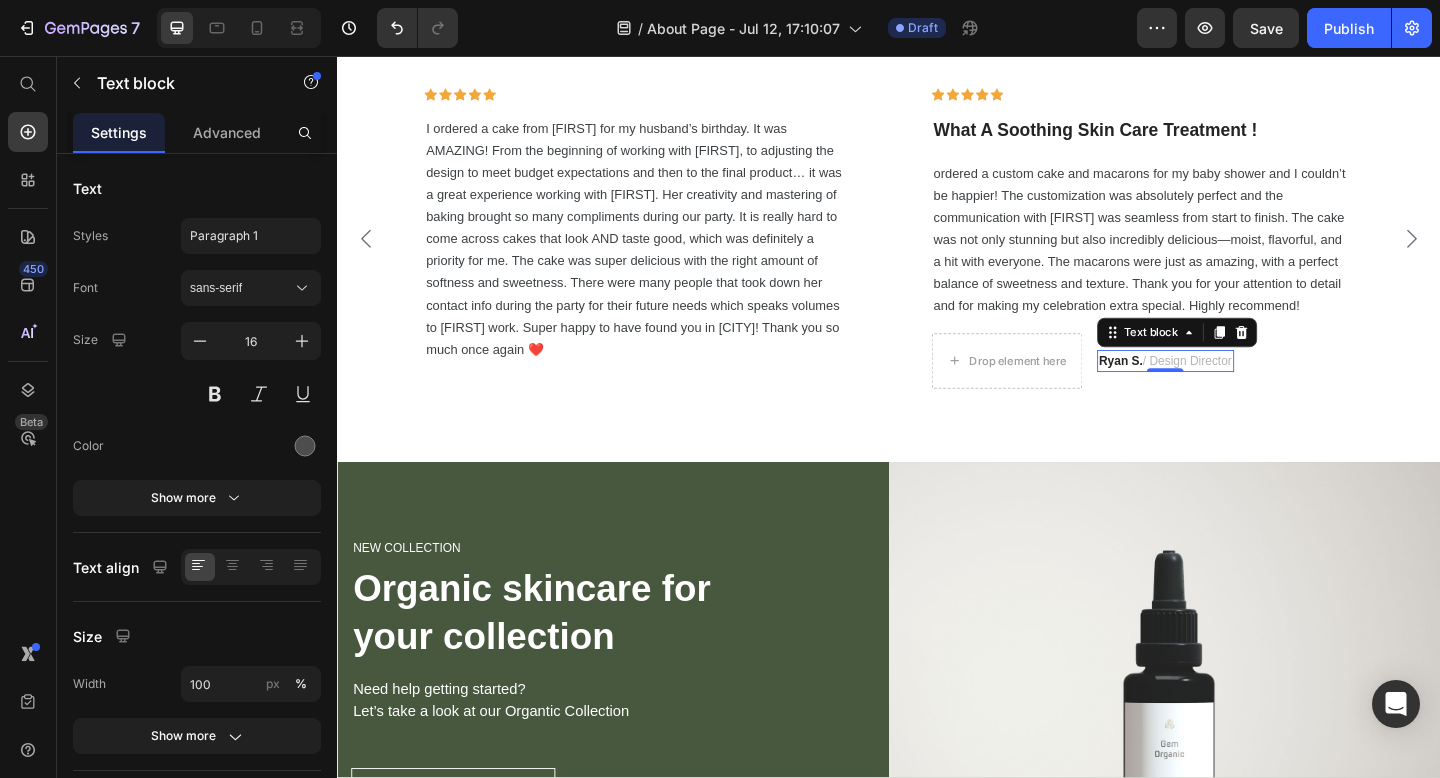 click on "[FIRST] [LAST]  / Design Director" at bounding box center (1238, 388) 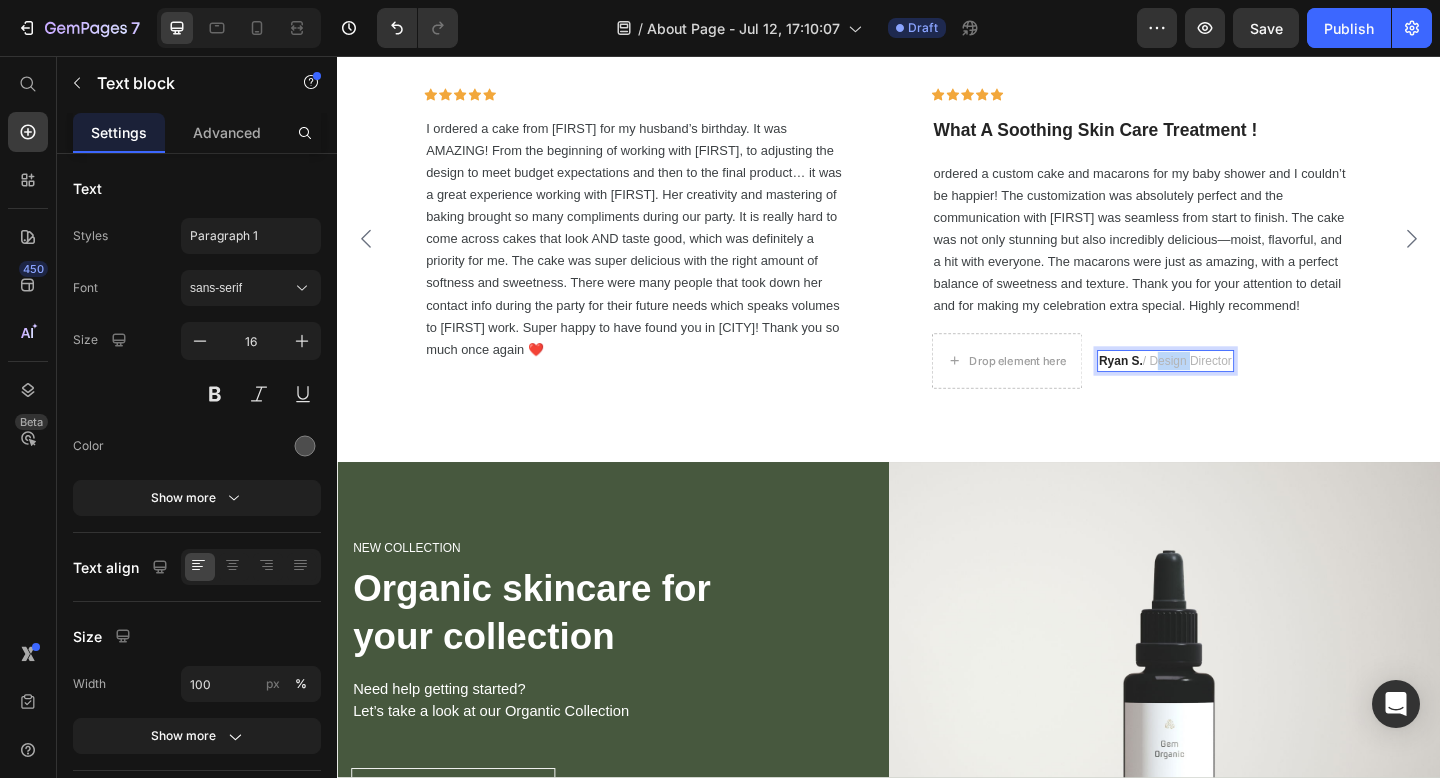 click on "[FIRST] [LAST]  / Design Director" at bounding box center [1238, 388] 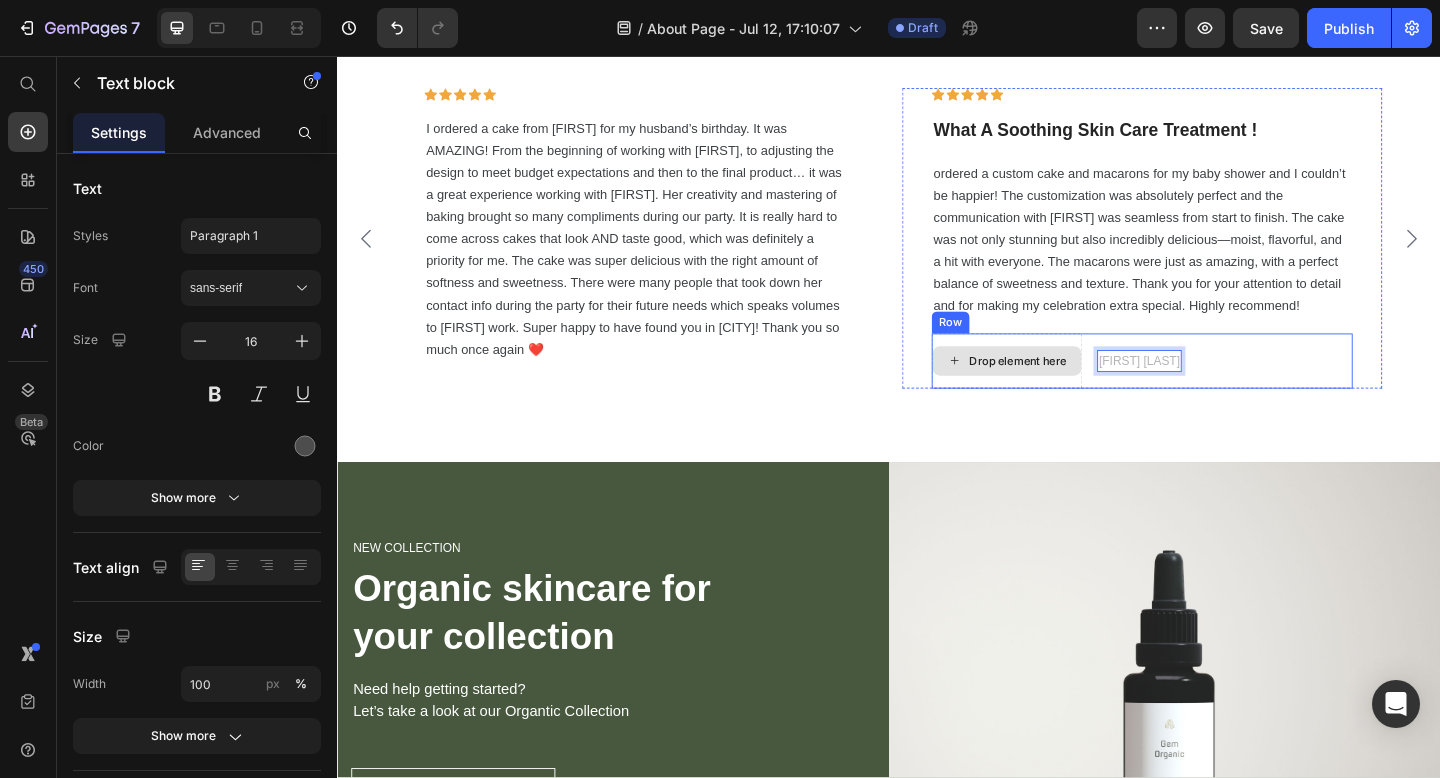 click on "Drop element here" at bounding box center (1066, 388) 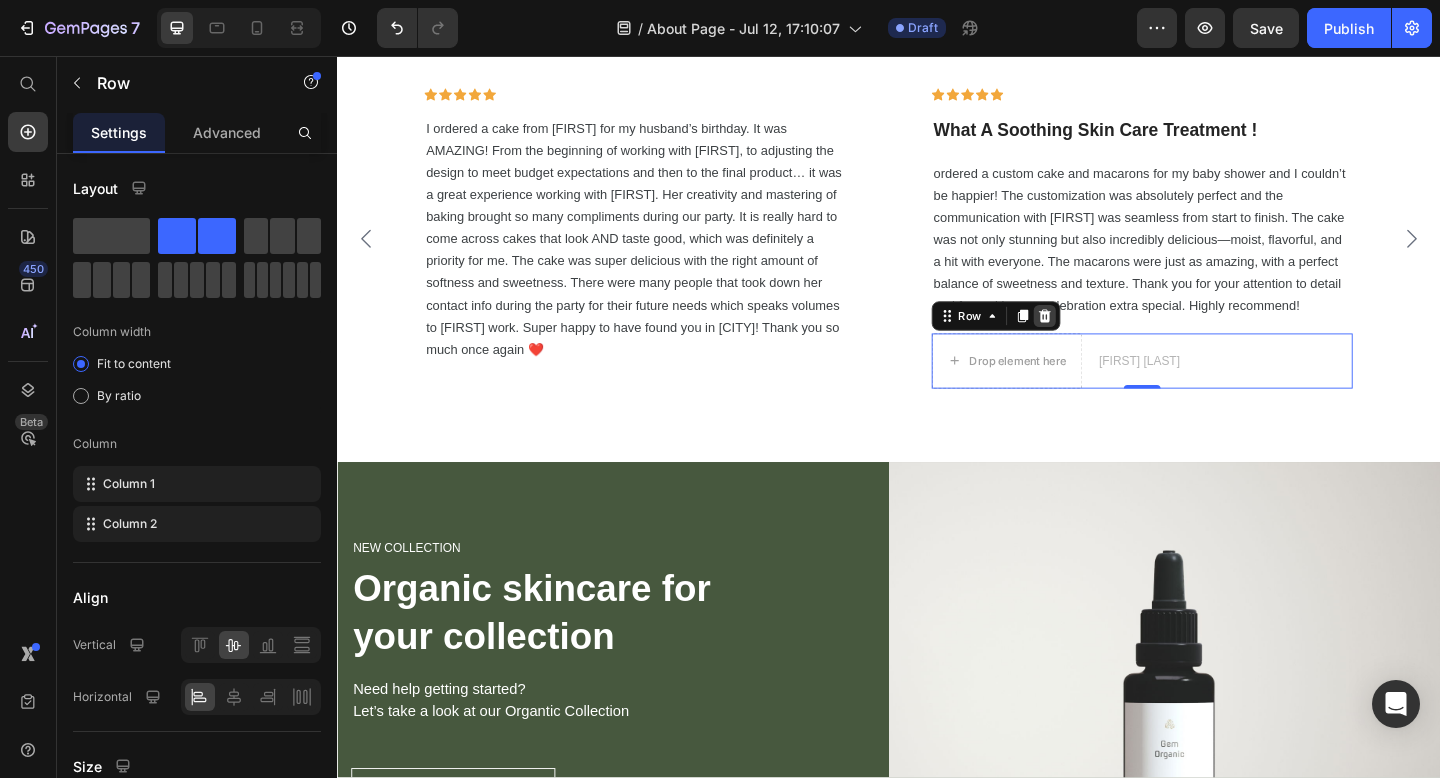click 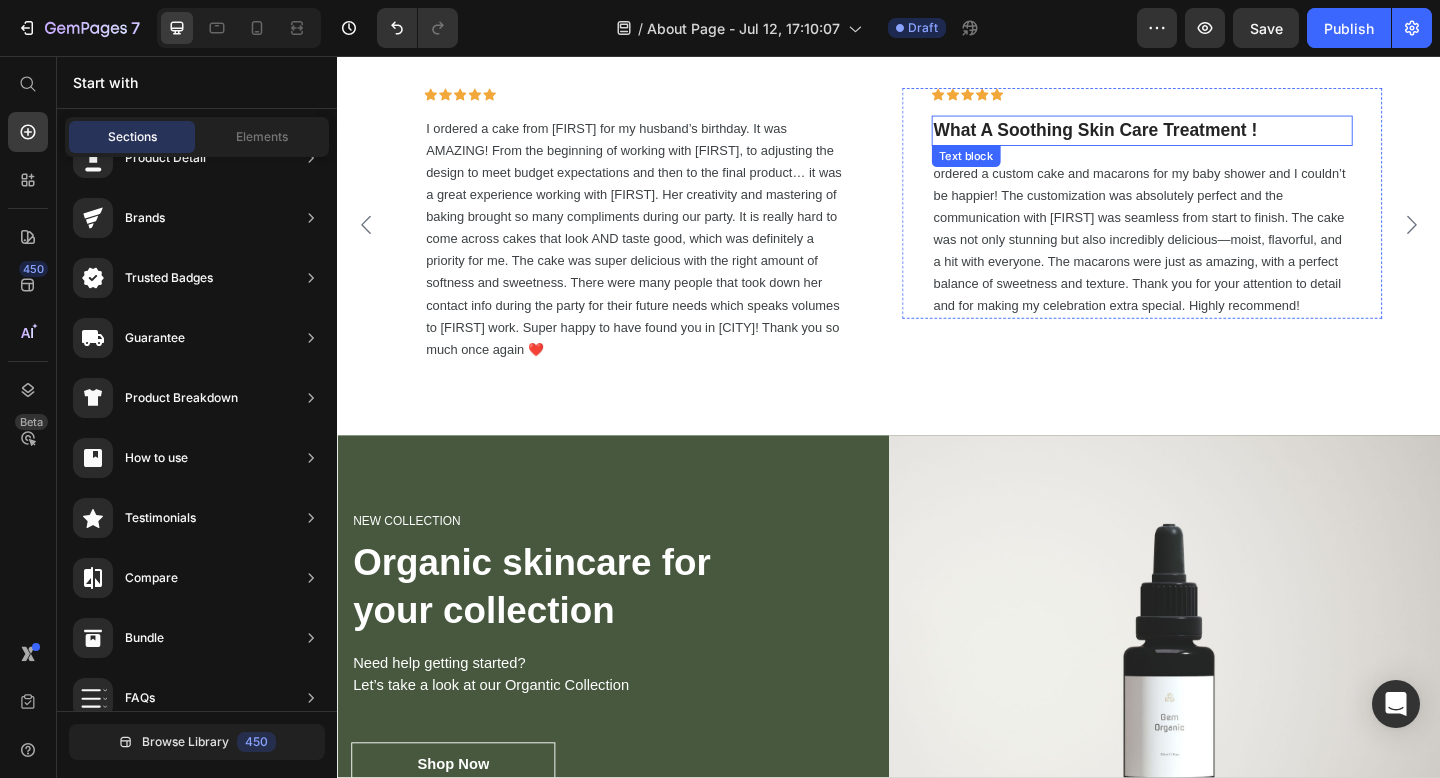 click on "What A Soothing Skin Care Treatment !" at bounding box center [1213, 137] 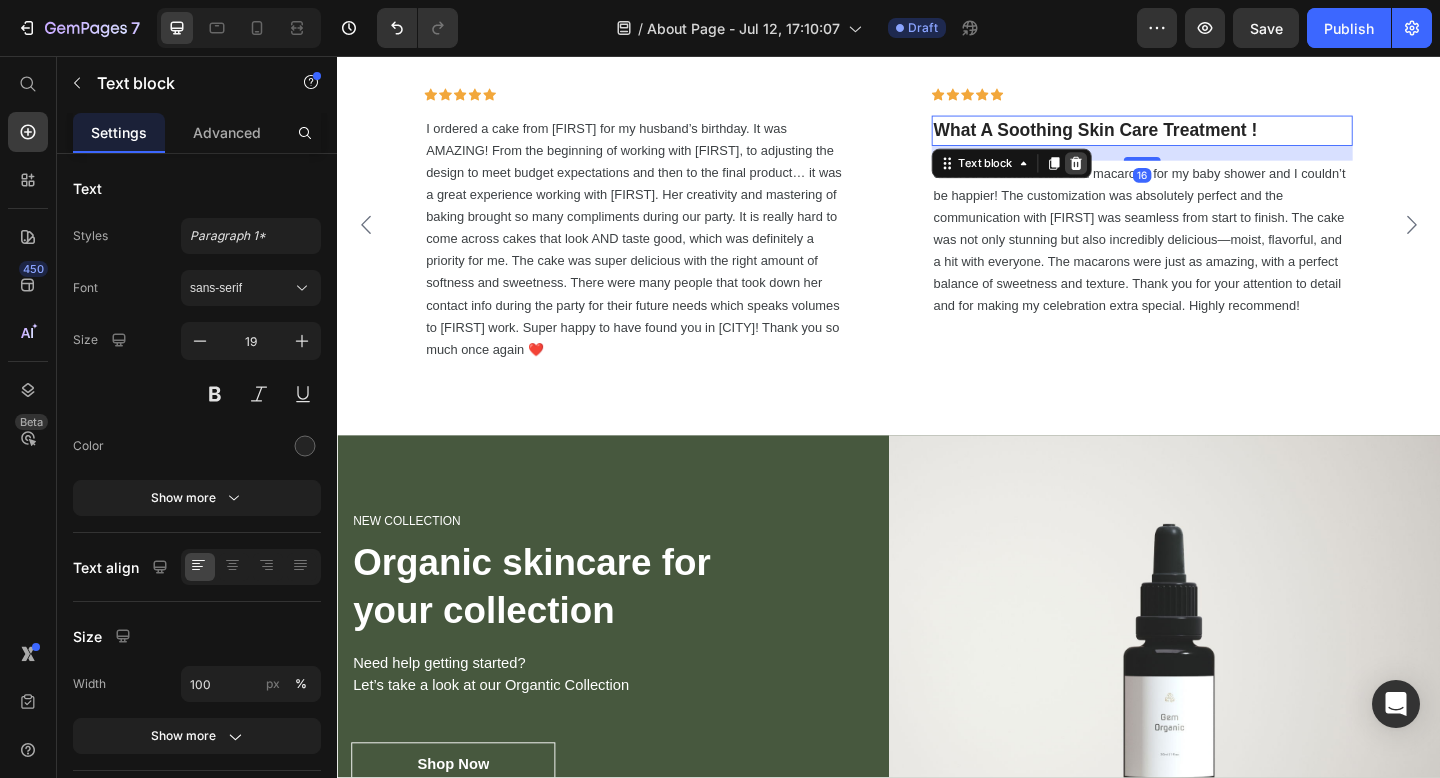 click 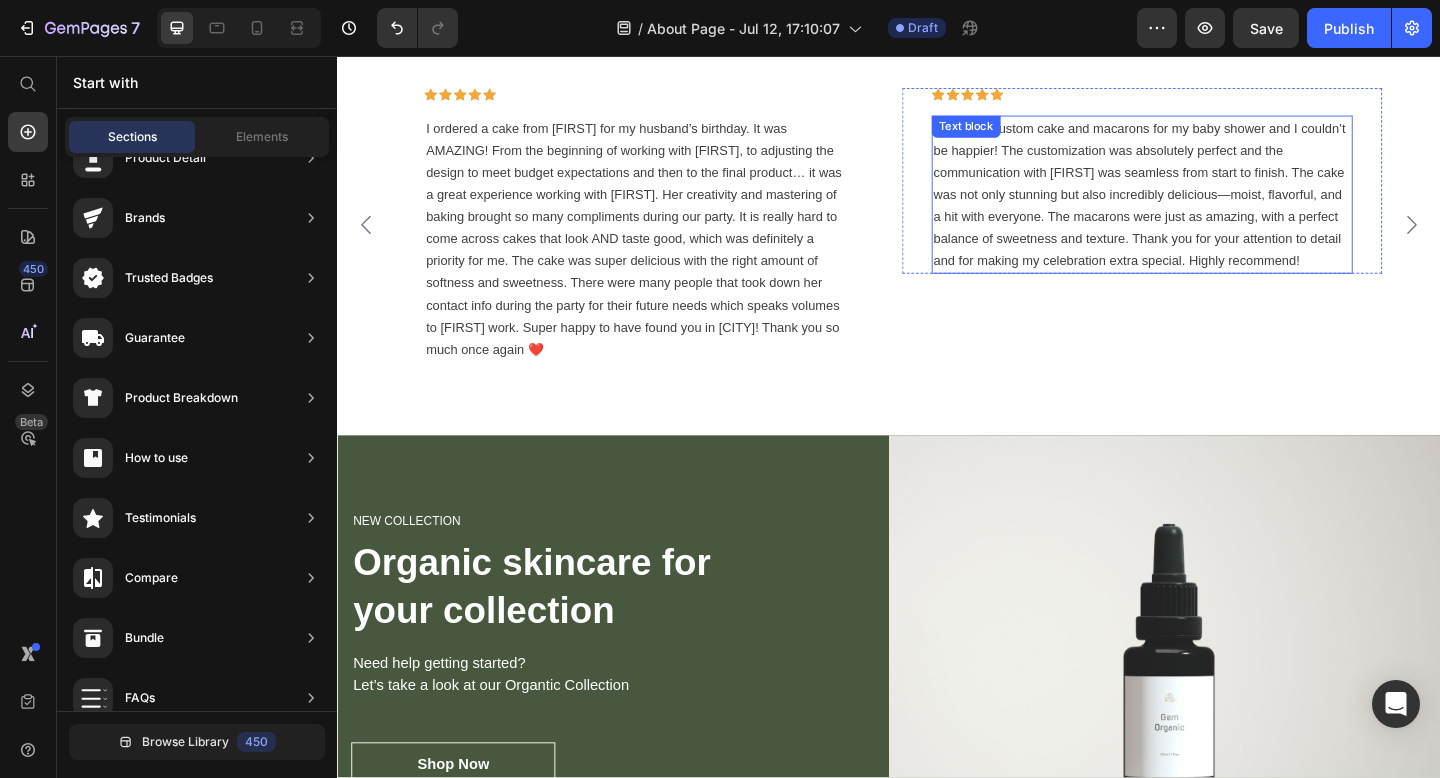 click on "Text block" at bounding box center (1021, 133) 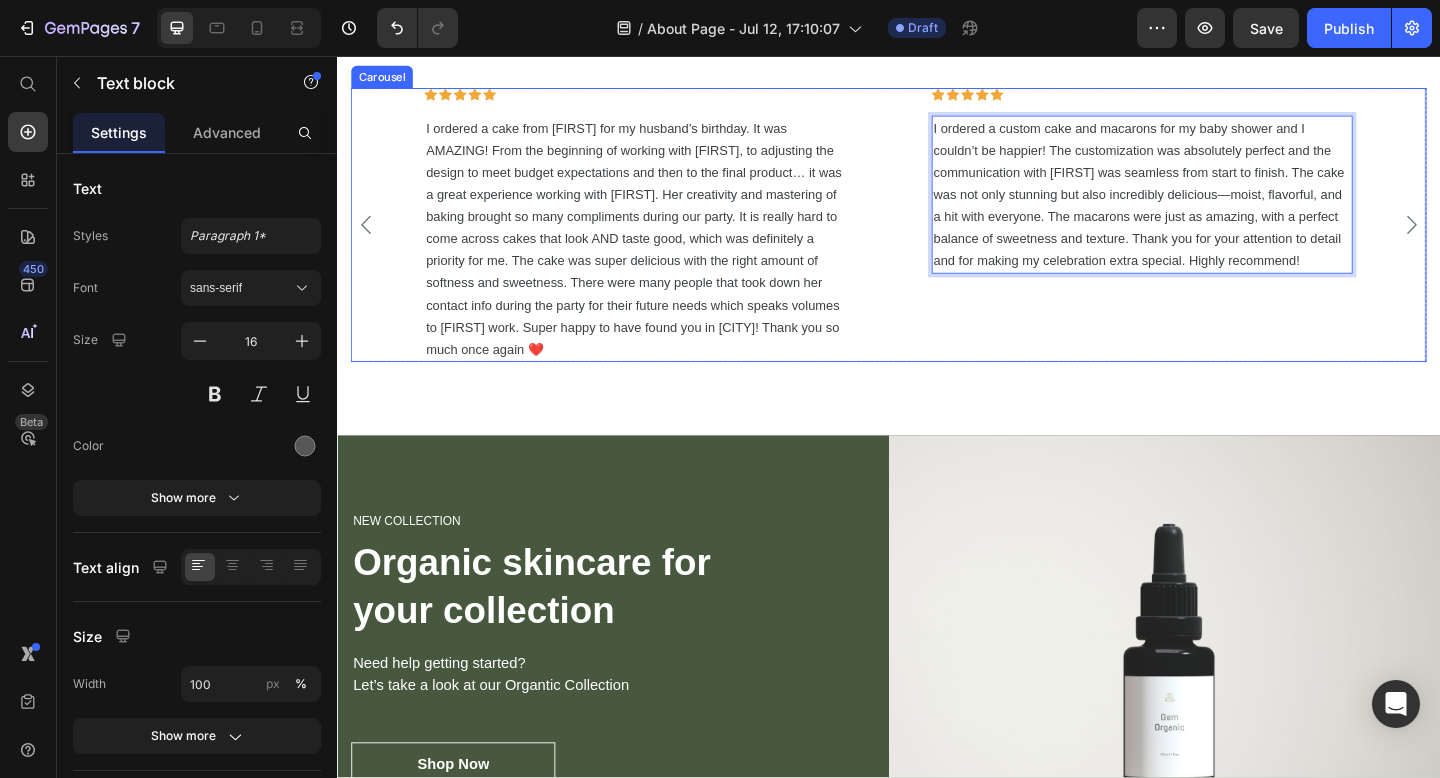 click 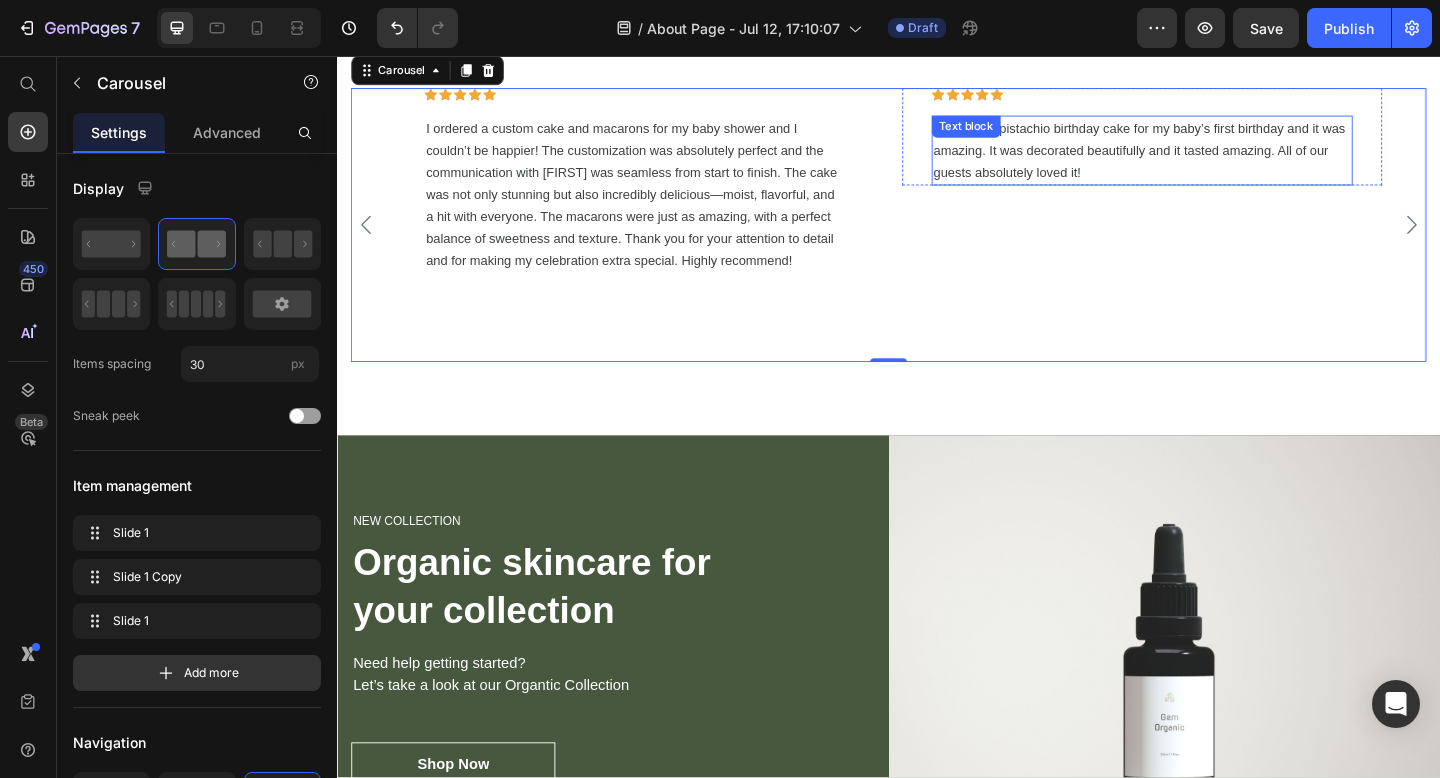 click on "I ordered a pistachio birthday cake for my baby’s first birthday and it was amazing. It was decorated beautifully and it tasted amazing. All of our guests absolutely loved it!" at bounding box center (1210, 159) 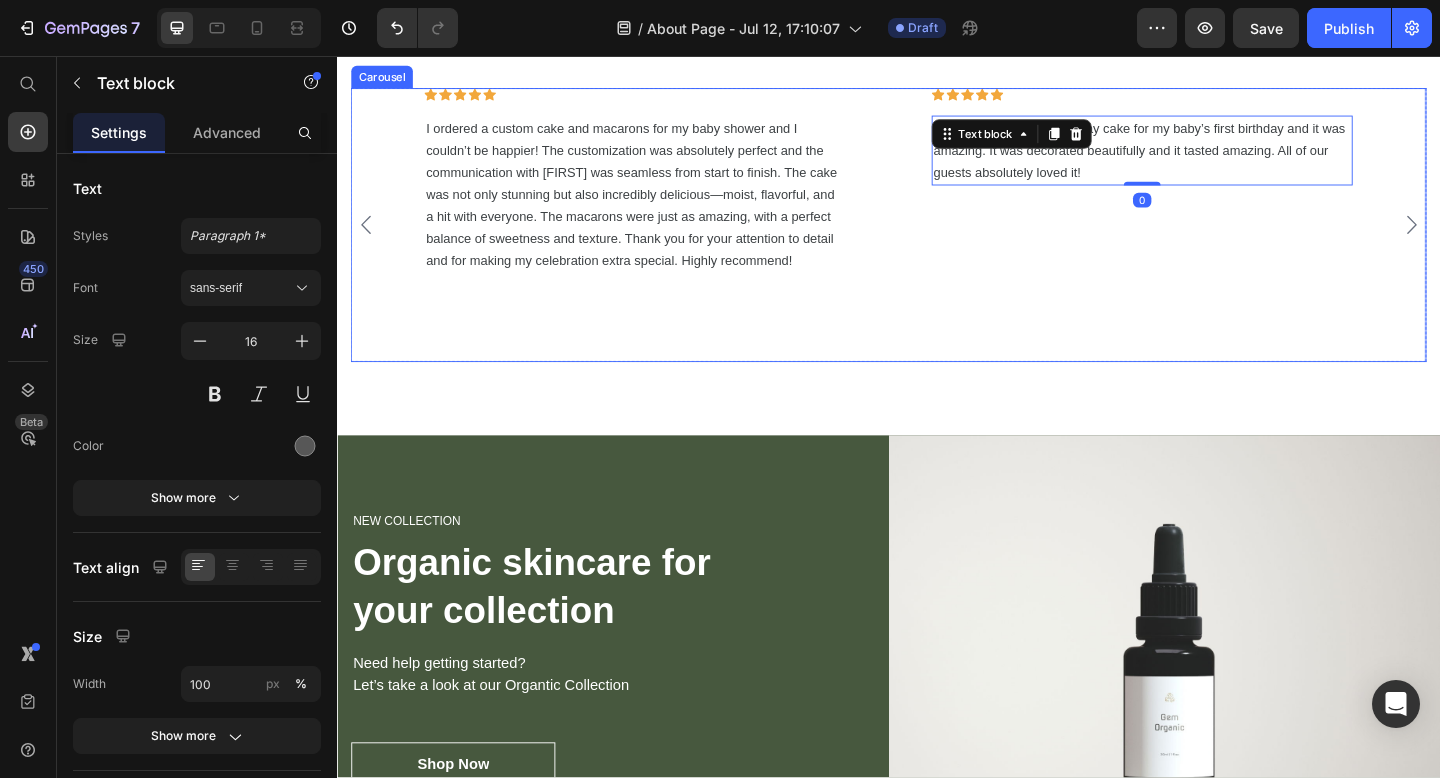 click 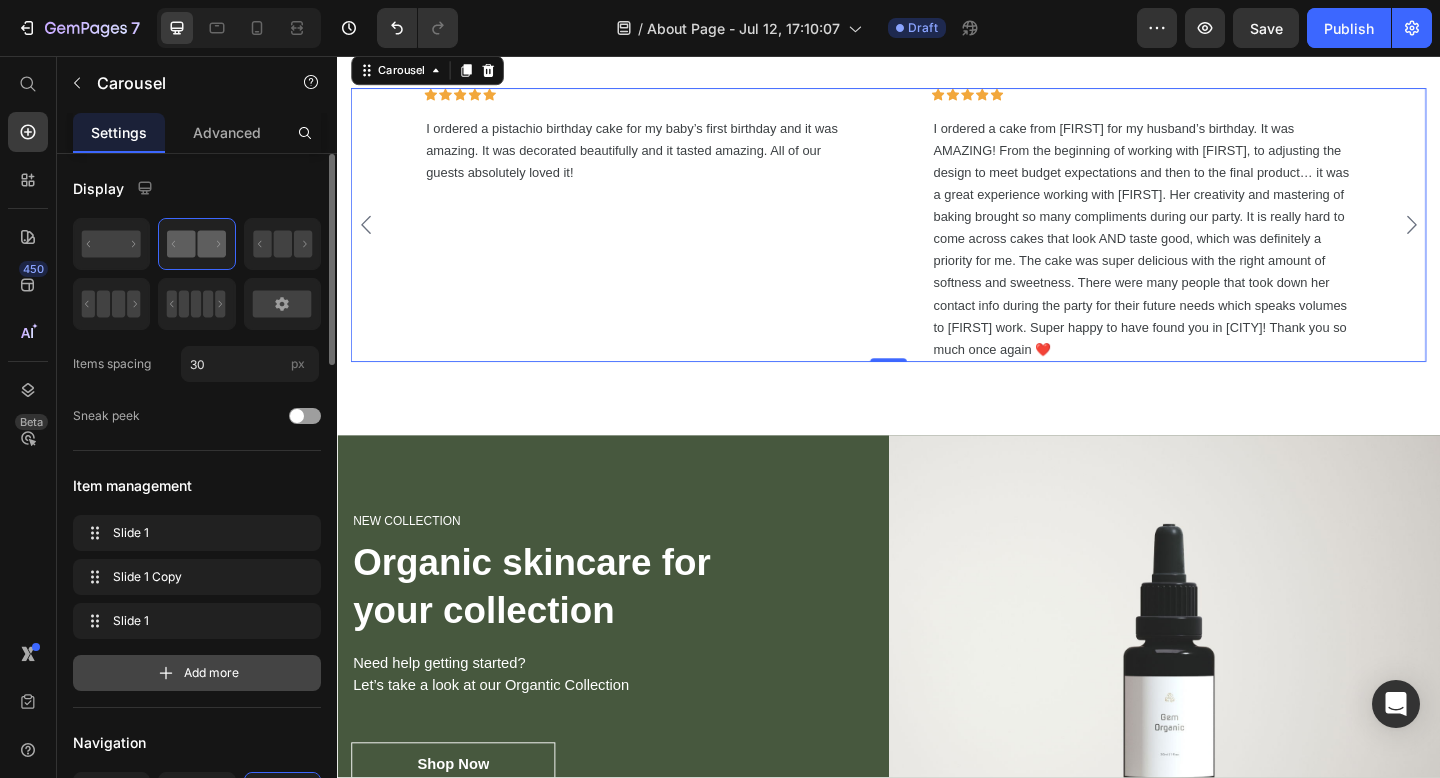 click on "Add more" at bounding box center (211, 673) 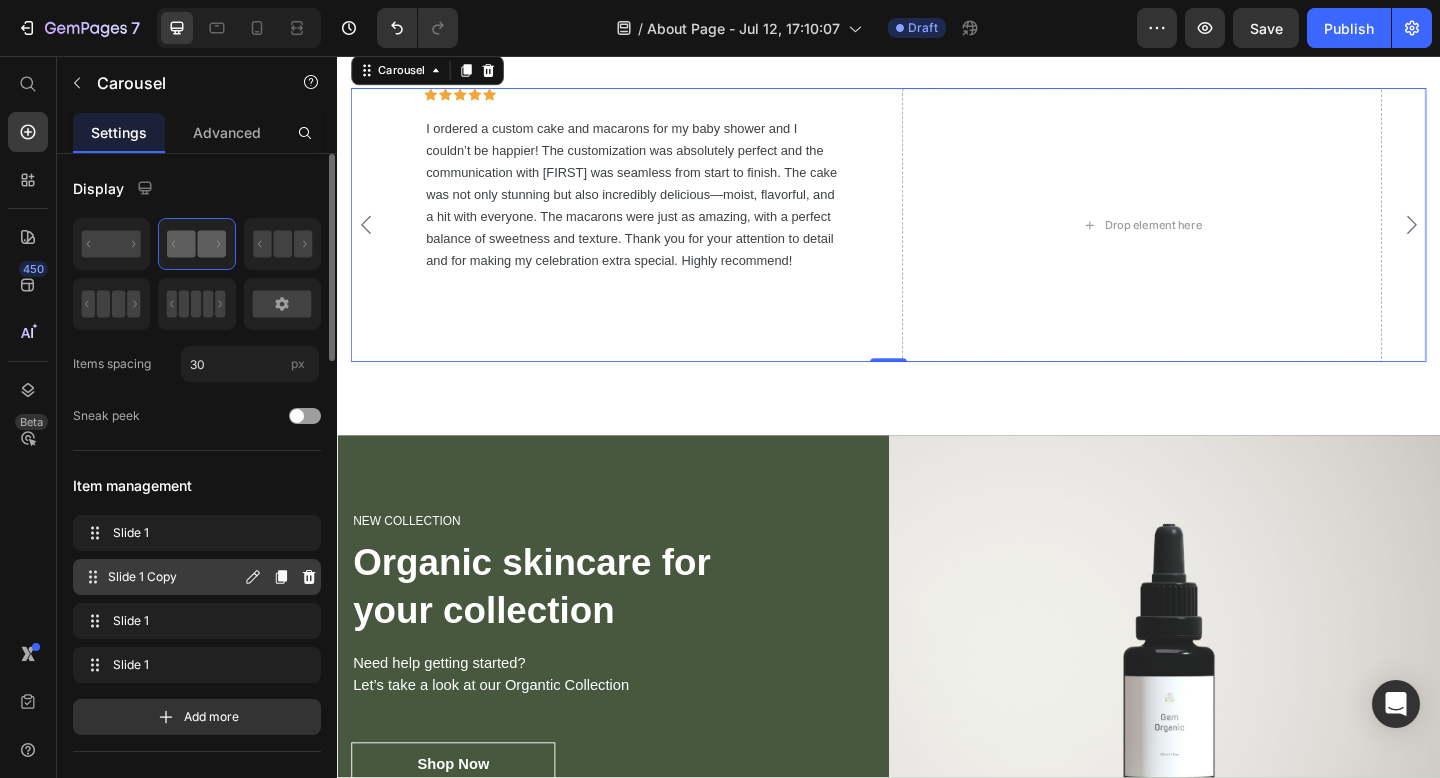 click on "Slide 1 Copy" at bounding box center (174, 577) 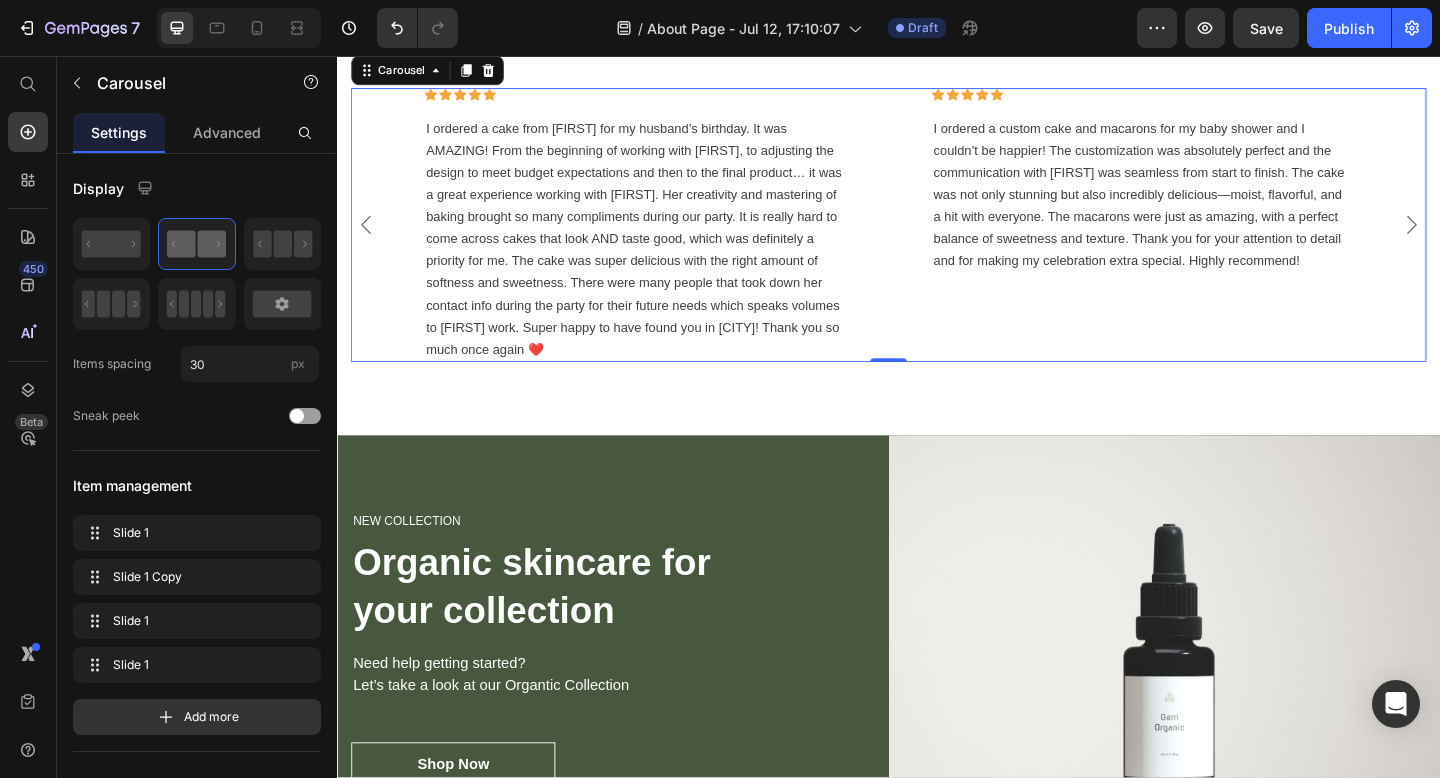 click 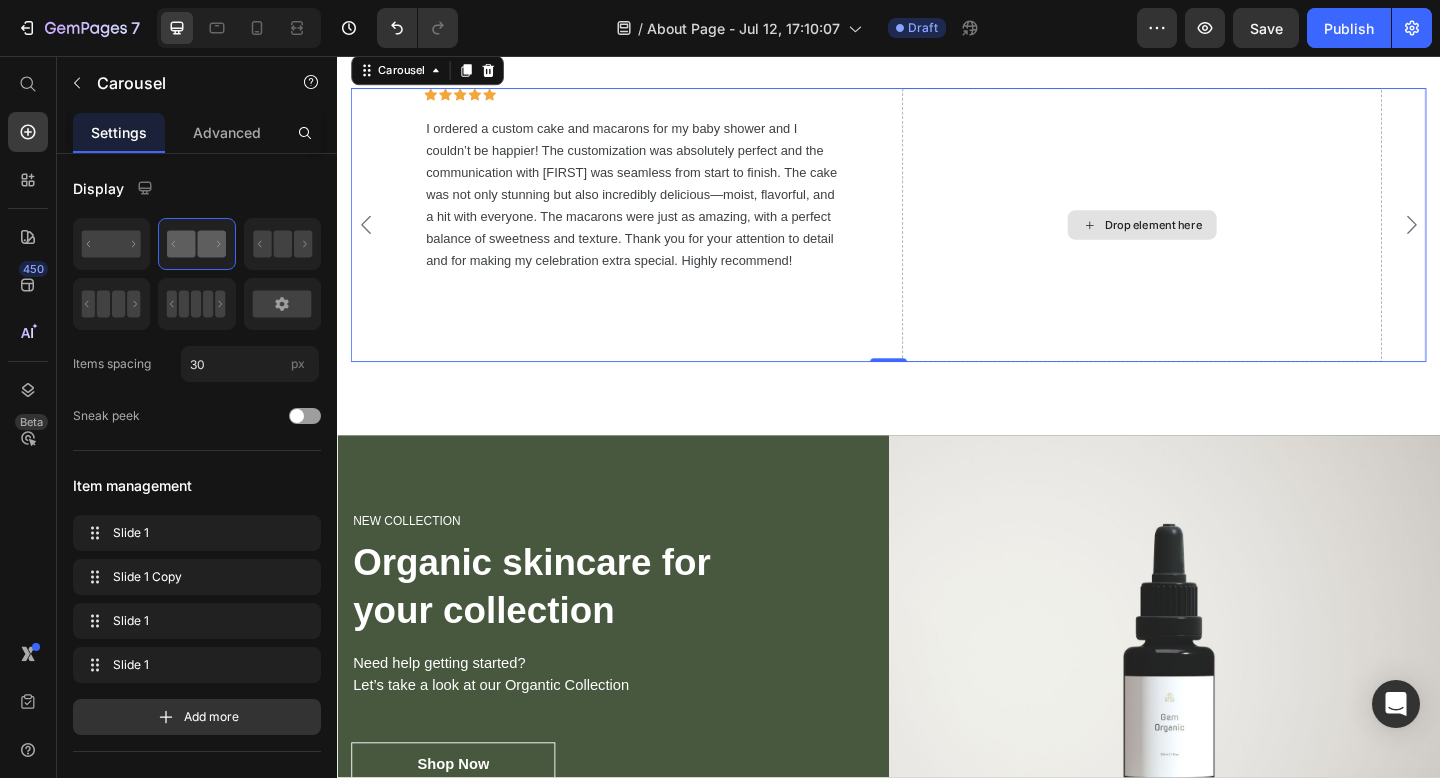 click on "Drop element here" at bounding box center (1225, 240) 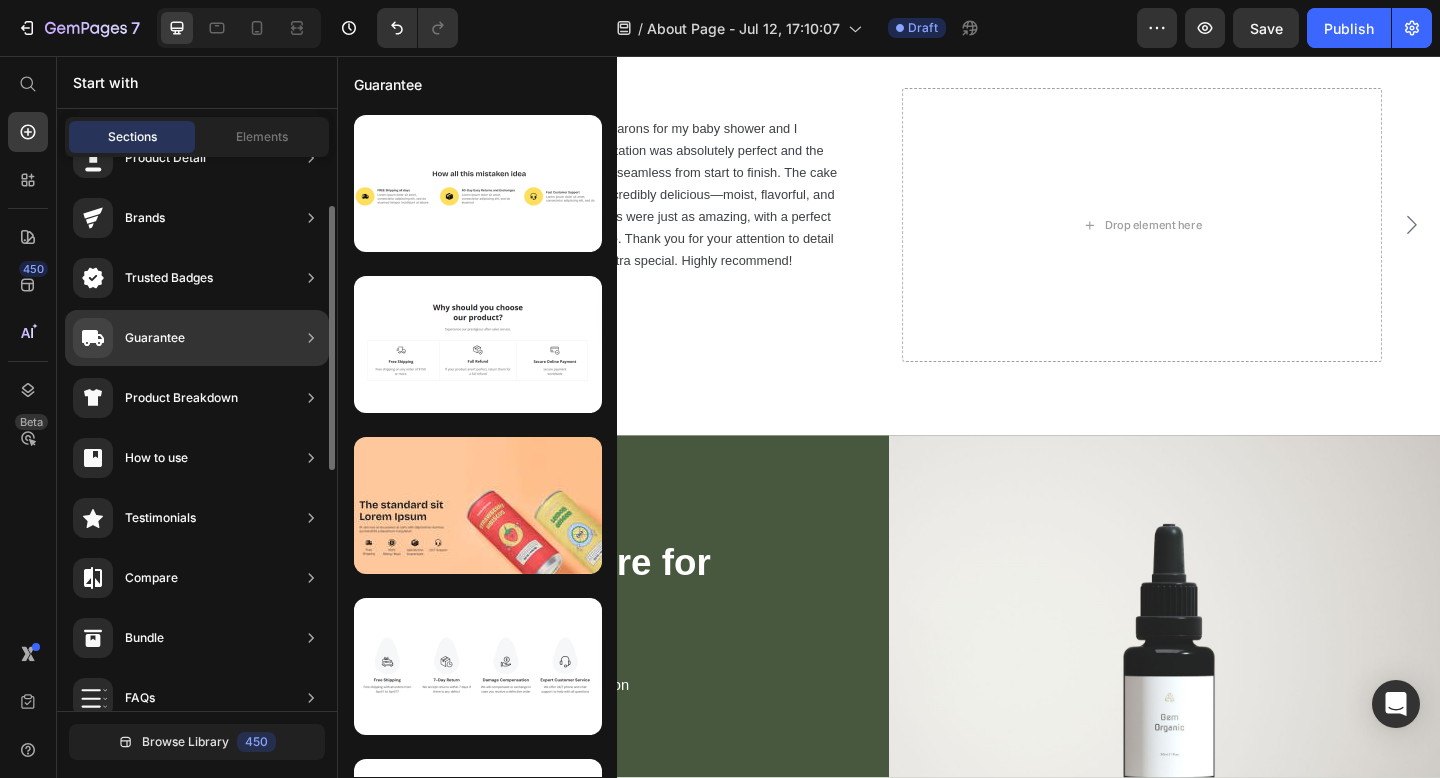 scroll, scrollTop: 0, scrollLeft: 0, axis: both 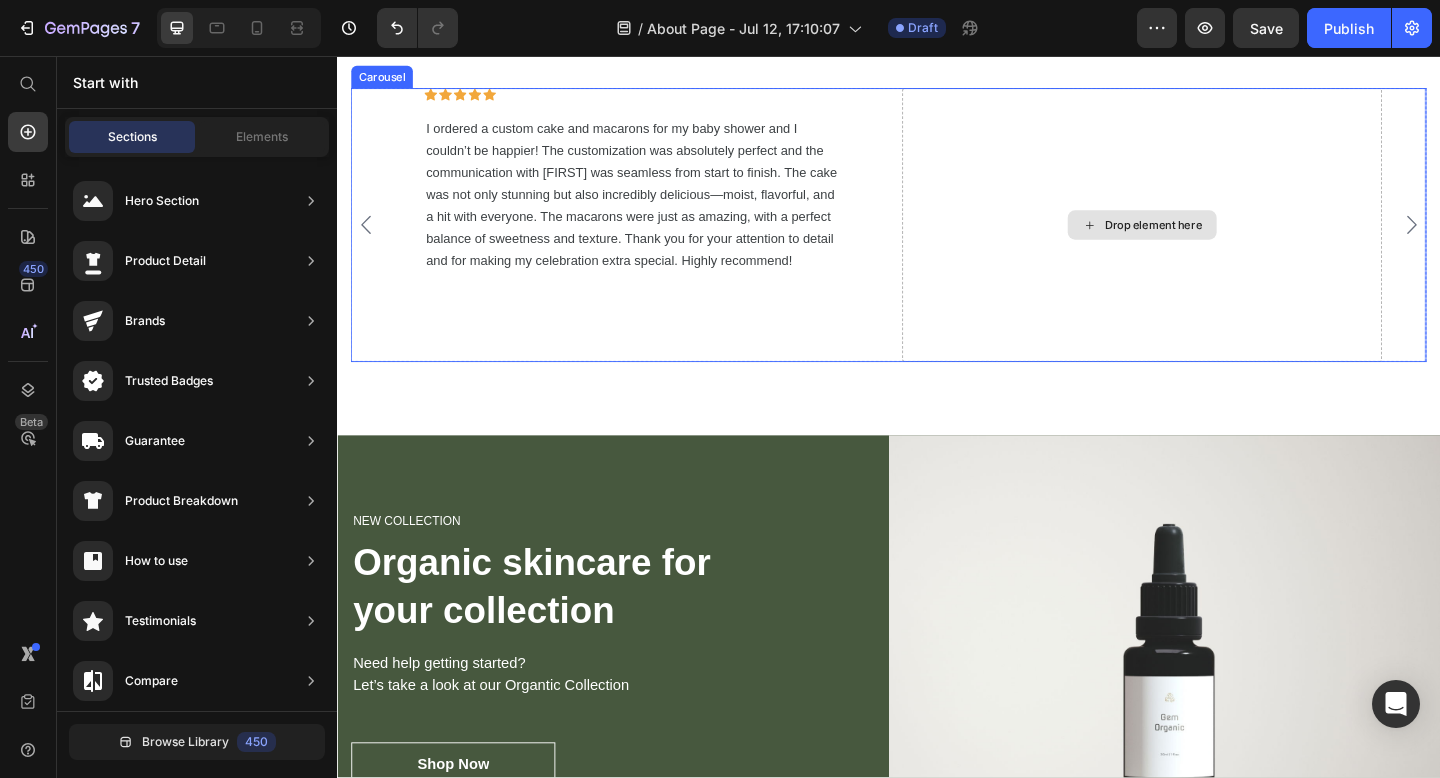 click on "Drop element here" at bounding box center (1225, 240) 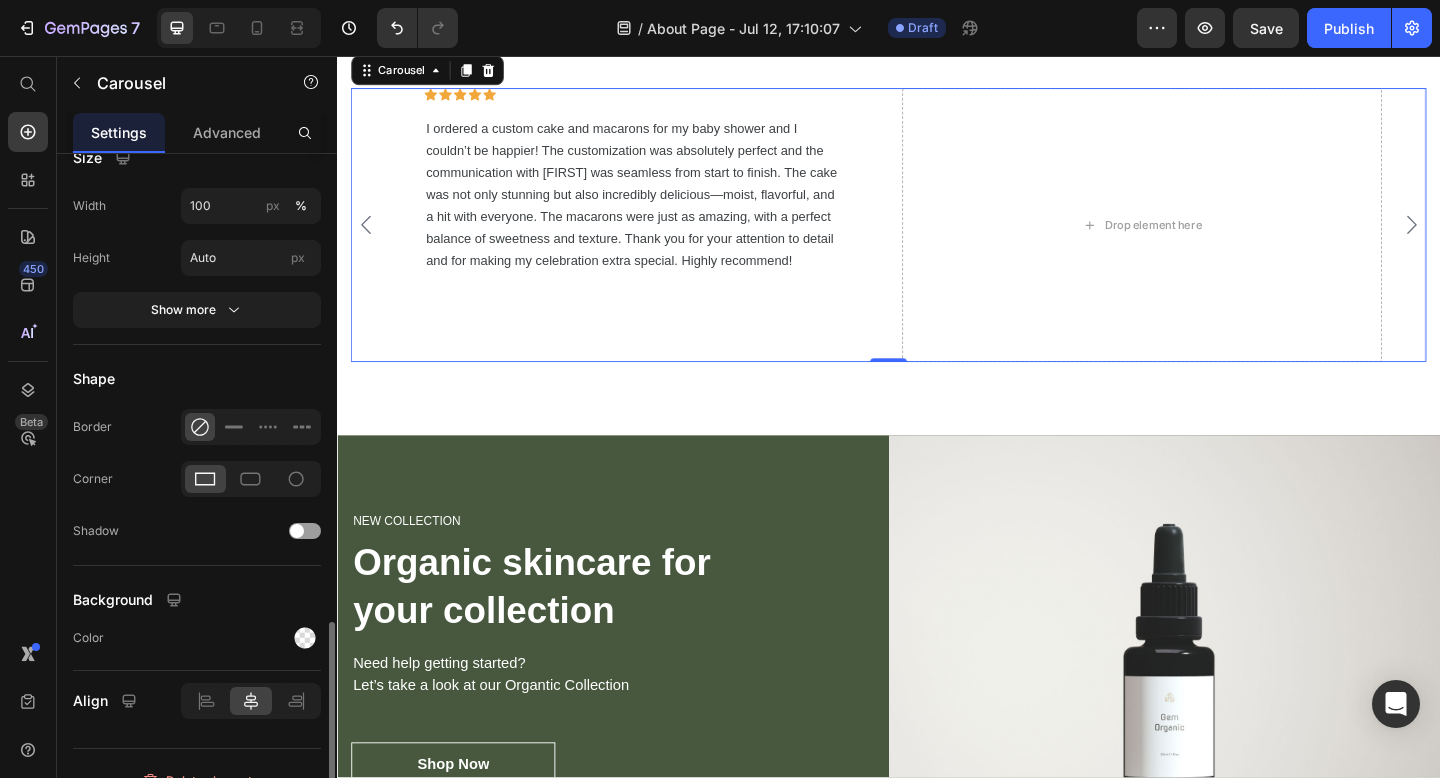 scroll, scrollTop: 1555, scrollLeft: 0, axis: vertical 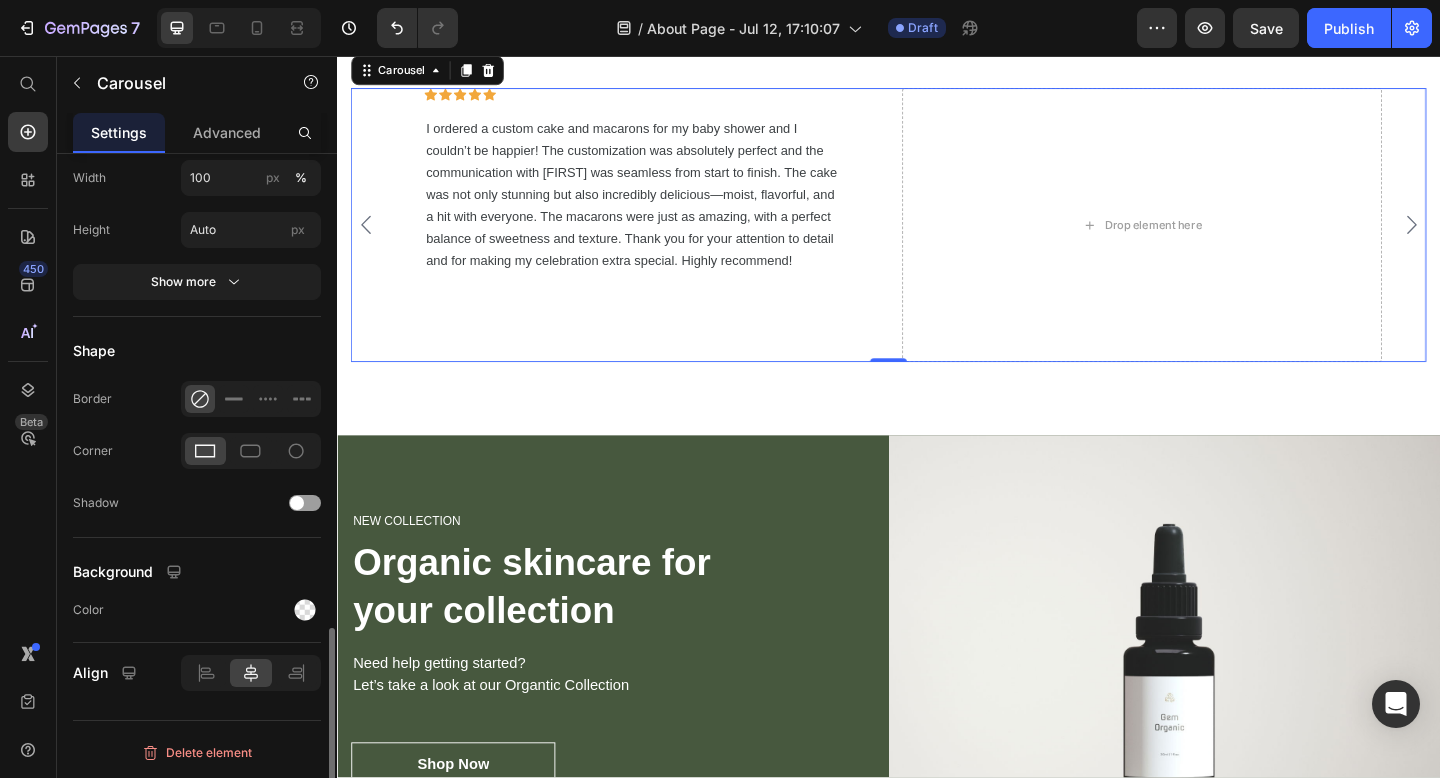 click on "Icon
Icon
Icon
Icon
Icon Row I ordered a custom cake and macarons for my baby shower and I couldn’t be happier! The customization was absolutely perfect and the communication with [NAME] was seamless from start to finish. The cake was not only stunning but also incredibly delicious—moist, flavorful, and a hit with everyone. The macarons were just as amazing, with a perfect balance of sweetness and texture. Thank you for your attention to detail and for making my celebration extra special. Highly recommend! Text block Row" at bounding box center [661, 240] 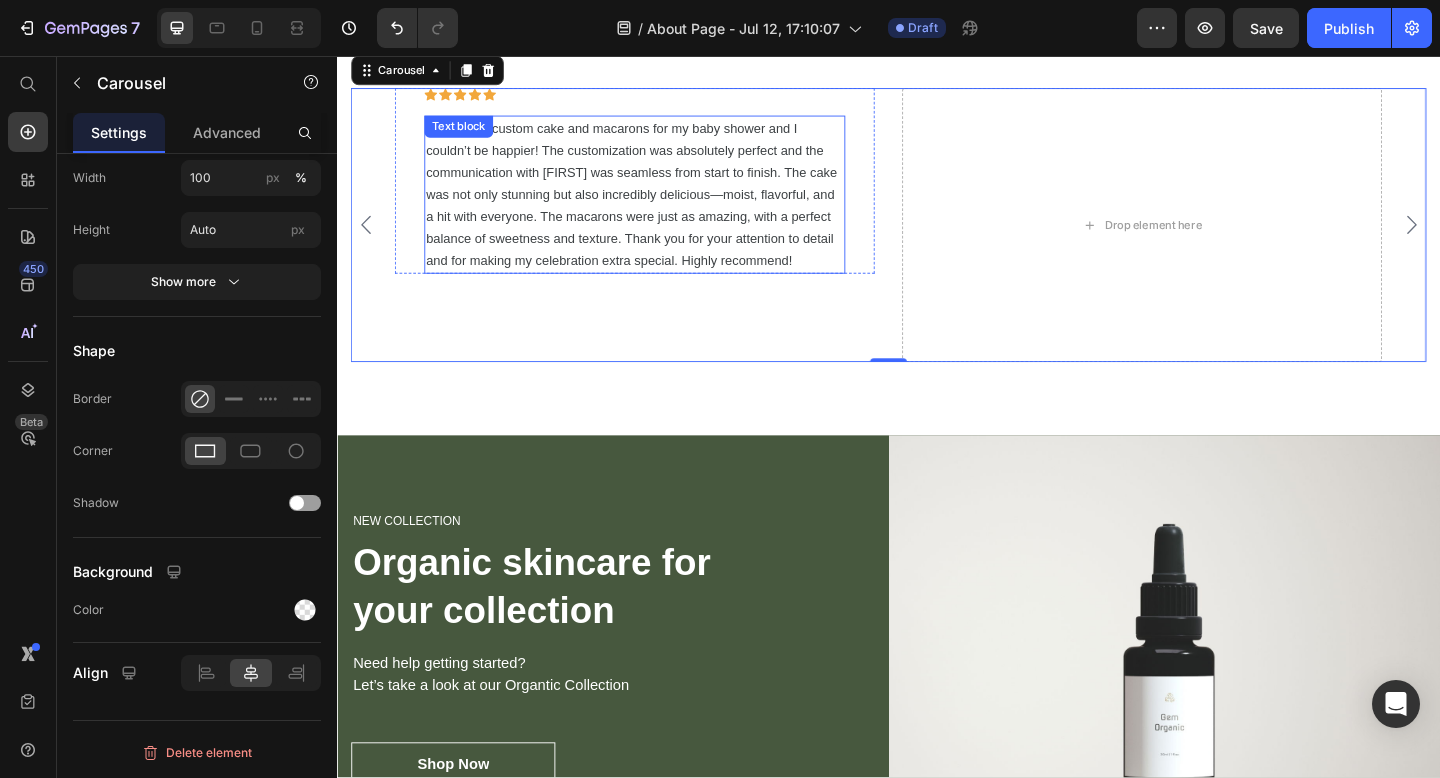 click on "I ordered a custom cake and macarons for my baby shower and I couldn’t be happier! The customization was absolutely perfect and the communication with [FIRST] was seamless from start to finish. The cake was not only stunning but also incredibly delicious—moist, flavorful, and a hit with everyone. The macarons were just as amazing, with a perfect balance of sweetness and texture. Thank you for your attention to detail and for making my celebration extra special. Highly recommend!" at bounding box center (657, 207) 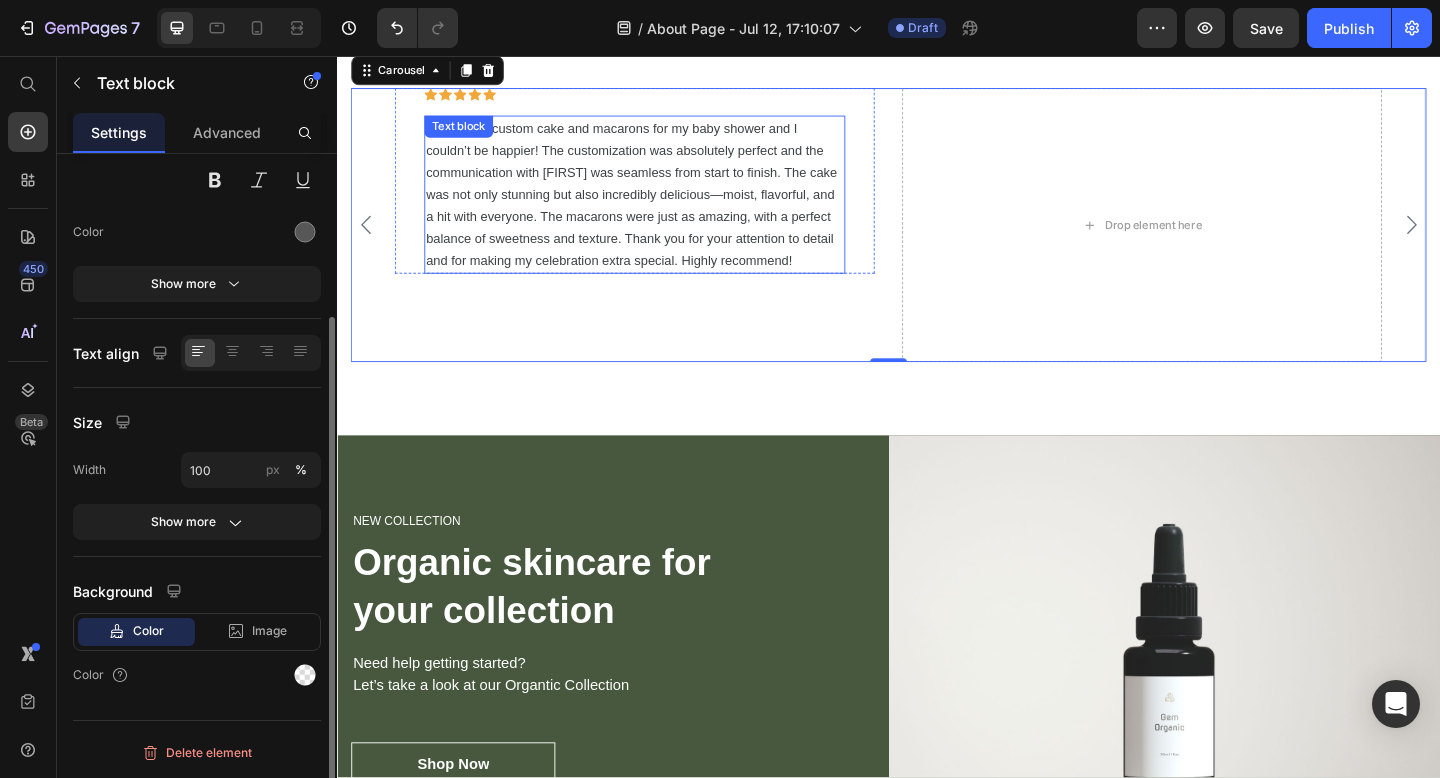 scroll, scrollTop: 0, scrollLeft: 0, axis: both 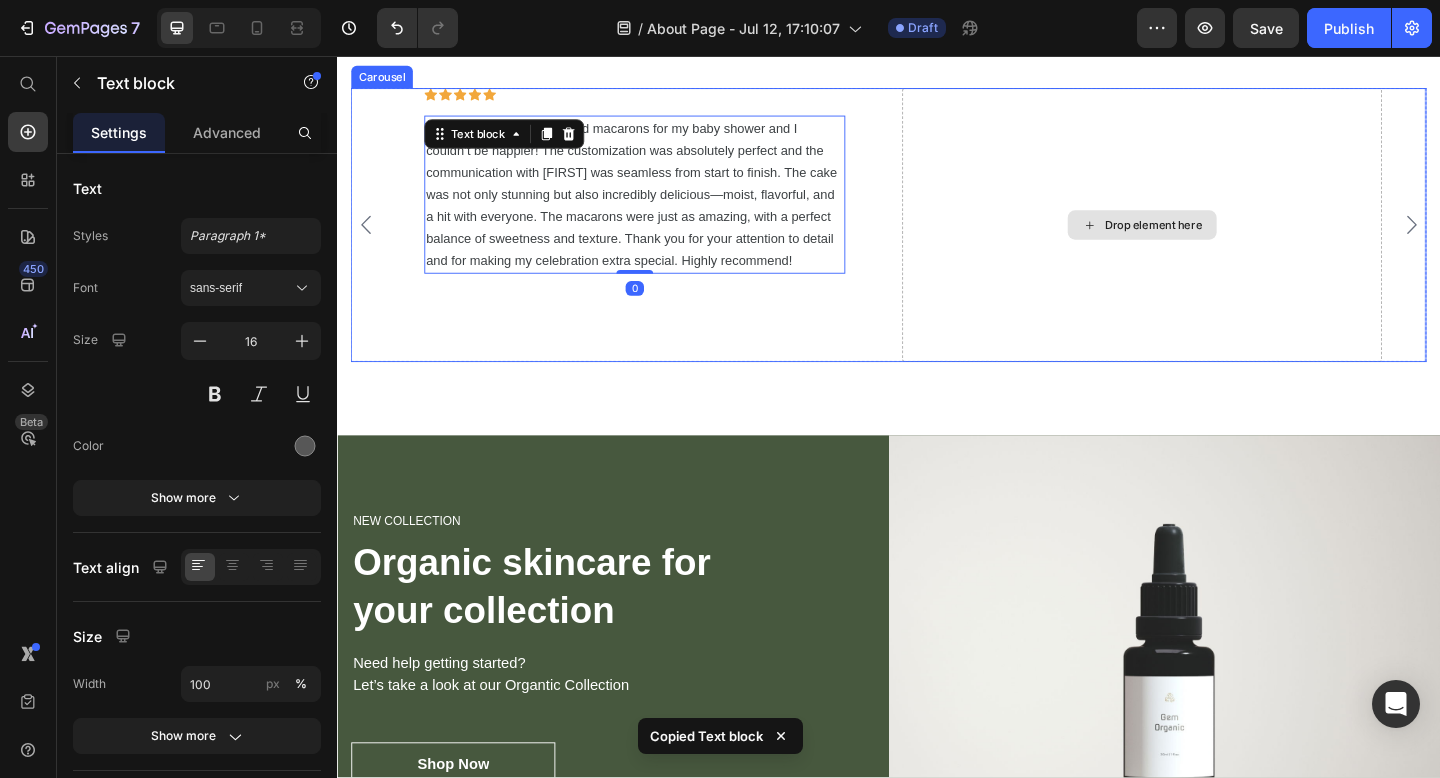 click on "Drop element here" at bounding box center [1213, 240] 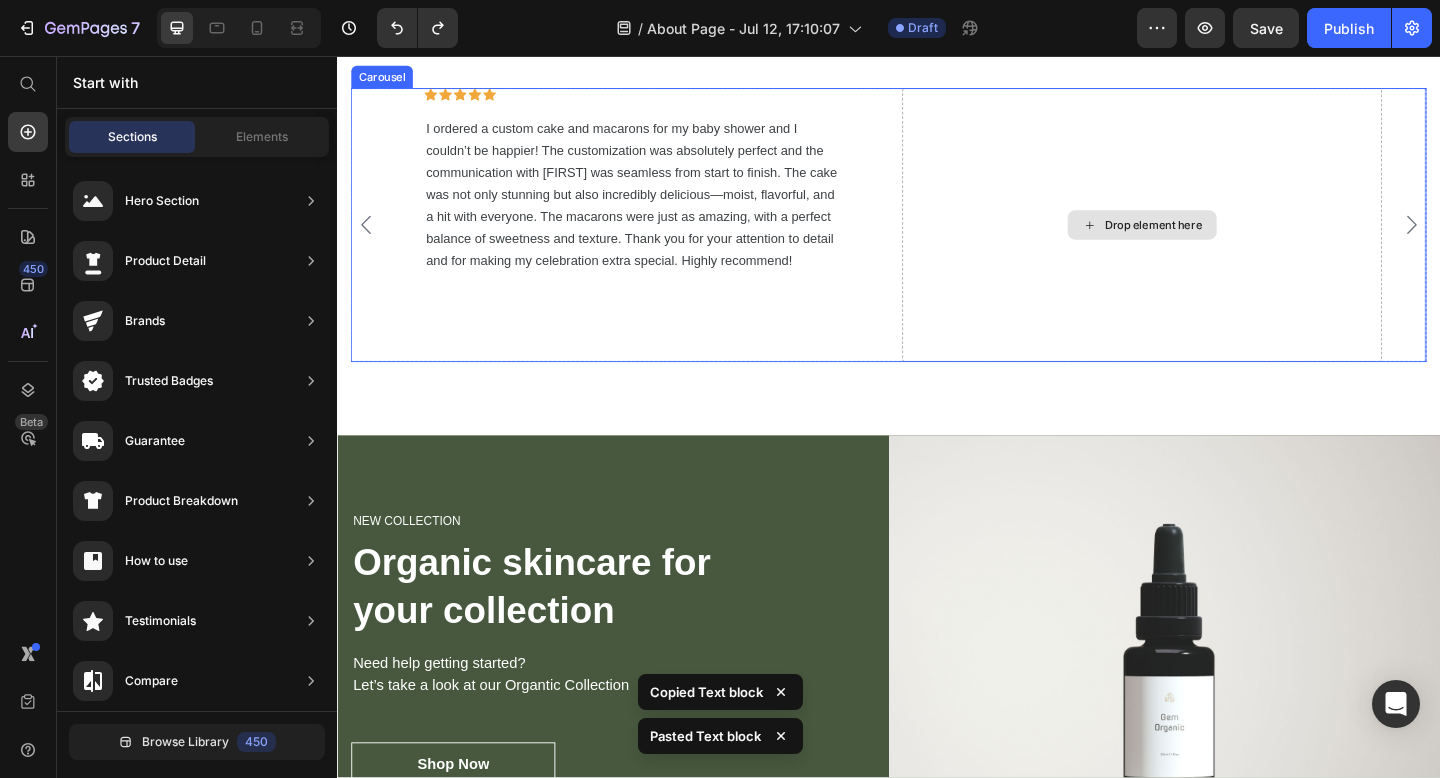 click on "Drop element here" at bounding box center (1213, 240) 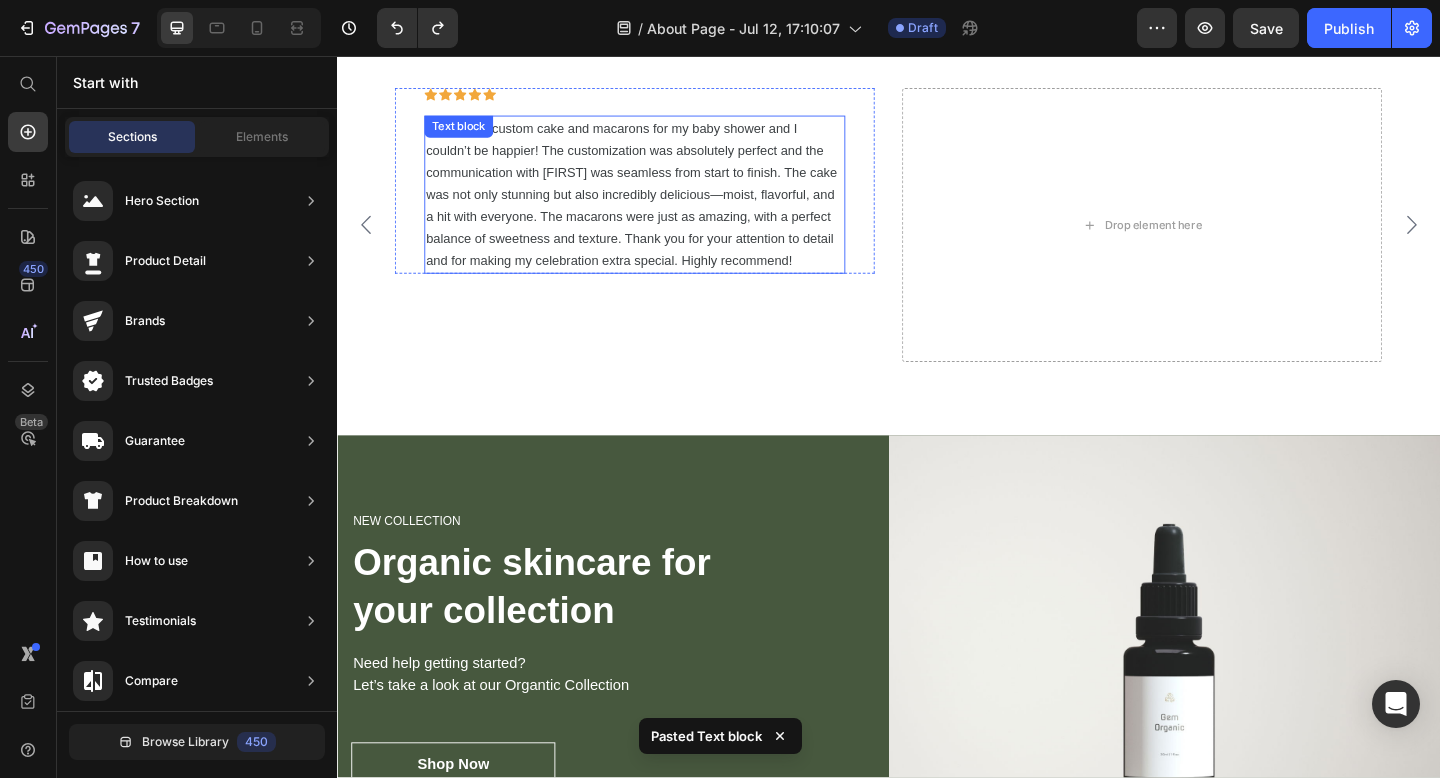 click on "I ordered a custom cake and macarons for my baby shower and I couldn’t be happier! The customization was absolutely perfect and the communication with [FIRST] was seamless from start to finish. The cake was not only stunning but also incredibly delicious—moist, flavorful, and a hit with everyone. The macarons were just as amazing, with a perfect balance of sweetness and texture. Thank you for your attention to detail and for making my celebration extra special. Highly recommend!" at bounding box center [661, 207] 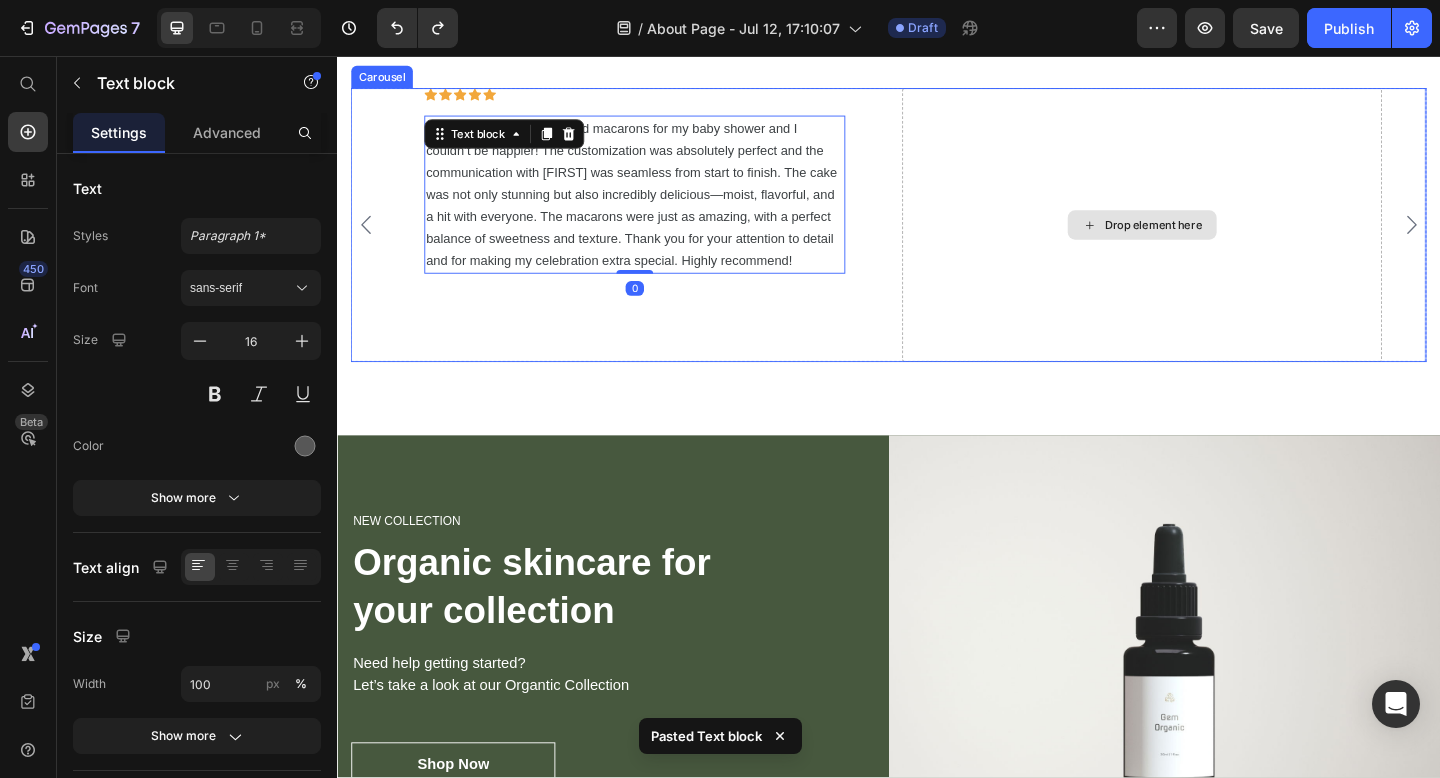 click on "Drop element here" at bounding box center [1213, 240] 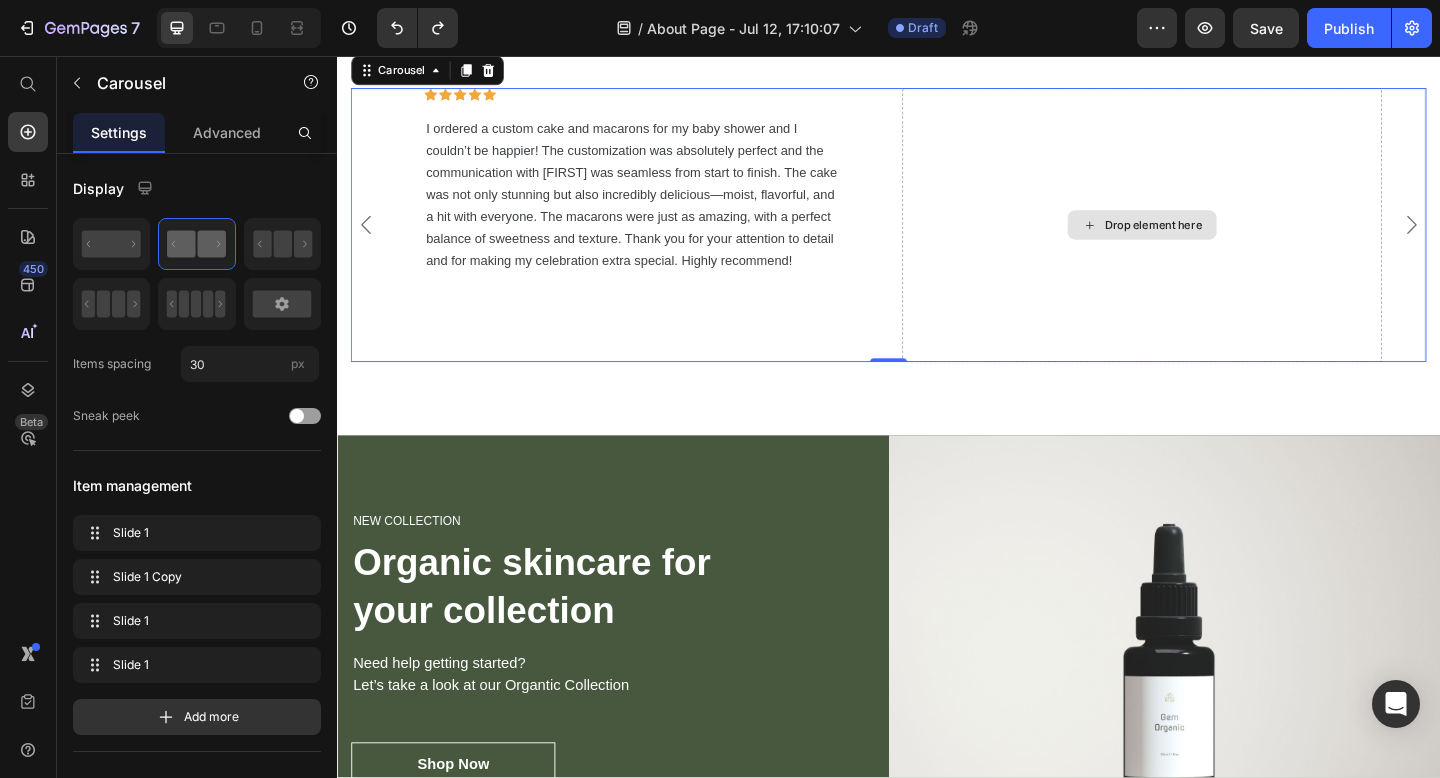 click 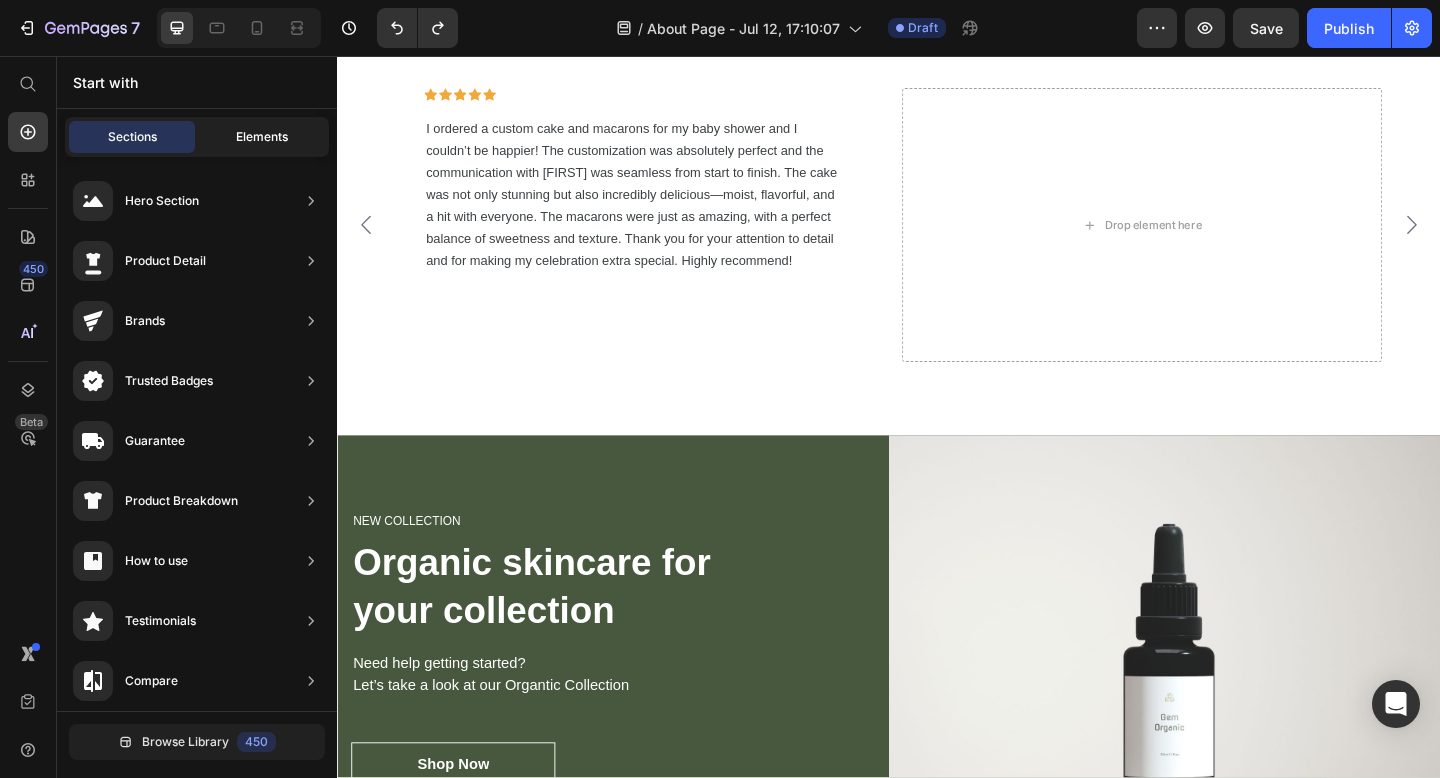 click on "Elements" 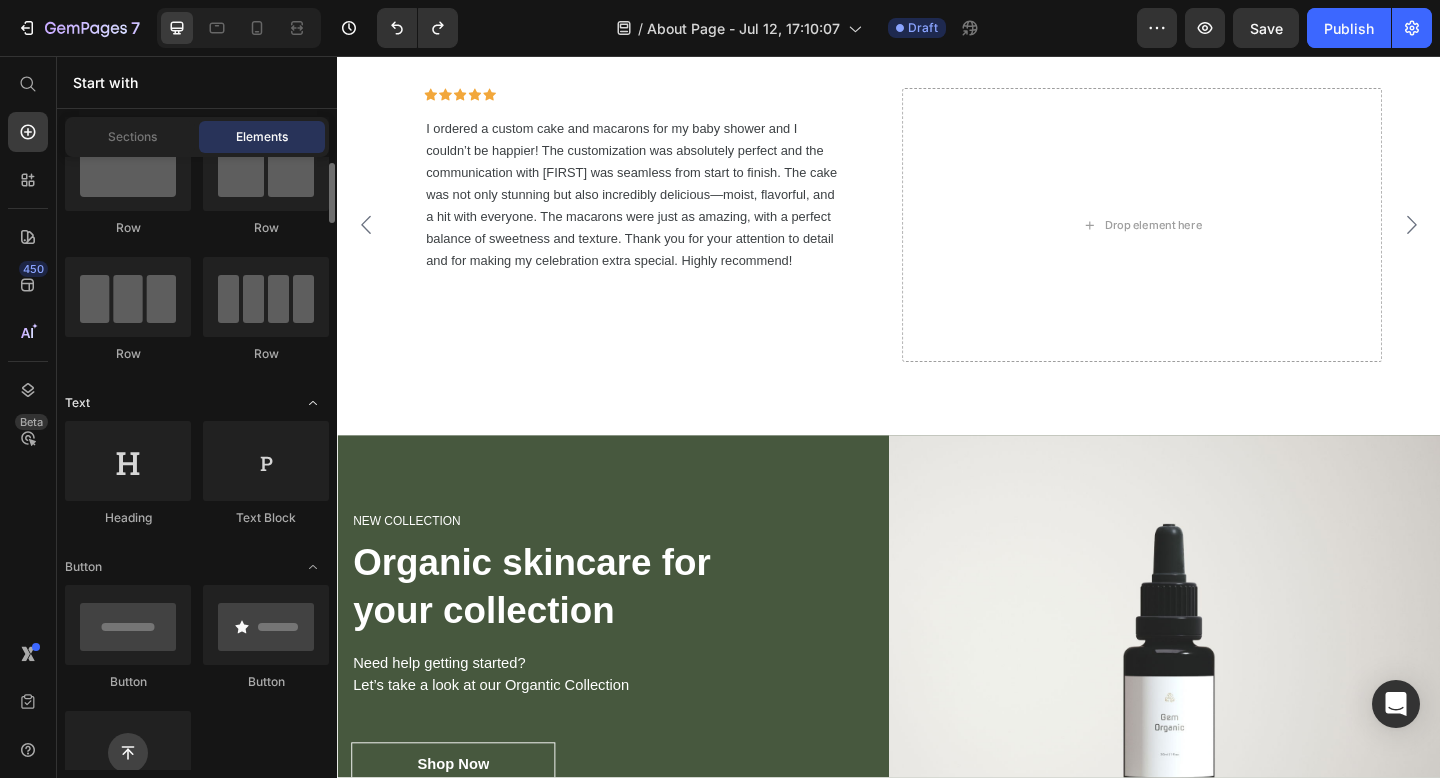 scroll, scrollTop: 75, scrollLeft: 0, axis: vertical 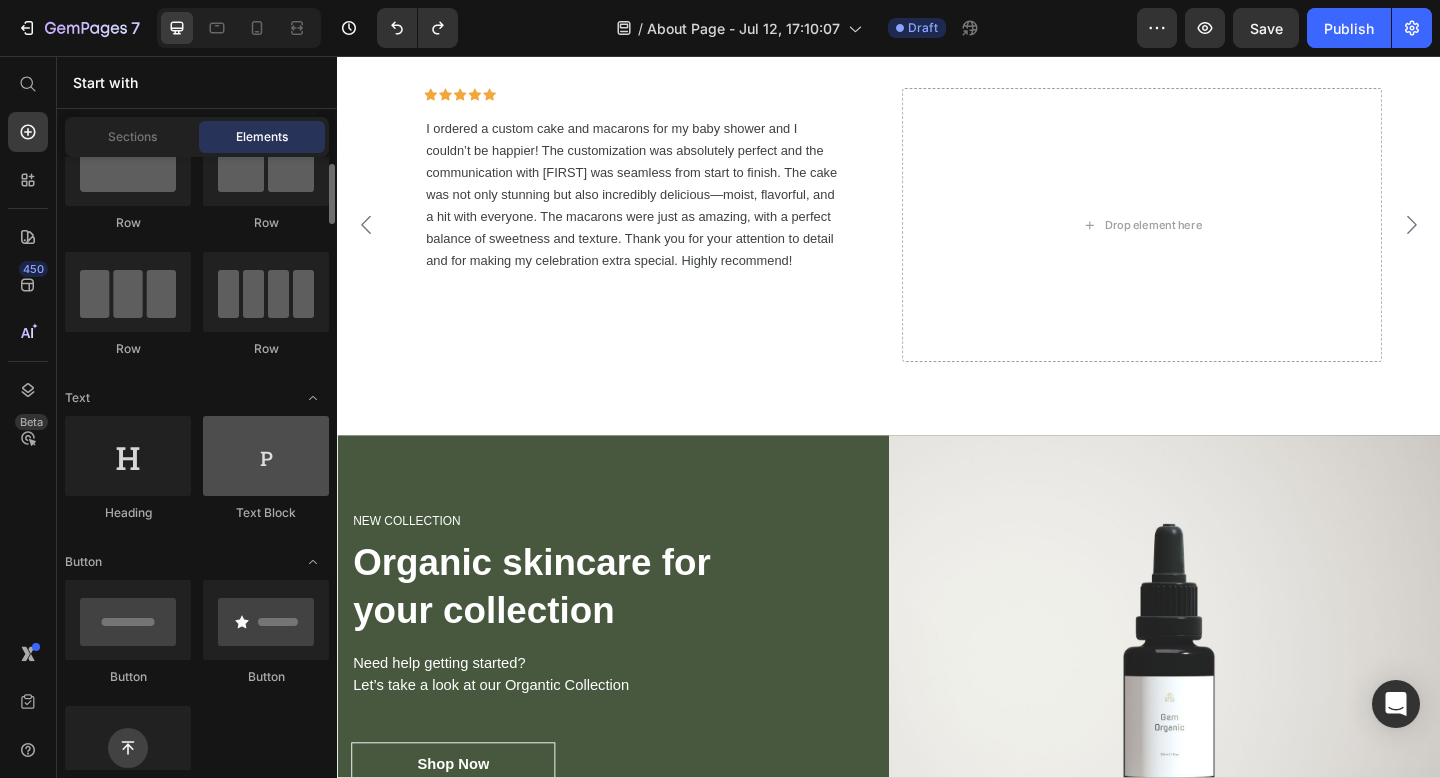 click at bounding box center [266, 456] 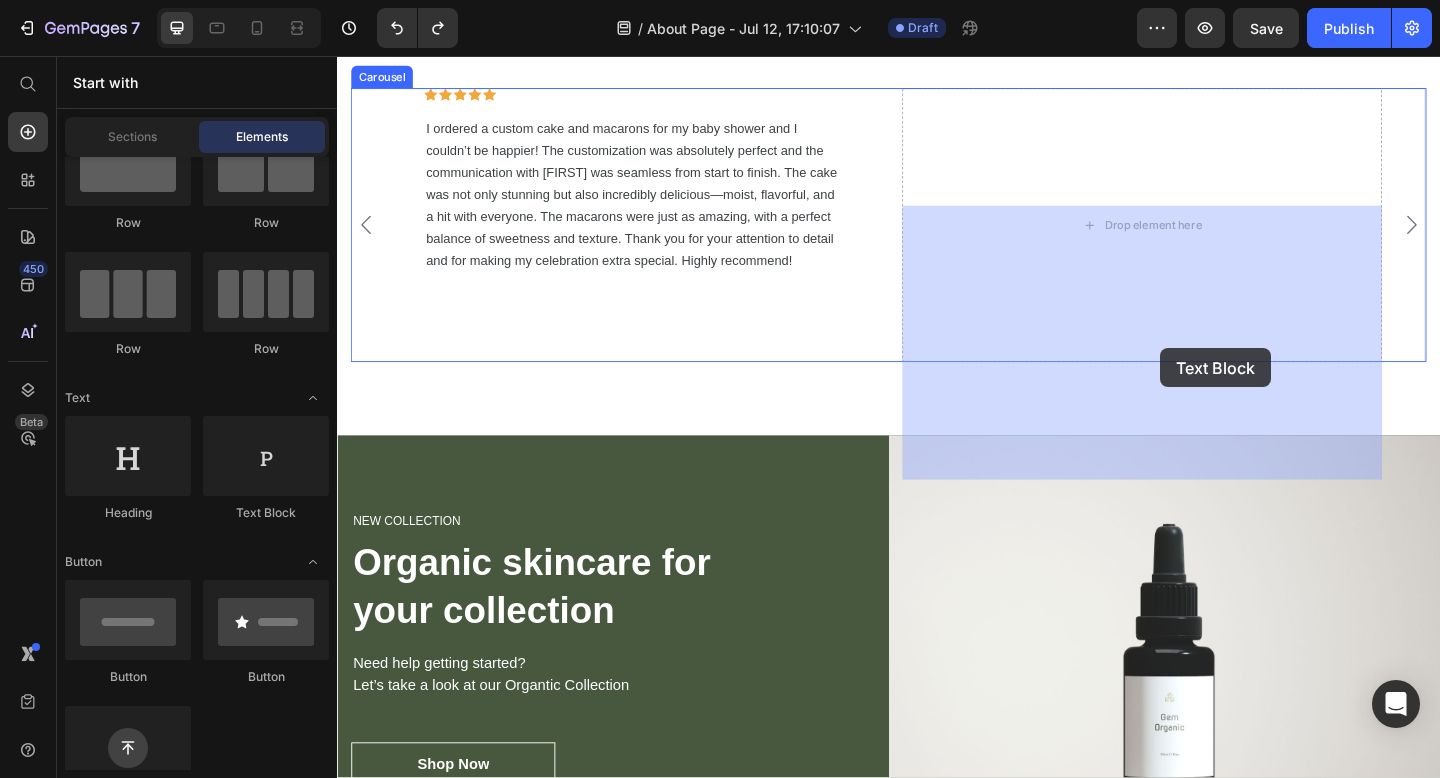 drag, startPoint x: 1164, startPoint y: 394, endPoint x: 1207, endPoint y: 391, distance: 43.104523 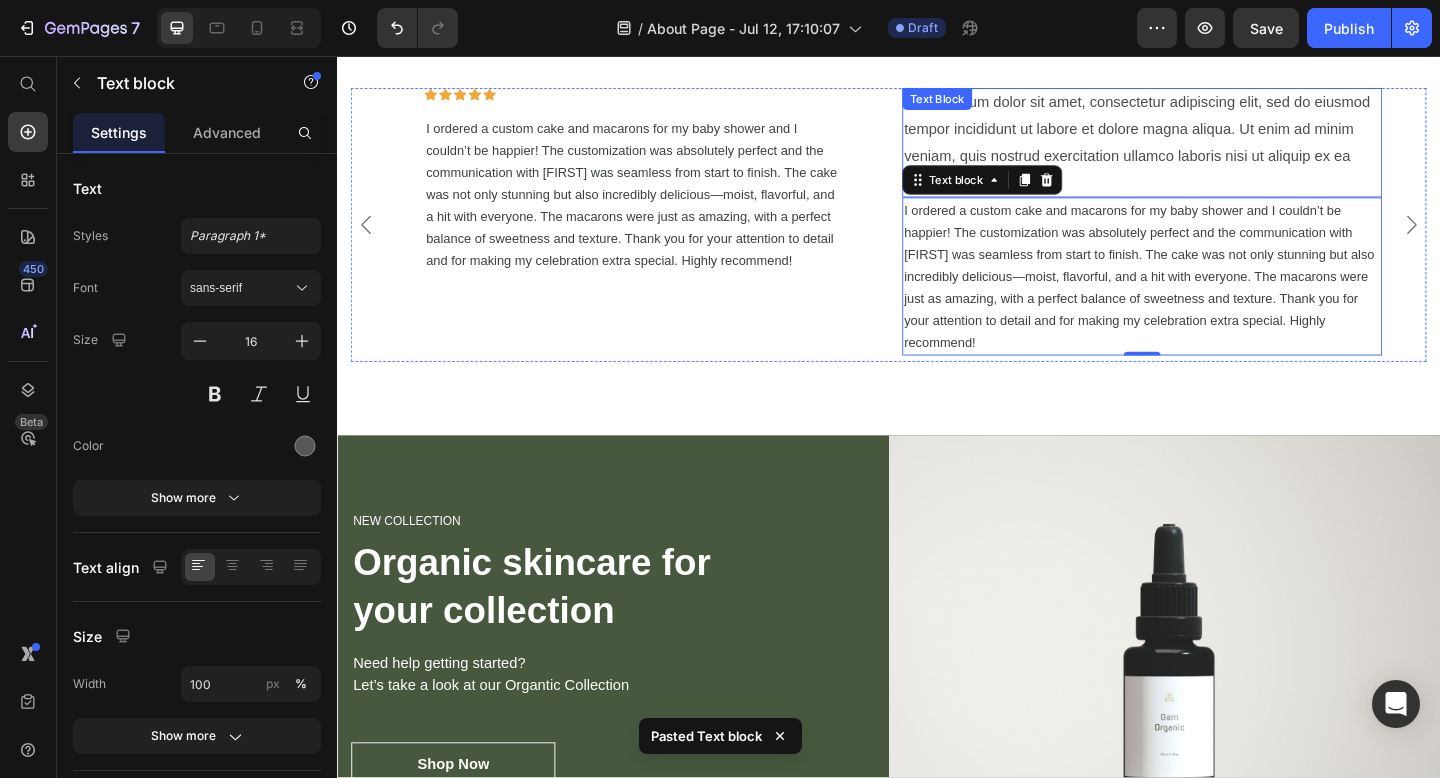 click on "Lorem ipsum dolor sit amet, consectetur adipiscing elit, sed do eiusmod tempor incididunt ut labore et dolore magna aliqua. Ut enim ad minim veniam, quis nostrud exercitation ullamco laboris nisi ut aliquip ex ea commodo consequat." at bounding box center [1213, 150] 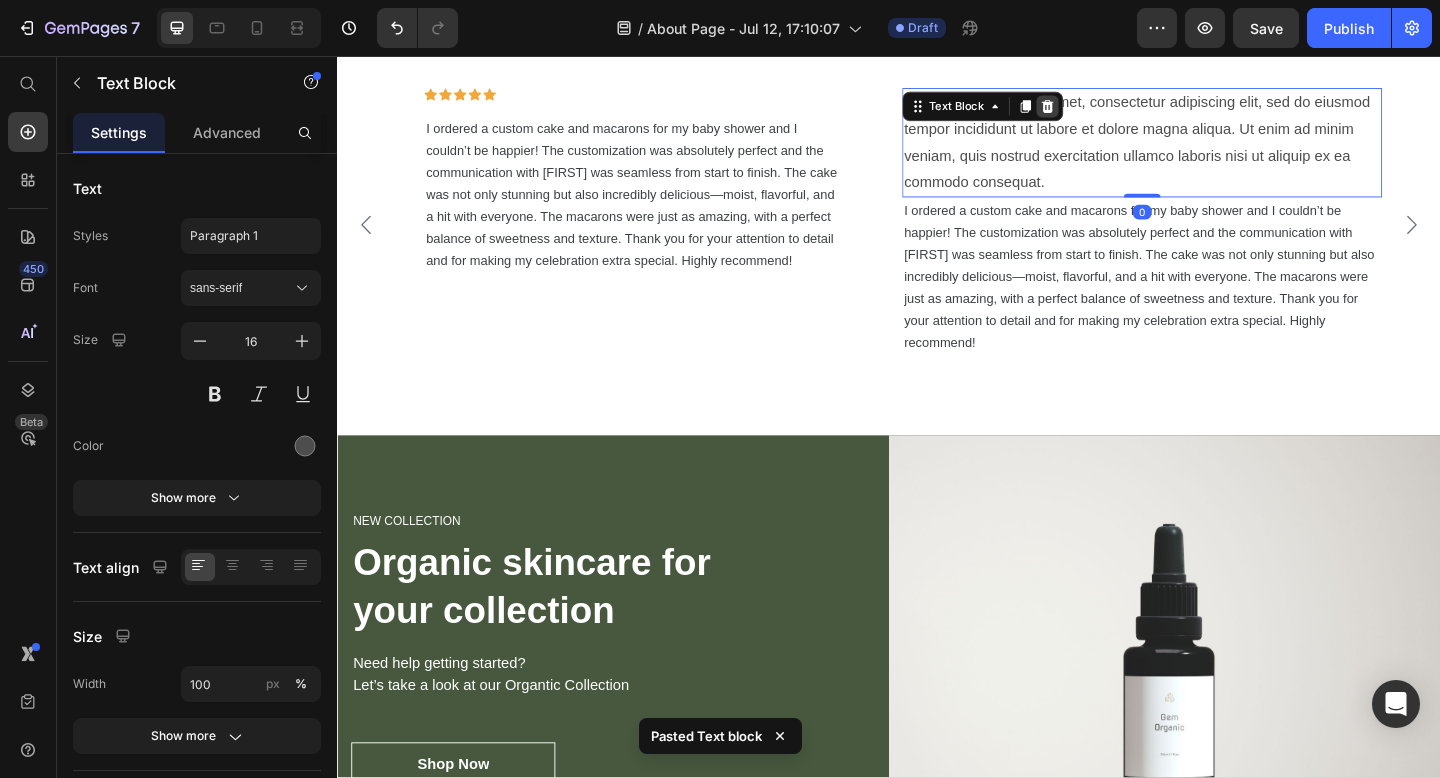 click 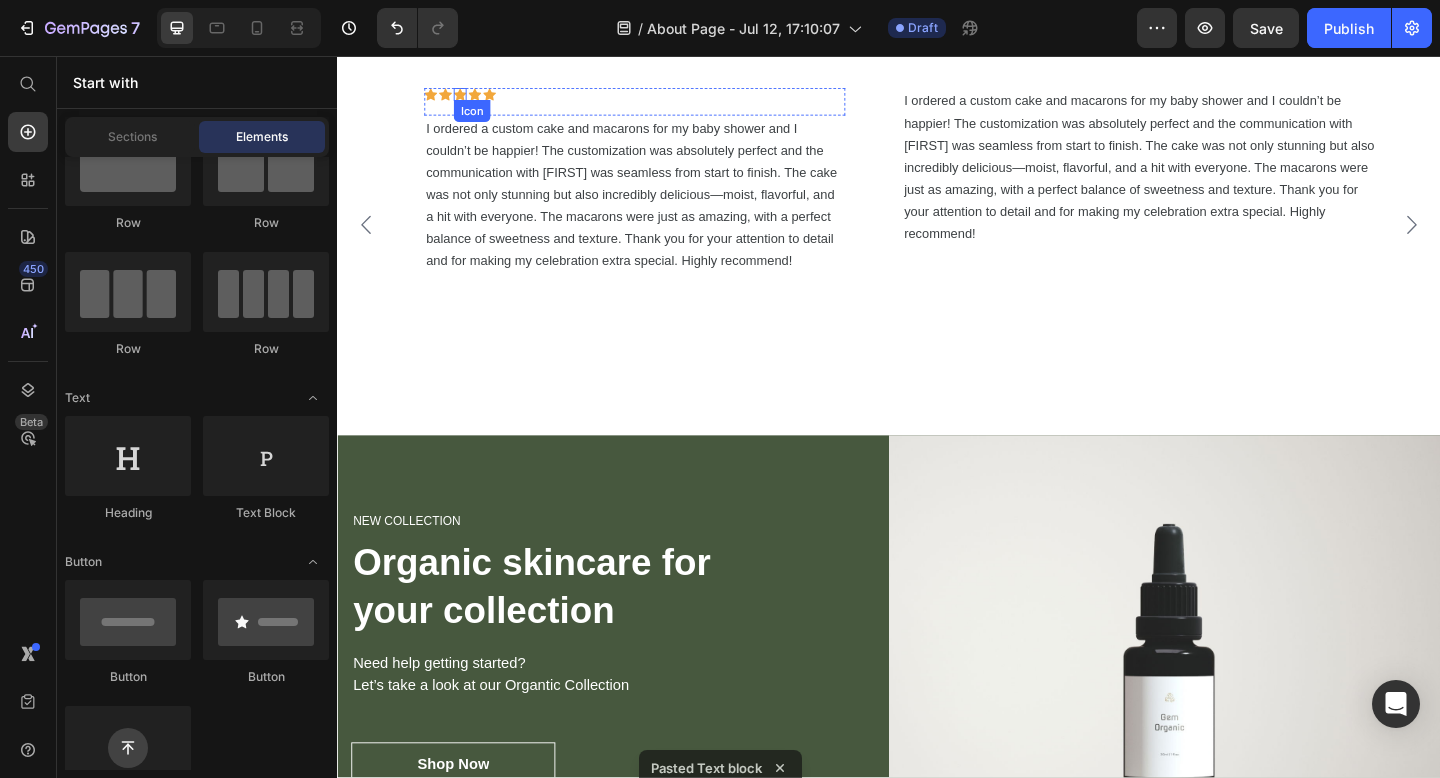 click 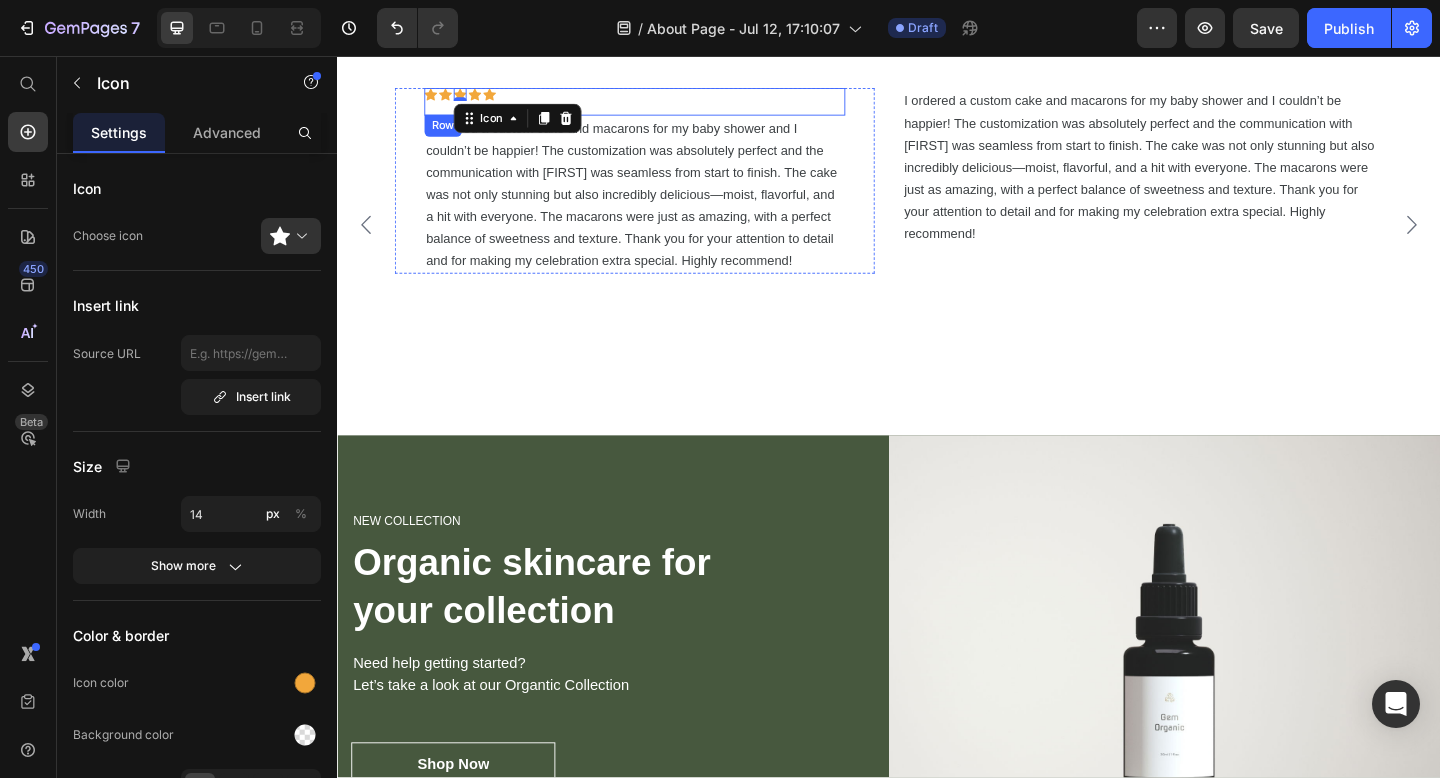 click on "Icon
Icon
Icon   0
Icon
Icon Row" at bounding box center [661, 106] 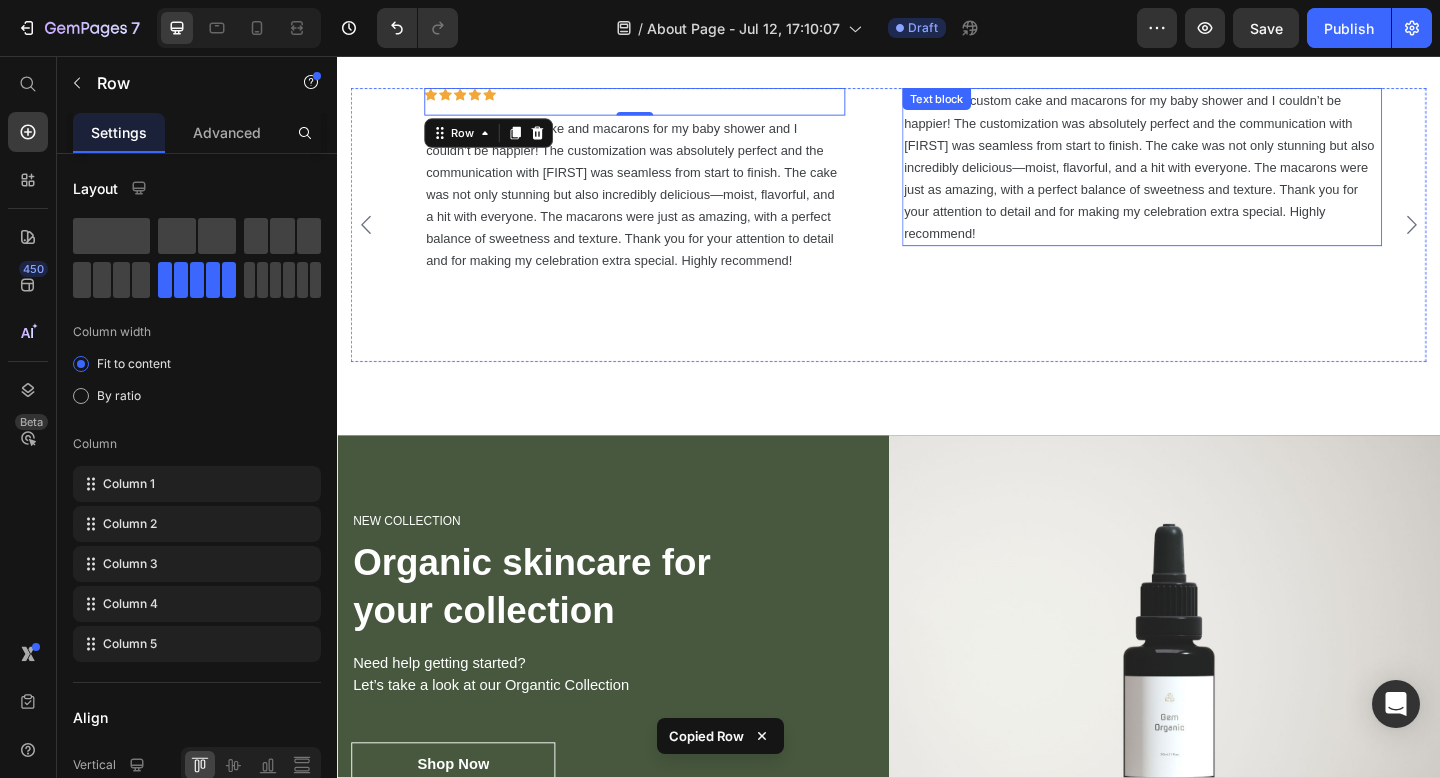 click on "Text block" at bounding box center (989, 103) 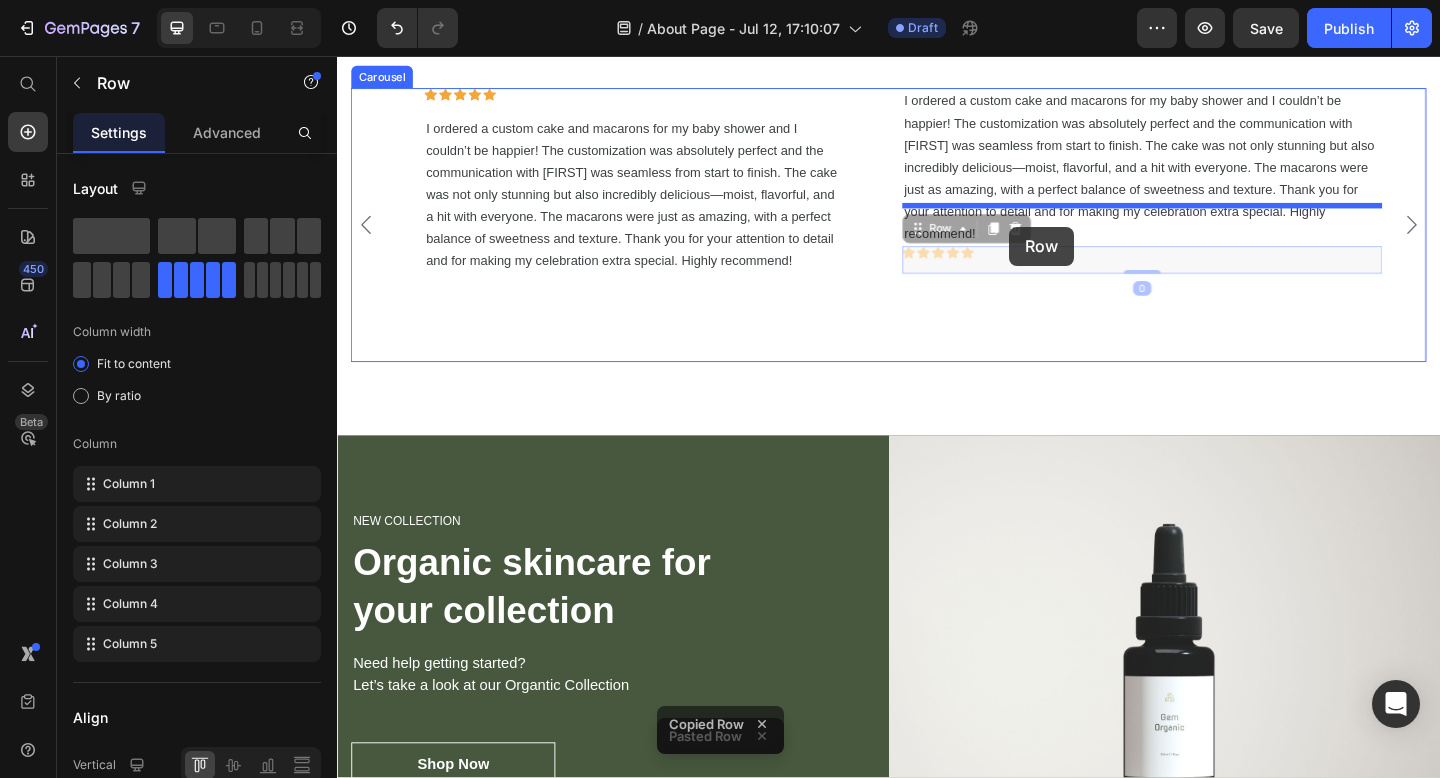 drag, startPoint x: 1070, startPoint y: 408, endPoint x: 1066, endPoint y: 241, distance: 167.0479 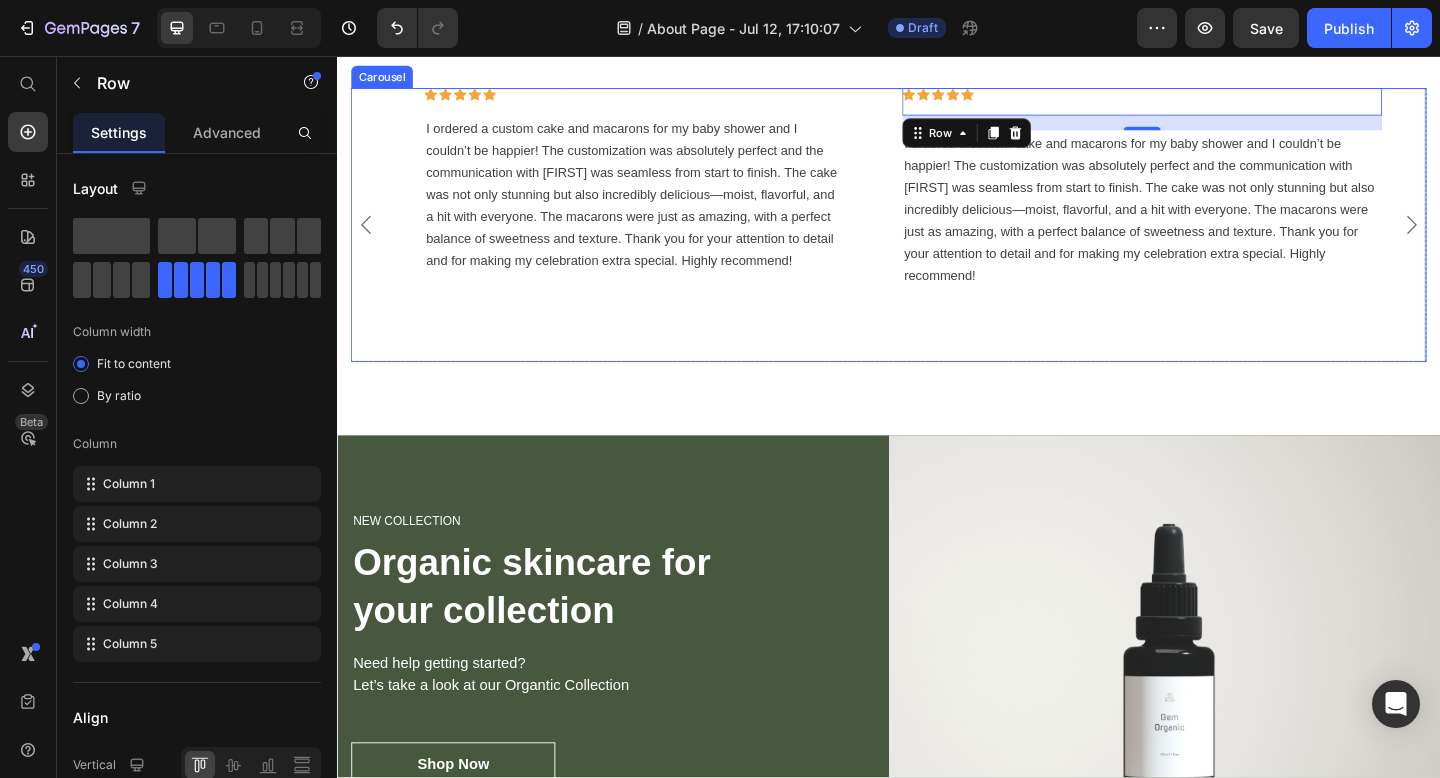 click on "Icon
Icon
Icon
Icon
Icon Row   0 I ordered a custom cake and macarons for my baby shower and I couldn’t be happier! The customization was absolutely perfect and the communication with [FIRST] was seamless from start to finish. The cake was not only stunning but also incredibly delicious—moist, flavorful, and a hit with everyone. The macarons were just as amazing, with a perfect balance of sweetness and texture. Thank you for your attention to detail and for making my celebration extra special. Highly recommend! Text block" at bounding box center (1213, 240) 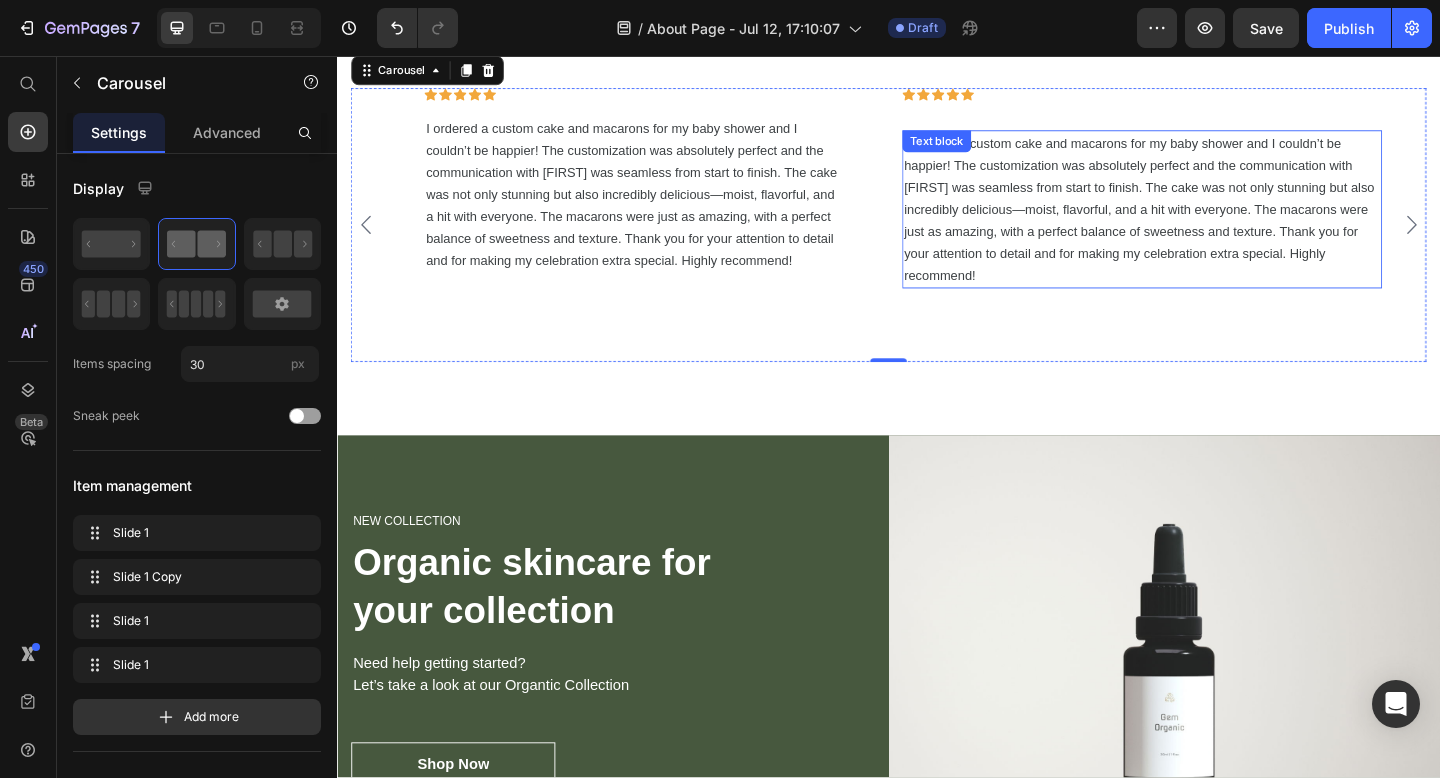 click on "I ordered a custom cake and macarons for my baby shower and I couldn’t be happier! The customization was absolutely perfect and the communication with [FIRST] was seamless from start to finish. The cake was not only stunning but also incredibly delicious—moist, flavorful, and a hit with everyone. The macarons were just as amazing, with a perfect balance of sweetness and texture. Thank you for your attention to detail and for making my celebration extra special. Highly recommend!" at bounding box center (1213, 223) 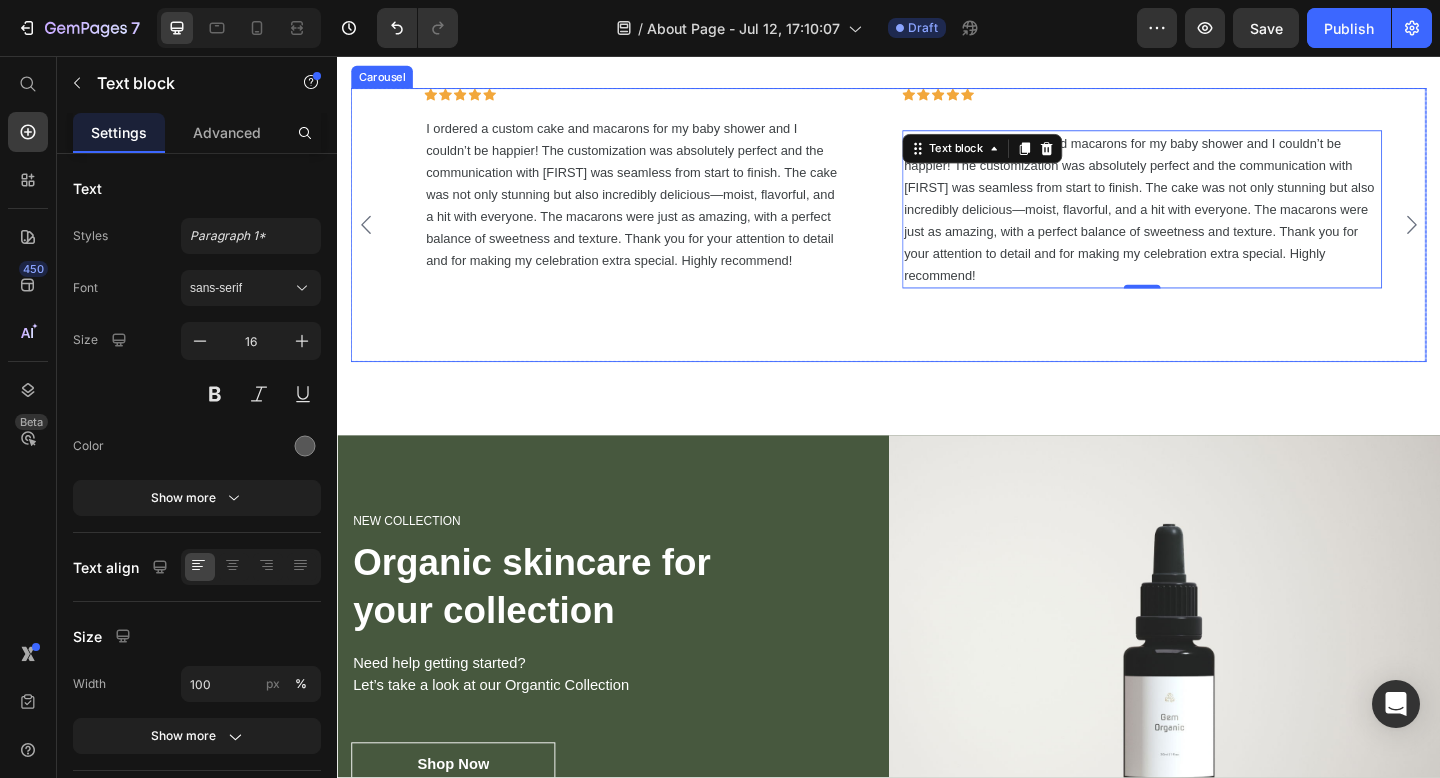 click 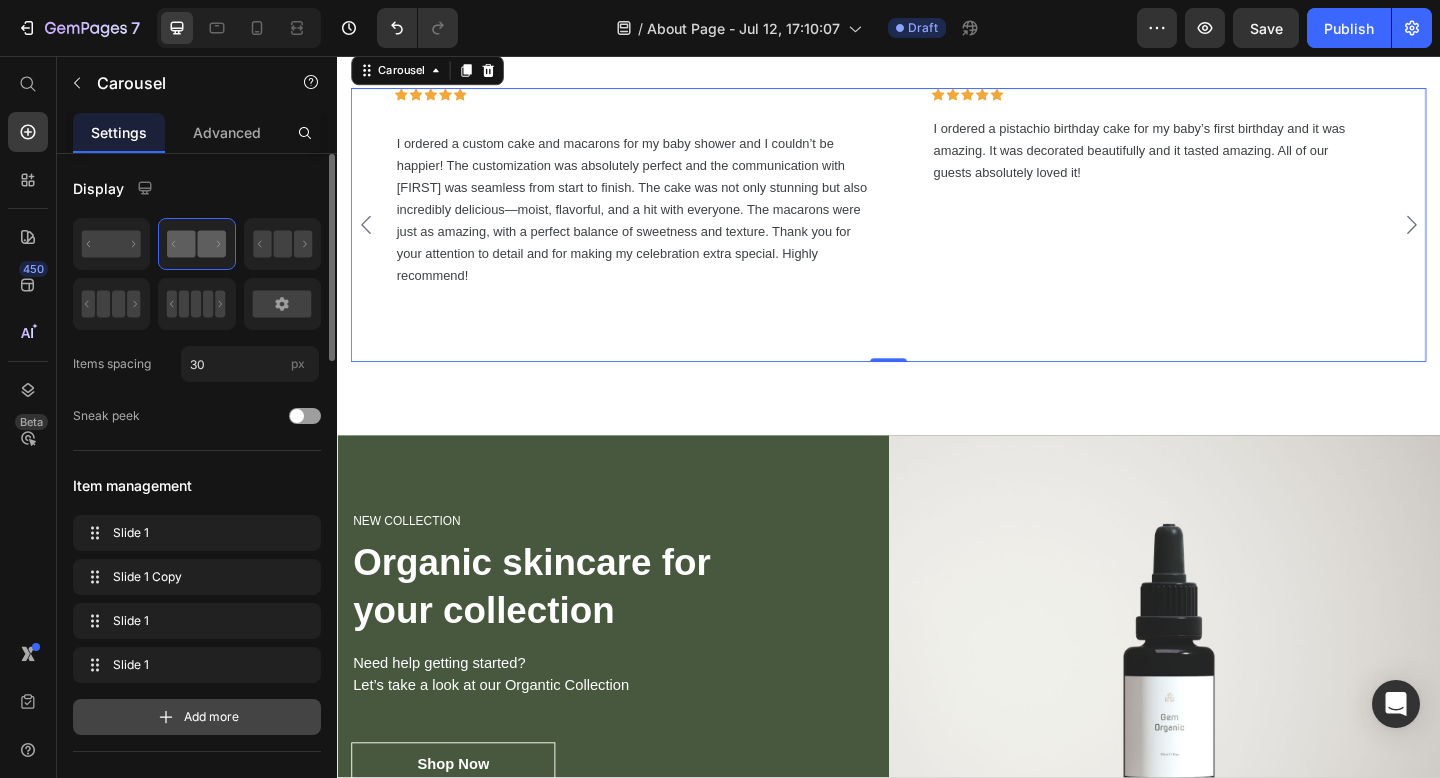 click 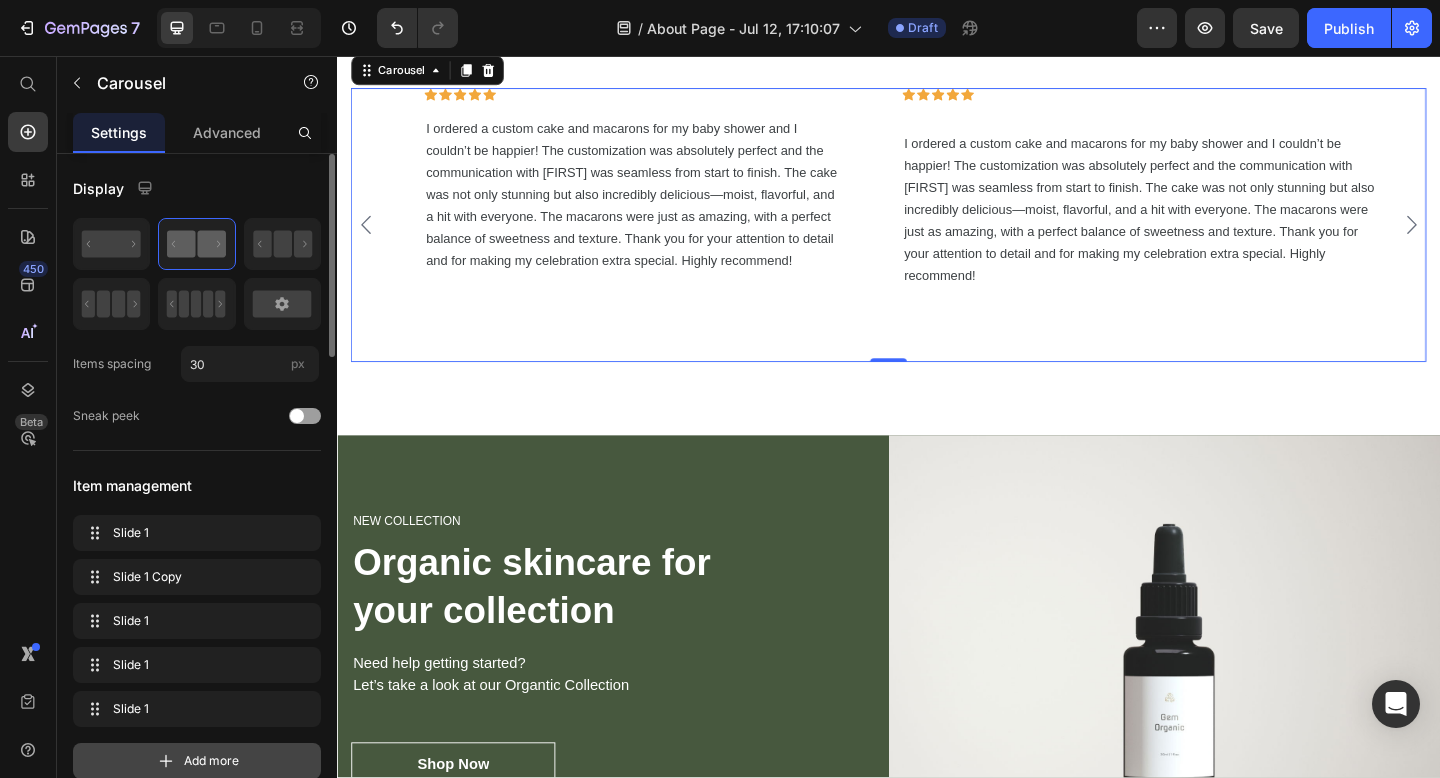 click 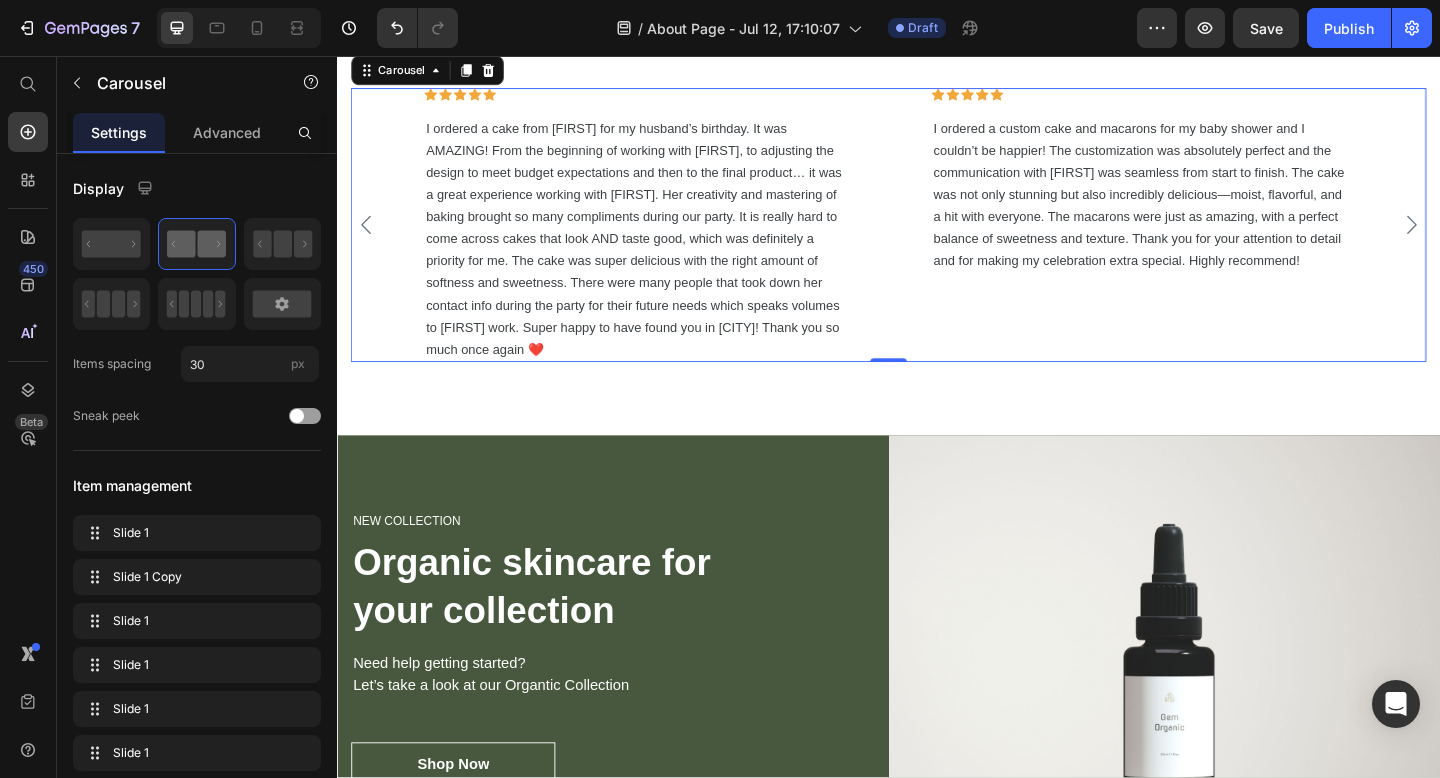 click 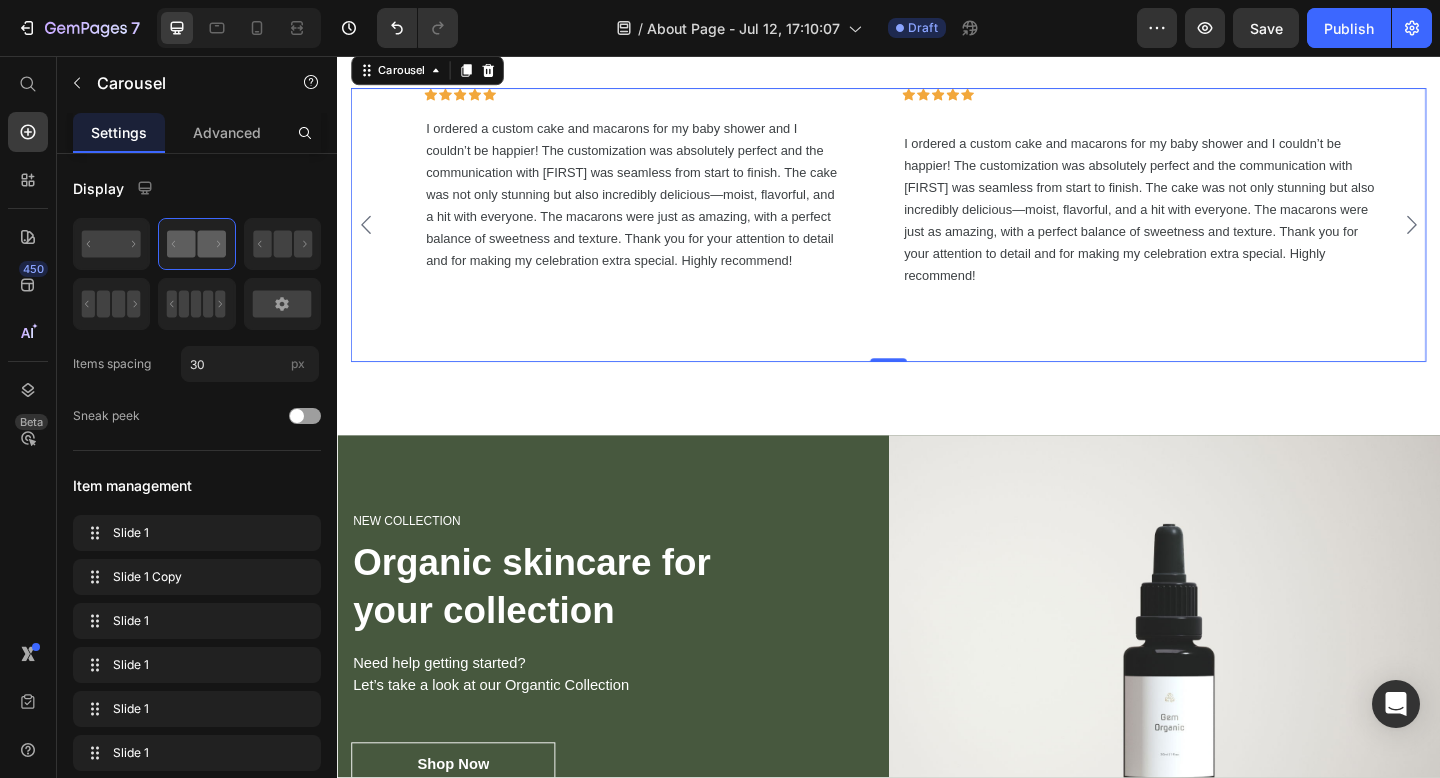 click 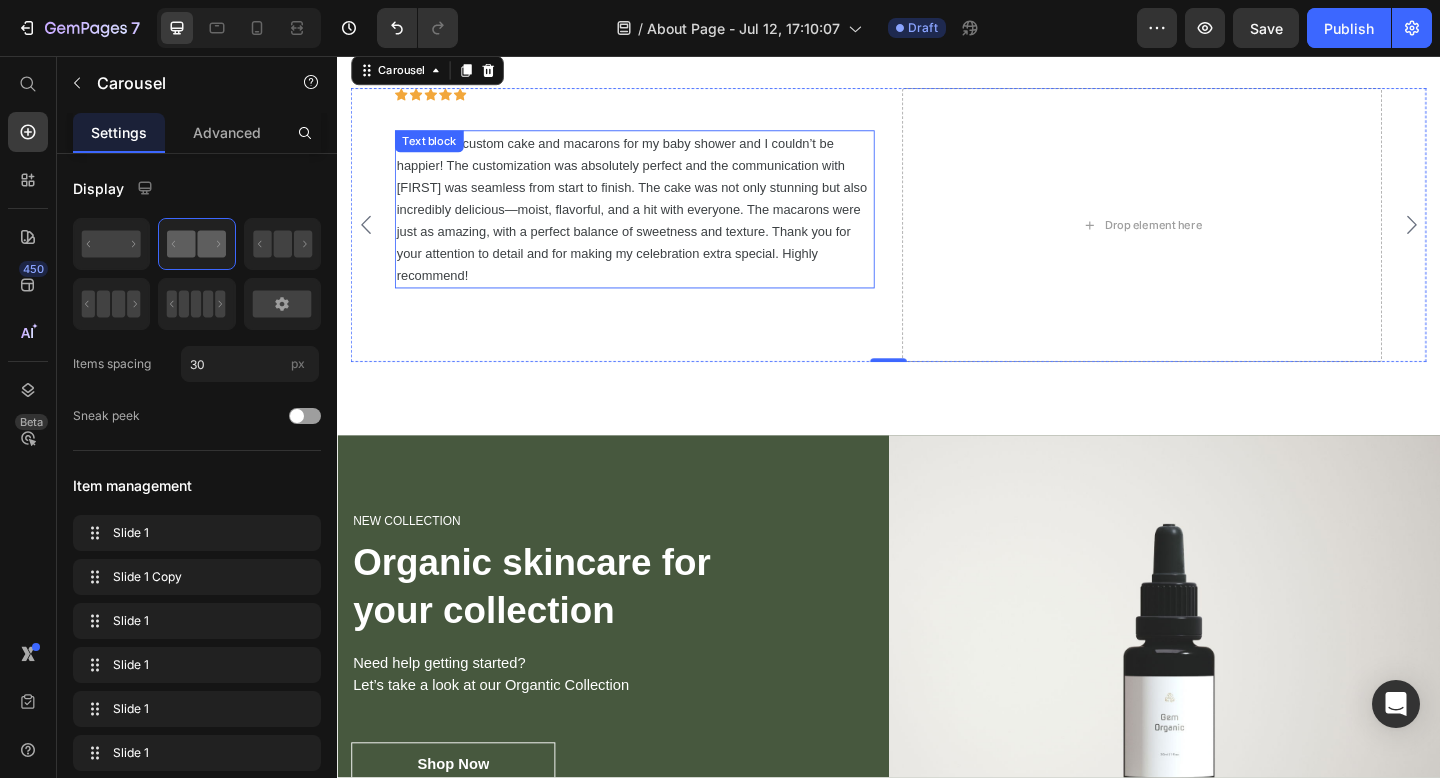 click on "I ordered a custom cake and macarons for my baby shower and I couldn’t be happier! The customization was absolutely perfect and the communication with [FIRST] was seamless from start to finish. The cake was not only stunning but also incredibly delicious—moist, flavorful, and a hit with everyone. The macarons were just as amazing, with a perfect balance of sweetness and texture. Thank you for your attention to detail and for making my celebration extra special. Highly recommend!" at bounding box center [658, 223] 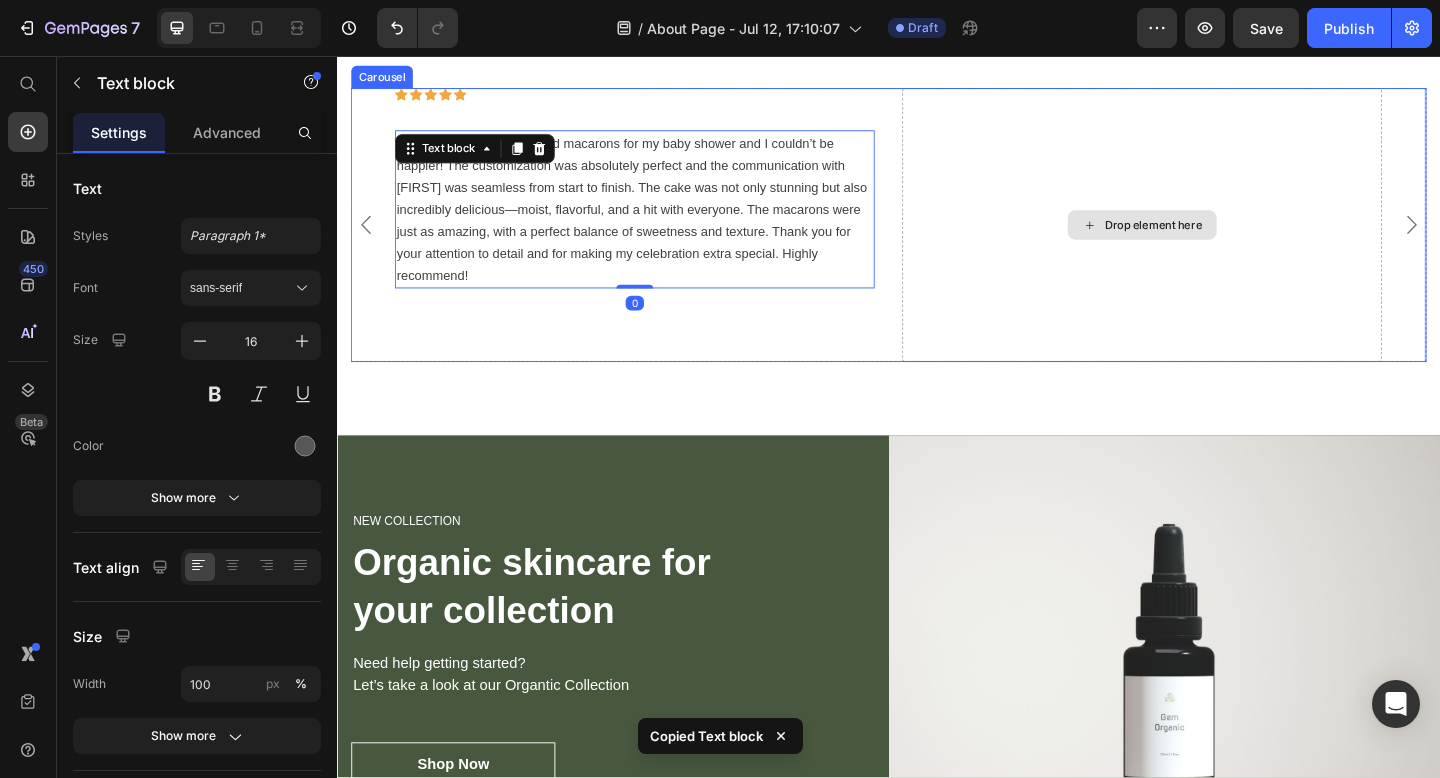 click on "Drop element here" at bounding box center [1213, 240] 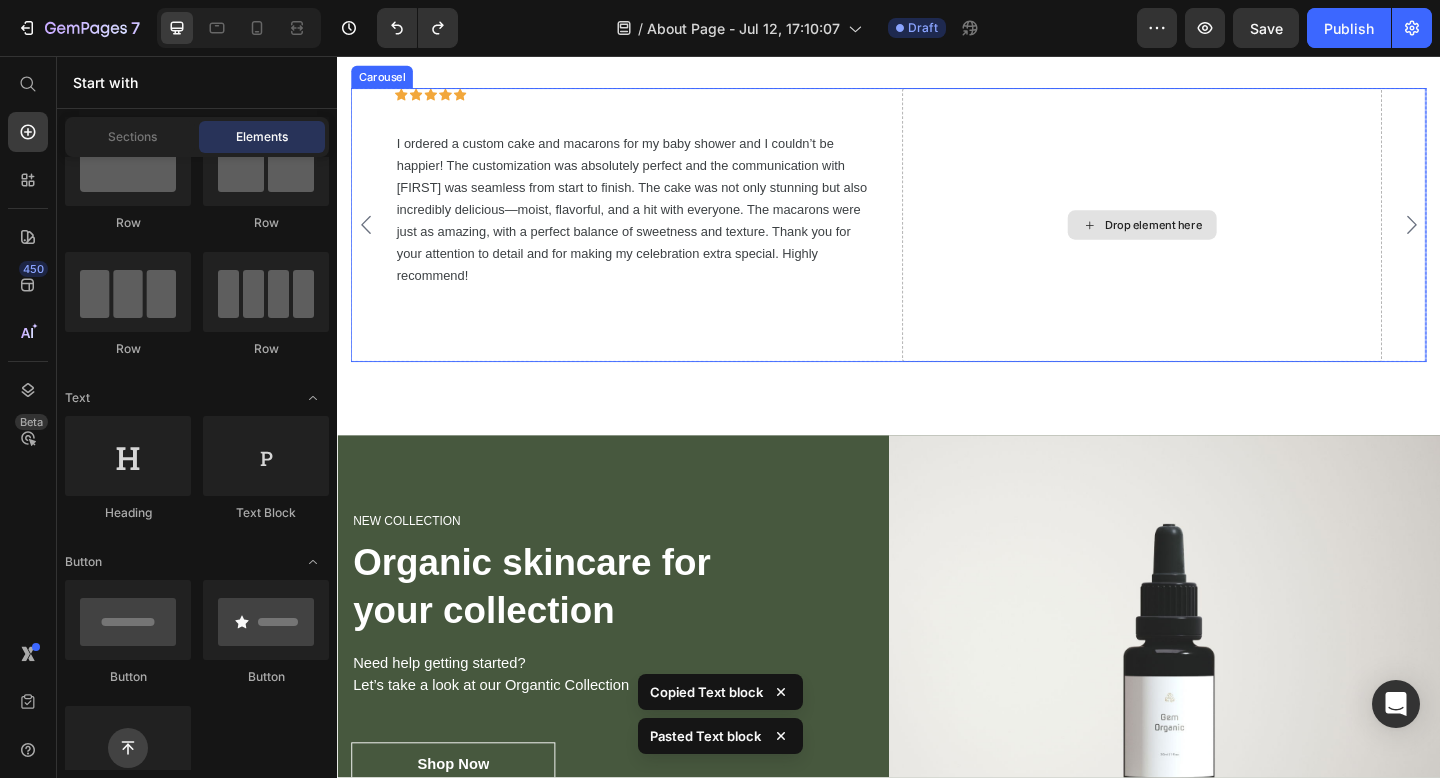 click on "Drop element here" at bounding box center (1225, 240) 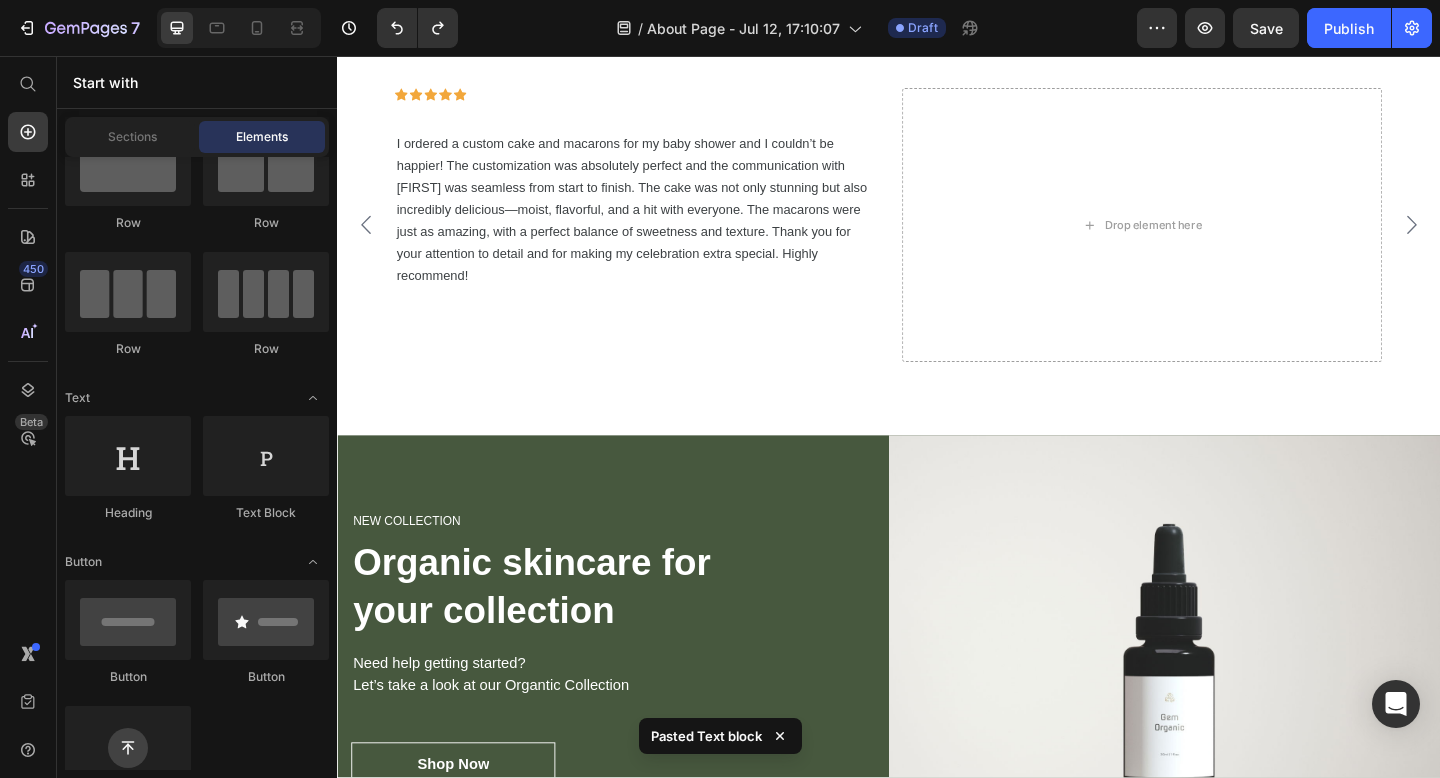 click on "Elements" at bounding box center (262, 137) 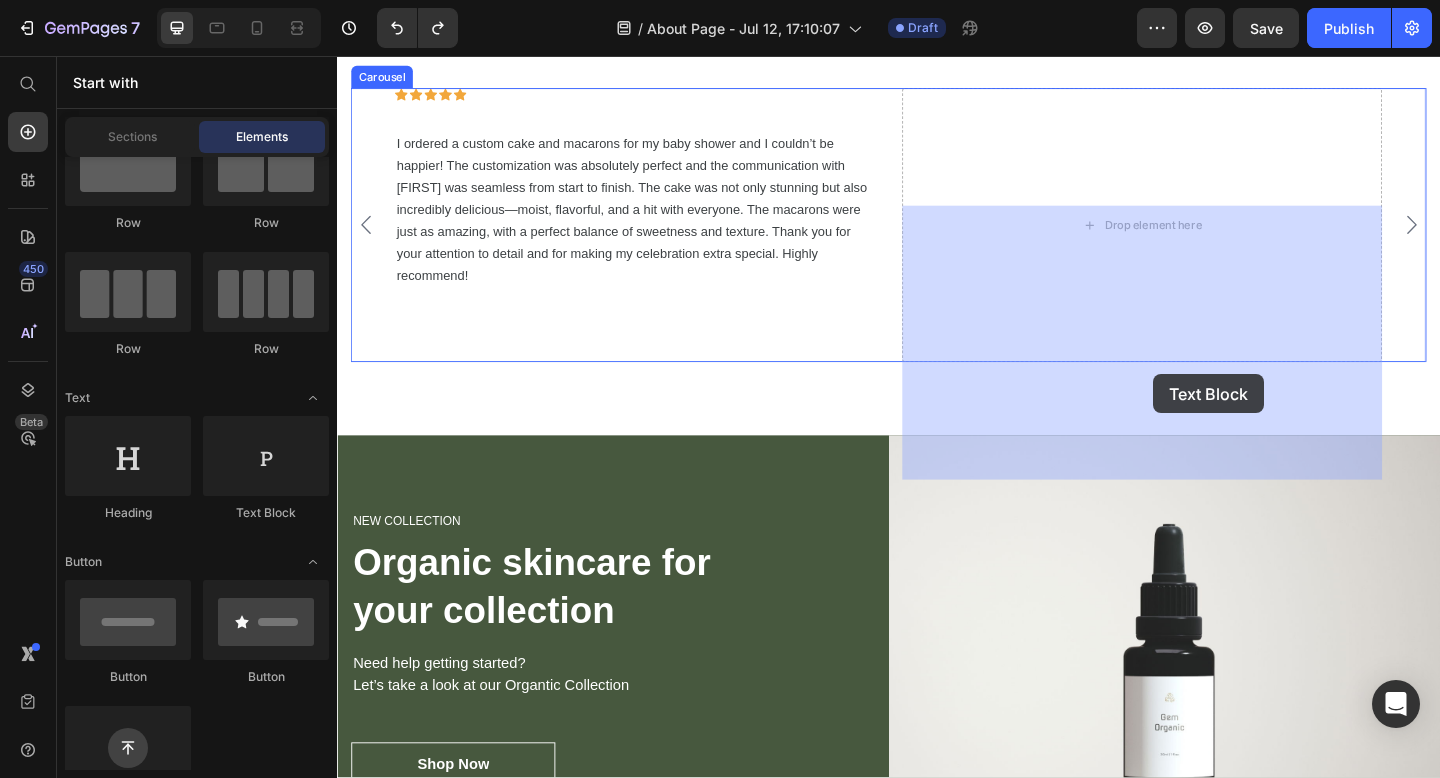 drag, startPoint x: 598, startPoint y: 480, endPoint x: 1225, endPoint y: 402, distance: 631.83307 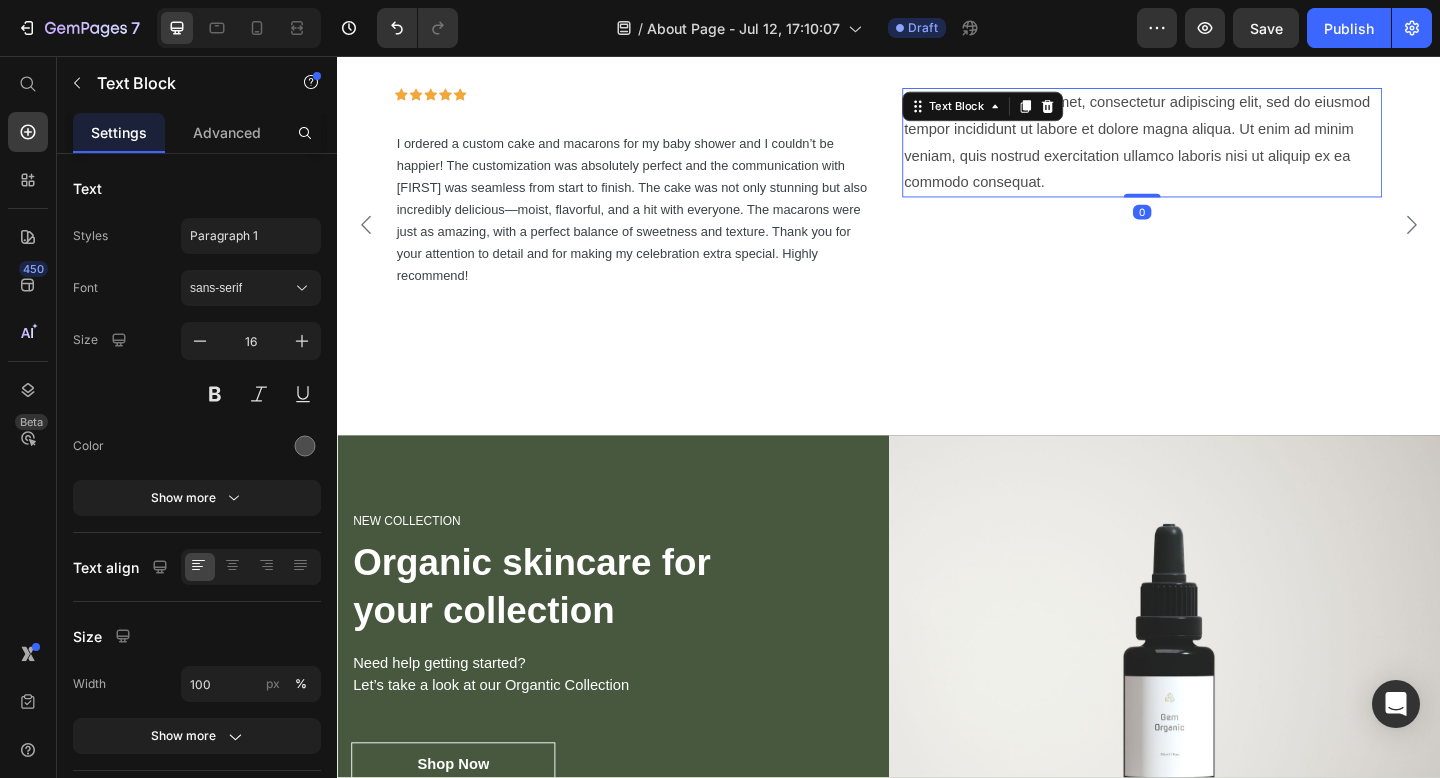click on "Lorem ipsum dolor sit amet, consectetur adipiscing elit, sed do eiusmod tempor incididunt ut labore et dolore magna aliqua. Ut enim ad minim veniam, quis nostrud exercitation ullamco laboris nisi ut aliquip ex ea commodo consequat." at bounding box center (1213, 150) 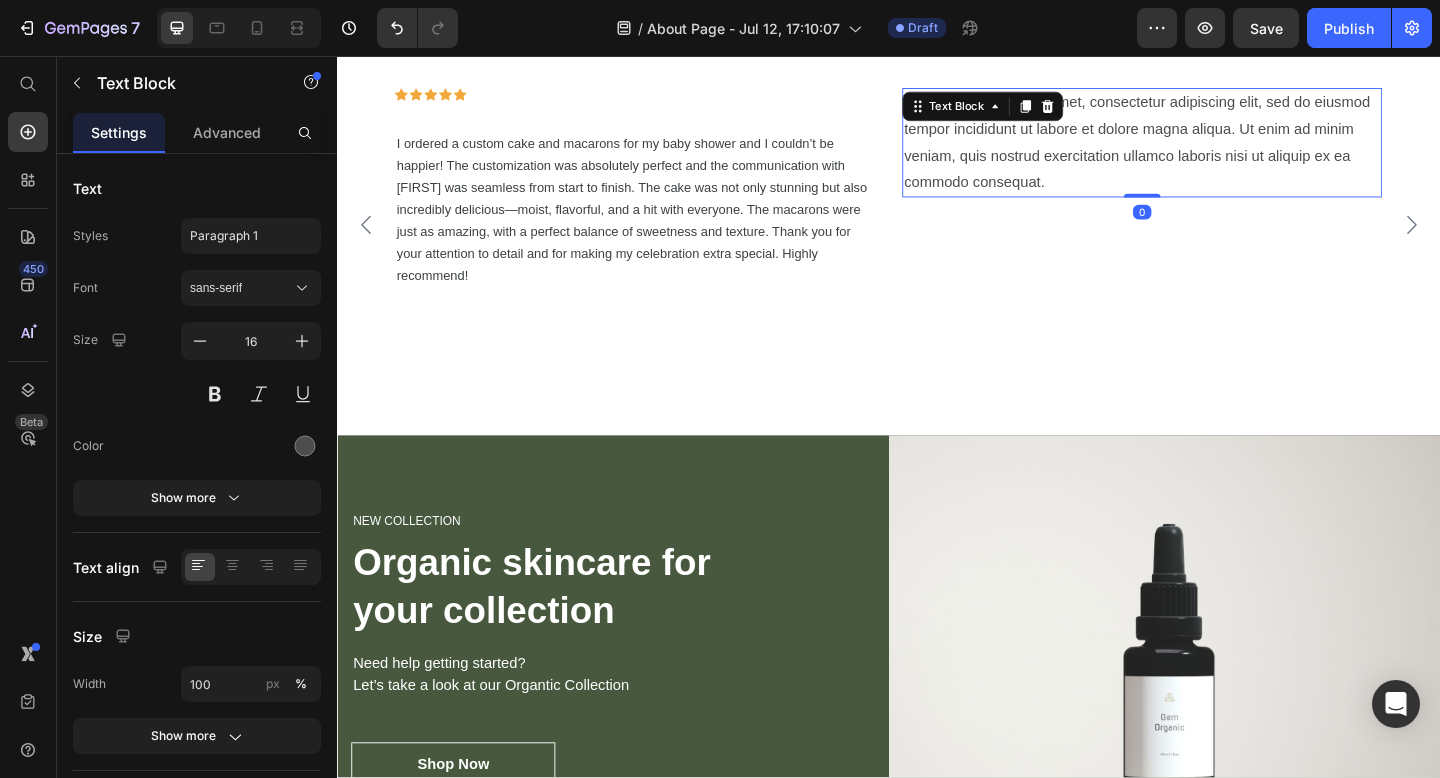 click on "Lorem ipsum dolor sit amet, consectetur adipiscing elit, sed do eiusmod tempor incididunt ut labore et dolore magna aliqua. Ut enim ad minim veniam, quis nostrud exercitation ullamco laboris nisi ut aliquip ex ea commodo consequat." at bounding box center [1213, 150] 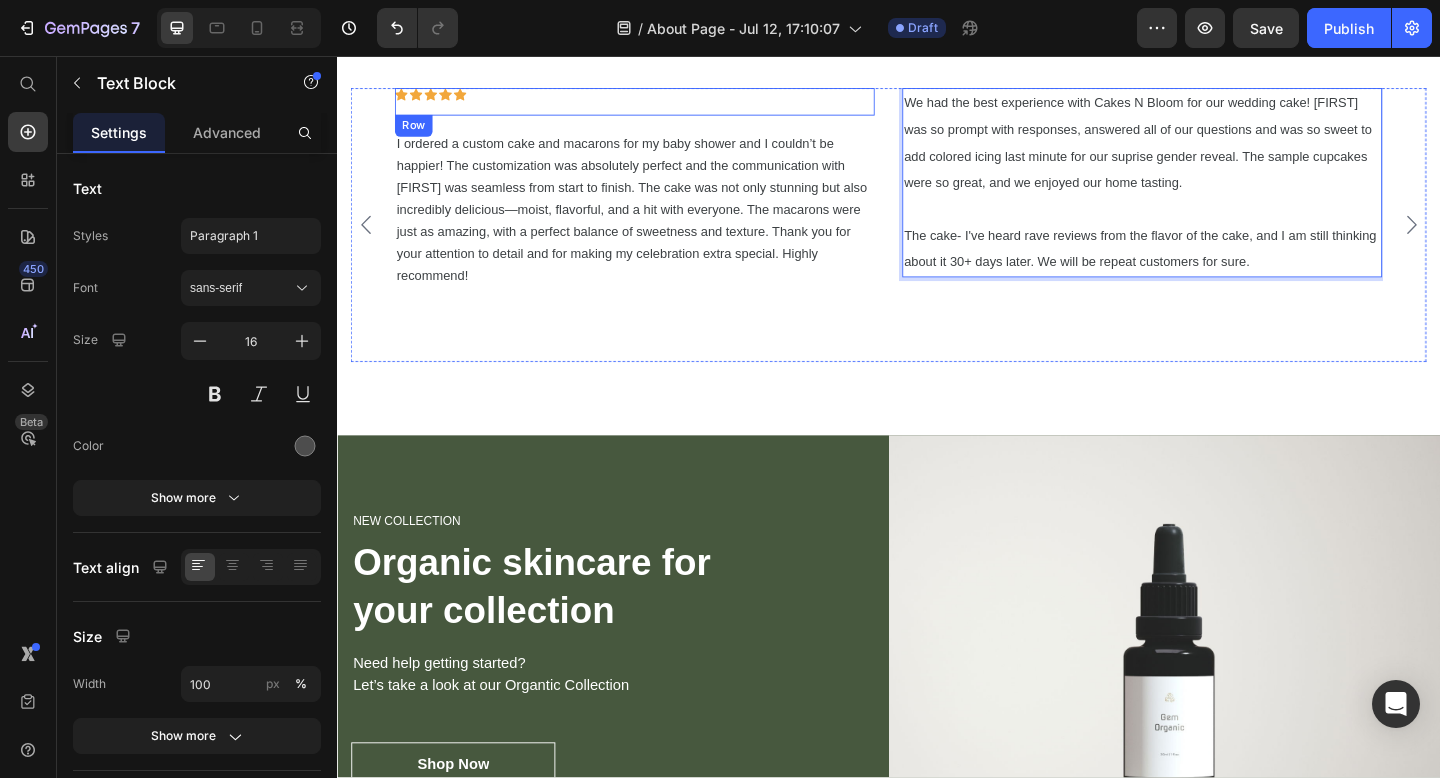 click on "Icon
Icon
Icon
Icon
Icon Row" at bounding box center (661, 106) 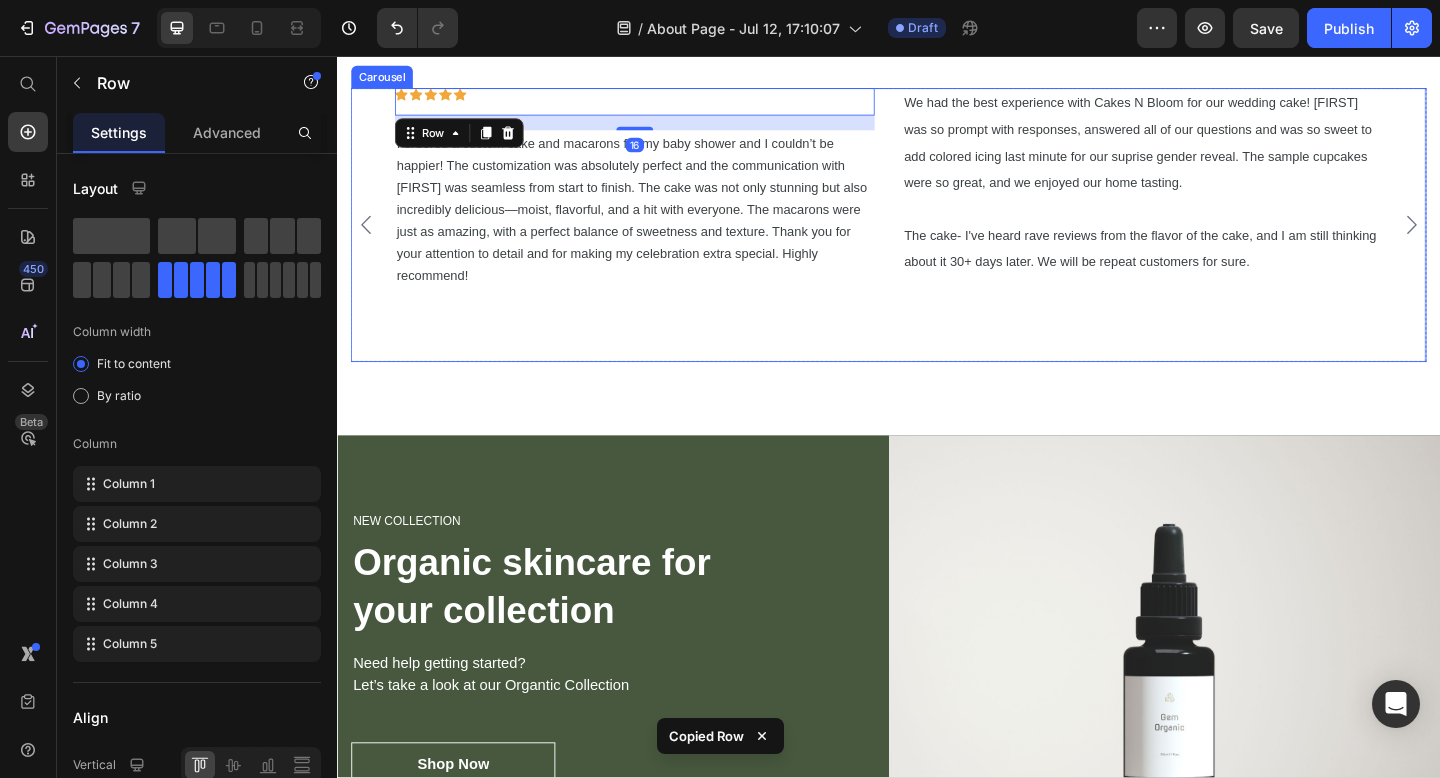 click on "We had the best experience with Cakes N Bloom for our wedding cake! [NAME] was so prompt with responses, answered all of our questions and was so sweet to add colored icing last minute for our suprise gender reveal. The sample cupcakes were so great, and we enjoyed our home tasting. The cake- I've heard rave reviews from the flavor of the cake, and I am still thinking about it 30+ days later. We will be repeat customers for sure. Text Block" at bounding box center (1213, 240) 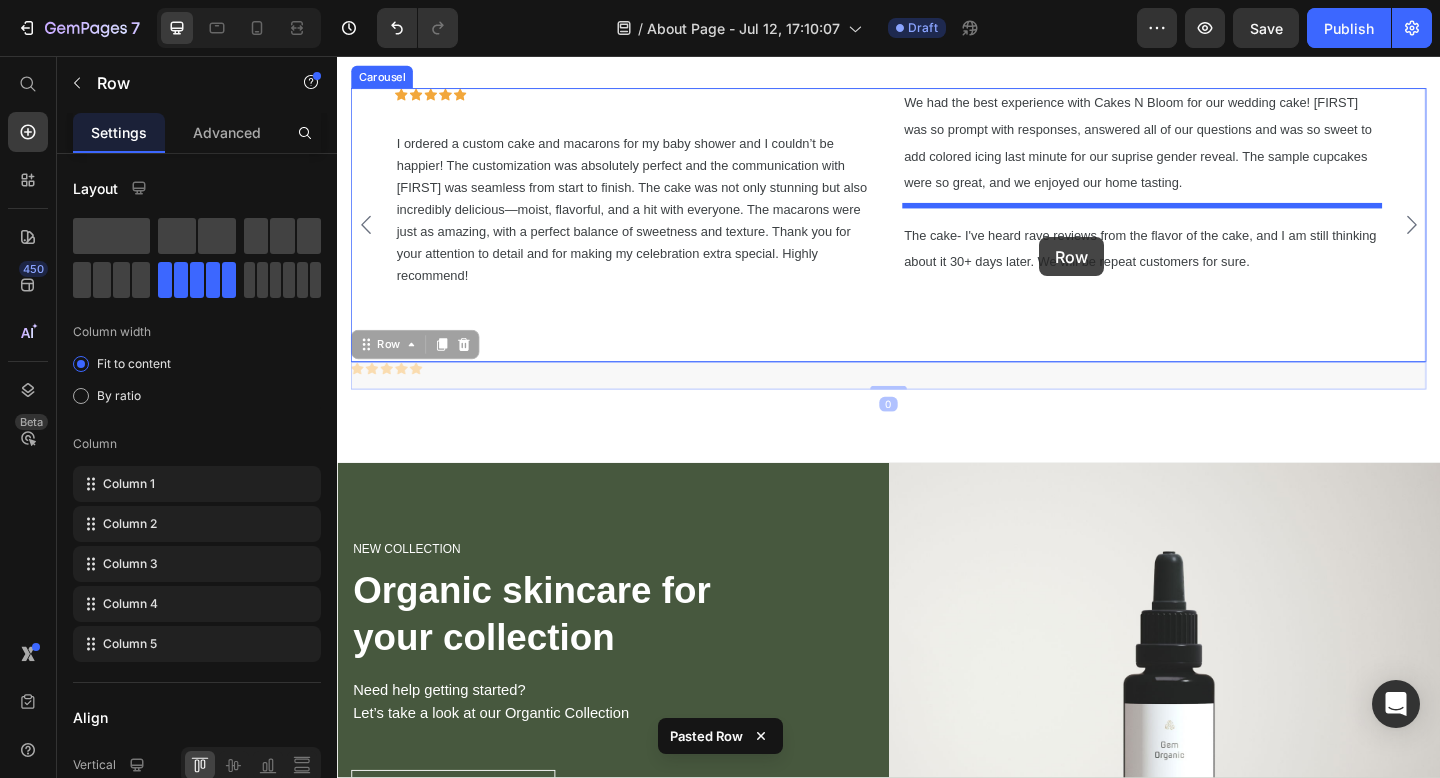 drag, startPoint x: 508, startPoint y: 538, endPoint x: 1100, endPoint y: 253, distance: 657.03046 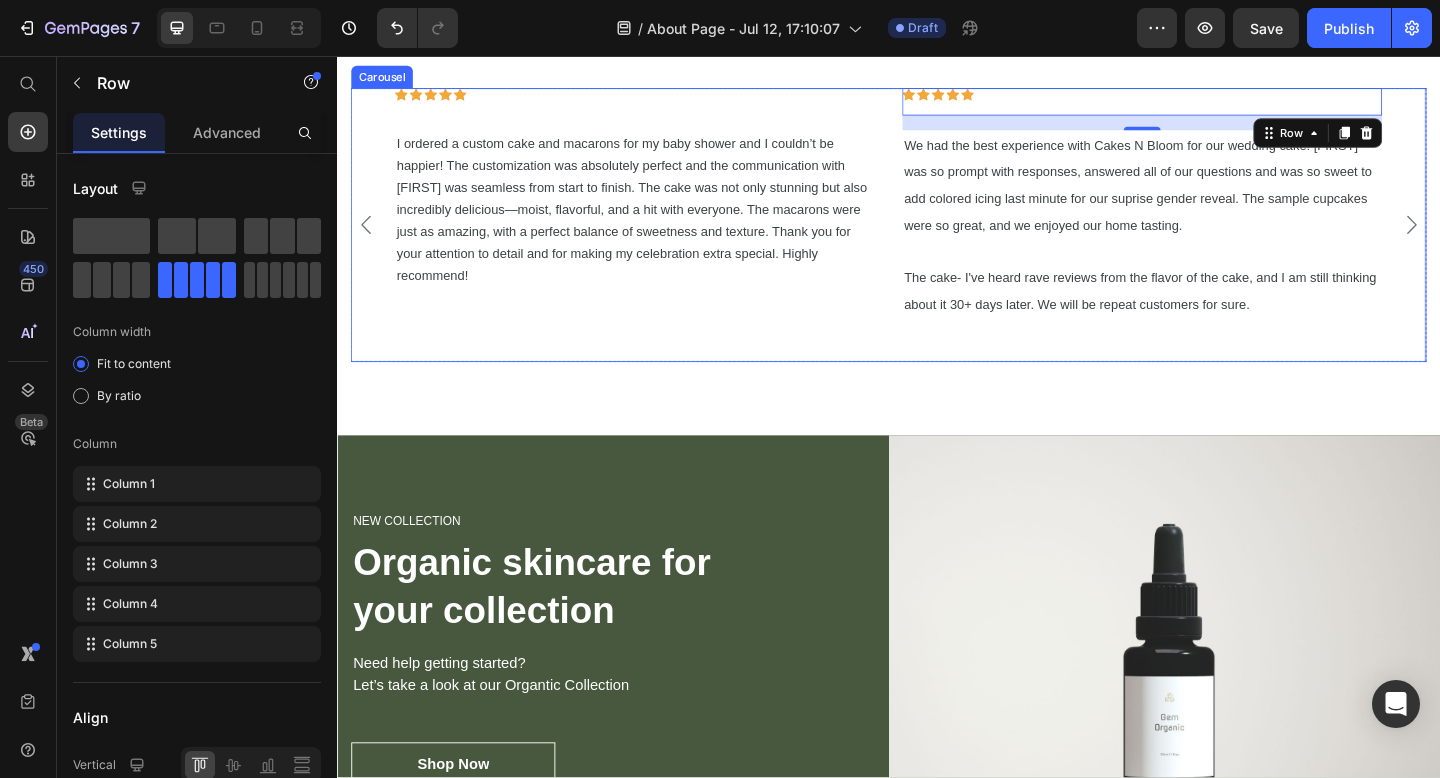 click at bounding box center (1506, 240) 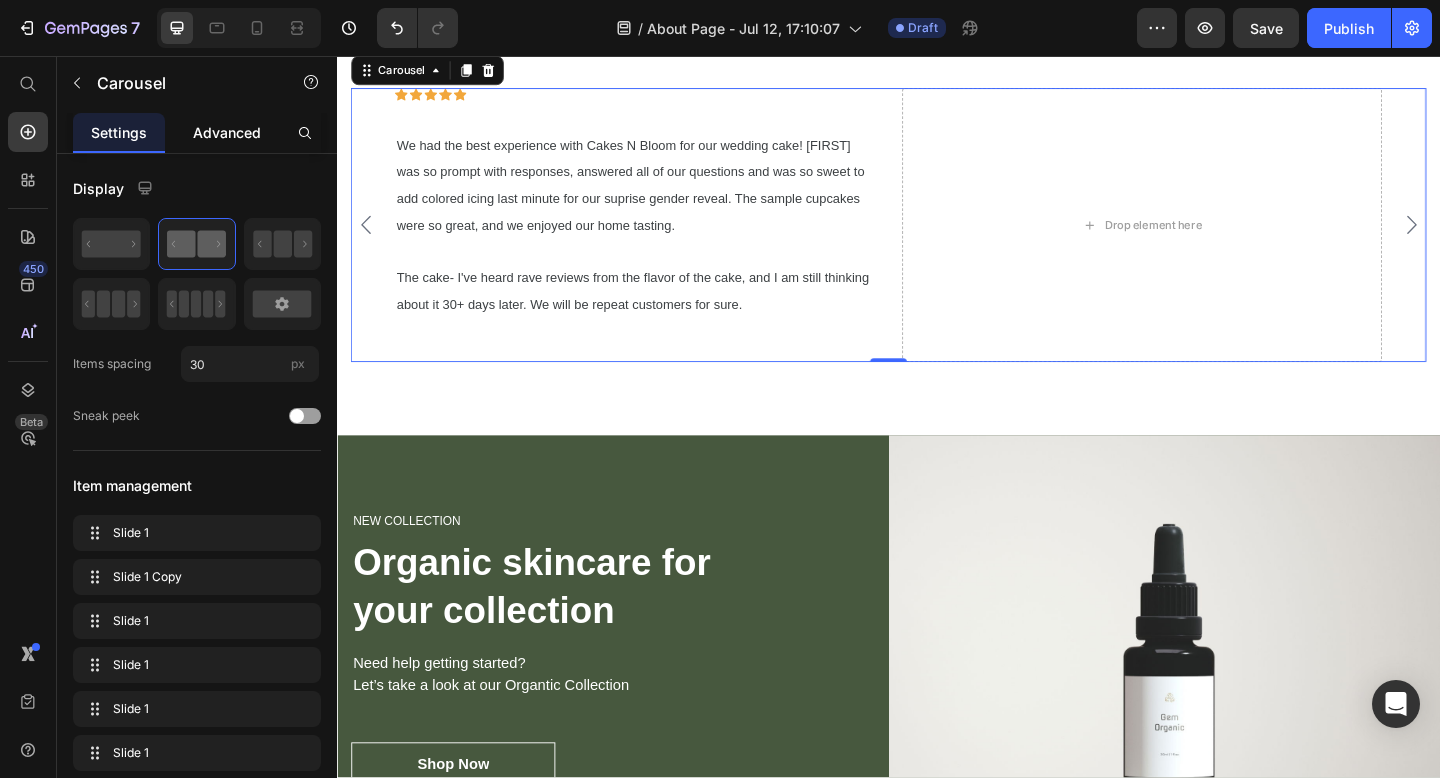 click on "Advanced" at bounding box center [227, 132] 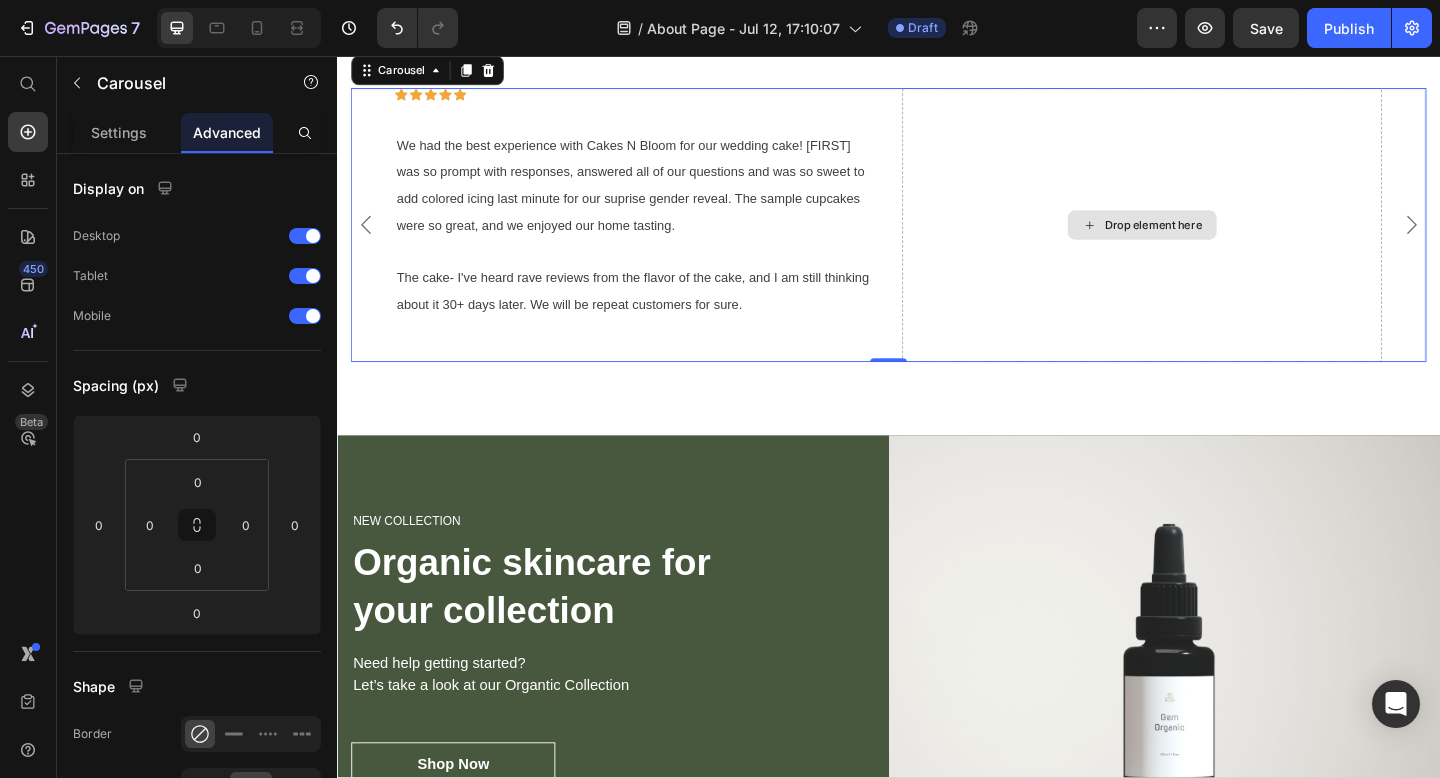 click on "Drop element here" at bounding box center [1213, 240] 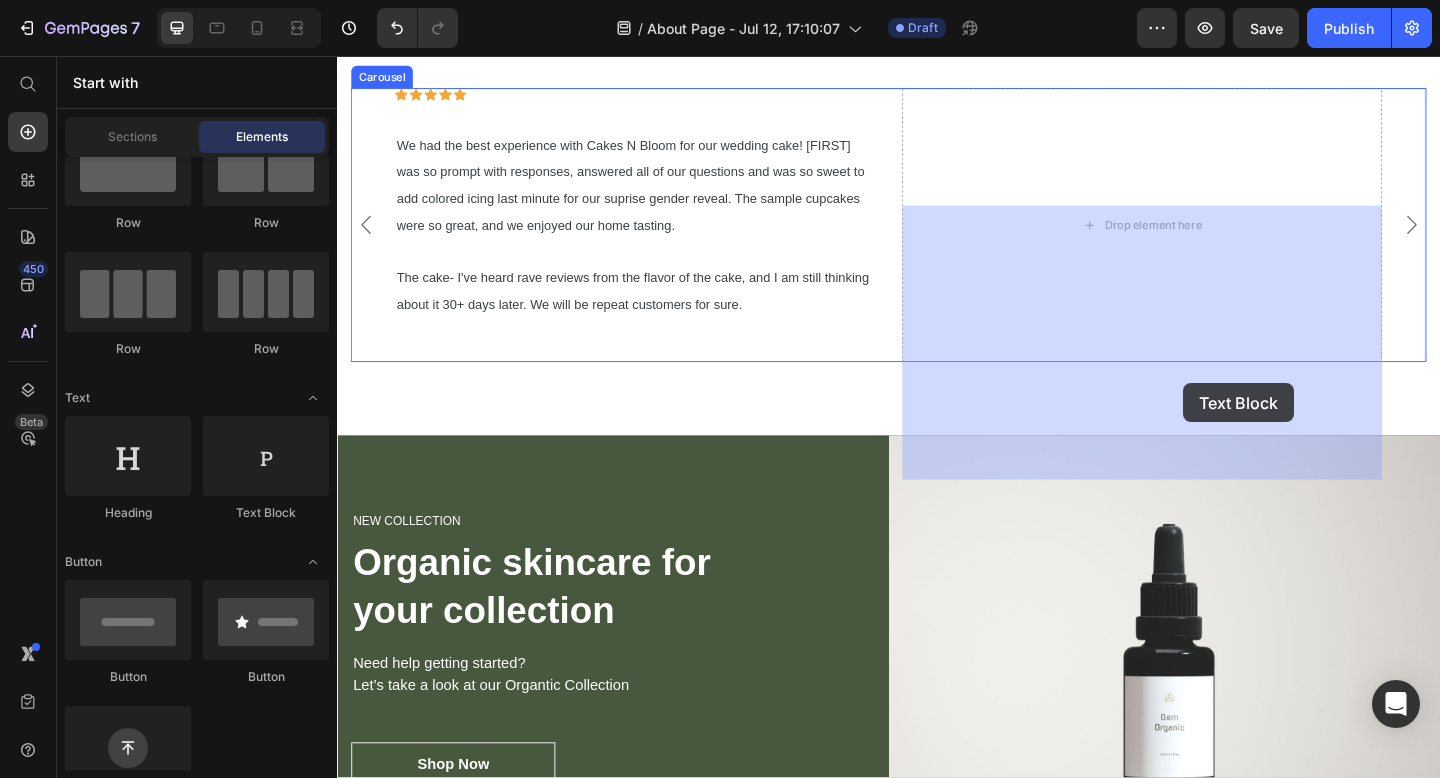 drag, startPoint x: 611, startPoint y: 513, endPoint x: 1257, endPoint y: 412, distance: 653.84784 